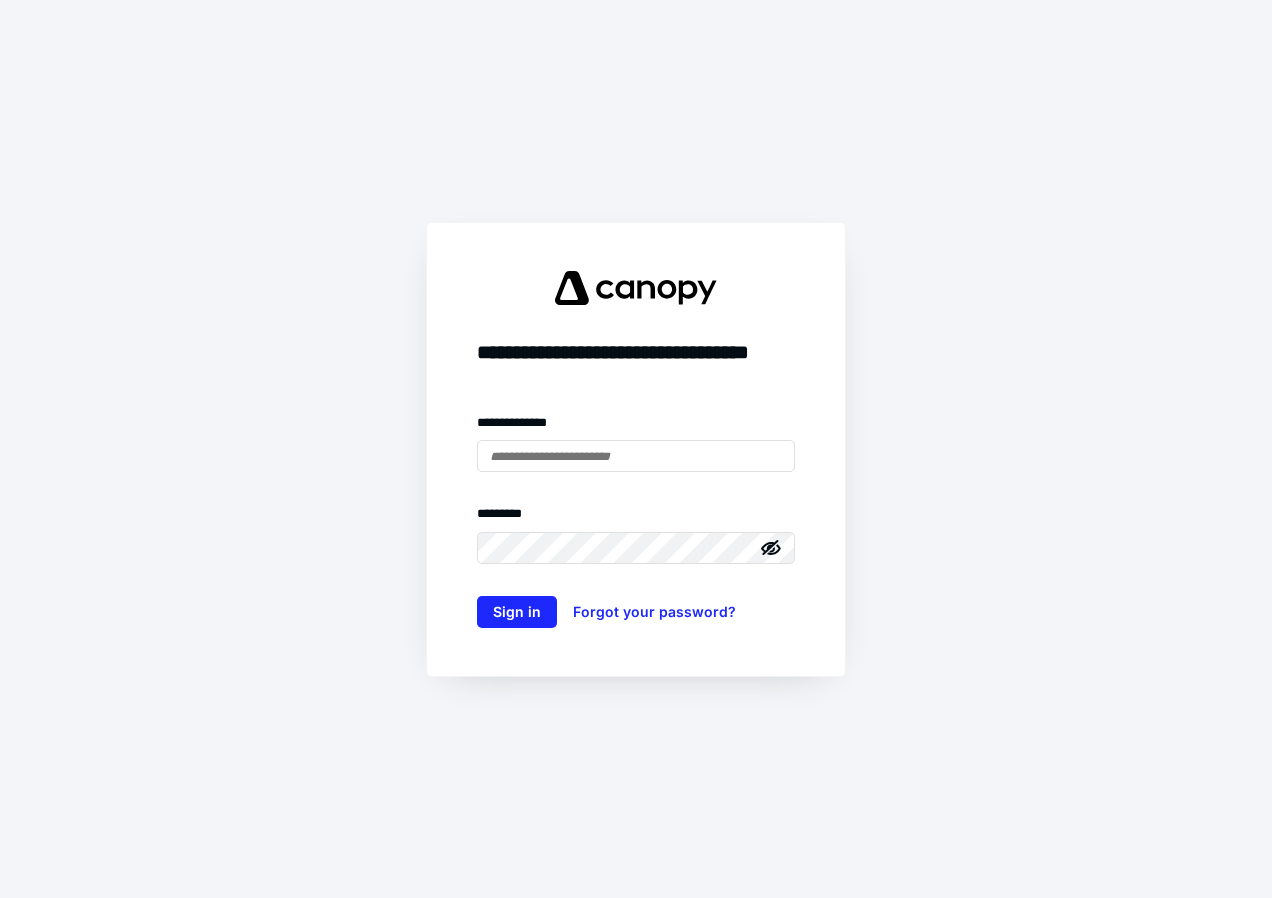scroll, scrollTop: 0, scrollLeft: 0, axis: both 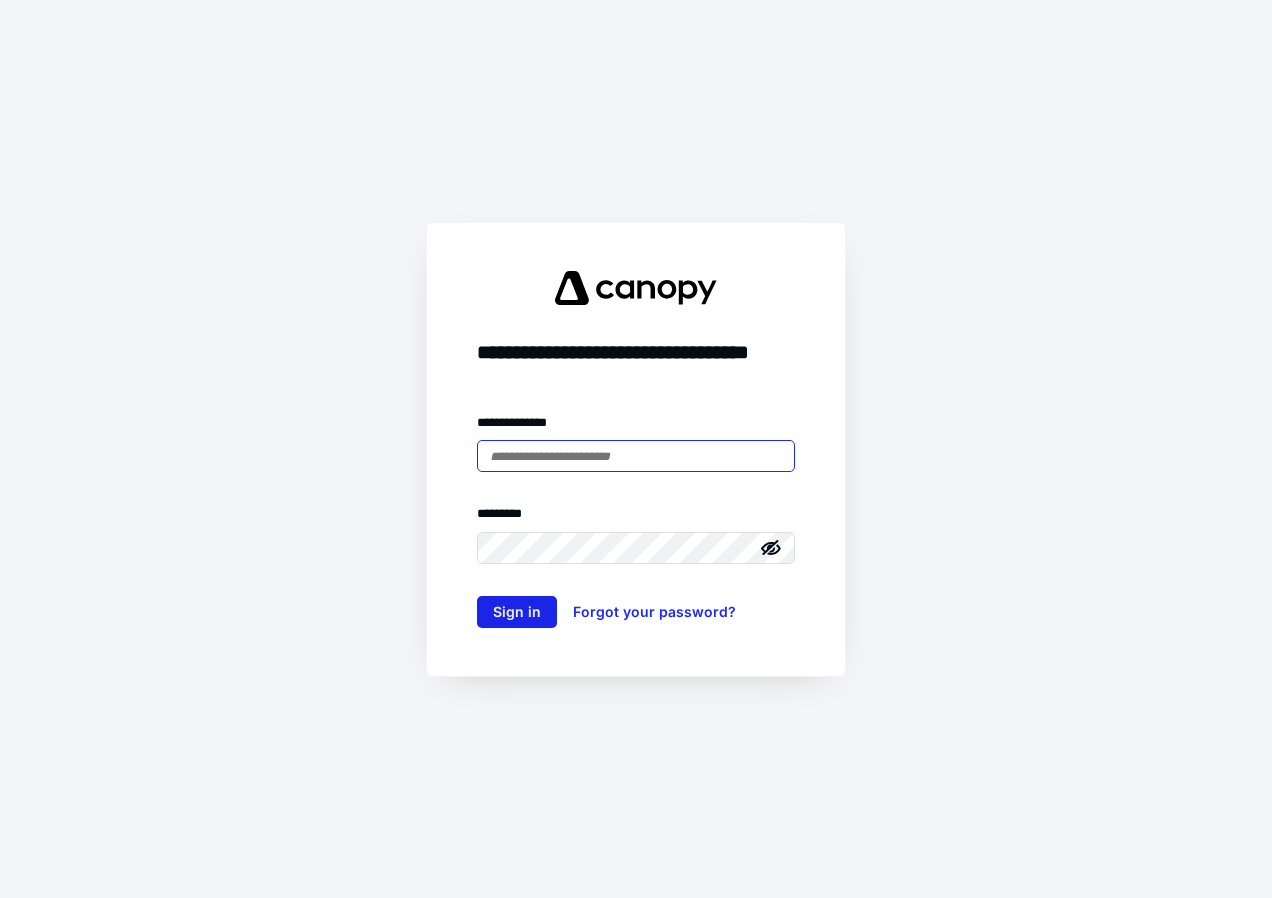 type on "**********" 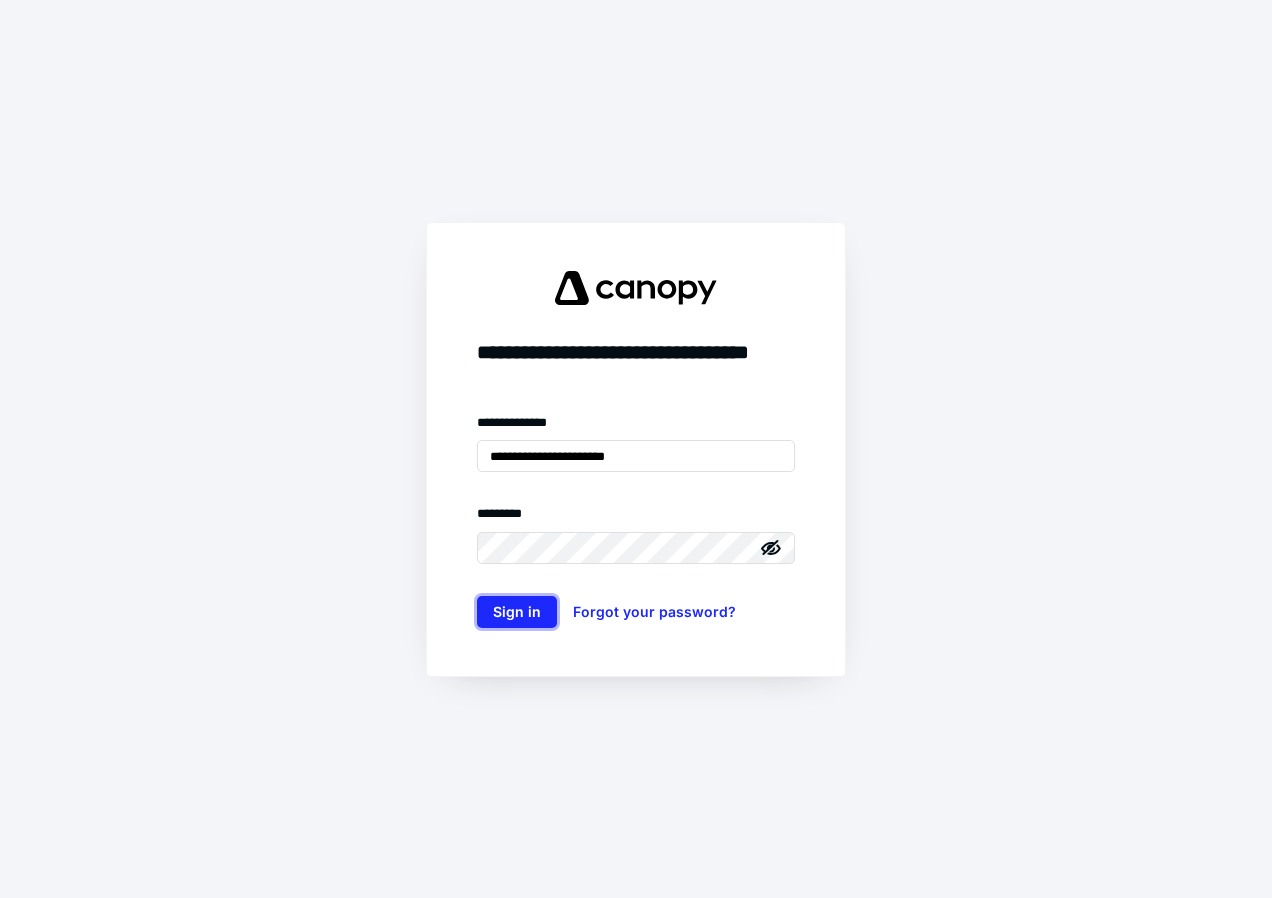 drag, startPoint x: 519, startPoint y: 606, endPoint x: 281, endPoint y: 729, distance: 267.90485 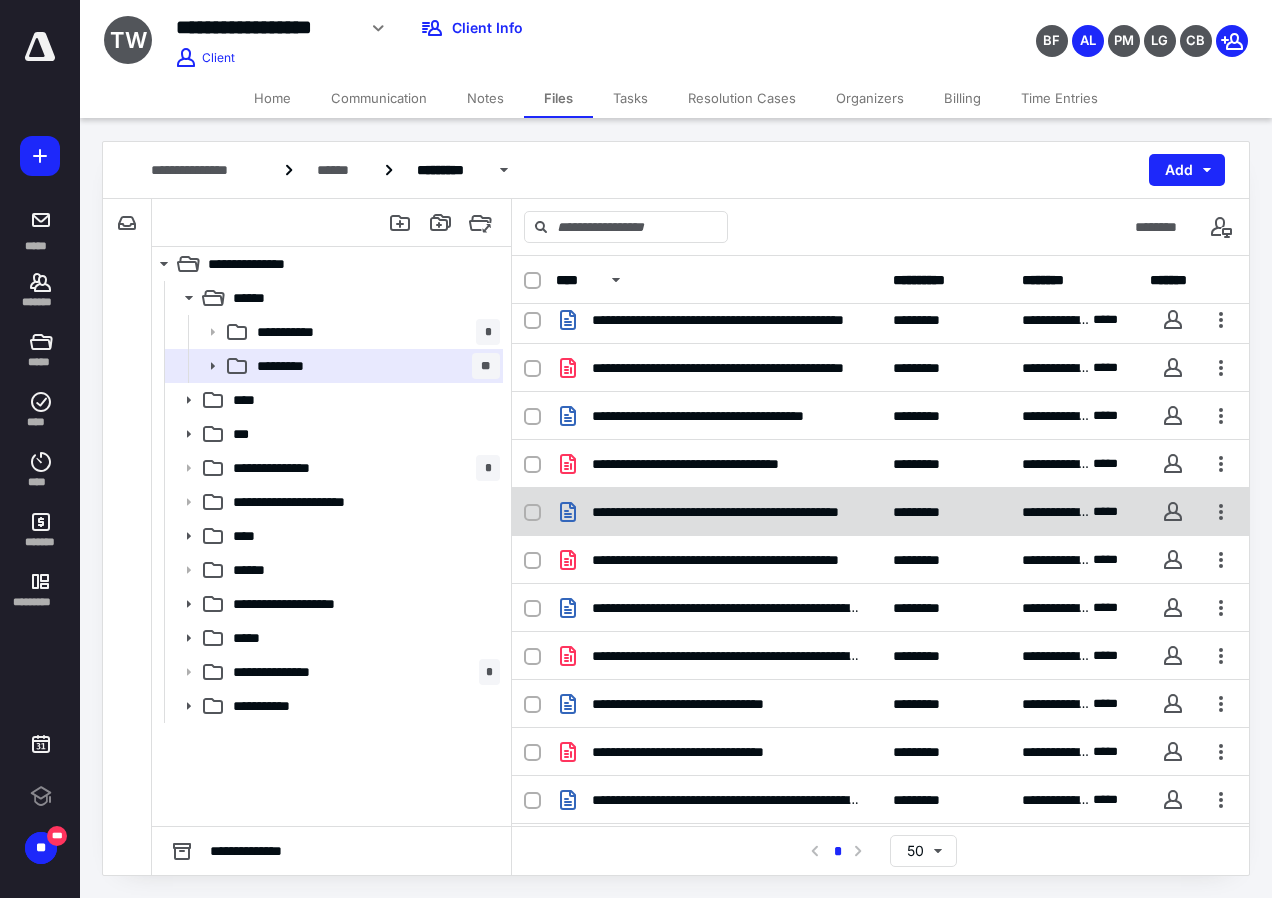 scroll, scrollTop: 0, scrollLeft: 0, axis: both 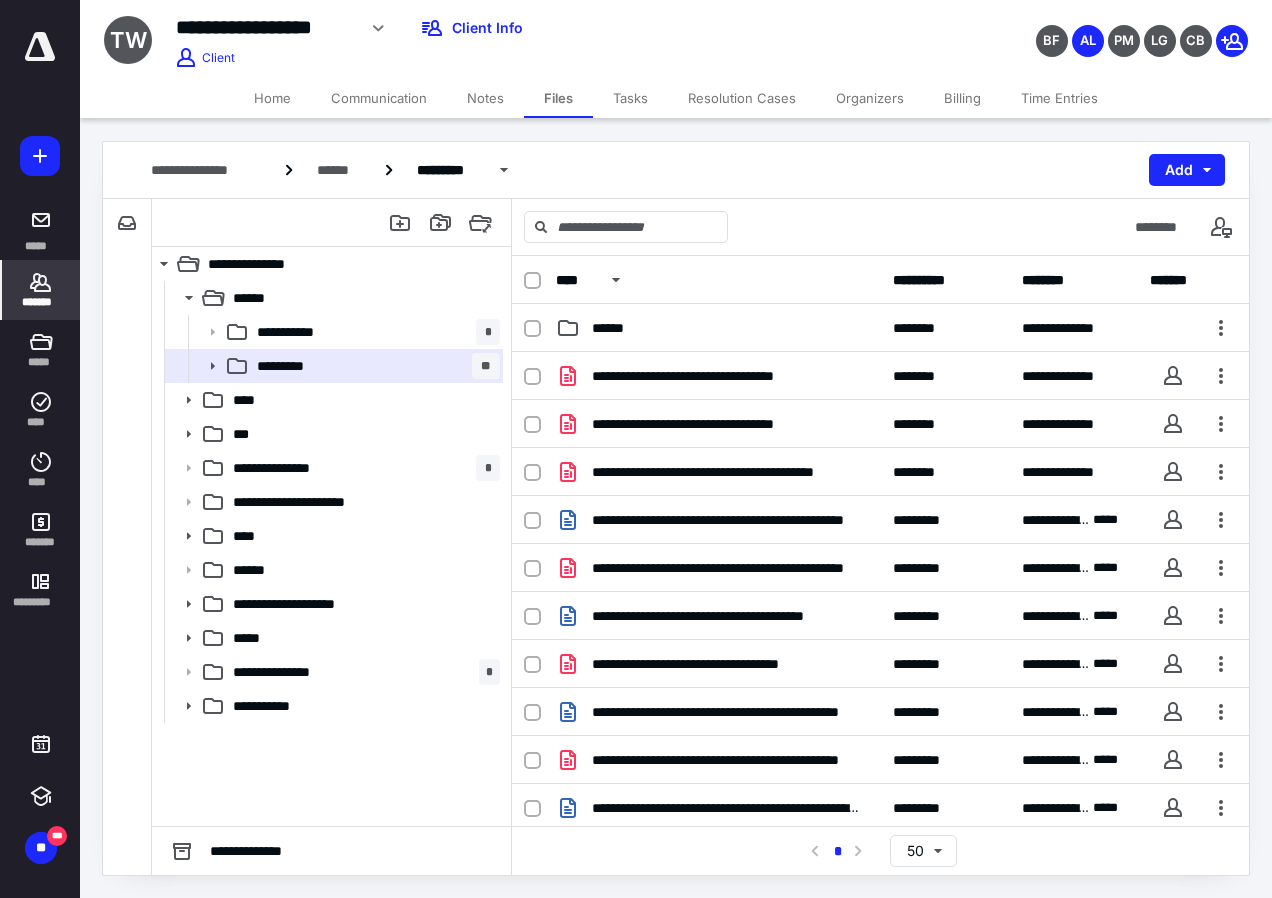 click 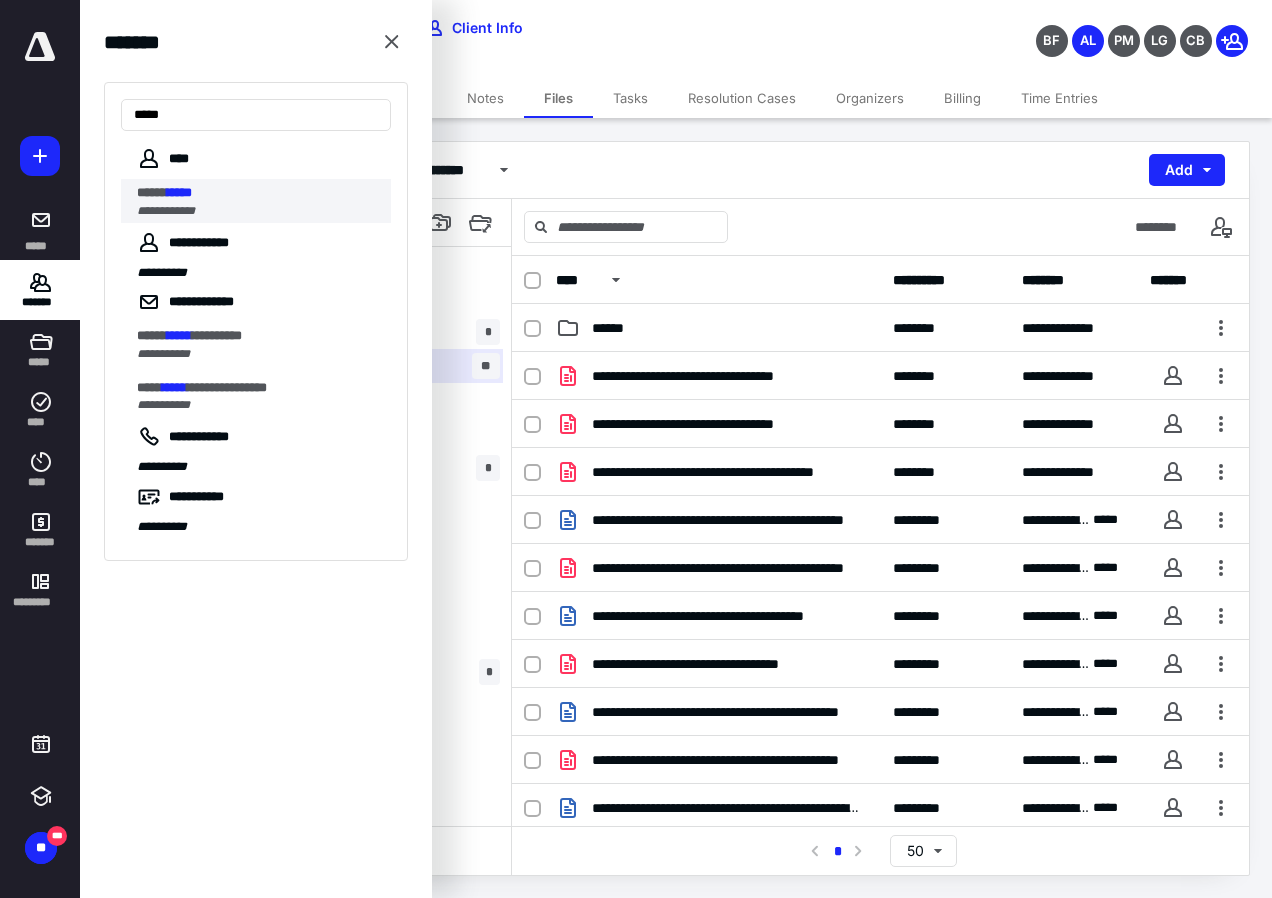type on "*****" 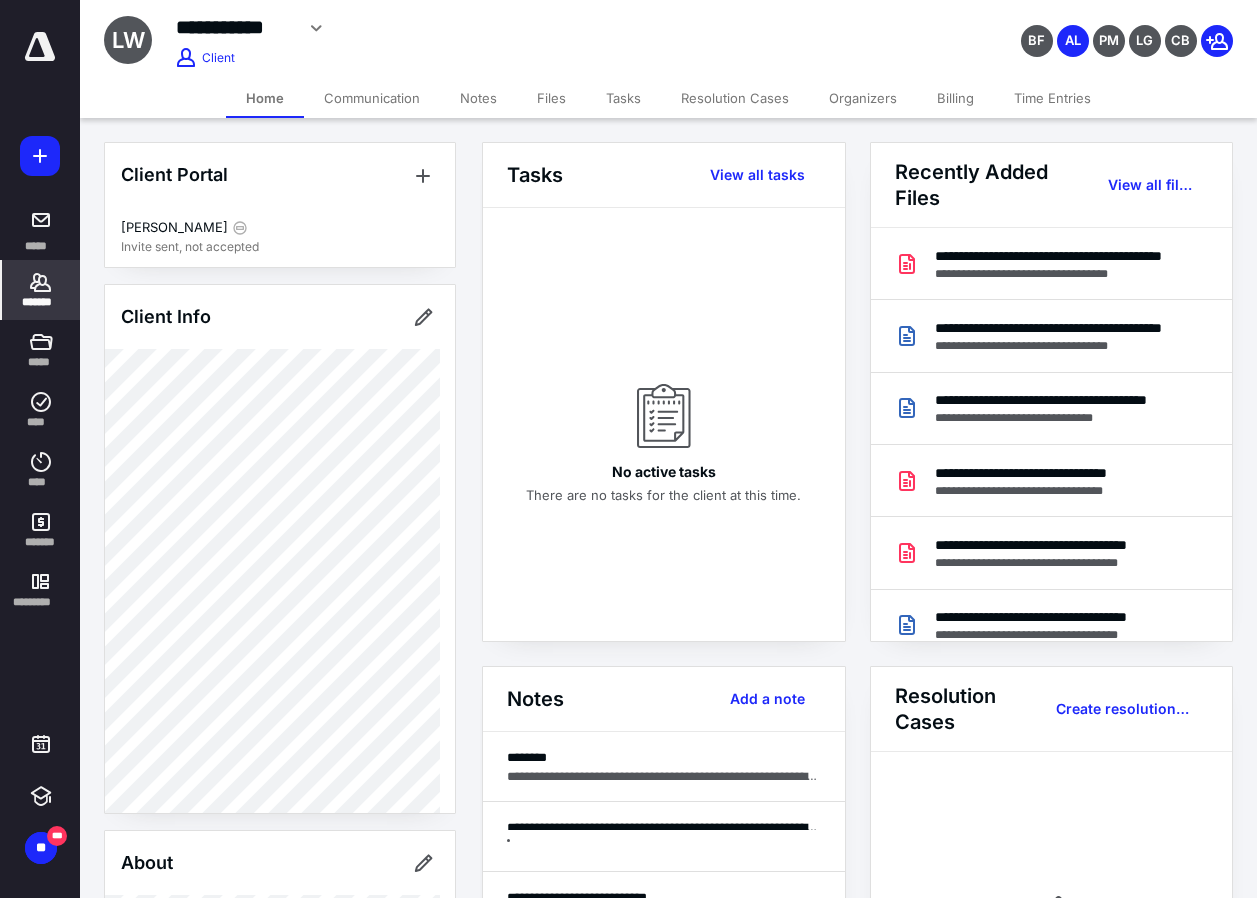click on "Time Entries" at bounding box center [1052, 98] 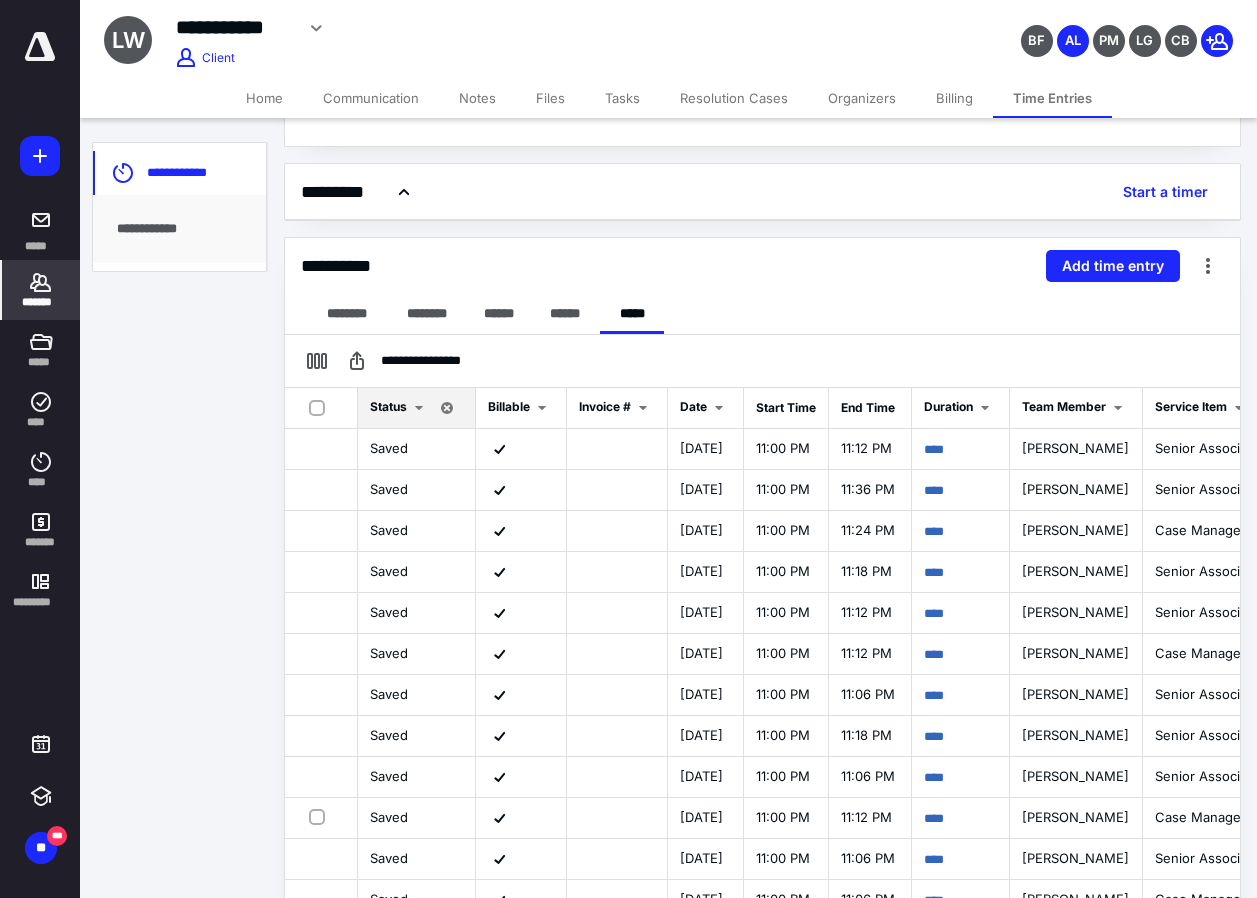 scroll, scrollTop: 232, scrollLeft: 0, axis: vertical 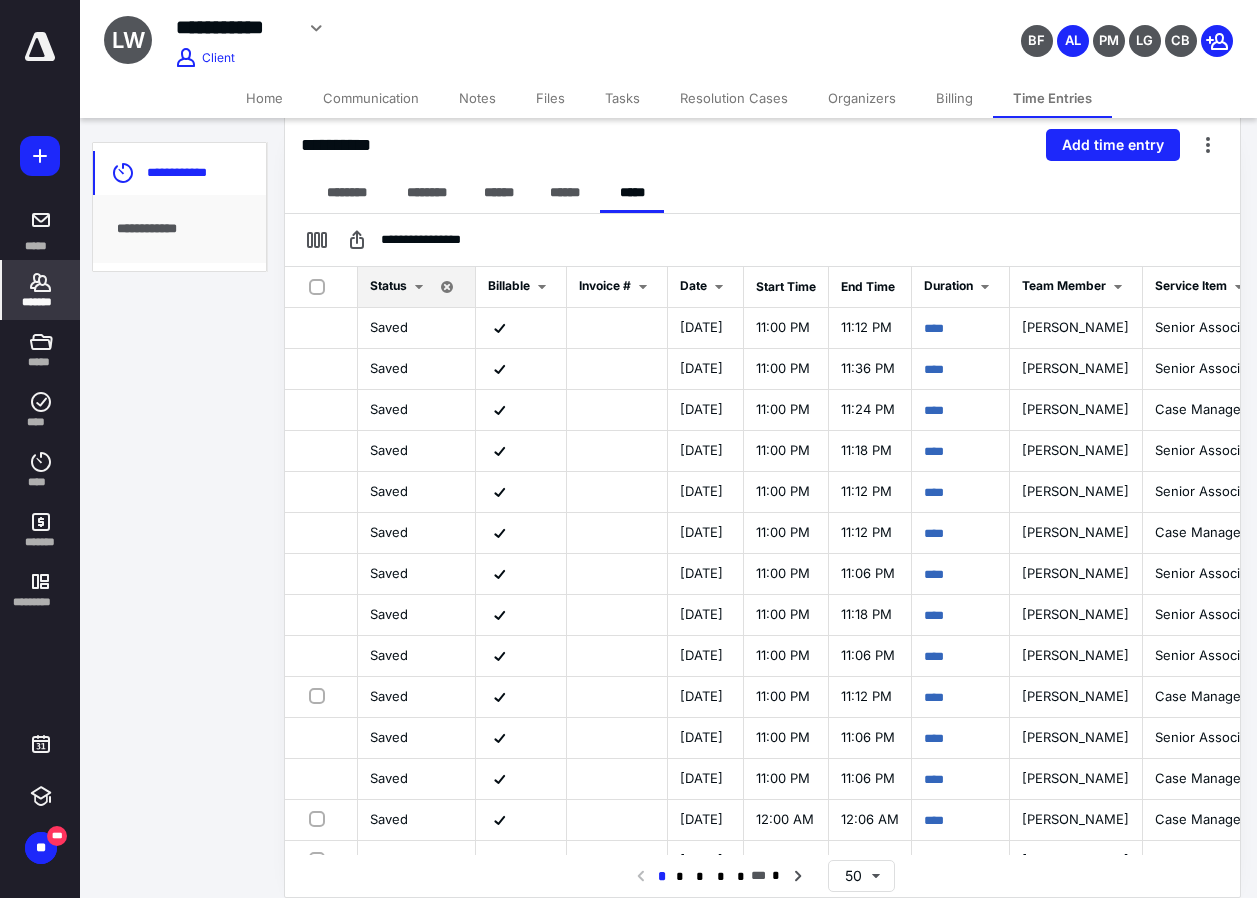 click on "**********" at bounding box center [762, 145] 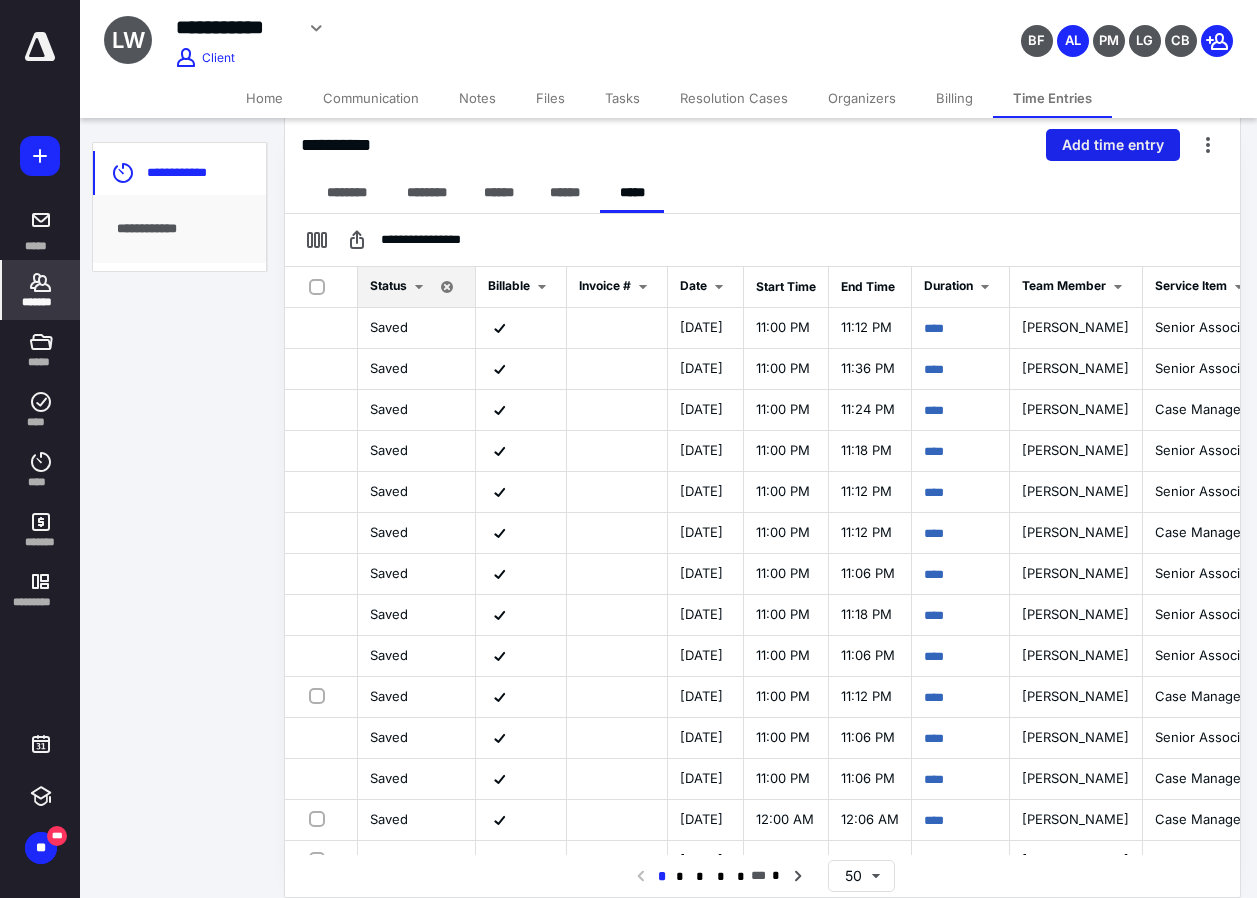 click on "Add time entry" at bounding box center (1113, 145) 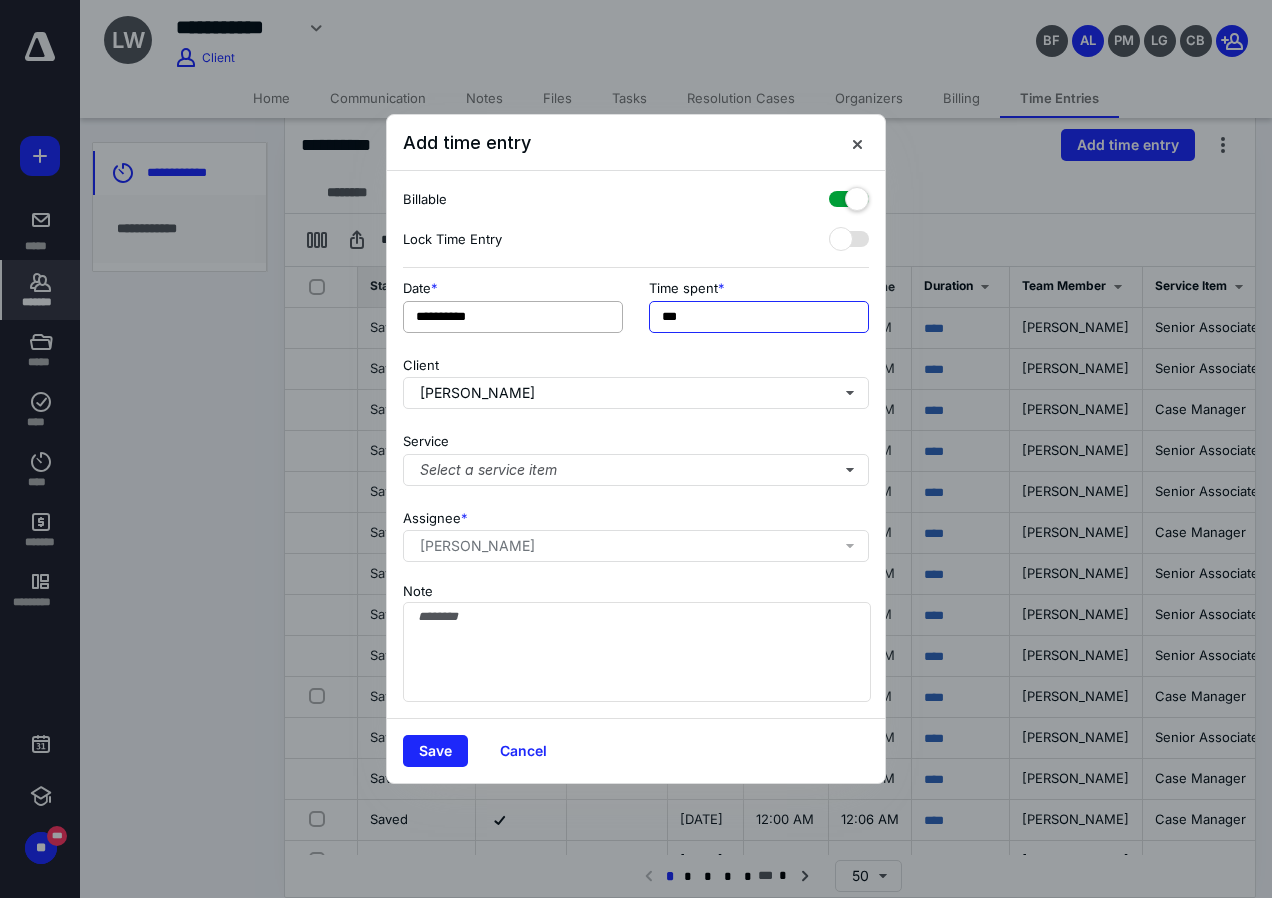drag, startPoint x: 741, startPoint y: 311, endPoint x: 495, endPoint y: 331, distance: 246.81168 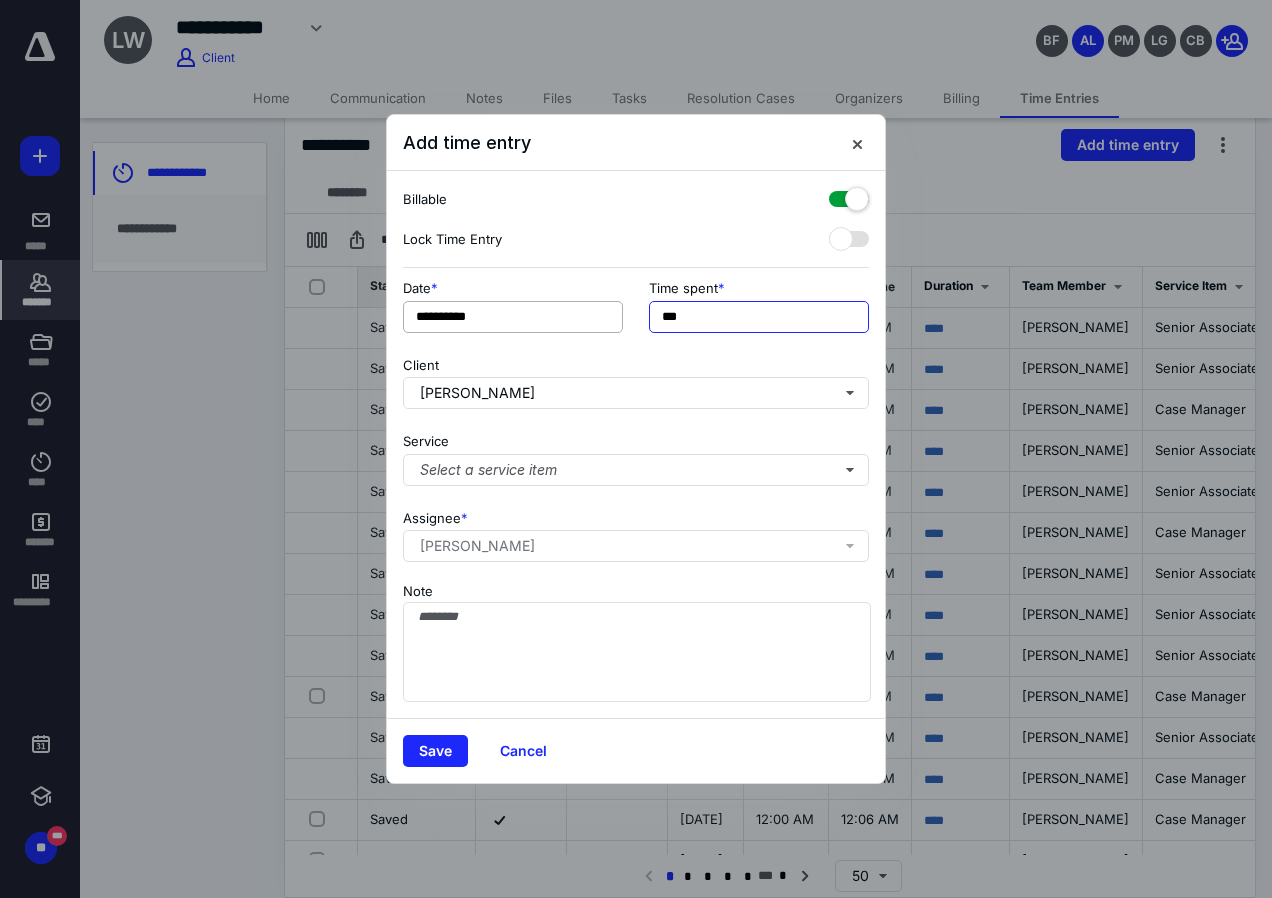 click on "**********" at bounding box center [636, 312] 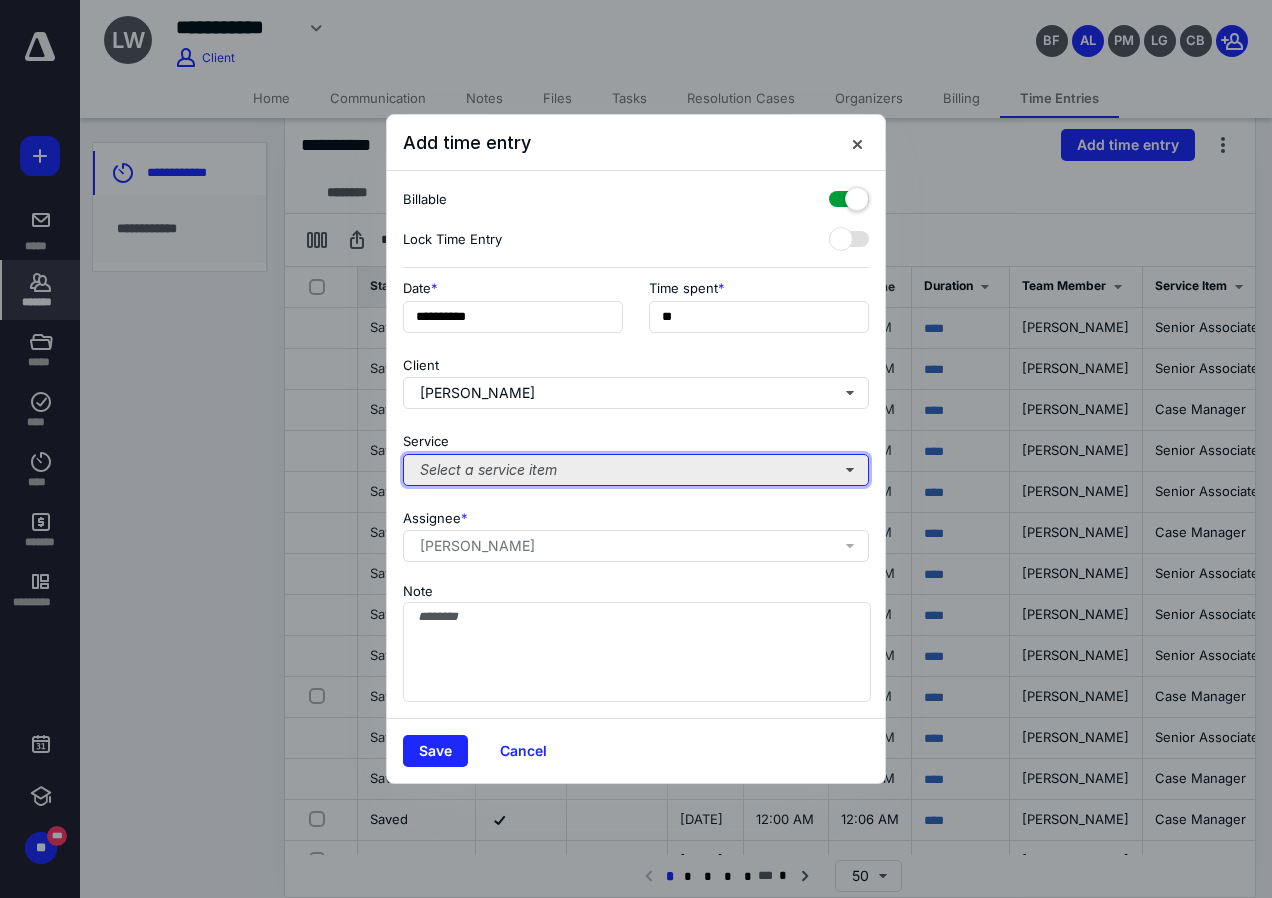 type on "**" 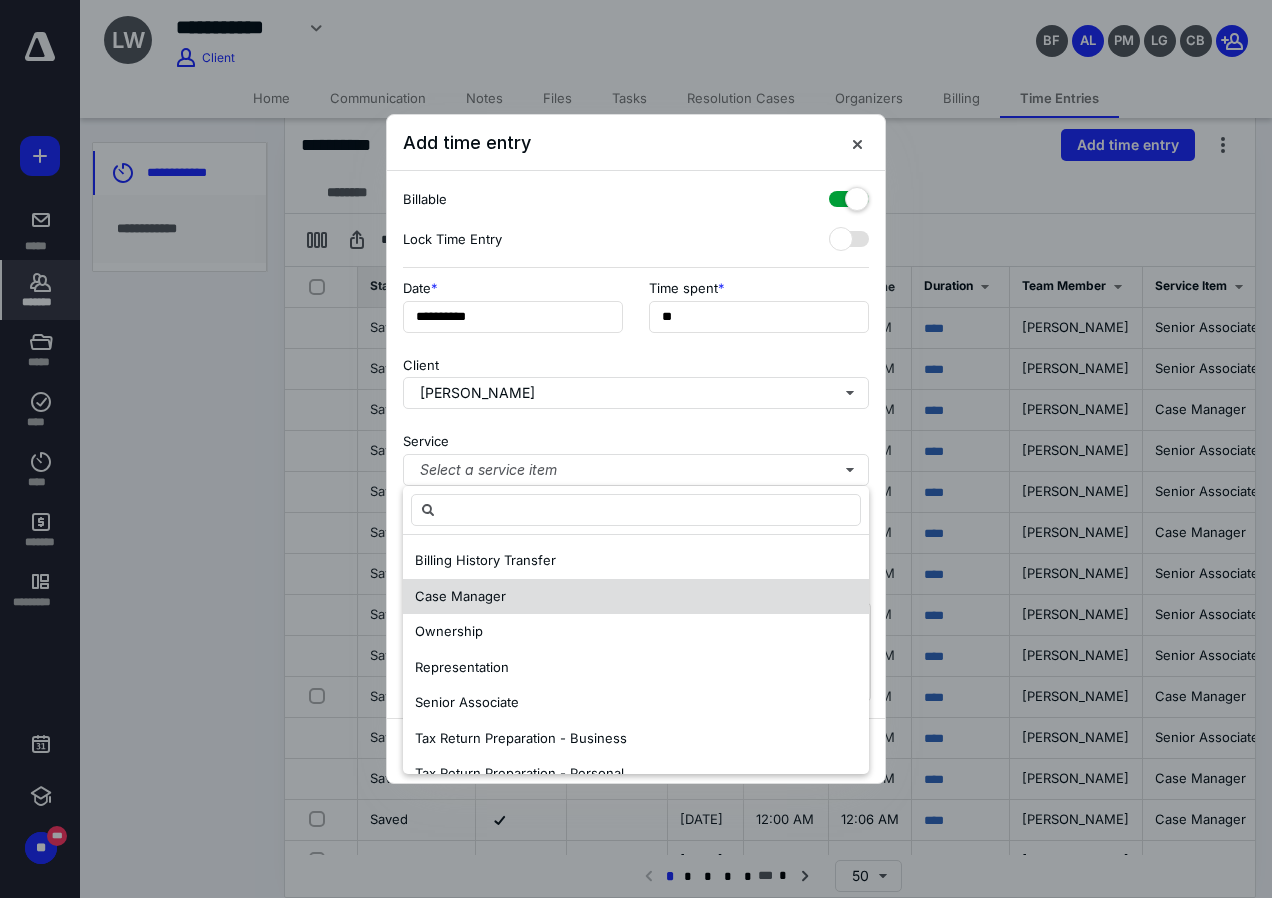 click on "Case Manager" at bounding box center [636, 597] 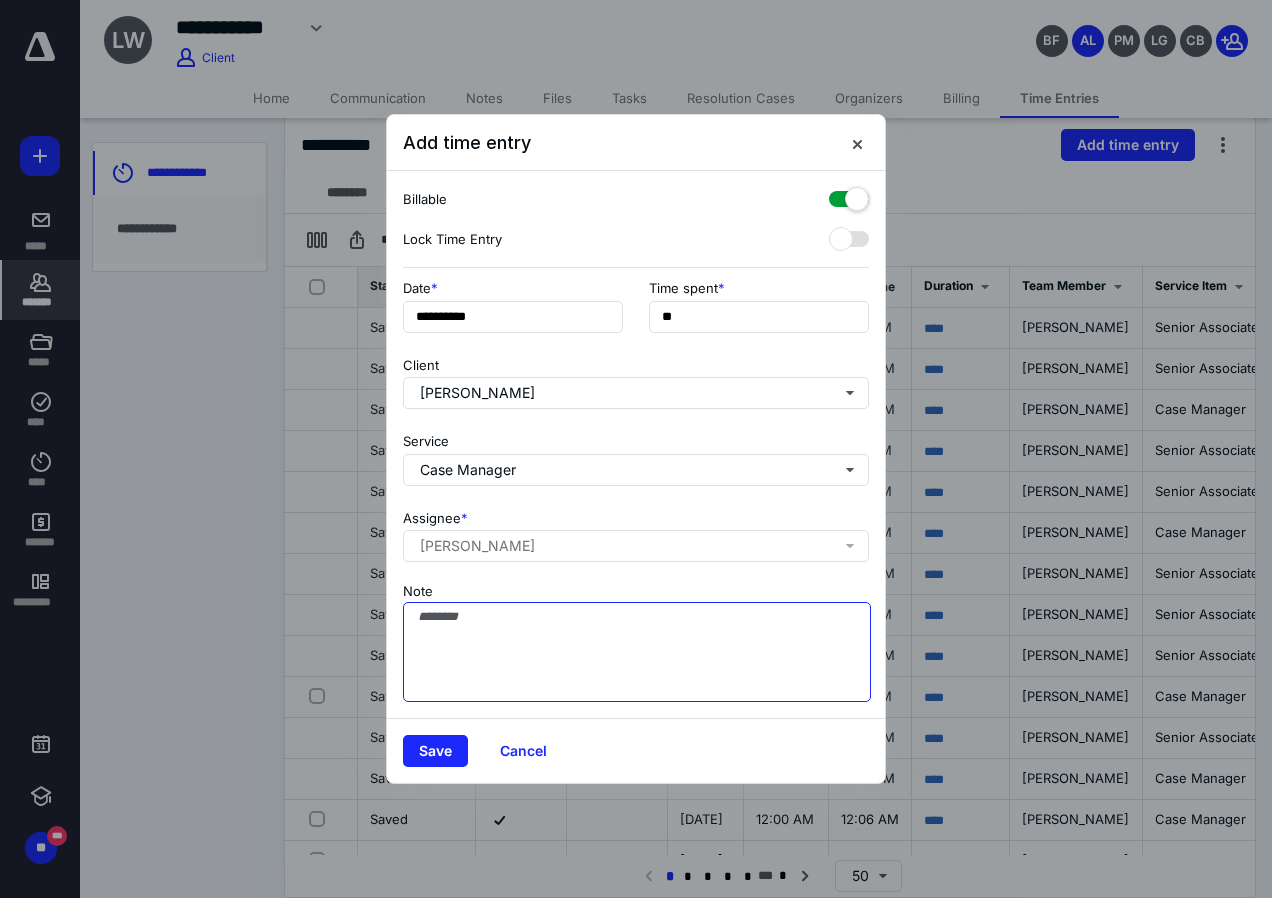 click on "Note" at bounding box center [637, 652] 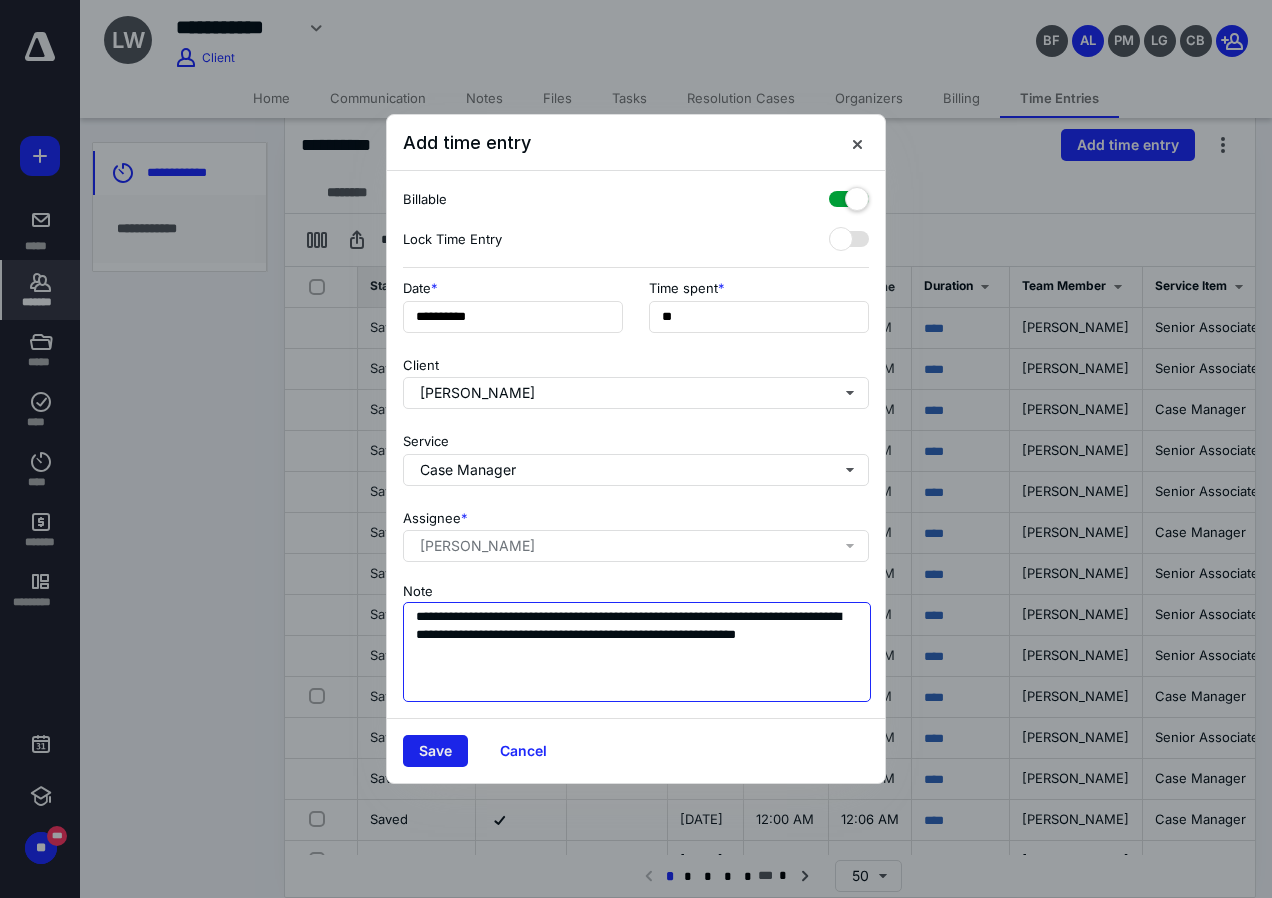 type on "**********" 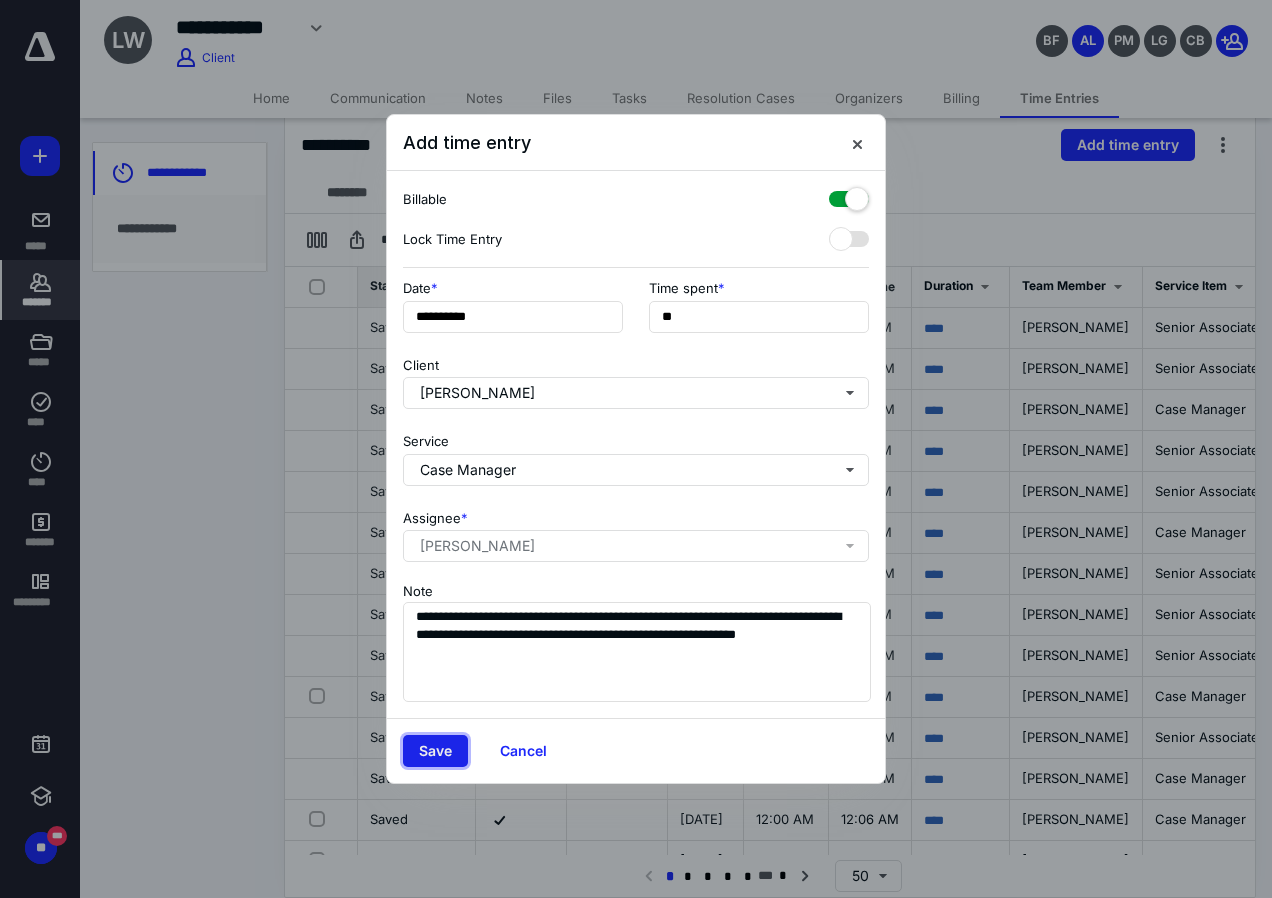 click on "Save" at bounding box center [435, 751] 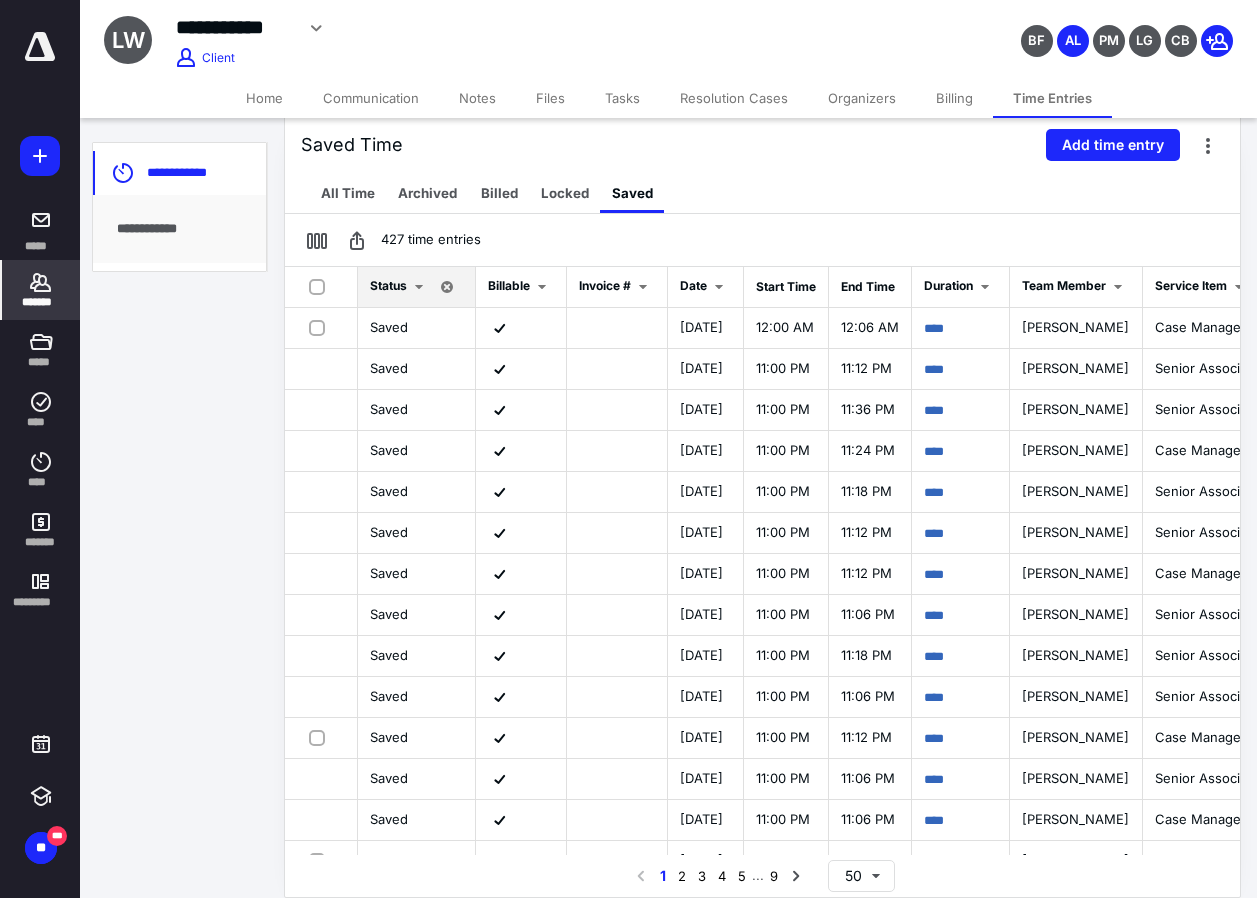 click on "*******" at bounding box center (41, 302) 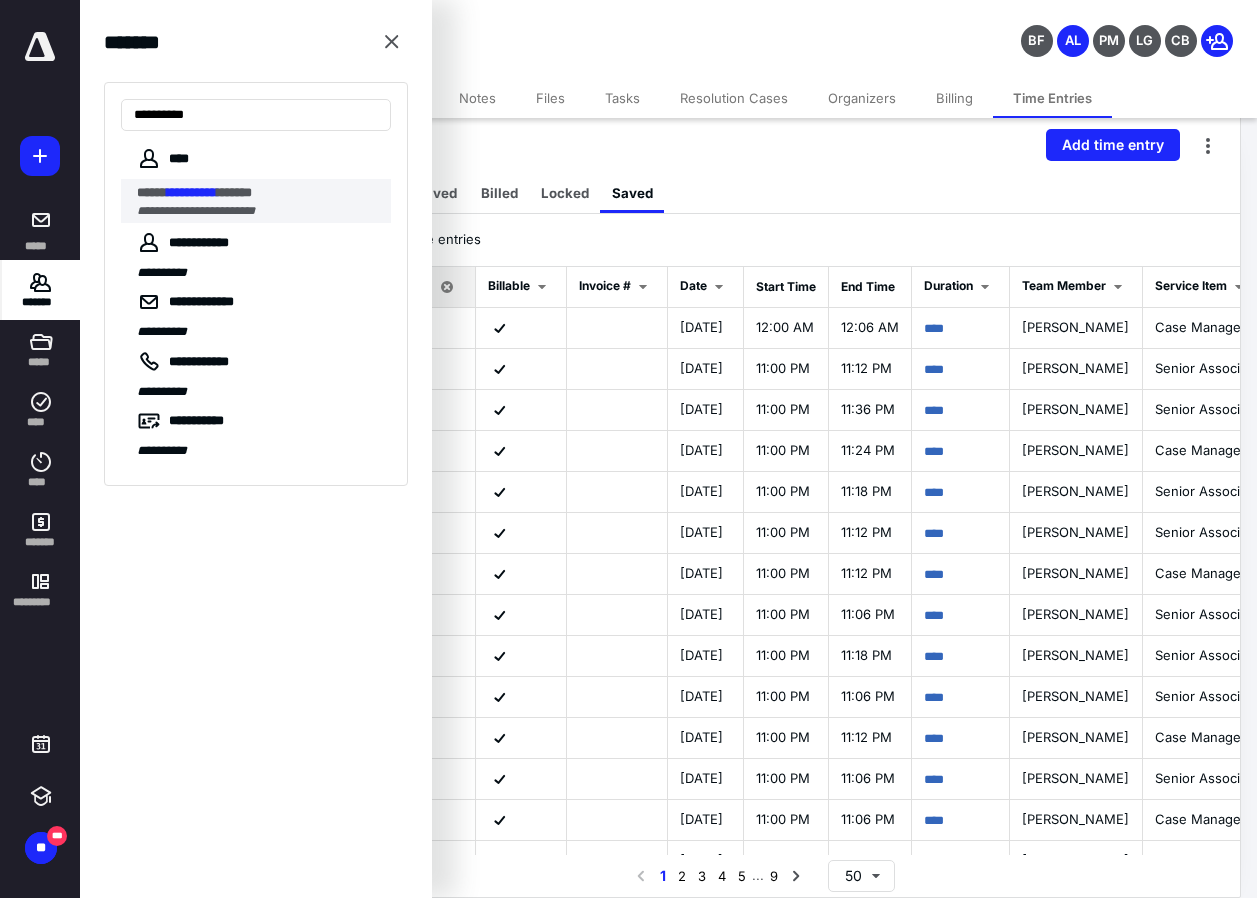 type on "**********" 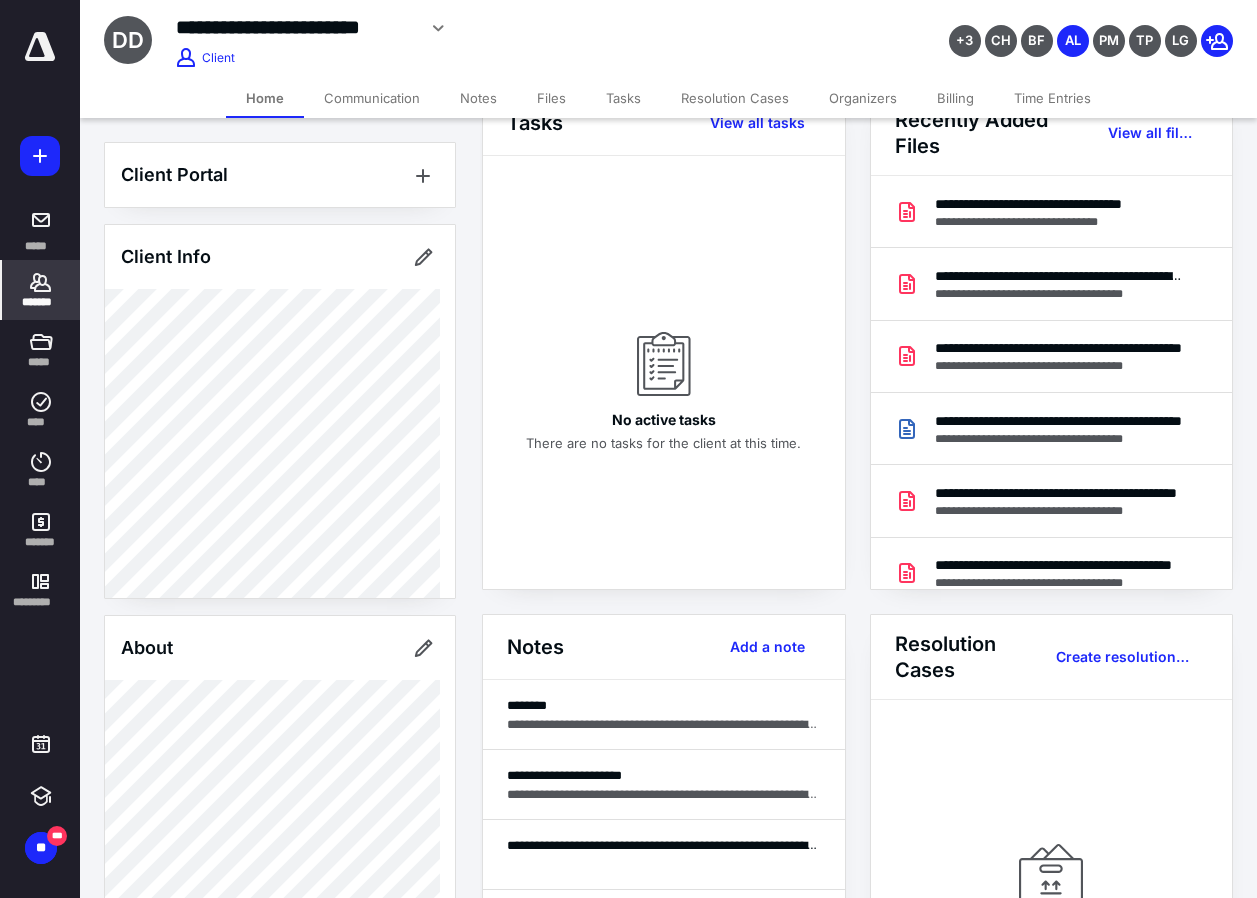 scroll, scrollTop: 0, scrollLeft: 0, axis: both 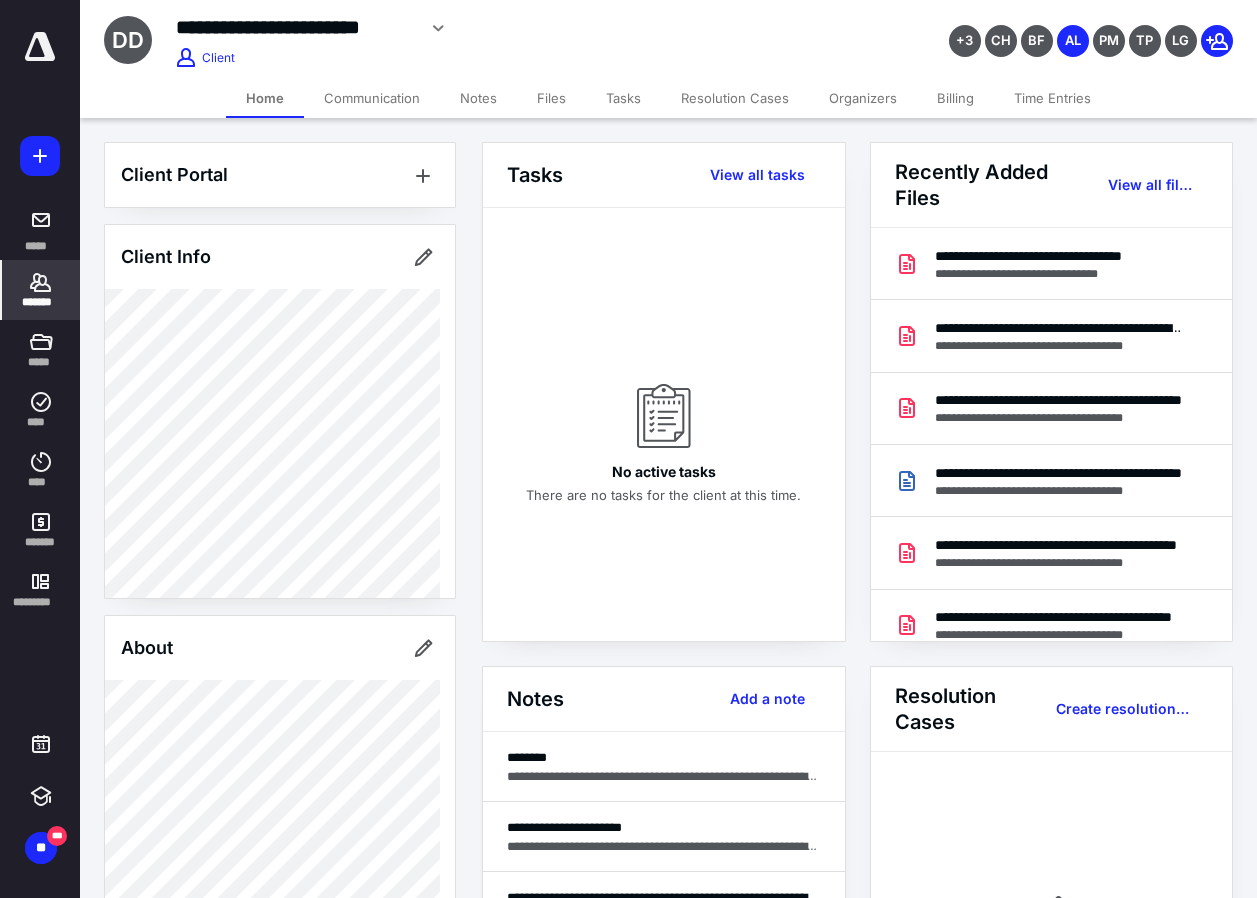 click on "Time Entries" at bounding box center (1052, 98) 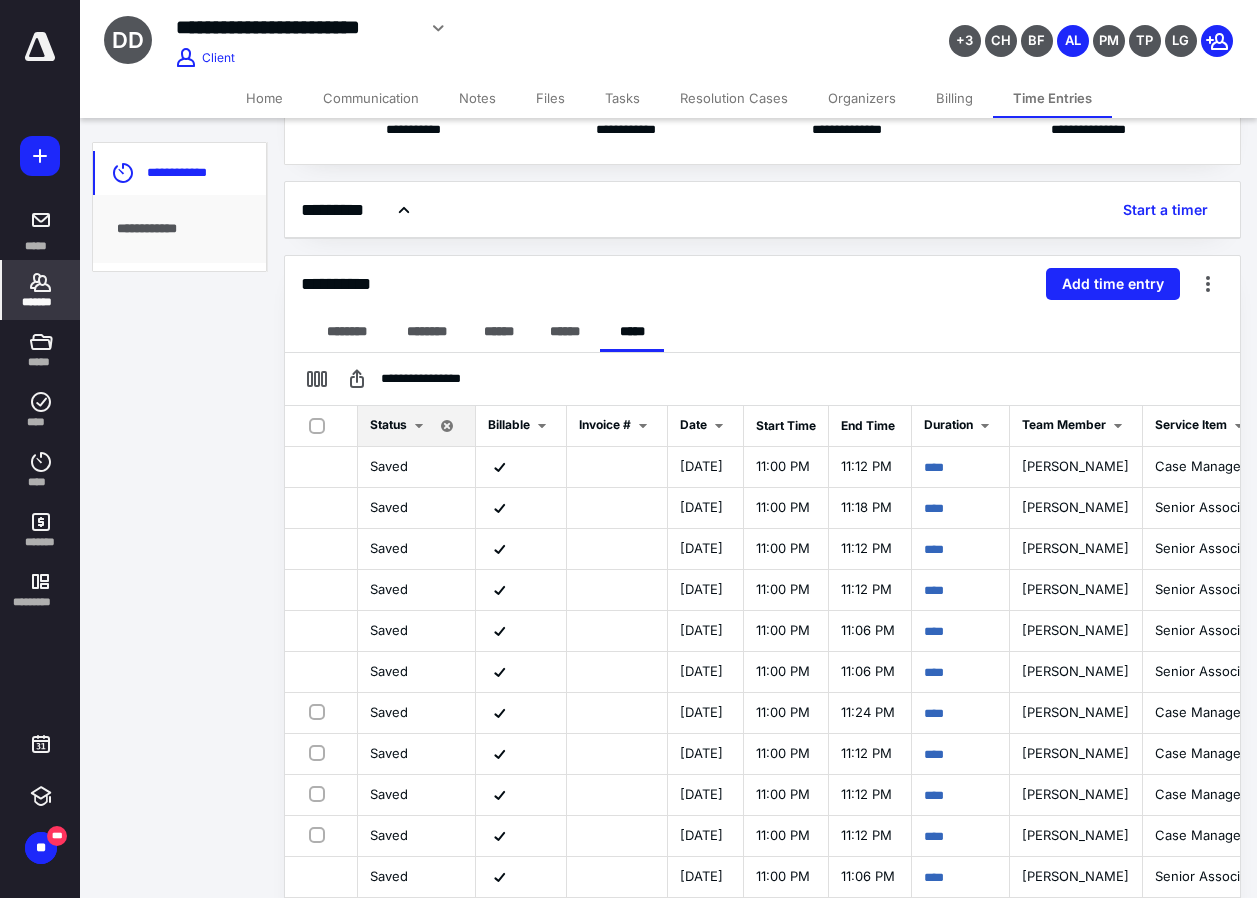 scroll, scrollTop: 232, scrollLeft: 0, axis: vertical 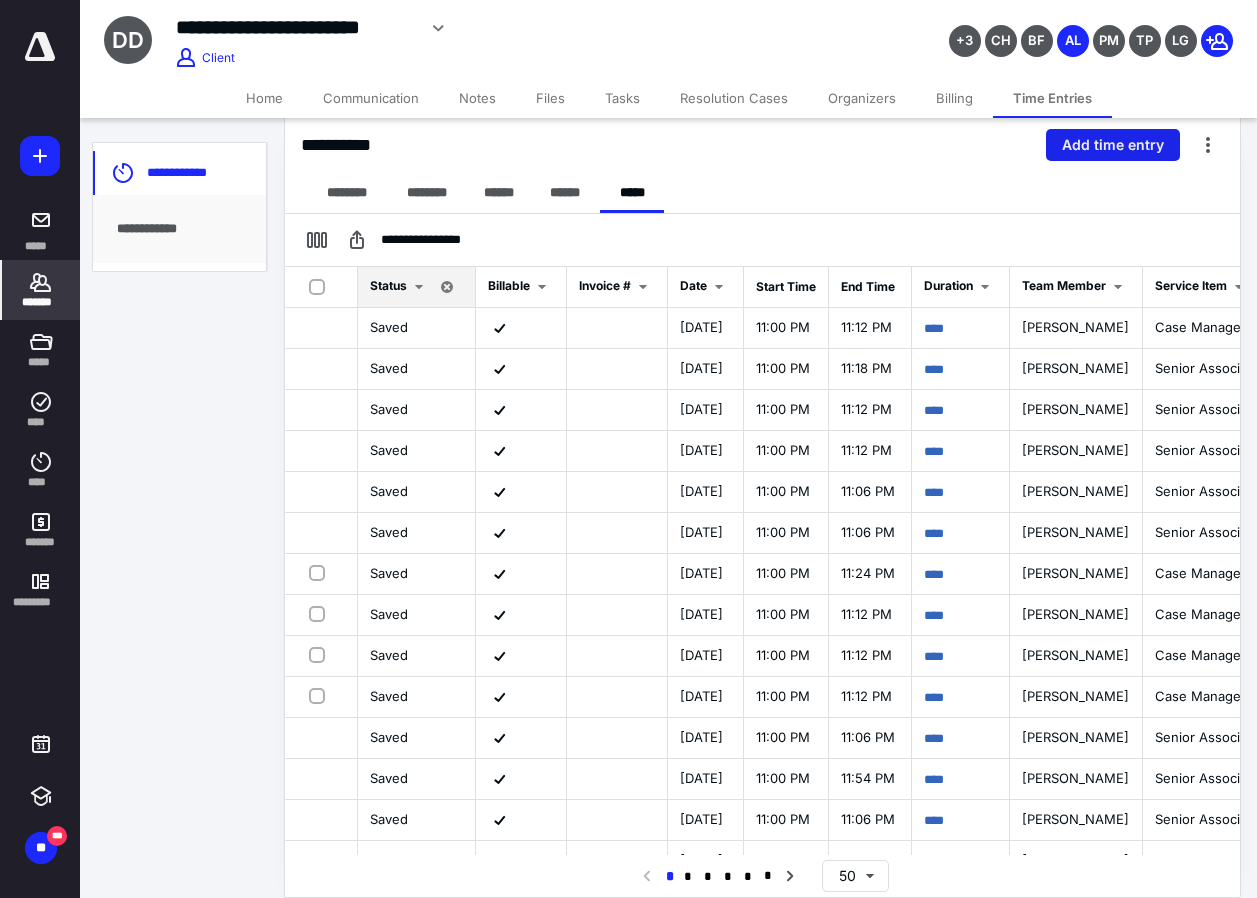 click on "Add time entry" at bounding box center (1113, 145) 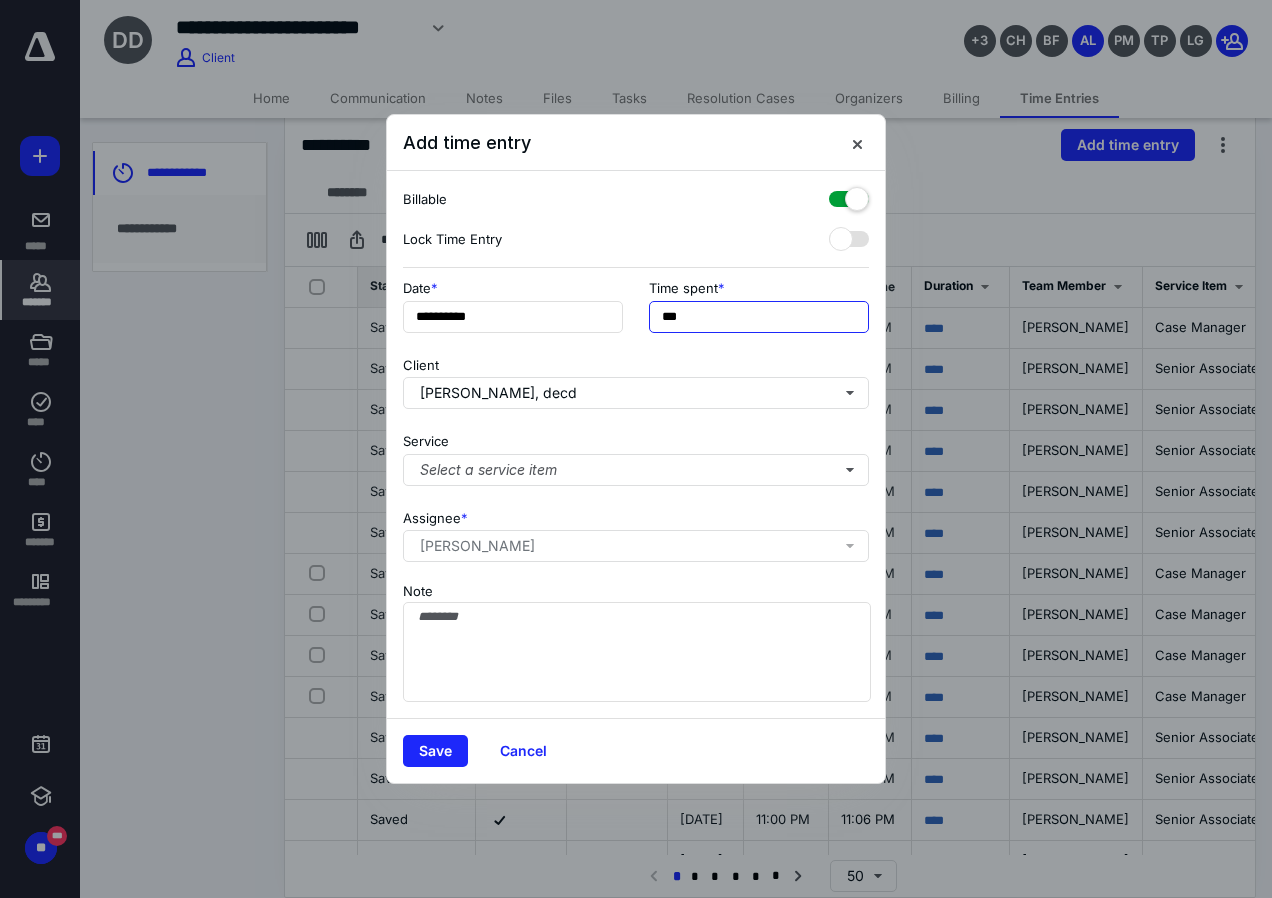 drag, startPoint x: 714, startPoint y: 316, endPoint x: 523, endPoint y: 279, distance: 194.55077 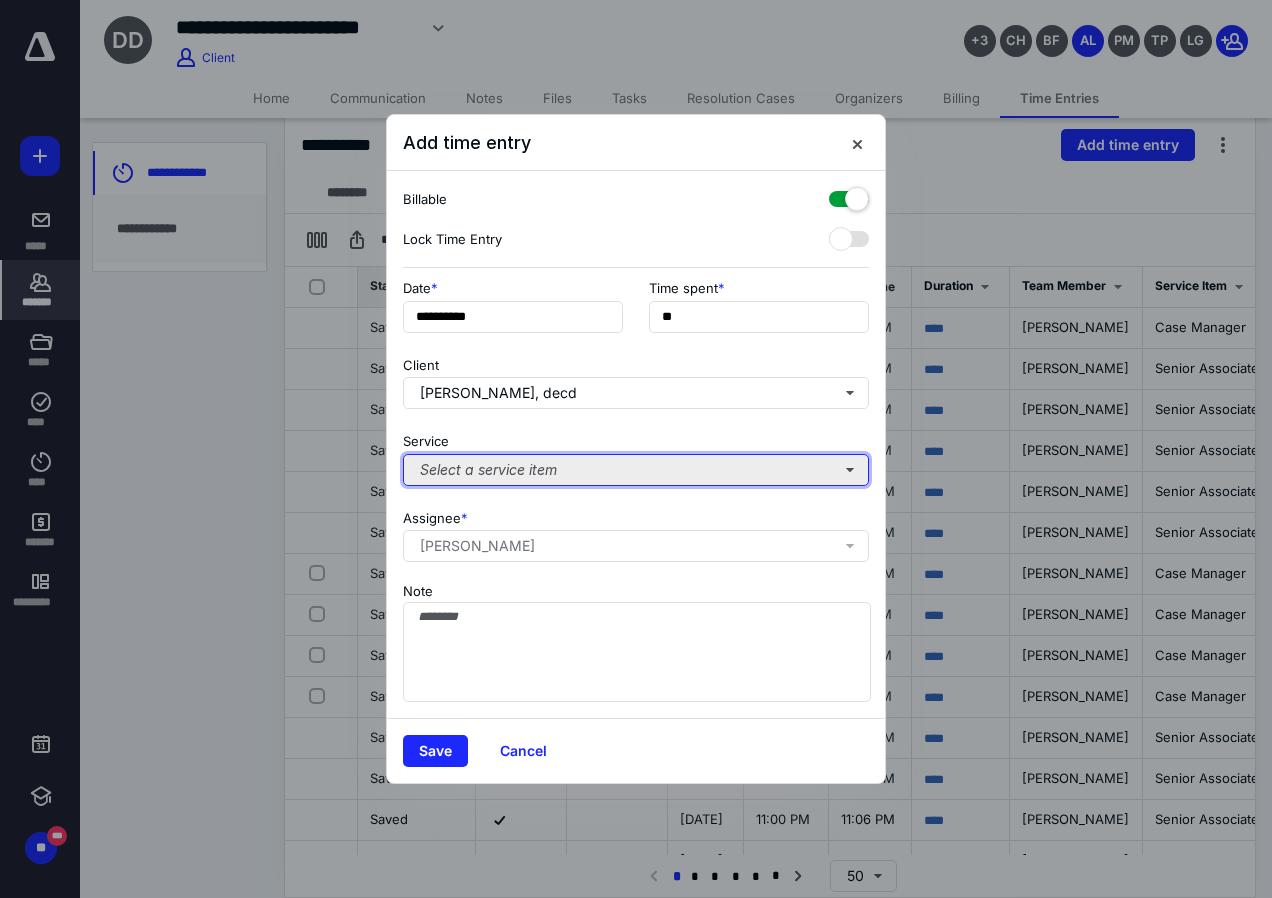 type on "***" 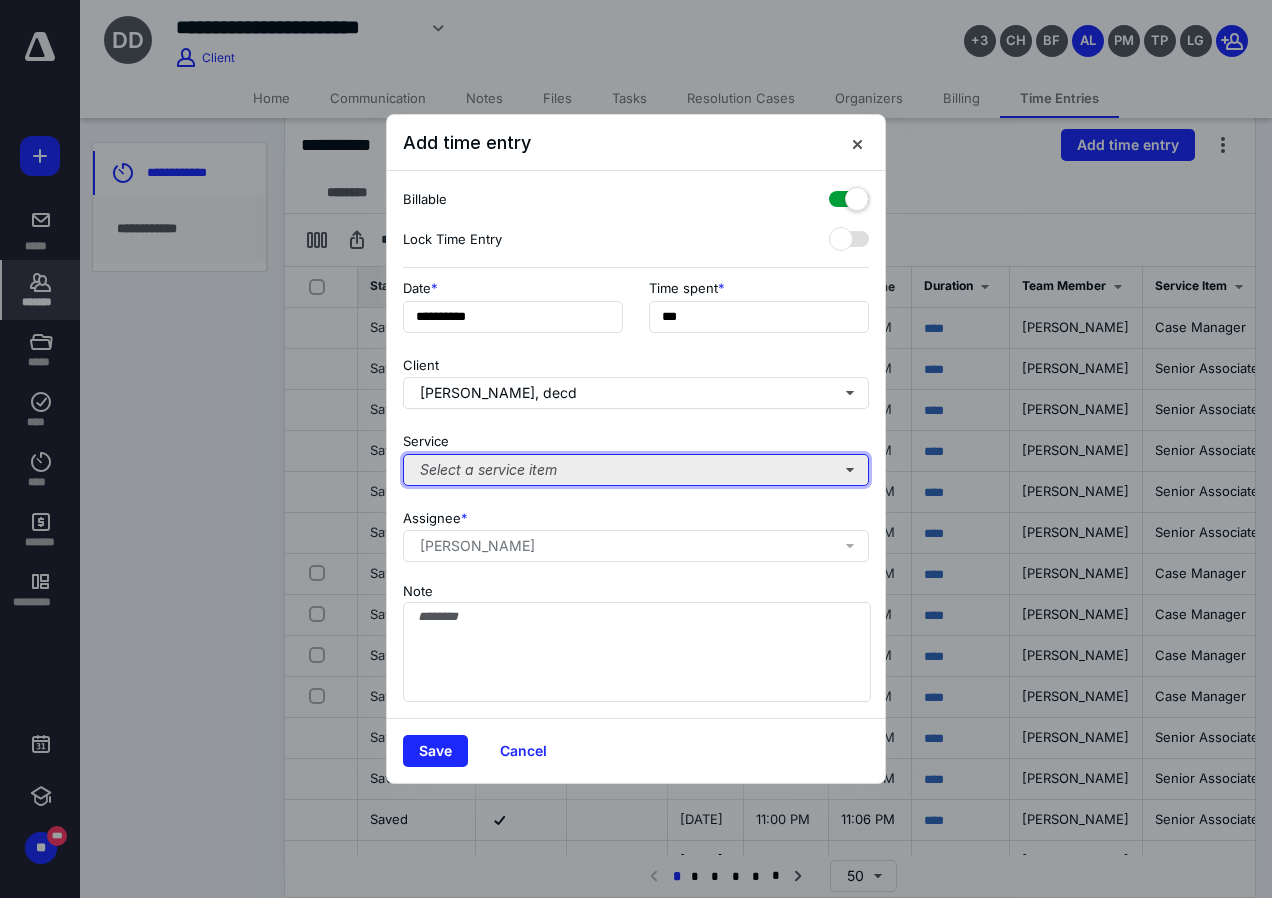click on "Select a service item" at bounding box center (636, 470) 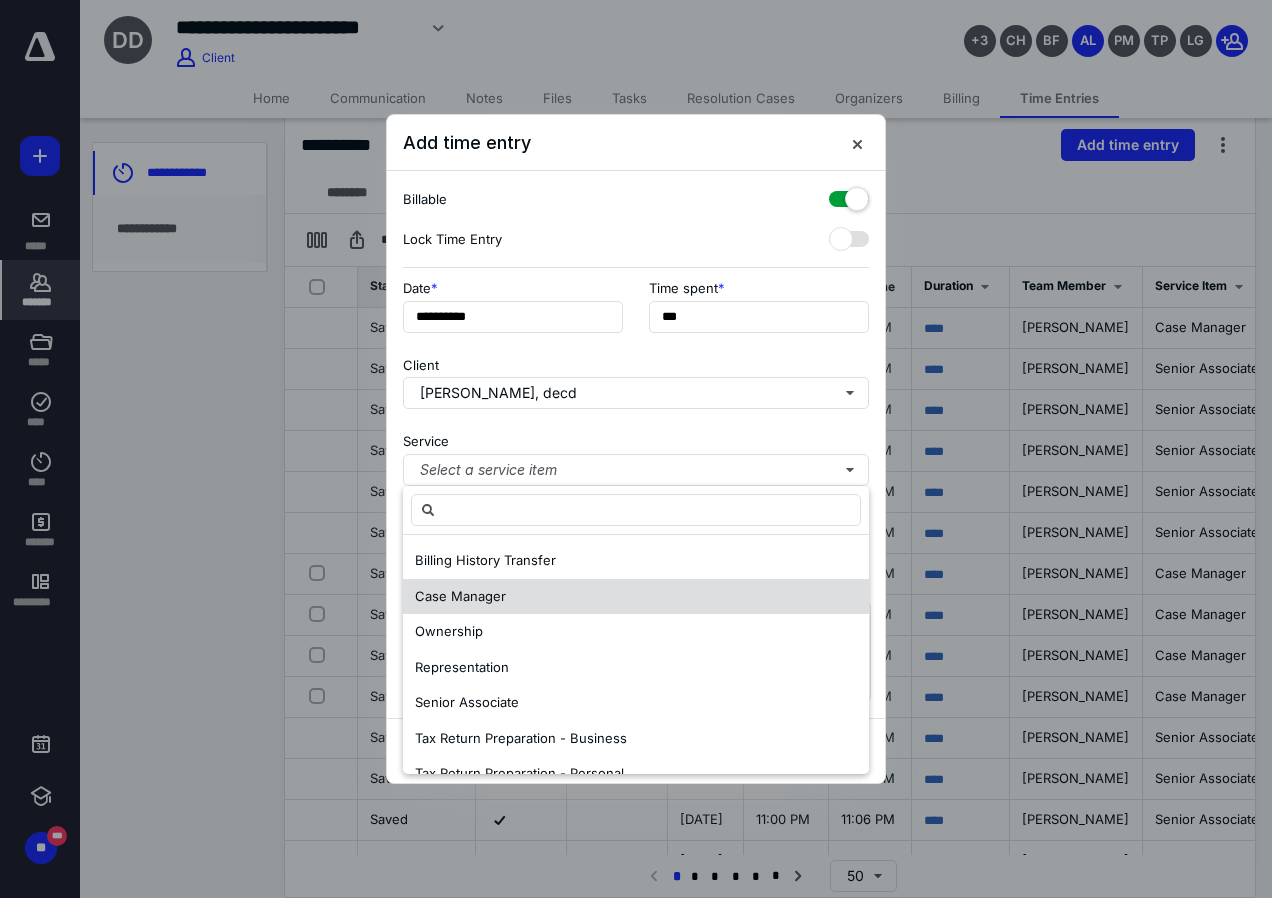 click on "Case Manager" at bounding box center (636, 597) 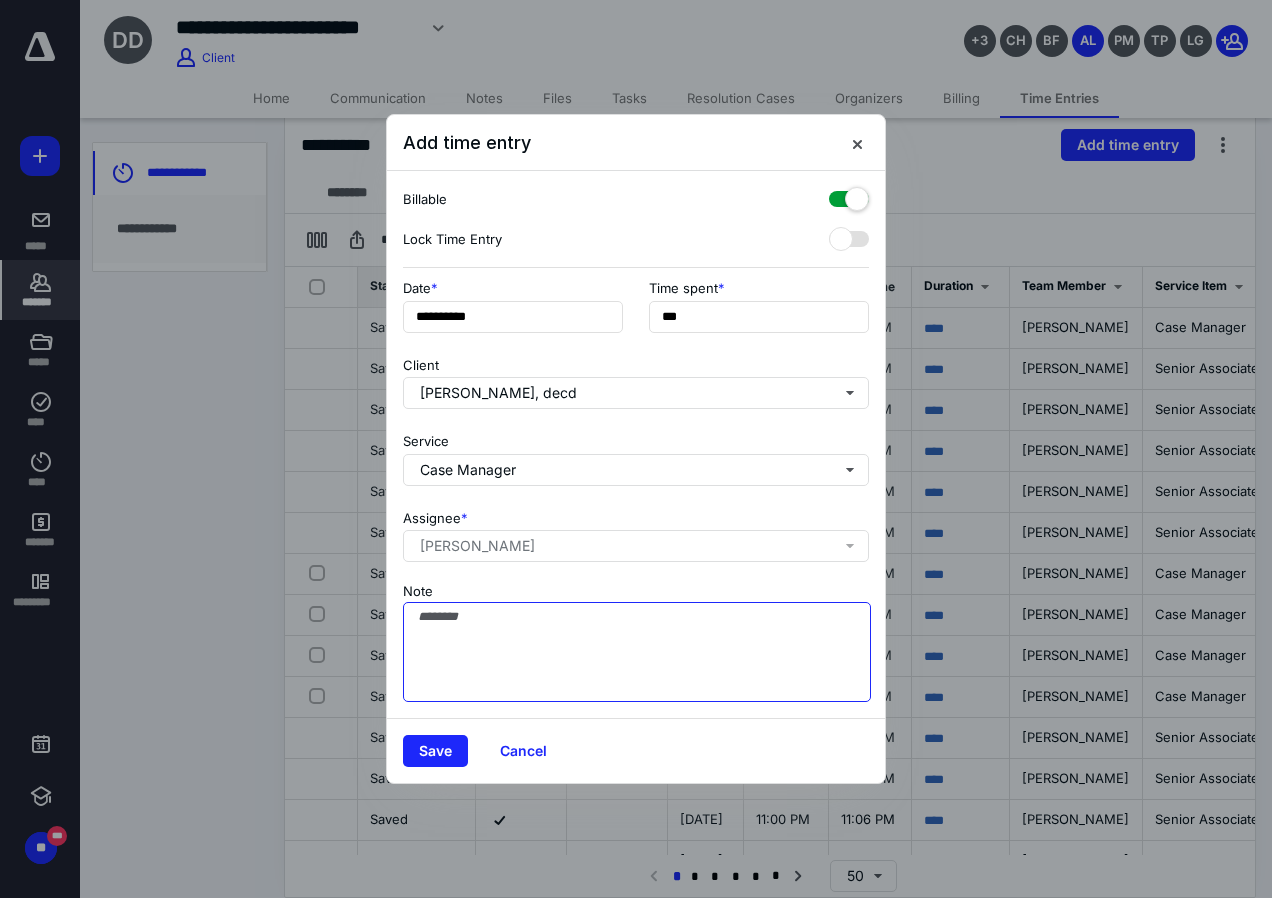 click on "Note" at bounding box center (637, 652) 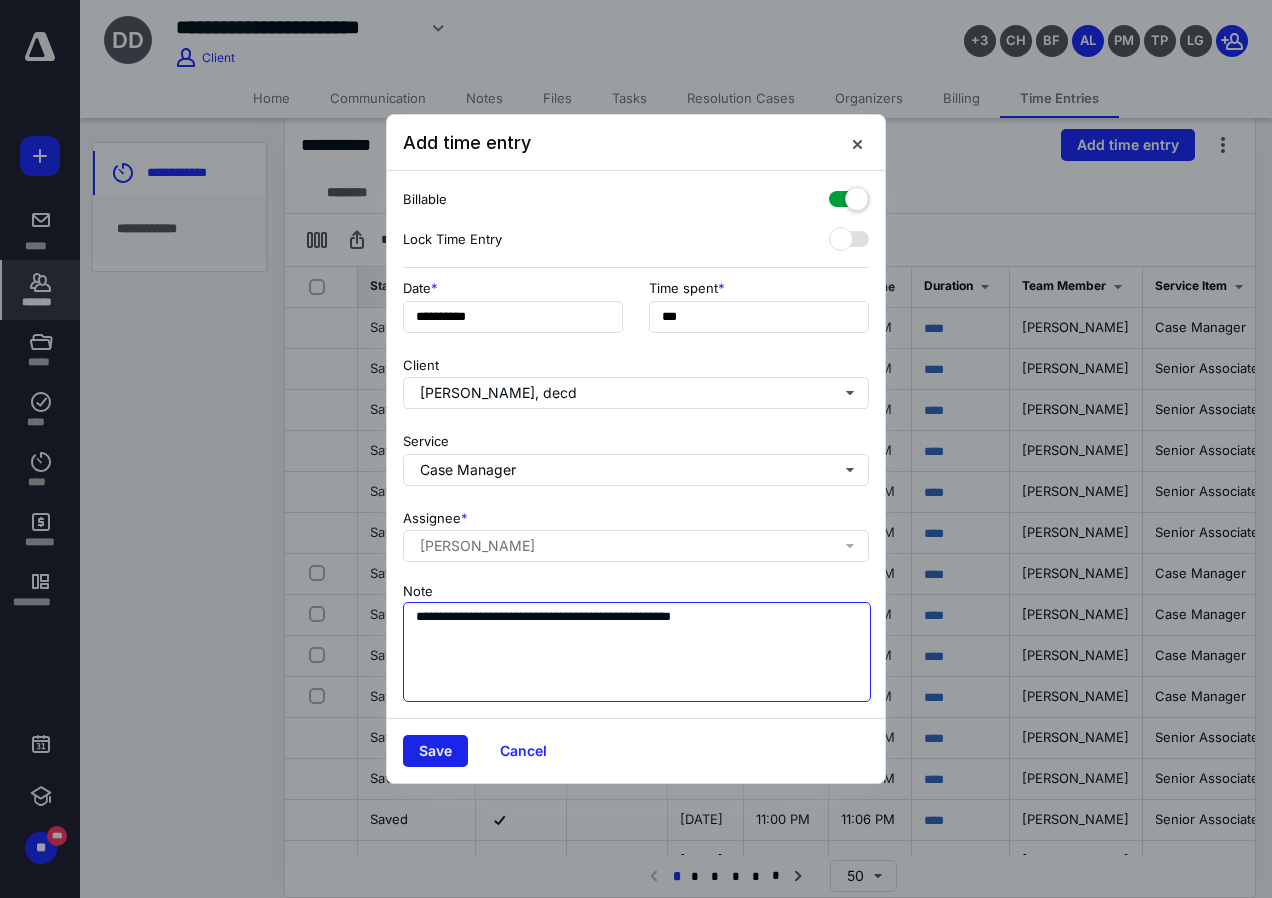 type on "**********" 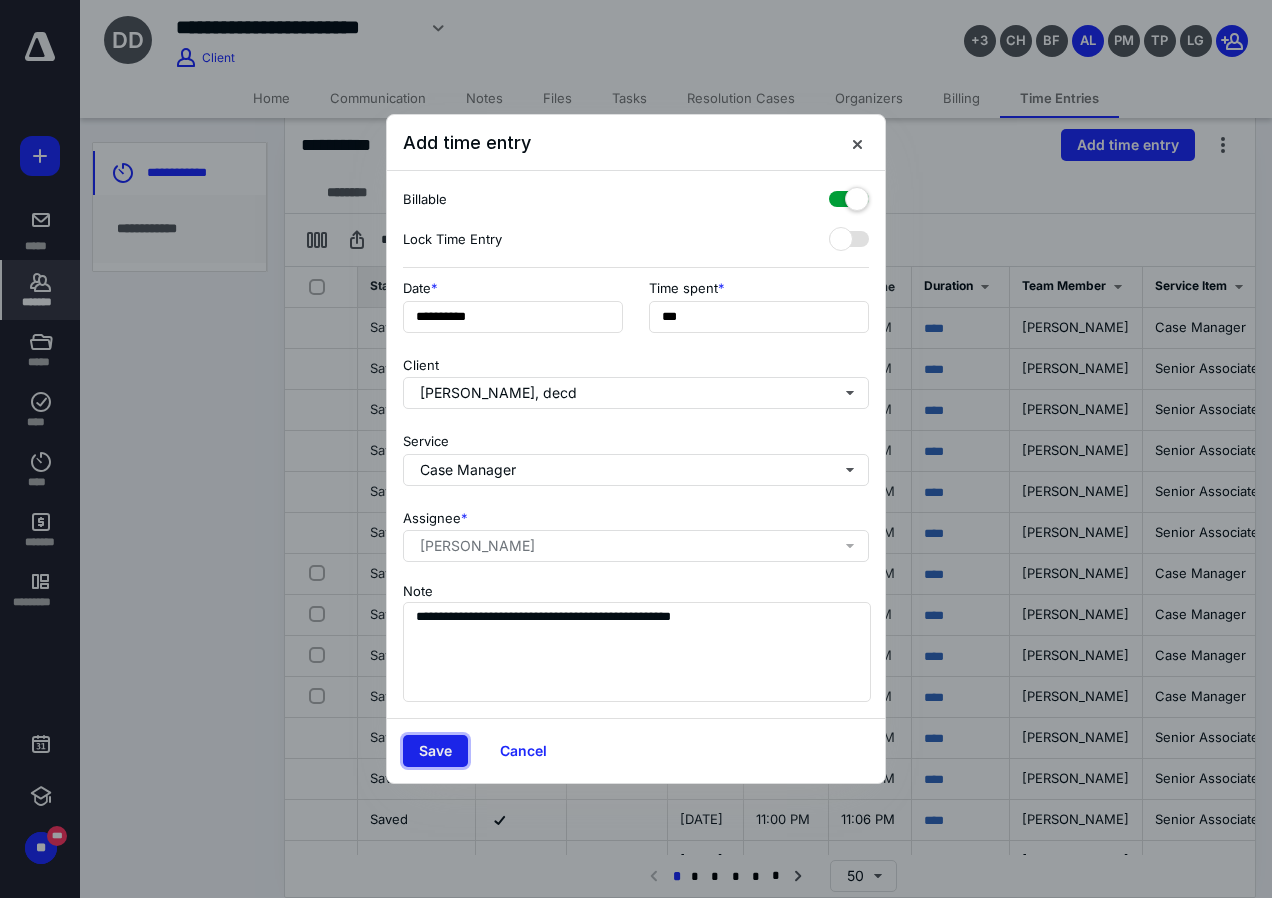click on "Save" at bounding box center [435, 751] 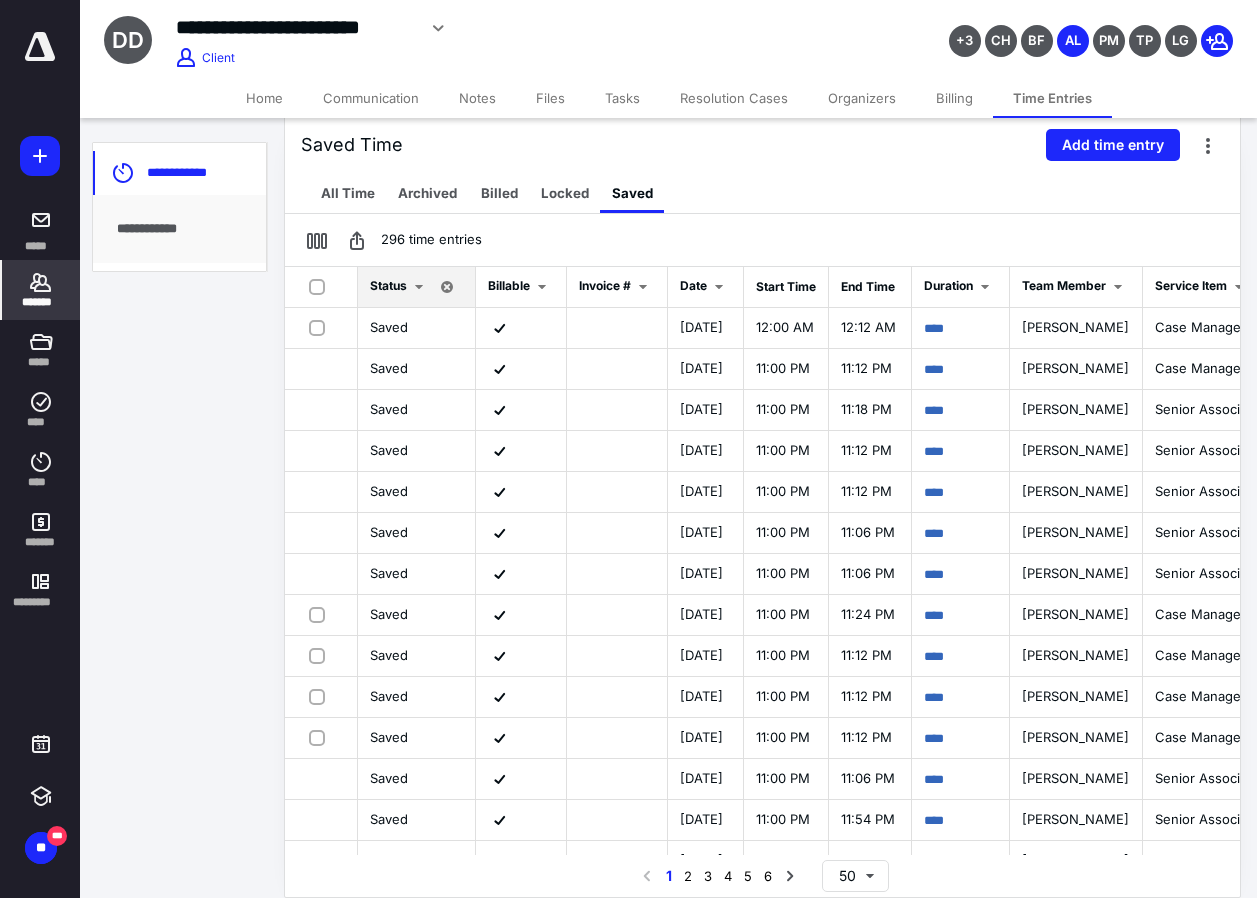click on "*******" at bounding box center (41, 290) 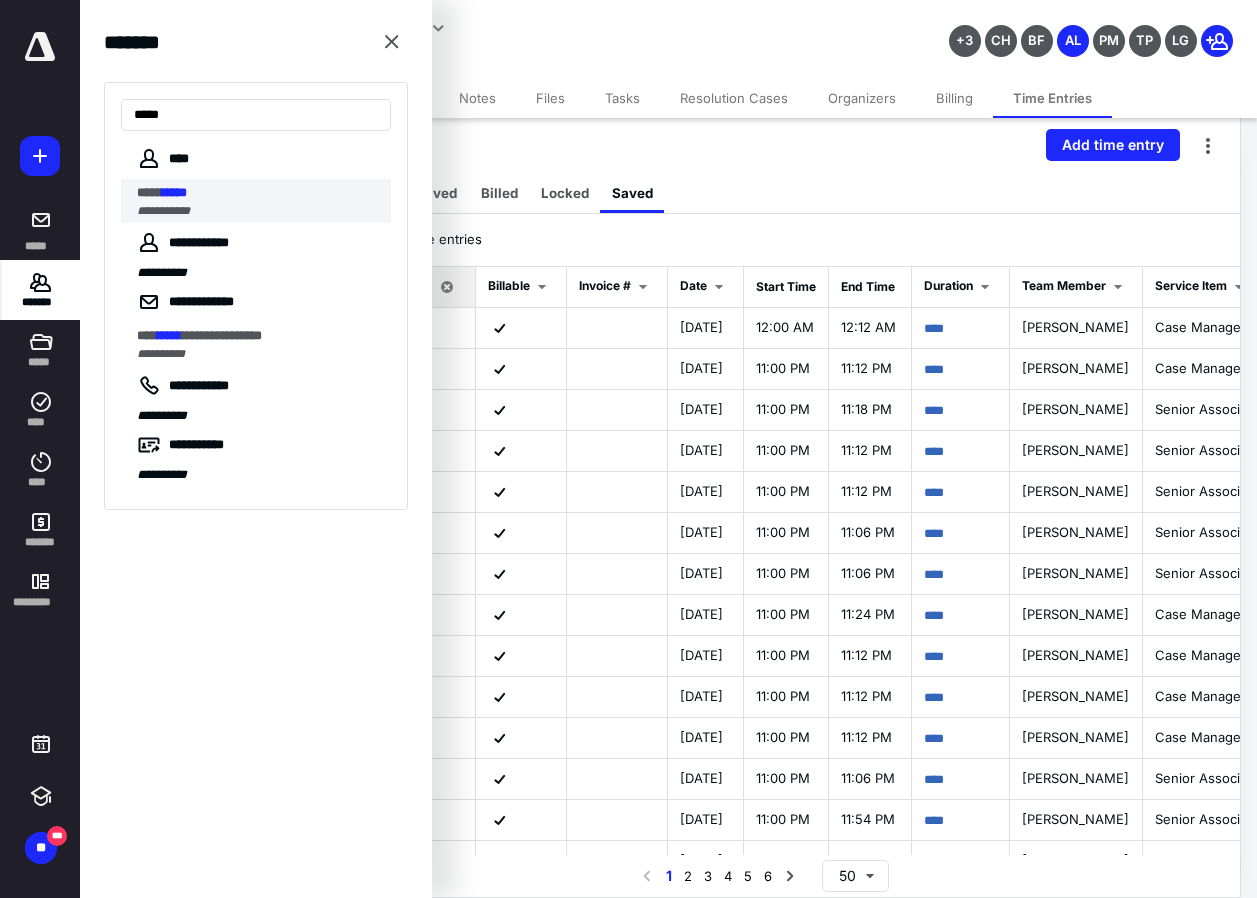 type on "*****" 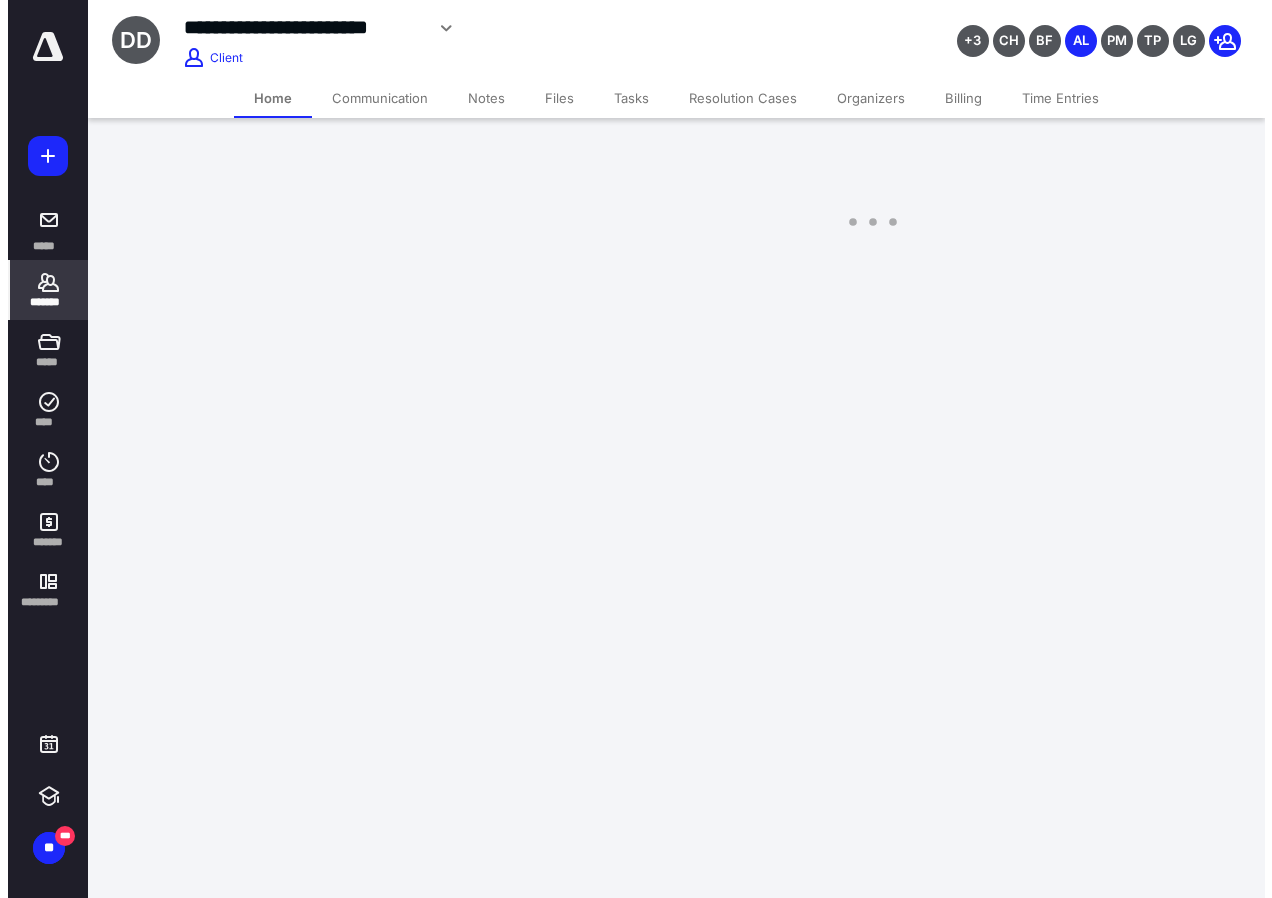 scroll, scrollTop: 0, scrollLeft: 0, axis: both 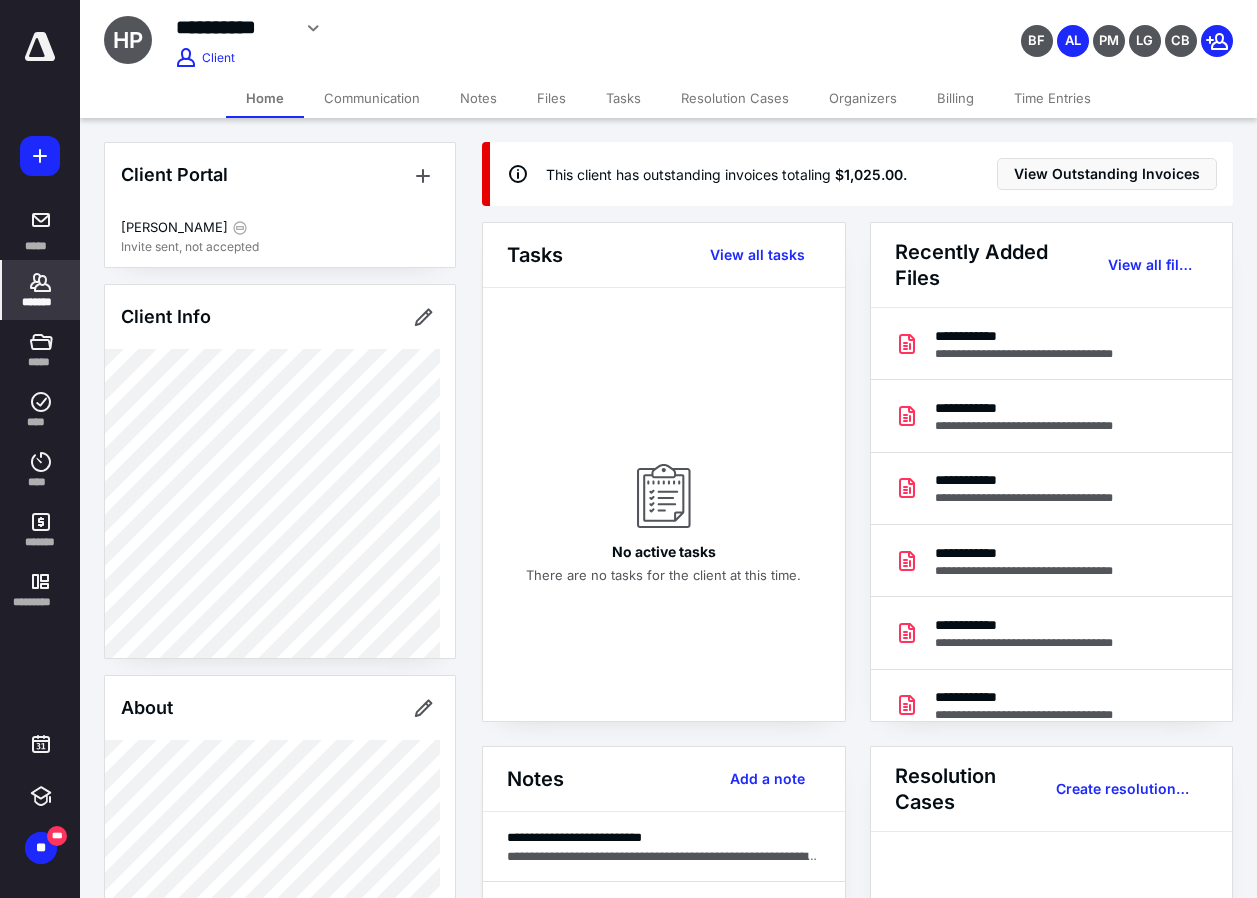 click 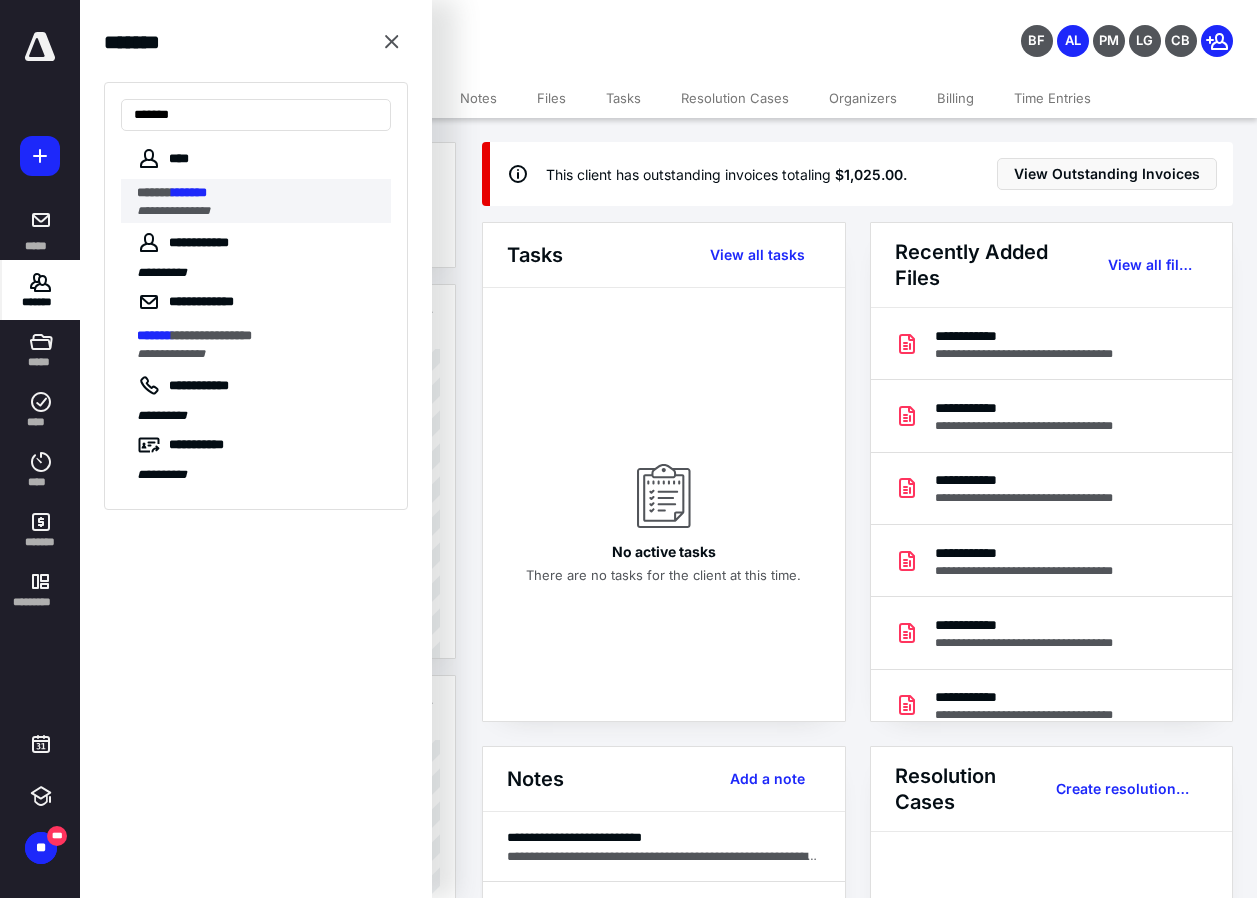 type on "*******" 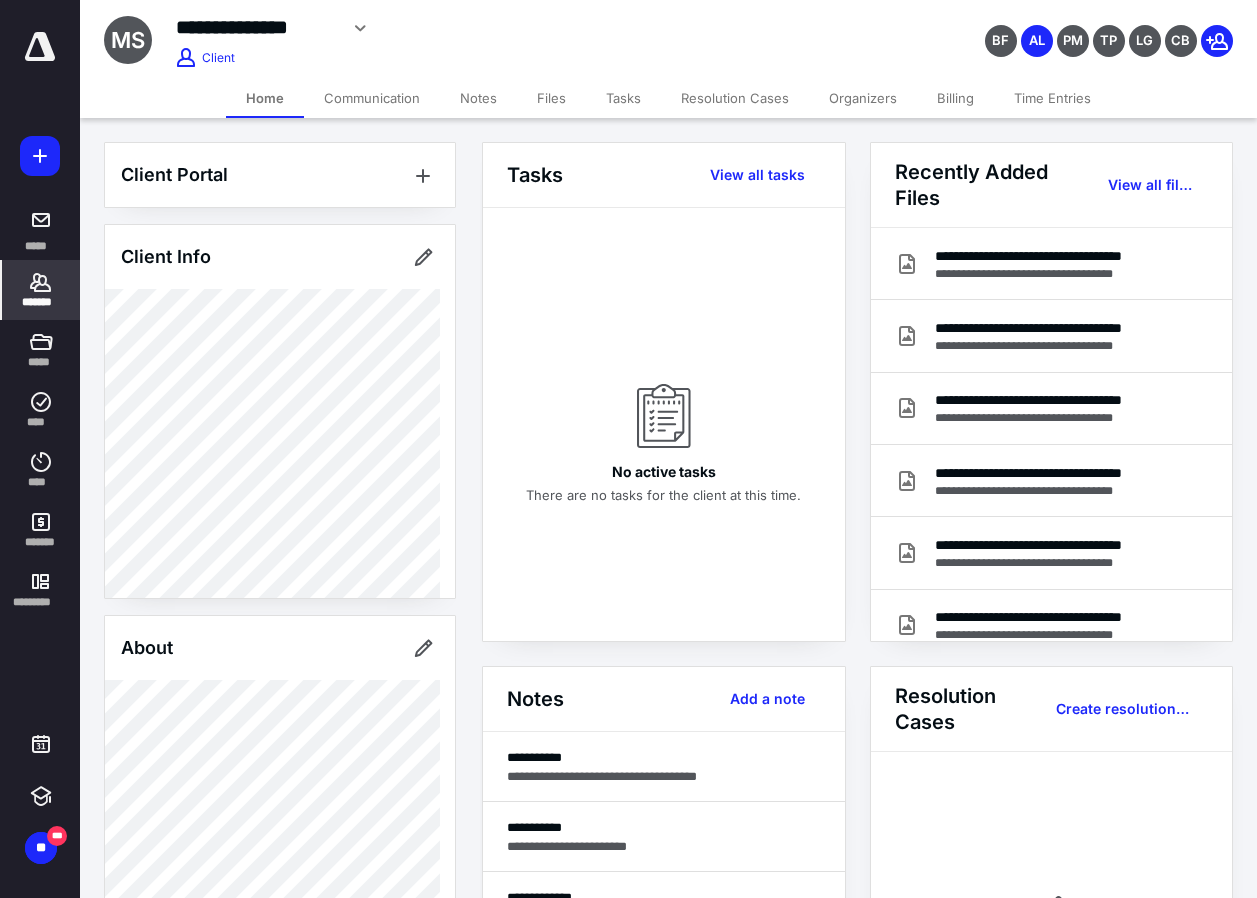 click on "Files" at bounding box center (551, 98) 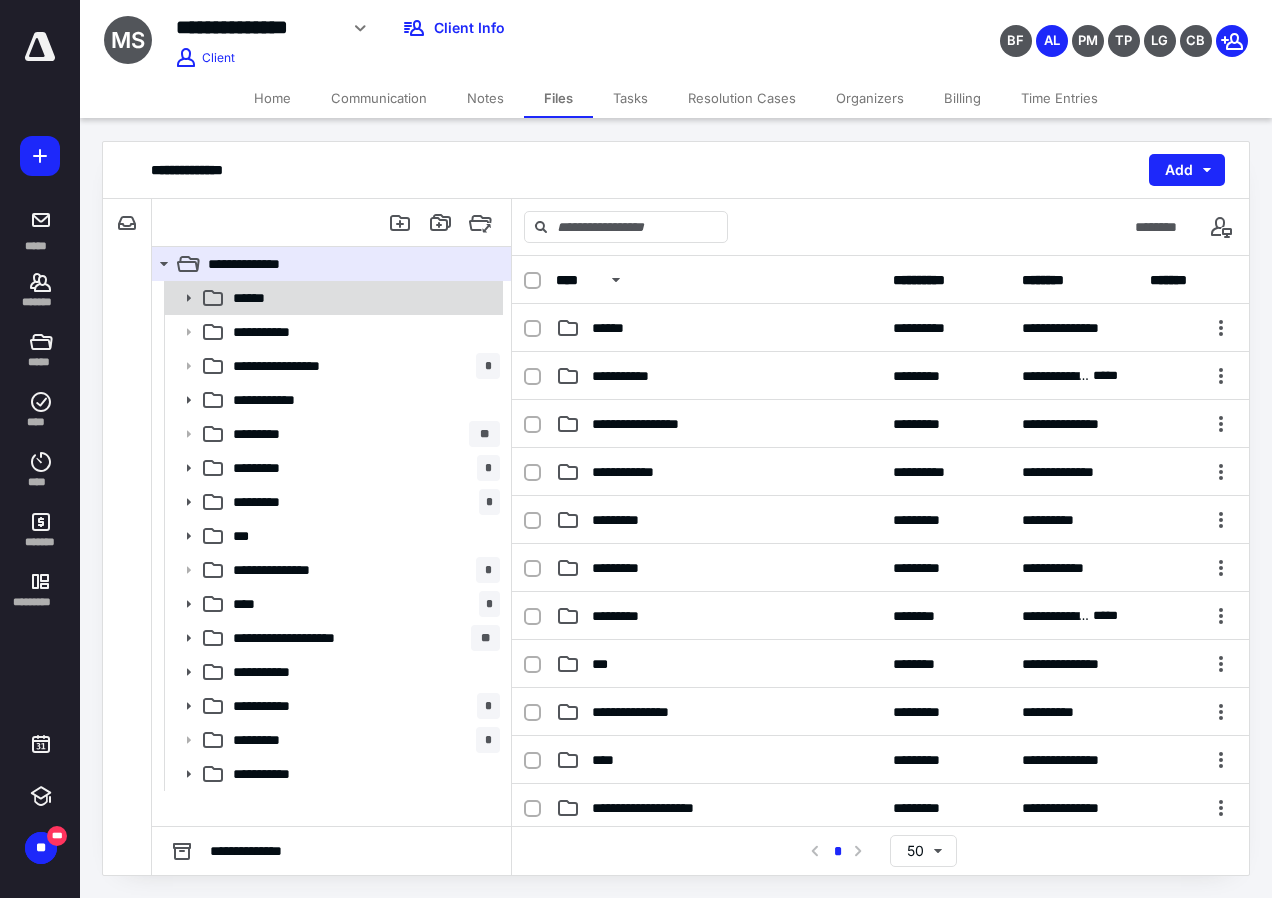 click on "******" at bounding box center (332, 298) 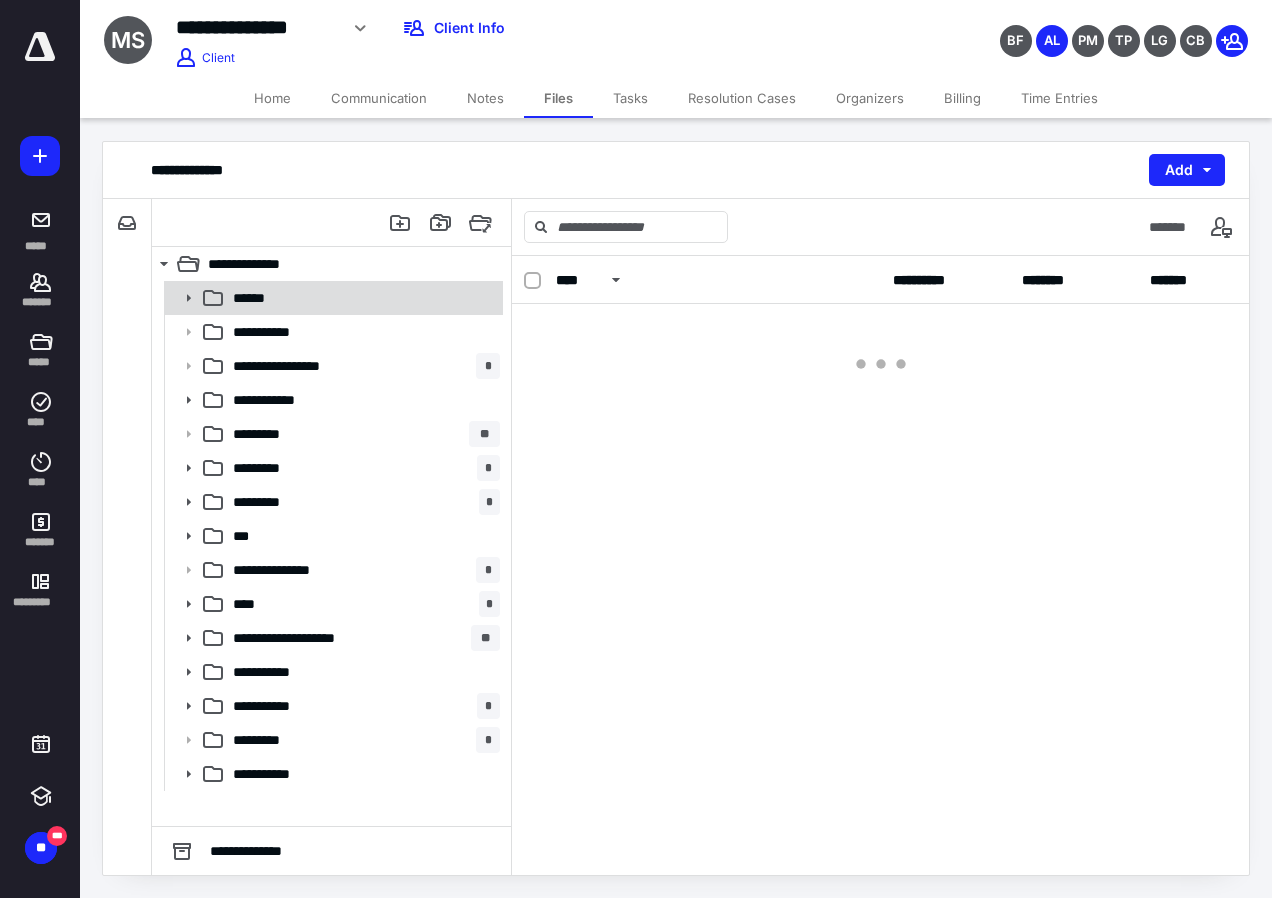 click on "******" at bounding box center (332, 298) 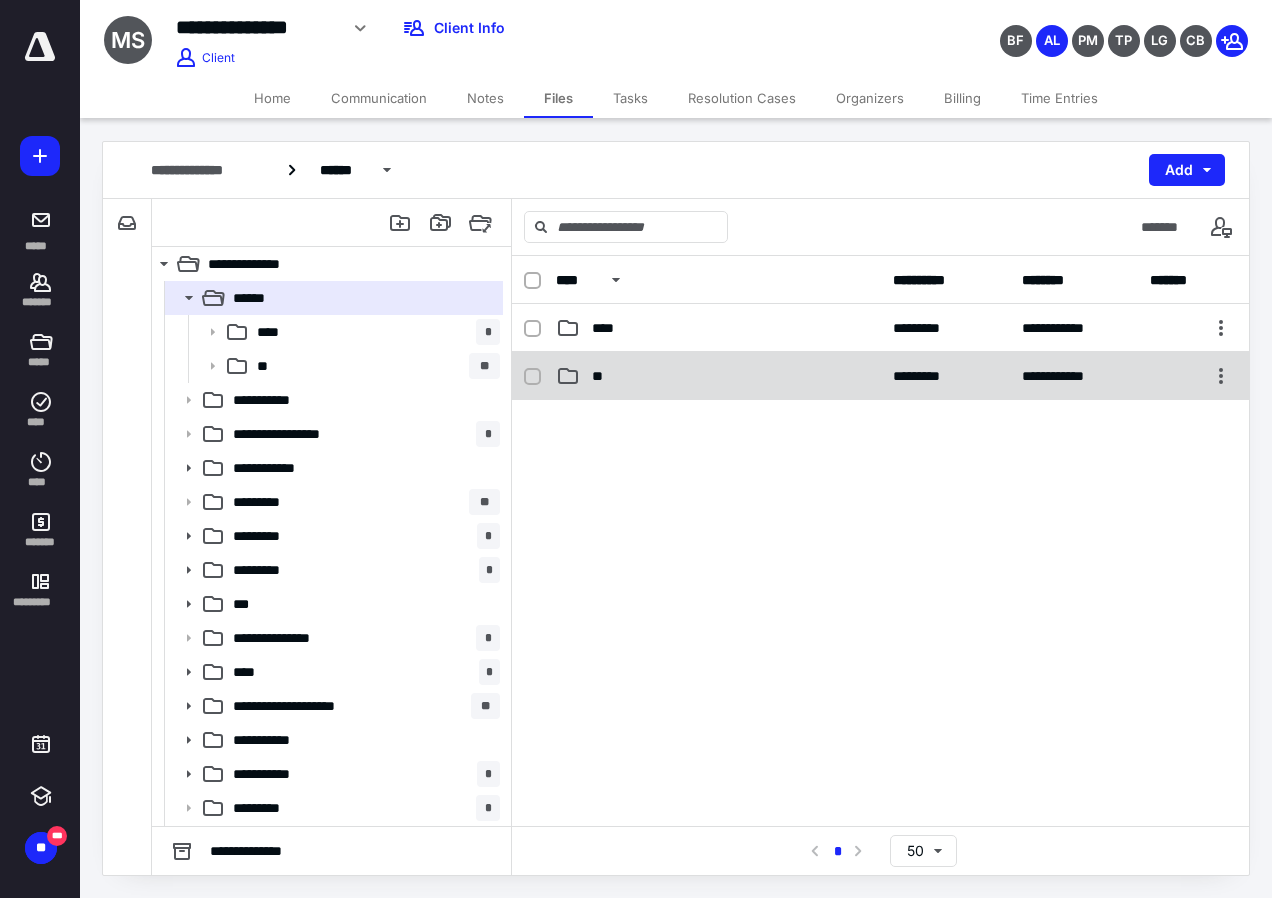 click on "**" at bounding box center (718, 376) 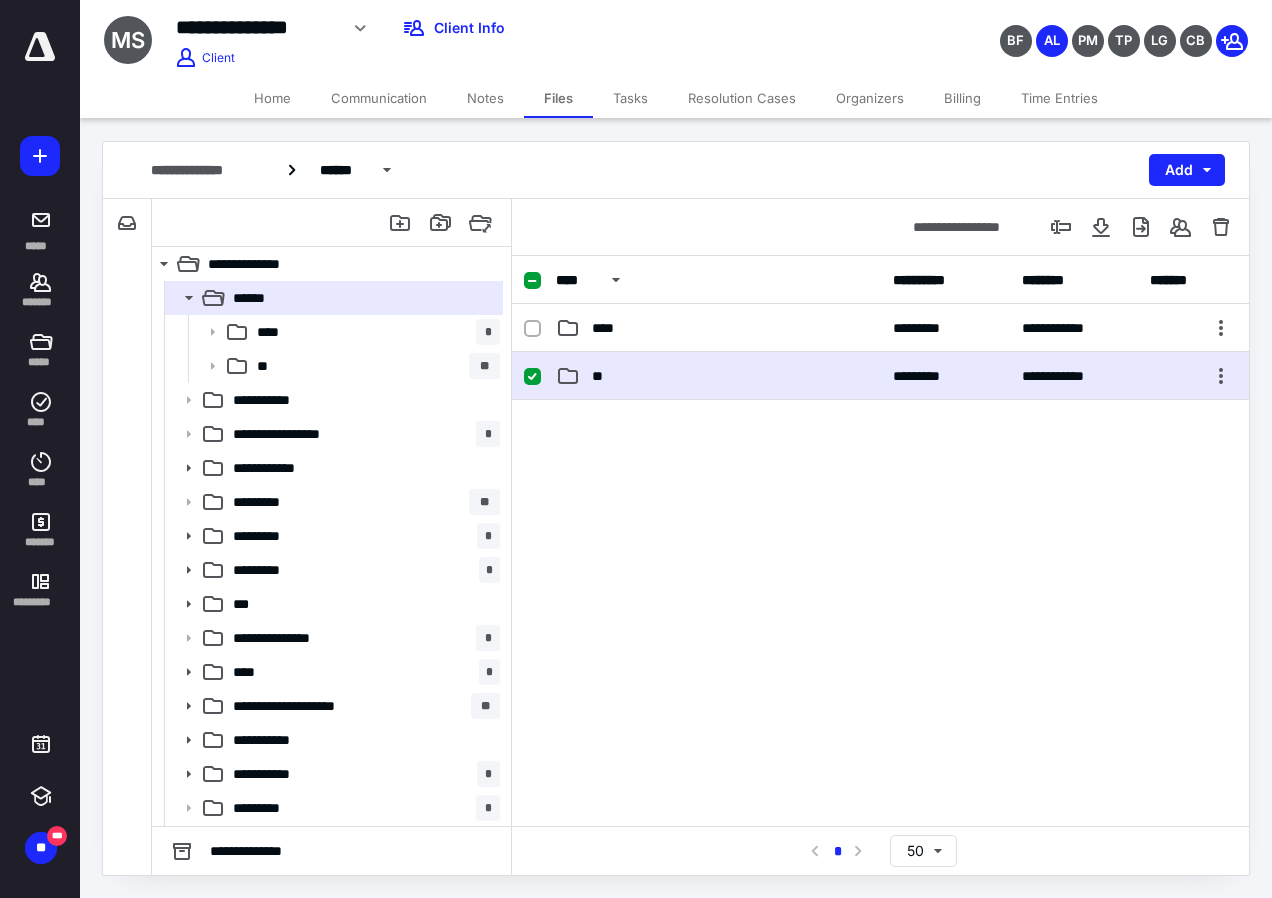 click on "**" at bounding box center [718, 376] 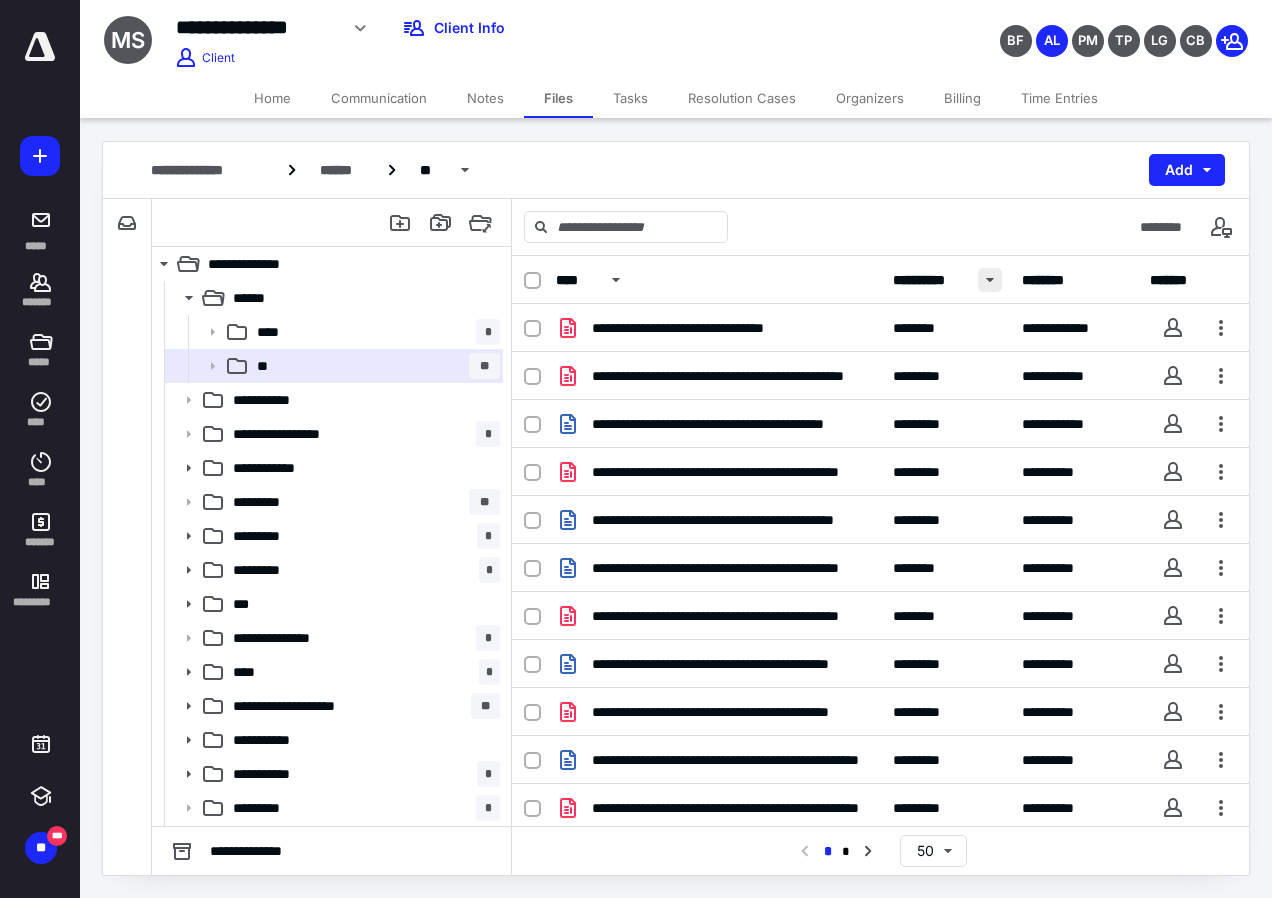 click at bounding box center (990, 280) 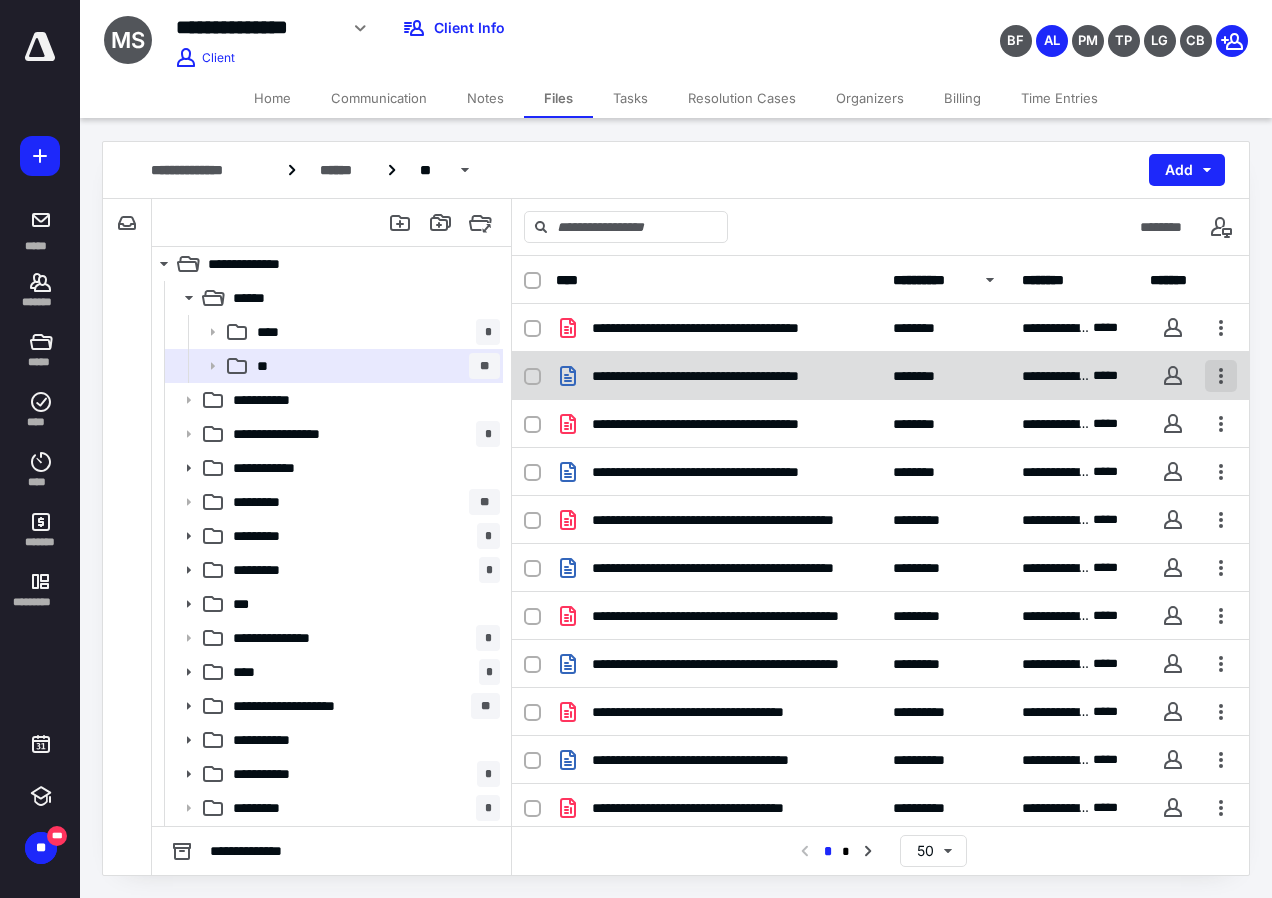 click at bounding box center [1221, 376] 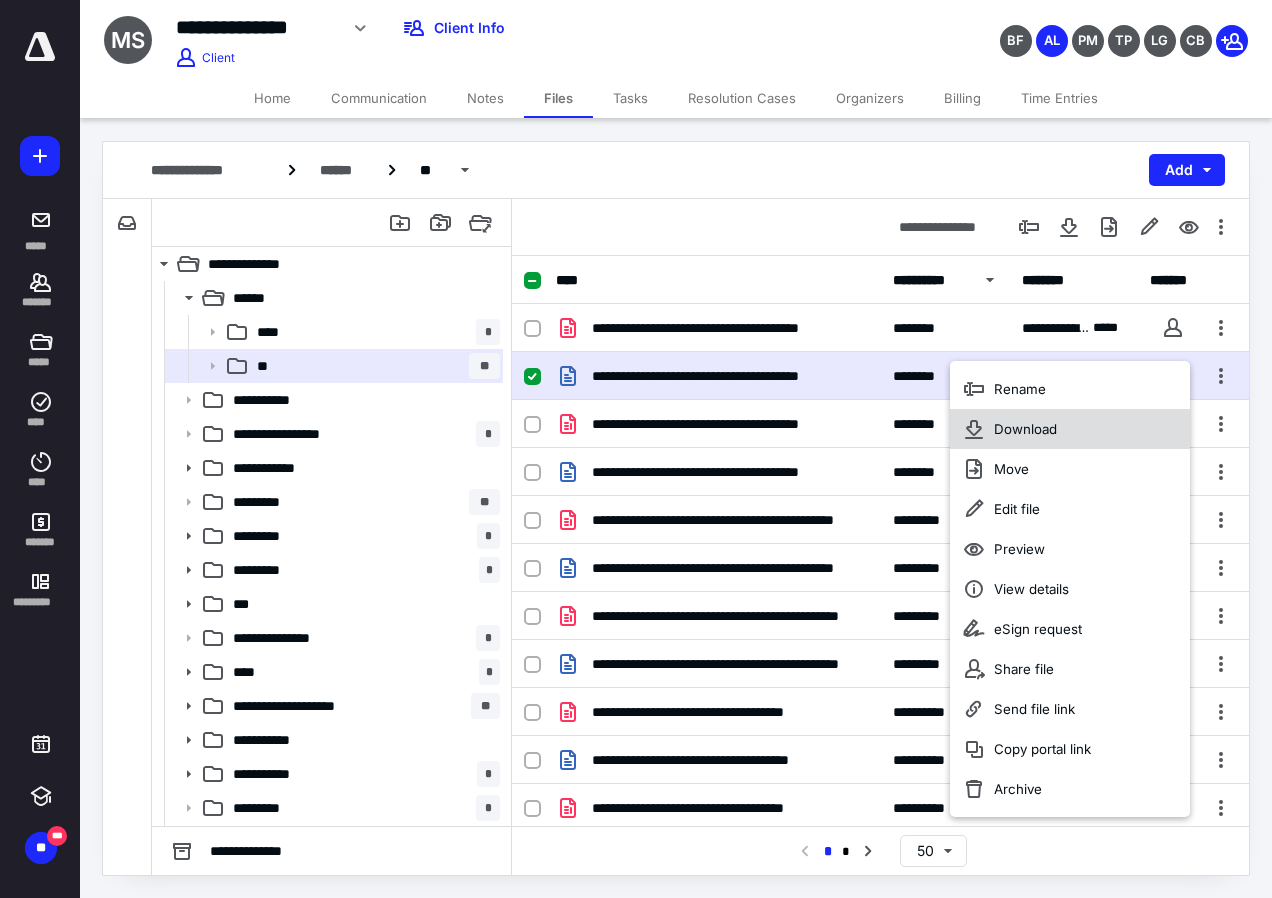 click on "Download" at bounding box center [1070, 429] 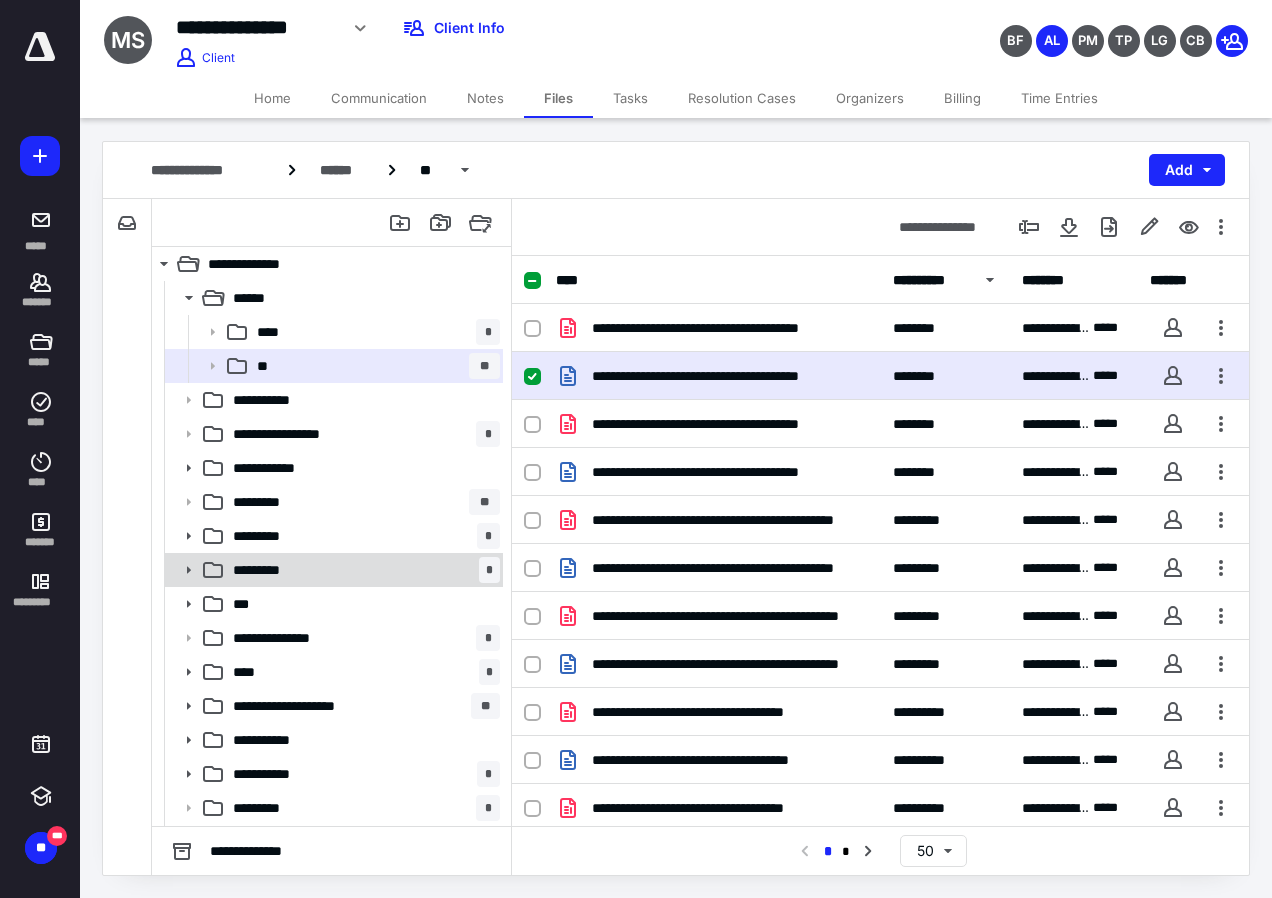 click on "********* *" at bounding box center [332, 570] 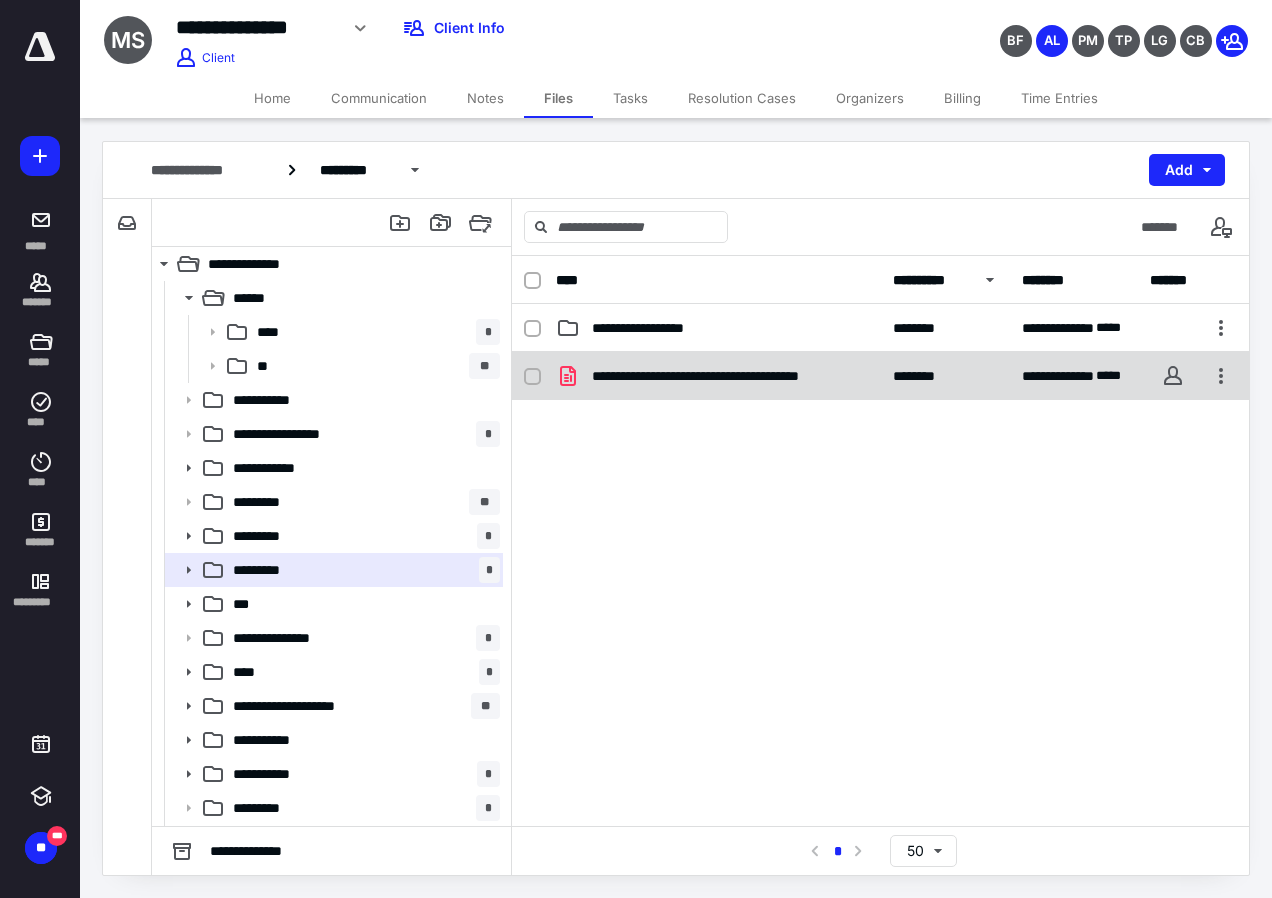 click on "**********" at bounding box center (880, 376) 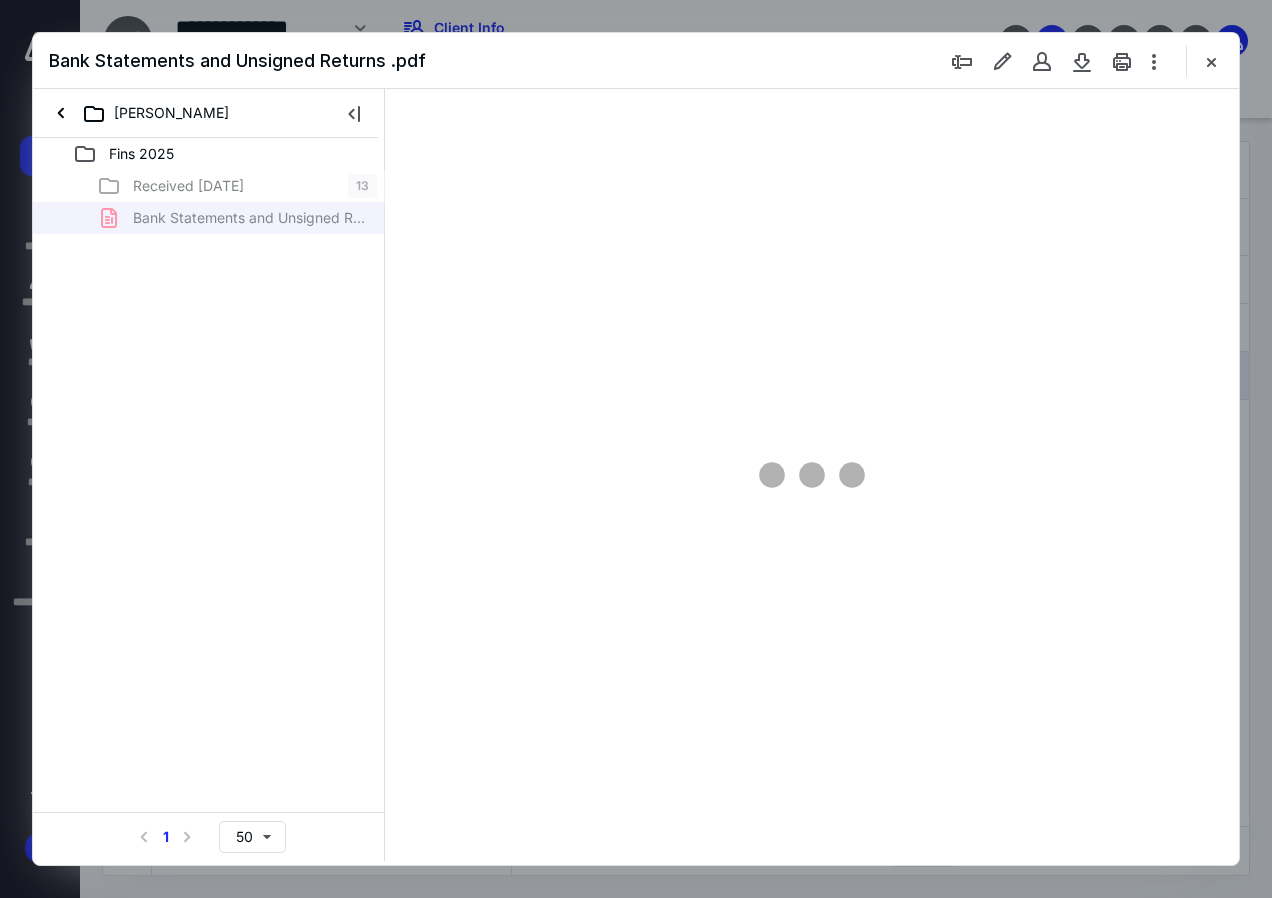 scroll, scrollTop: 0, scrollLeft: 0, axis: both 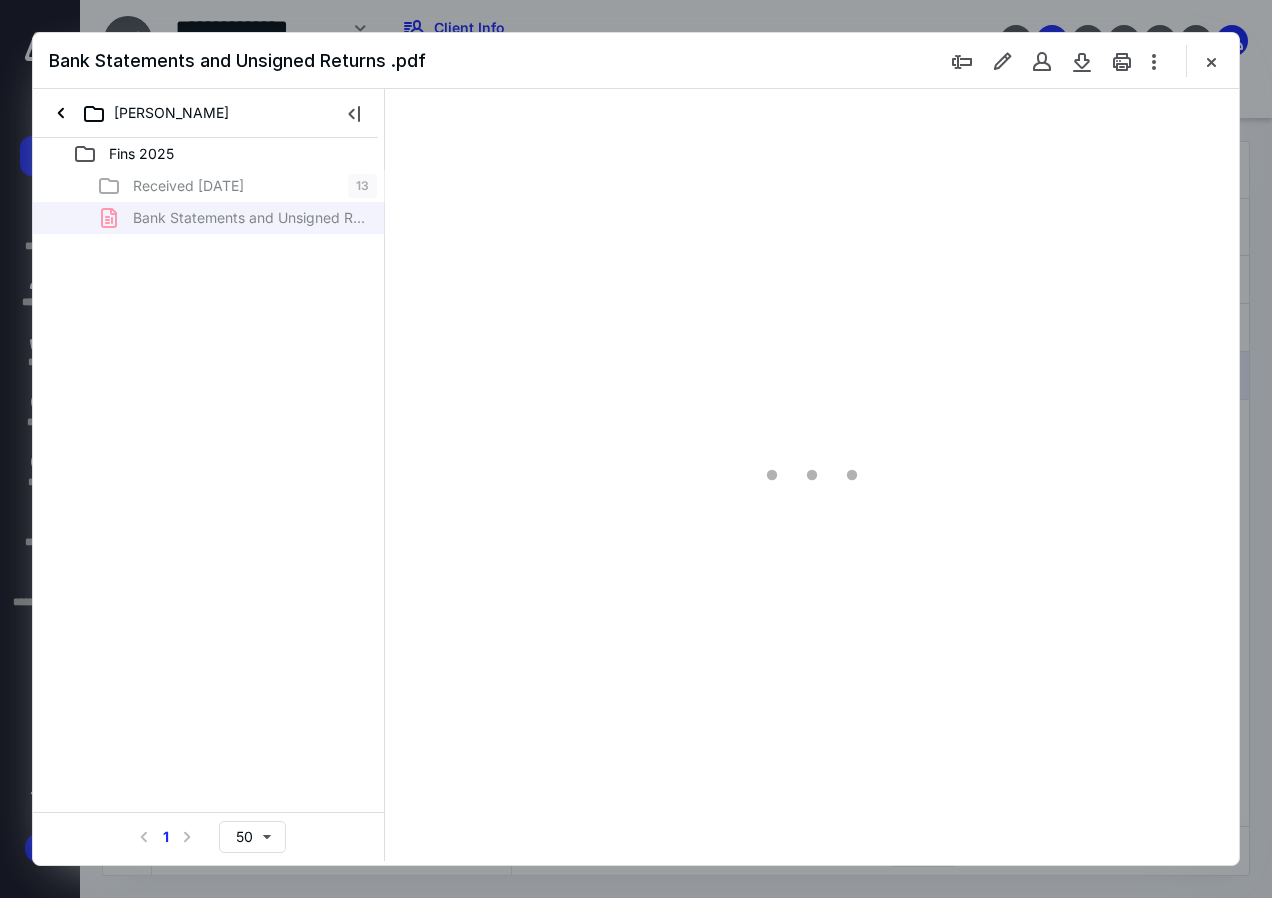 type on "84" 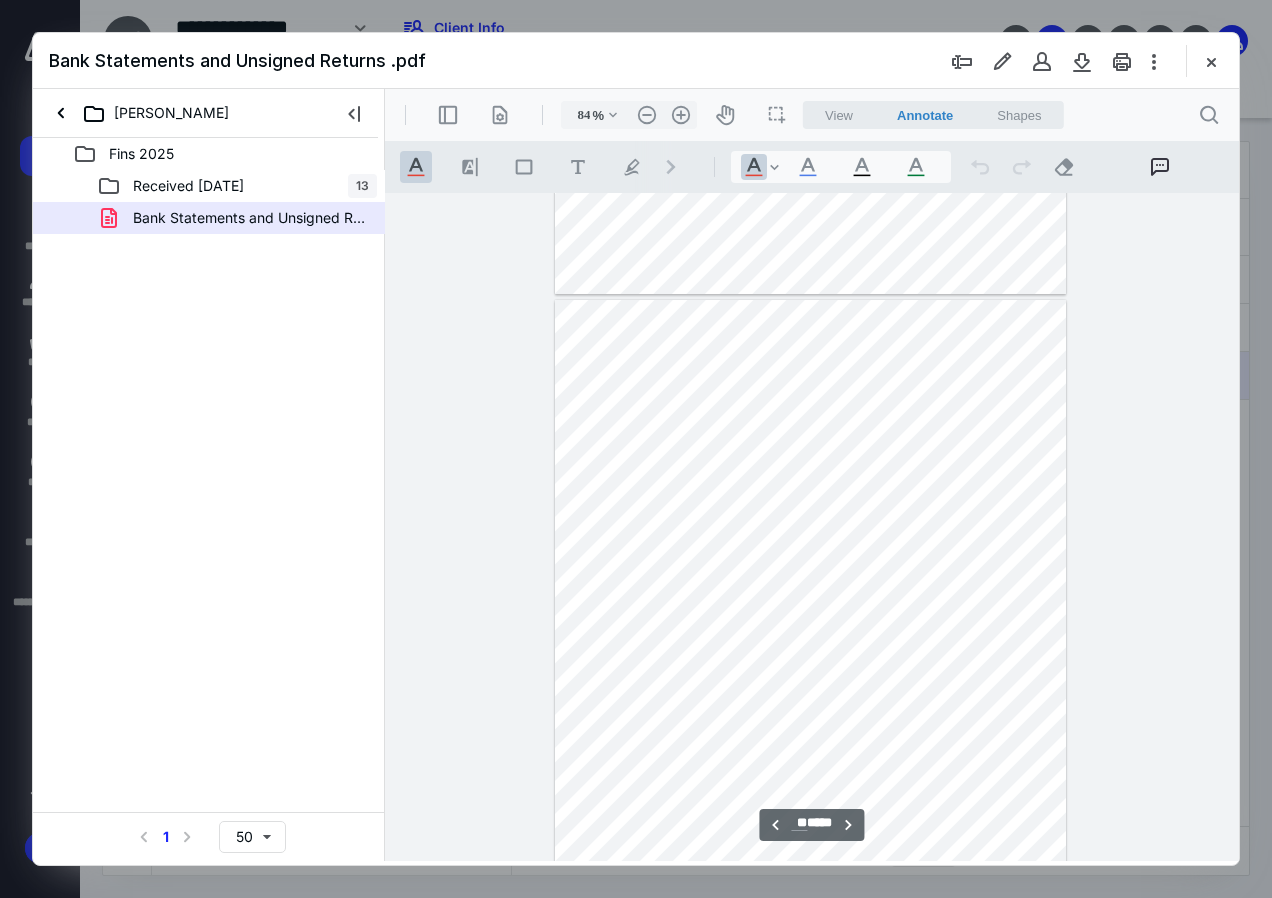 scroll, scrollTop: 6100, scrollLeft: 0, axis: vertical 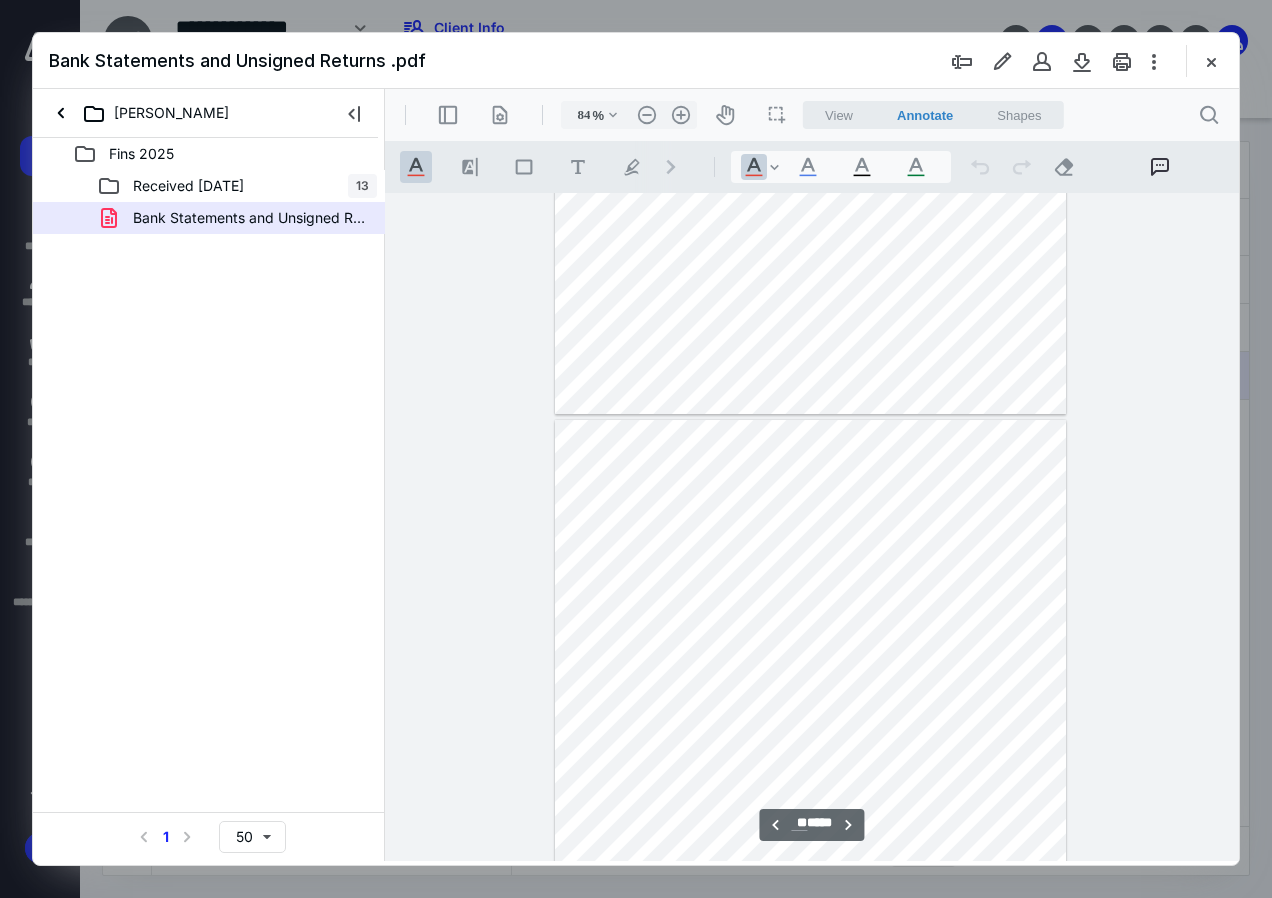 type on "**" 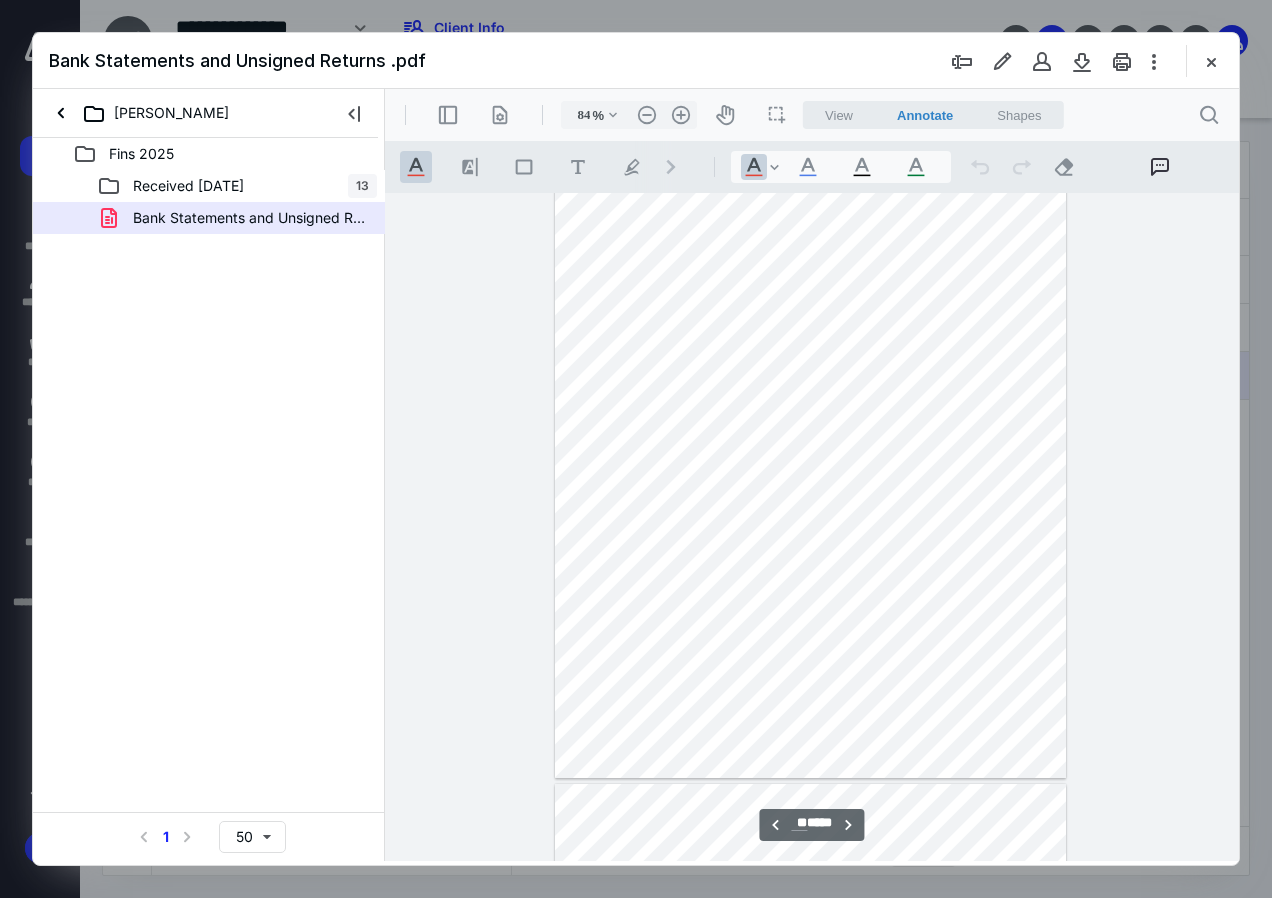 scroll, scrollTop: 8000, scrollLeft: 0, axis: vertical 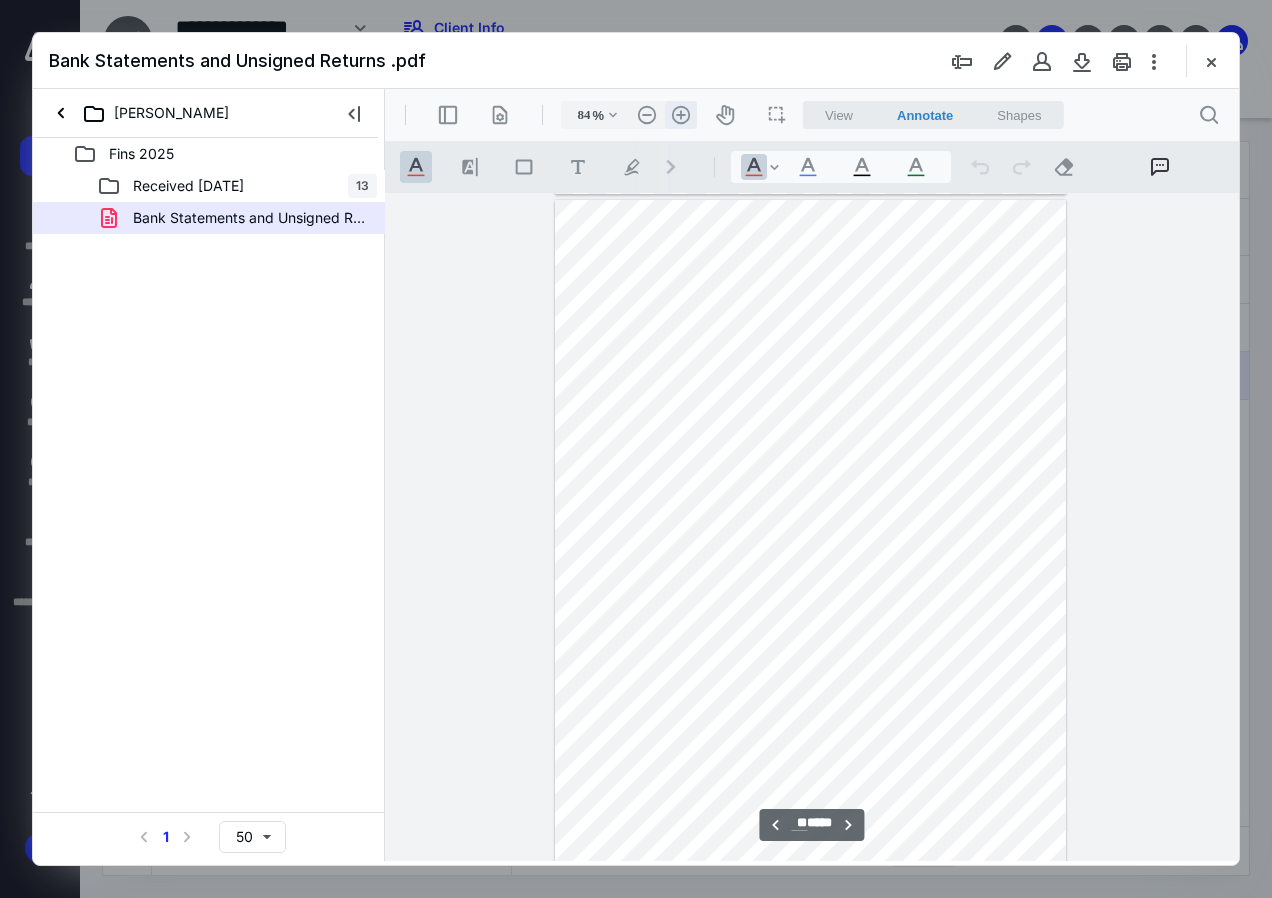 click on ".cls-1{fill:#abb0c4;} icon - header - zoom - in - line" at bounding box center [681, 115] 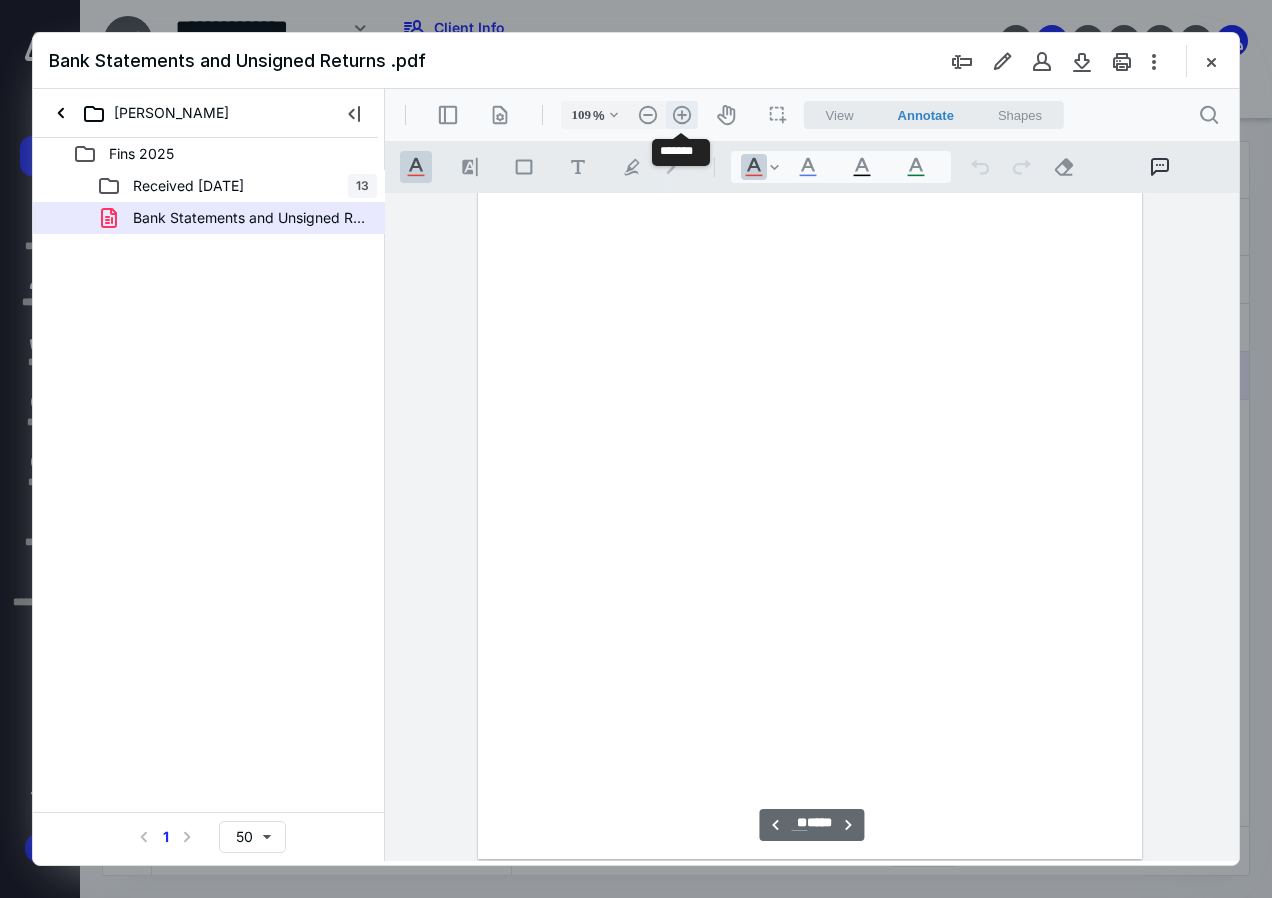 scroll, scrollTop: 10480, scrollLeft: 0, axis: vertical 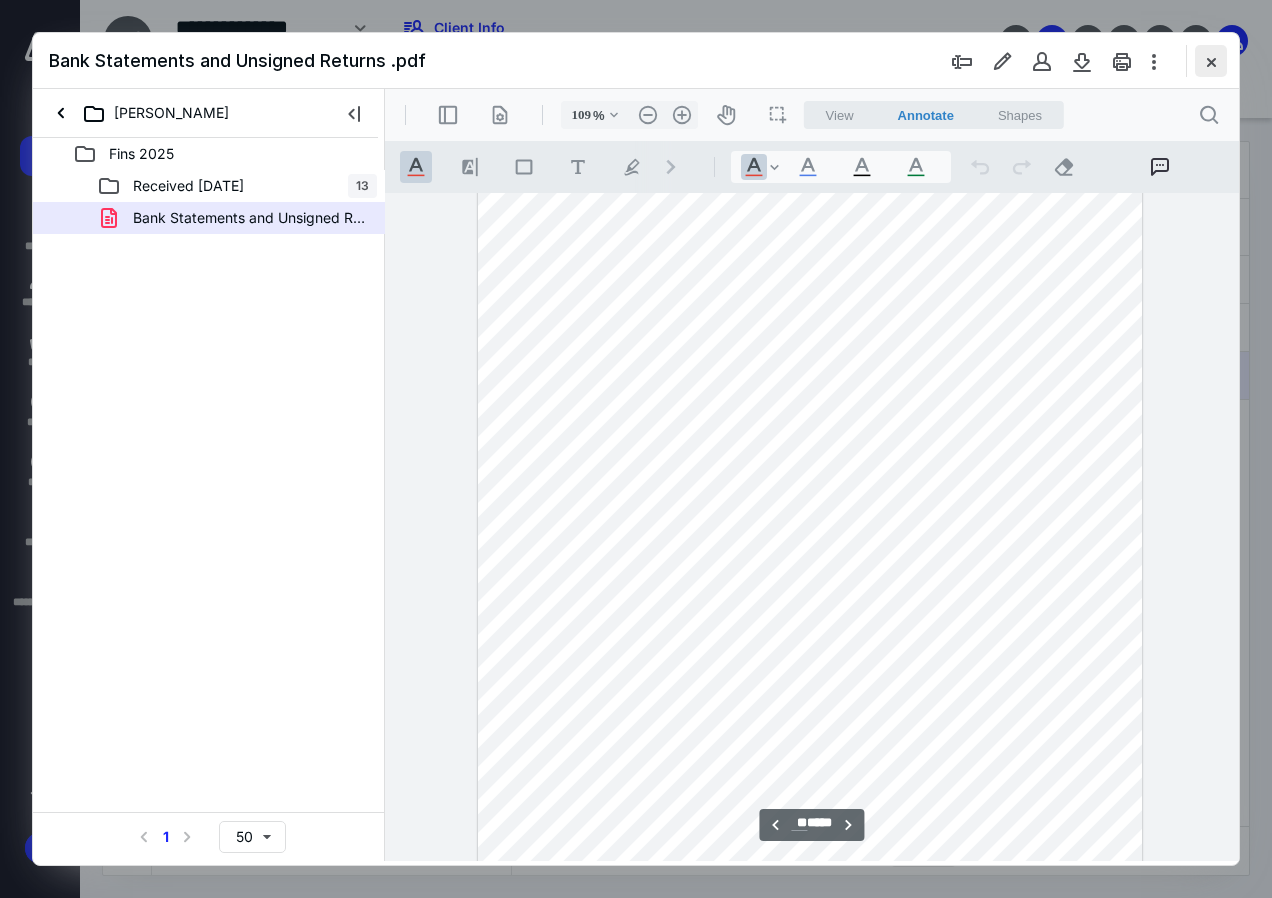 click at bounding box center [1211, 61] 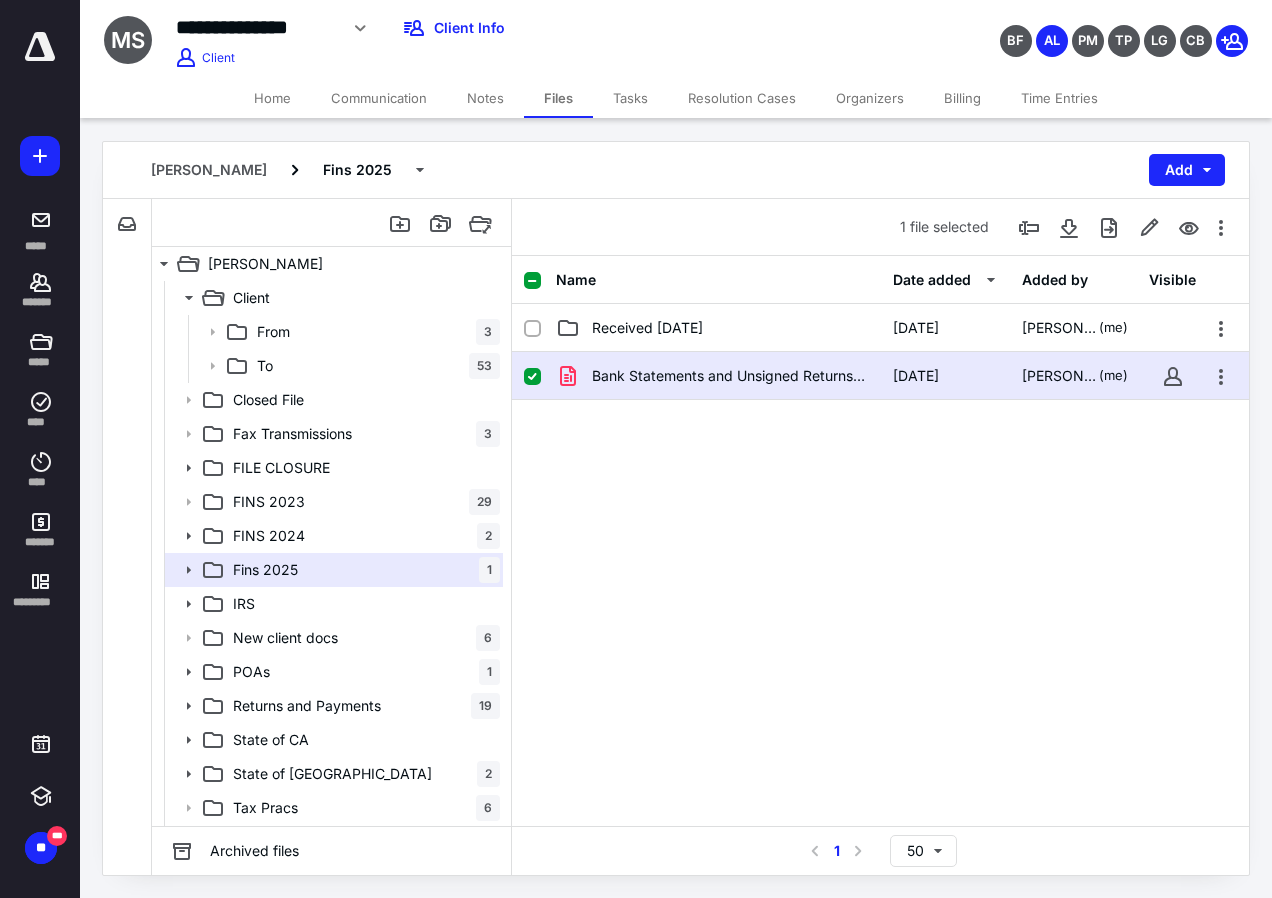 click on "[DATE]" at bounding box center (916, 376) 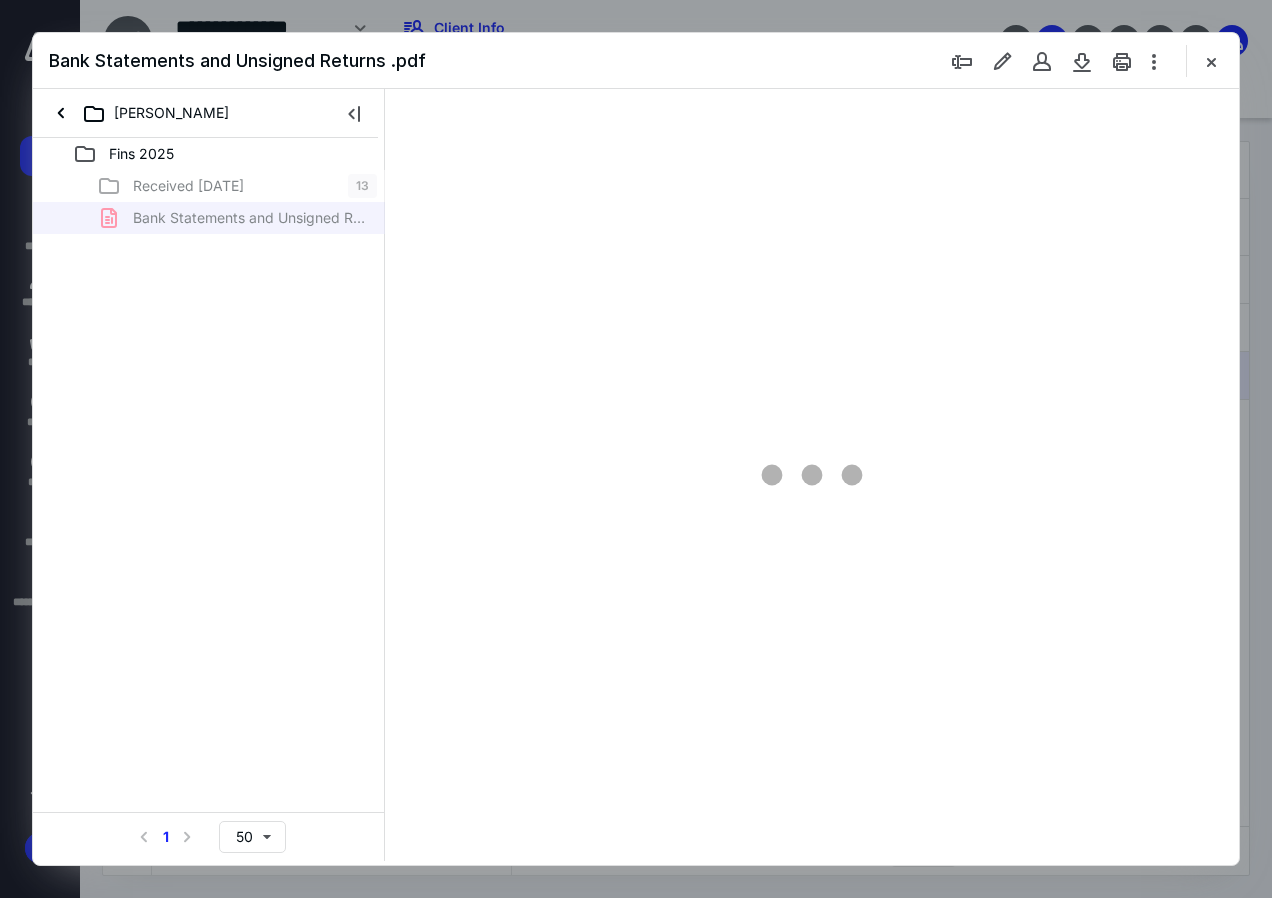 scroll, scrollTop: 0, scrollLeft: 0, axis: both 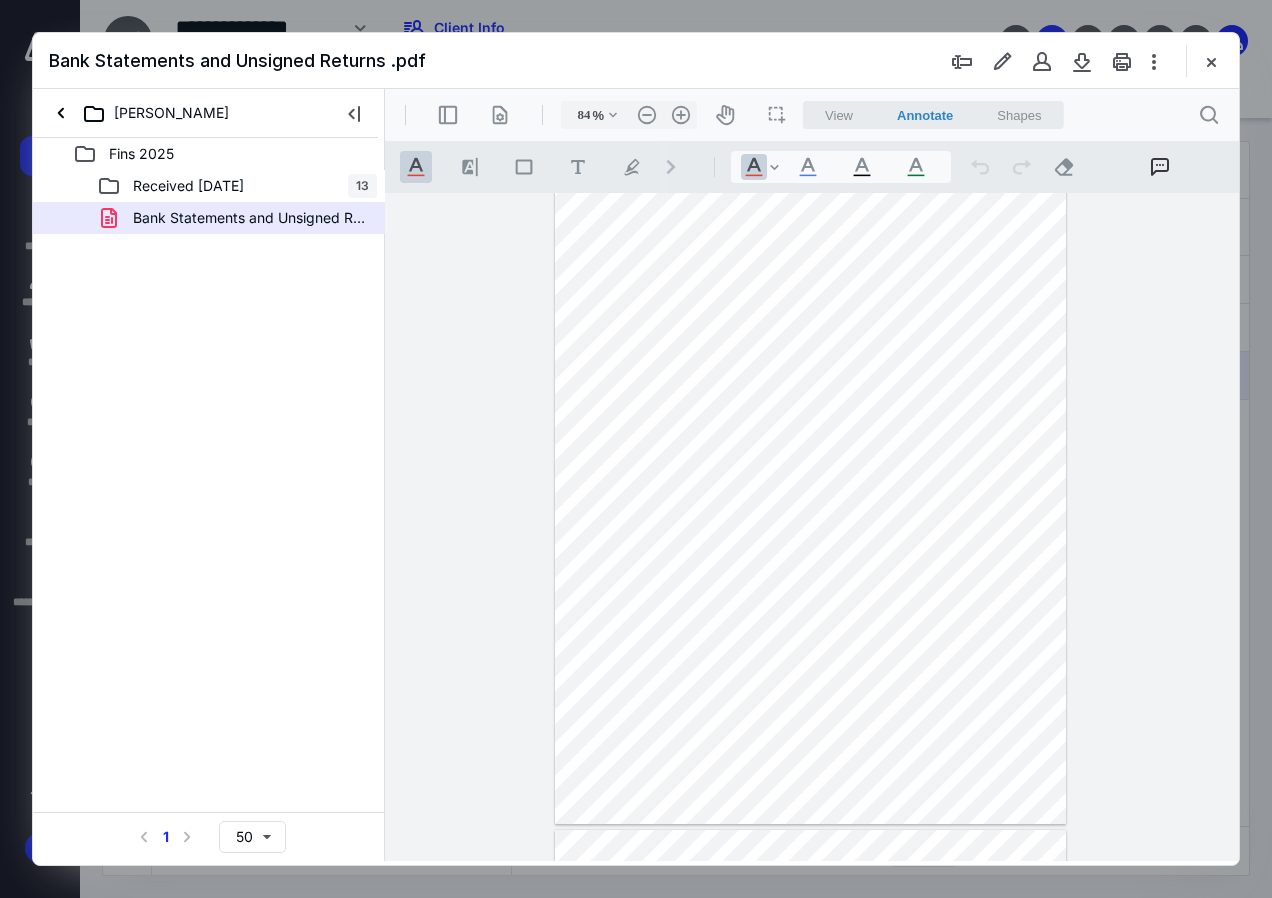 click at bounding box center (810, 493) 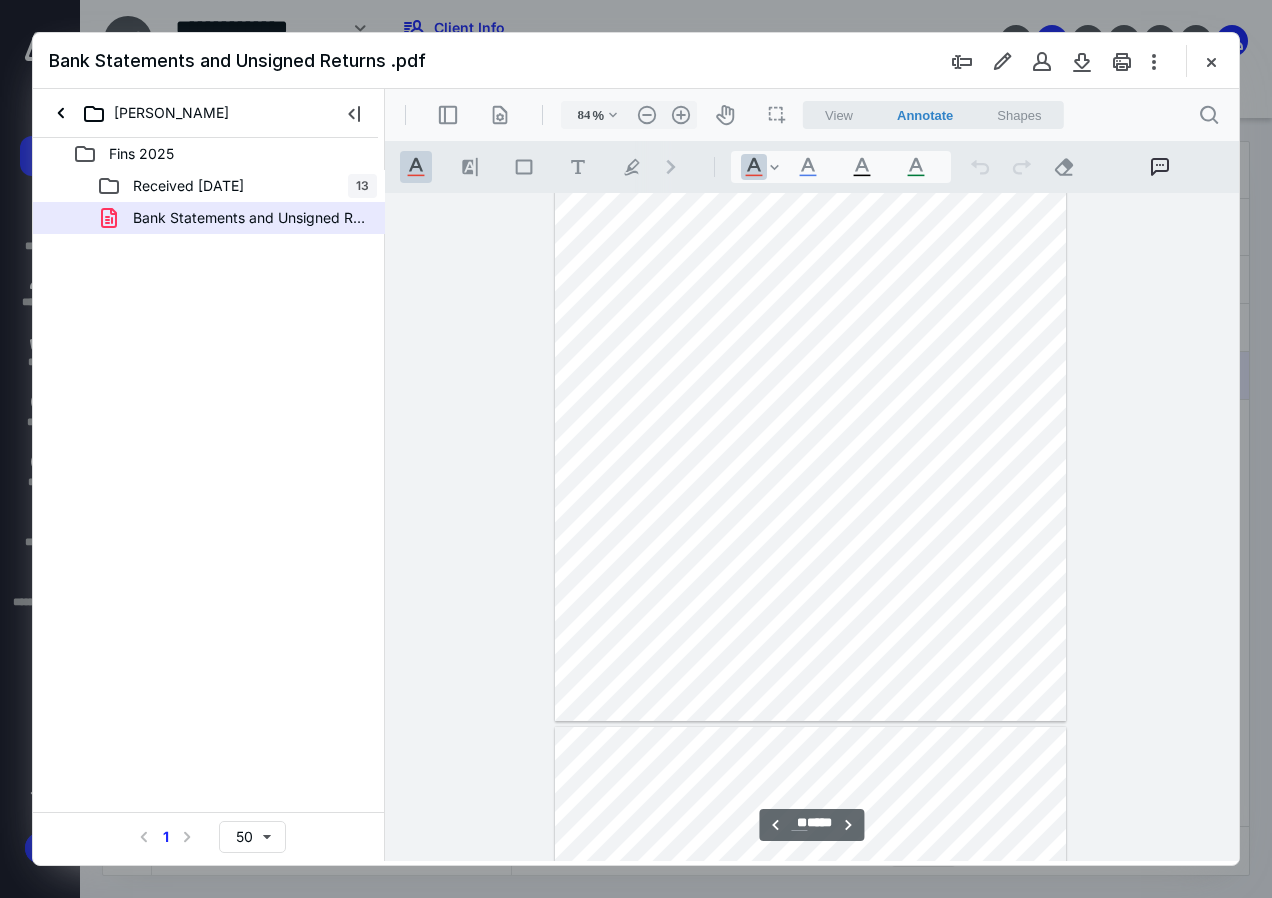 scroll, scrollTop: 14800, scrollLeft: 0, axis: vertical 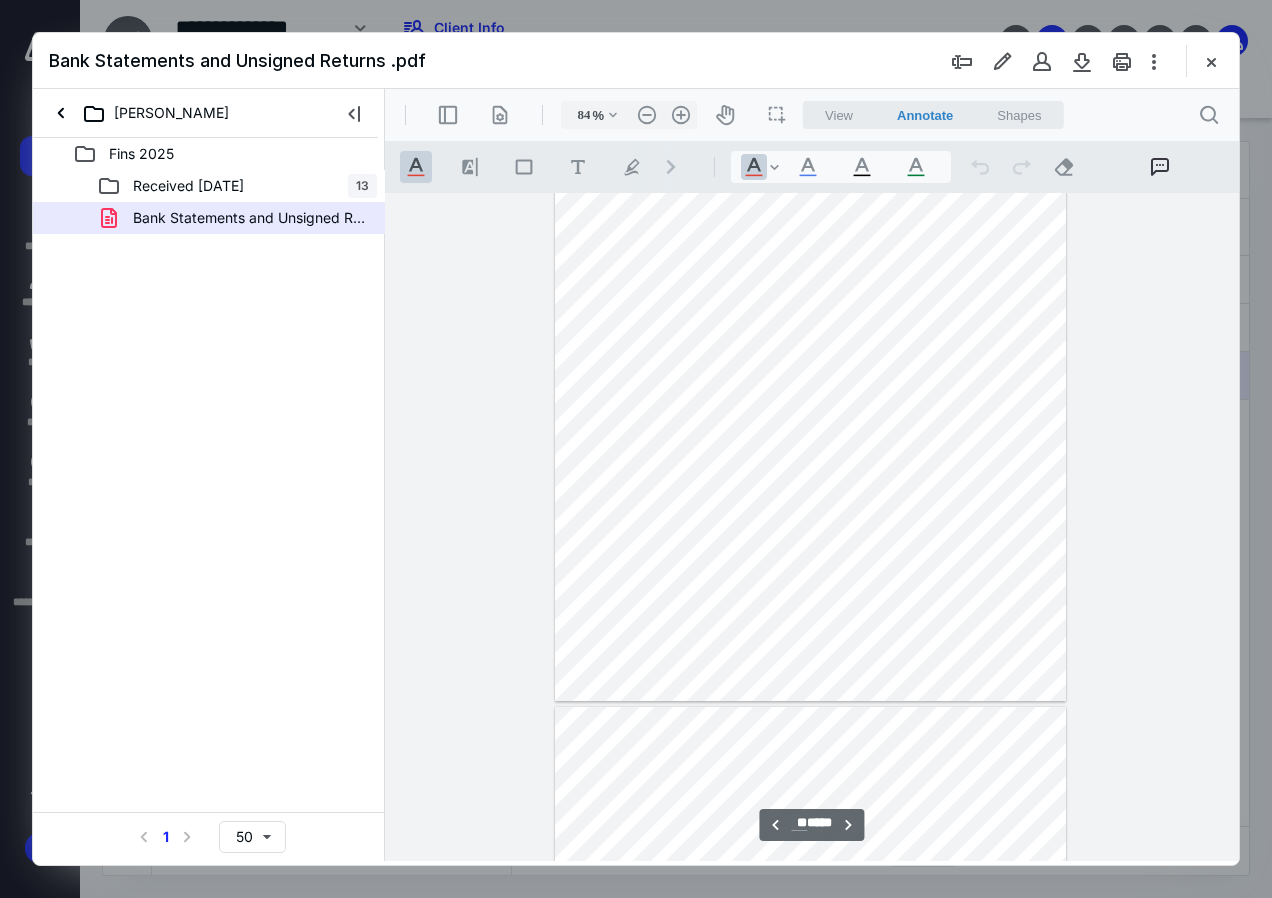 type on "**" 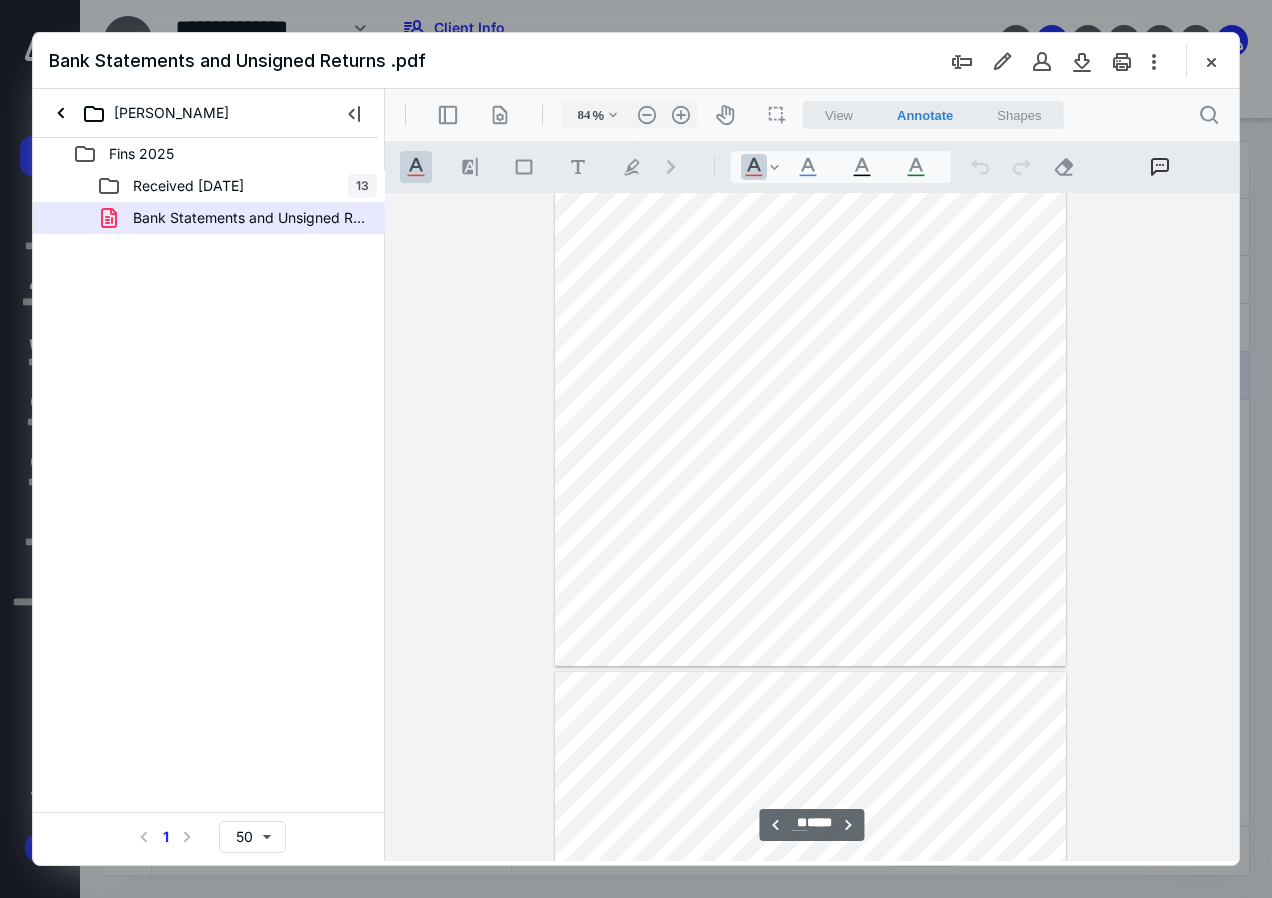 scroll, scrollTop: 16300, scrollLeft: 0, axis: vertical 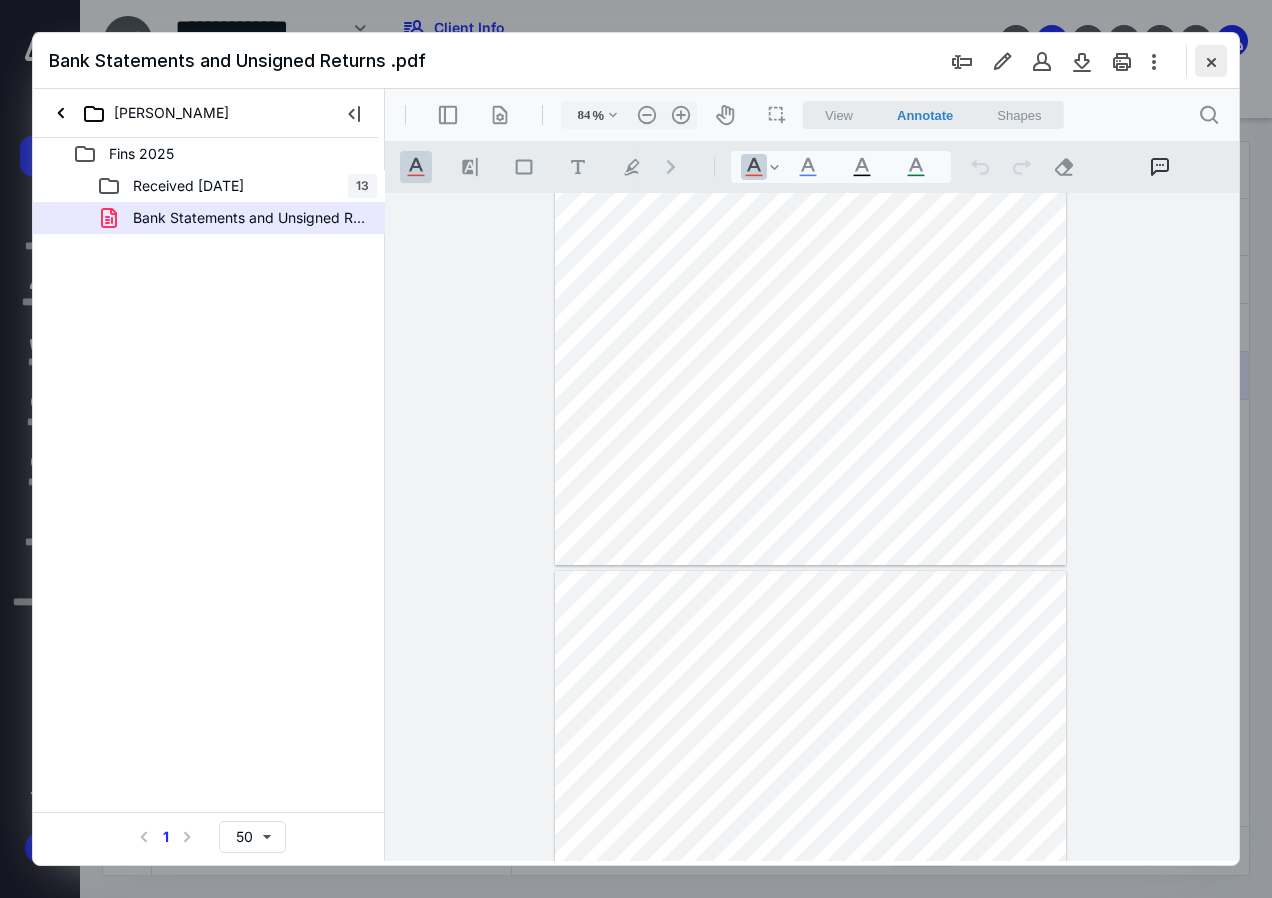 click at bounding box center (1211, 61) 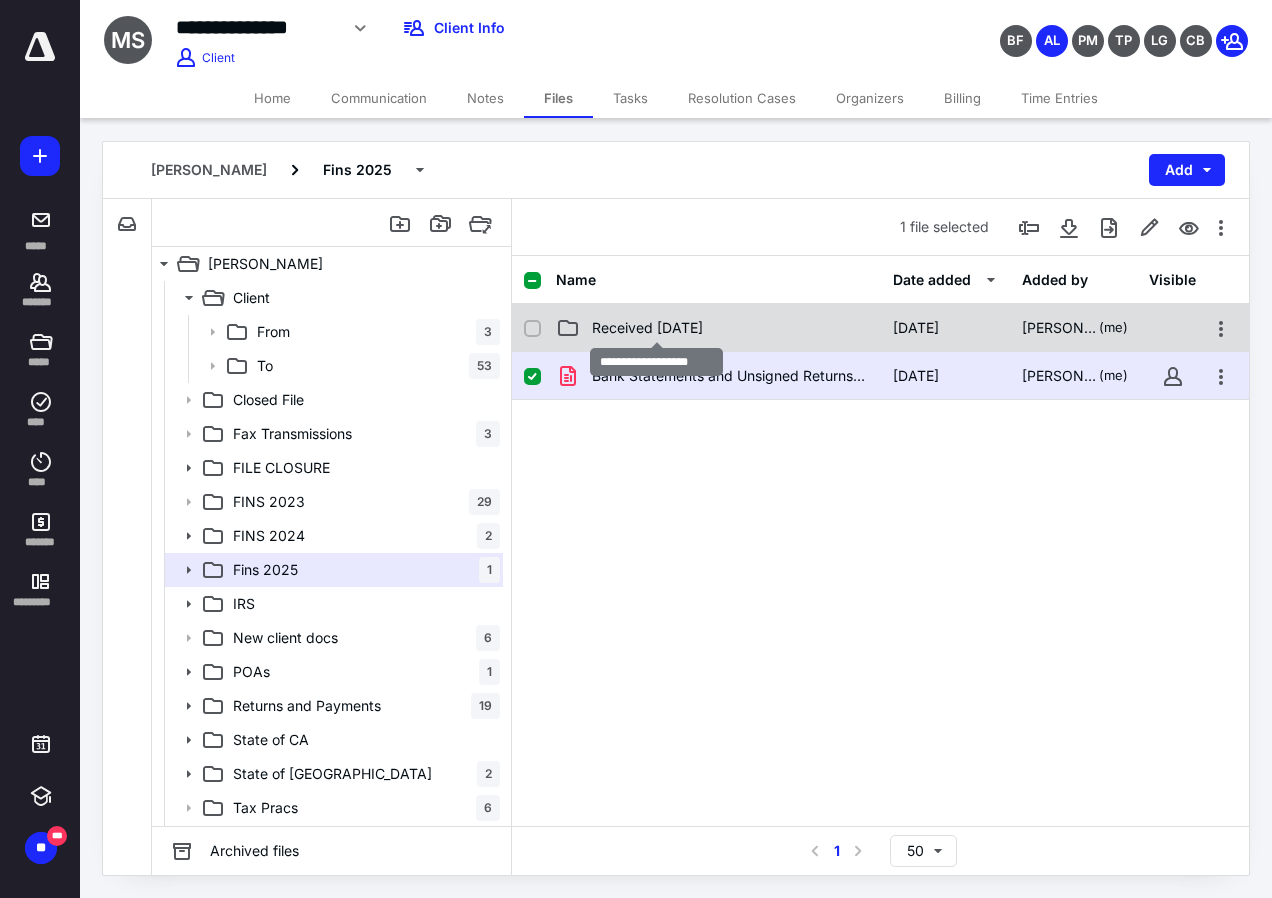 click on "Received [DATE]" at bounding box center [647, 328] 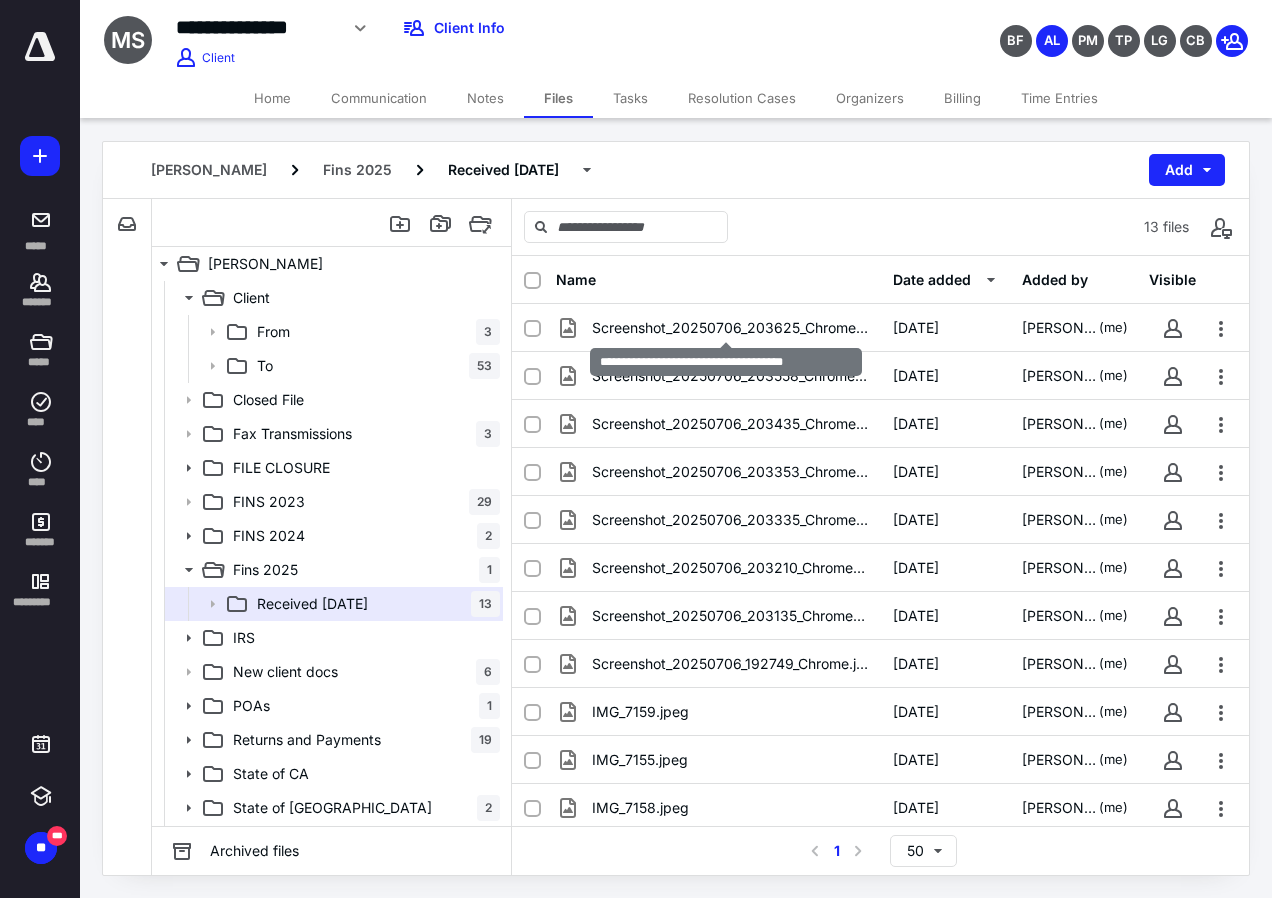 click on "Screenshot_20250706_203625_Chrome.jpg" at bounding box center [730, 328] 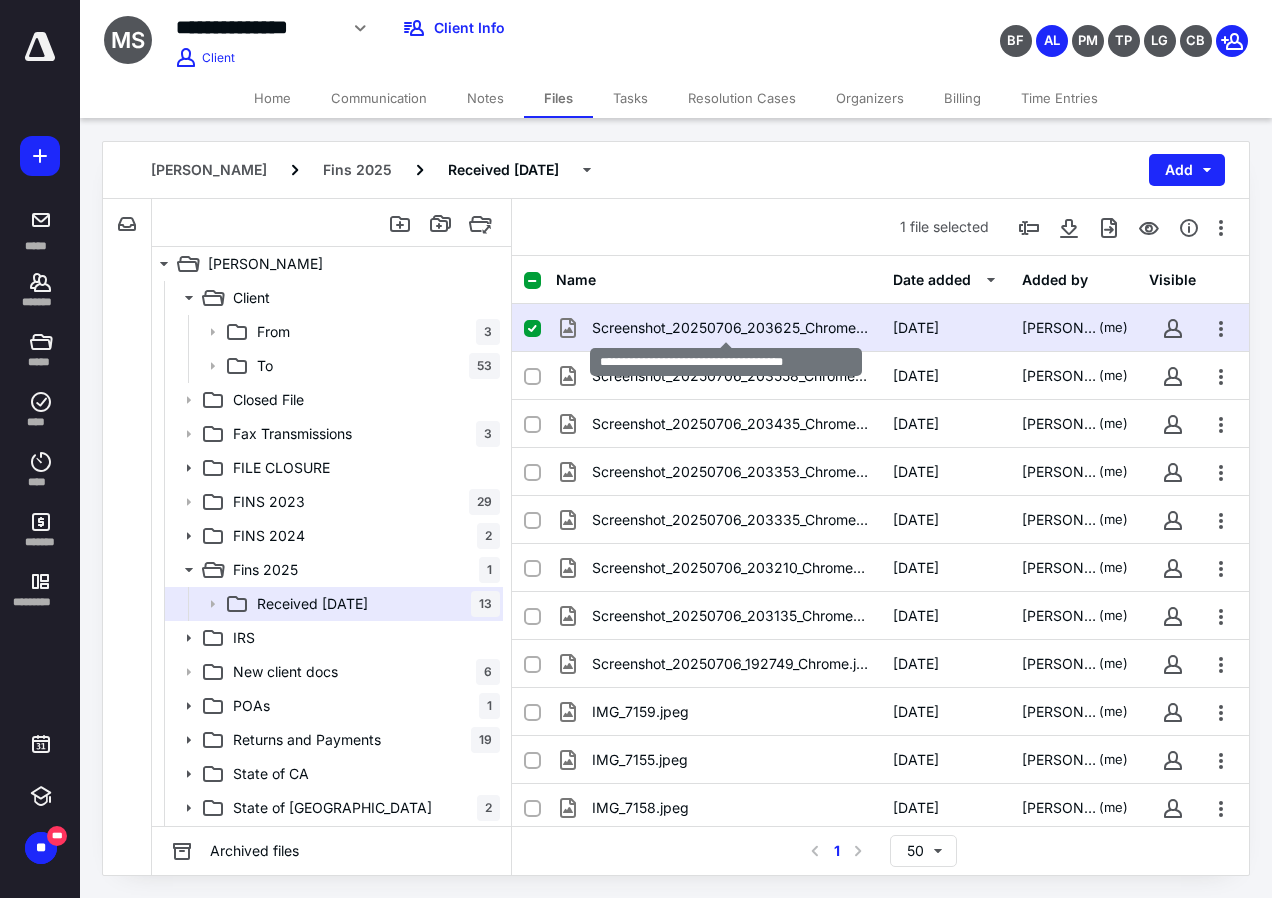 click on "Screenshot_20250706_203625_Chrome.jpg" at bounding box center (730, 328) 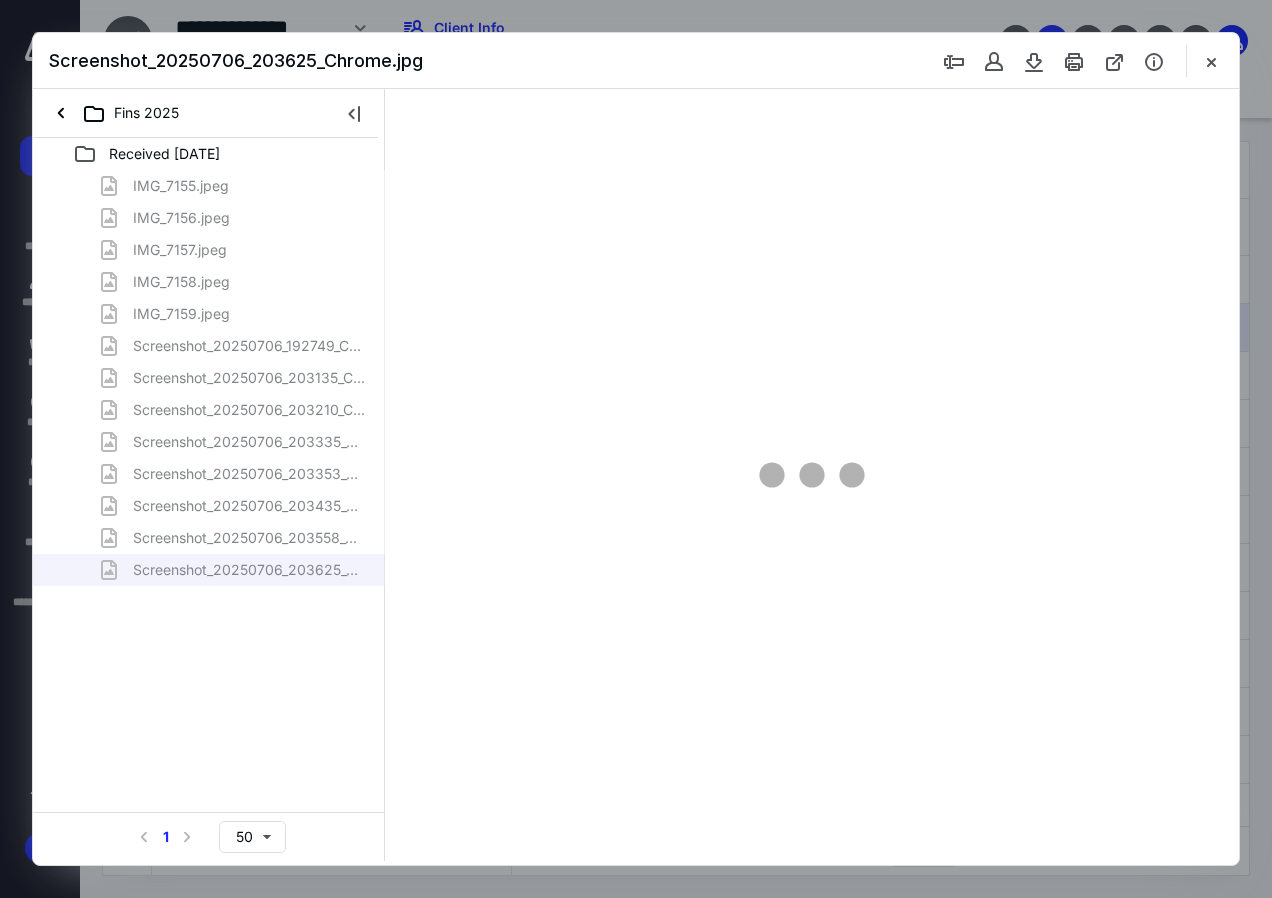 scroll, scrollTop: 0, scrollLeft: 0, axis: both 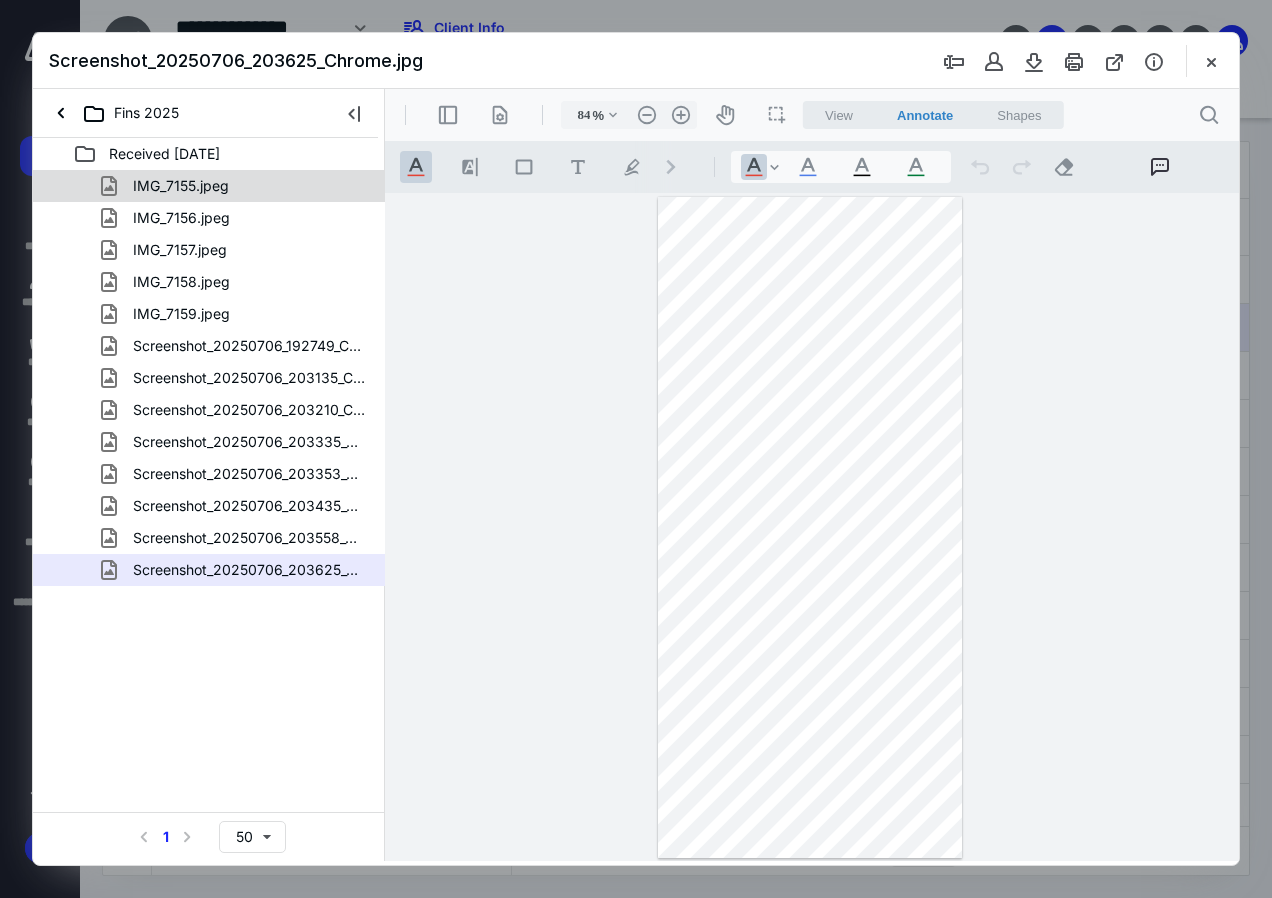 click on "IMG_7155.jpeg" at bounding box center [181, 186] 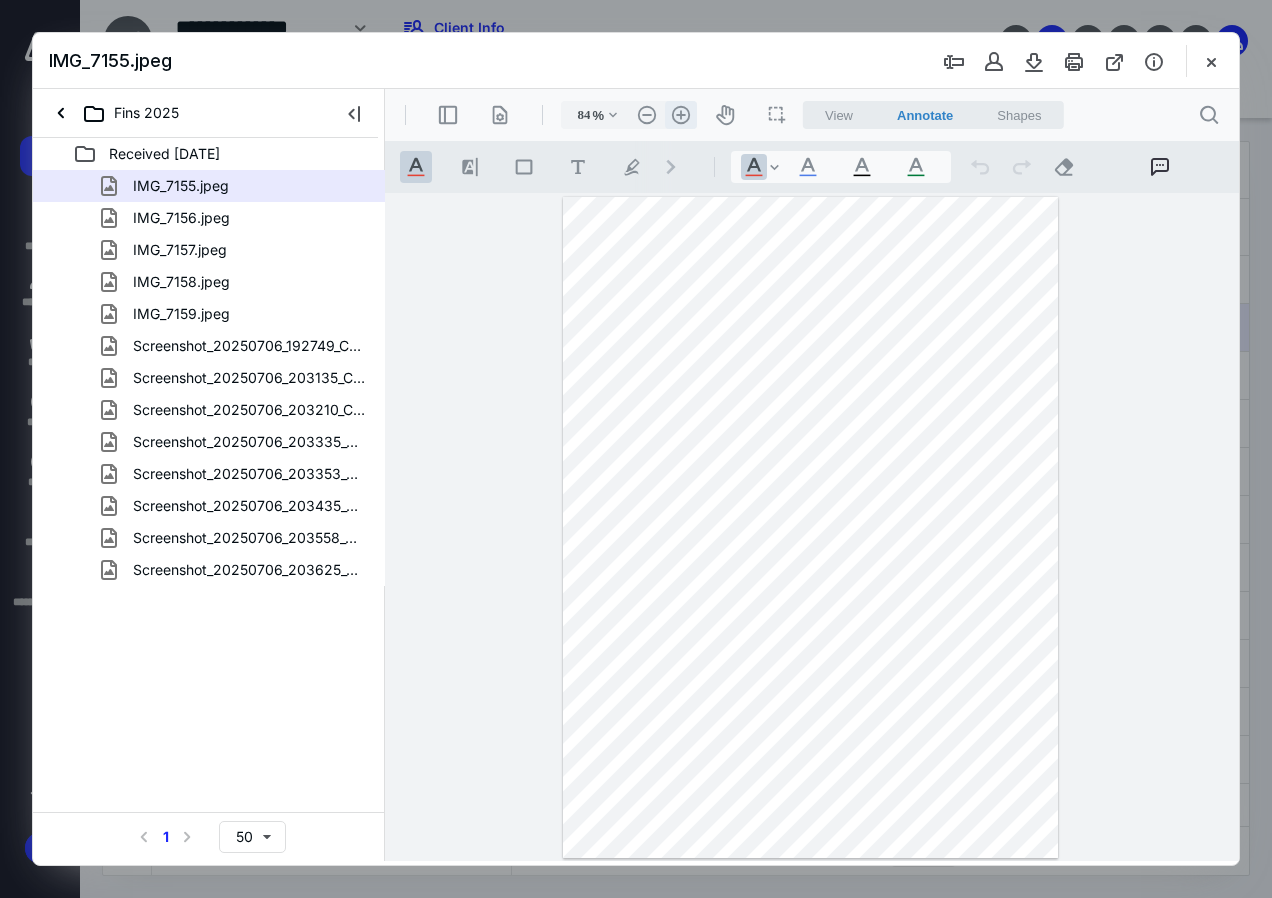 click on ".cls-1{fill:#abb0c4;} icon - header - zoom - in - line" at bounding box center (681, 115) 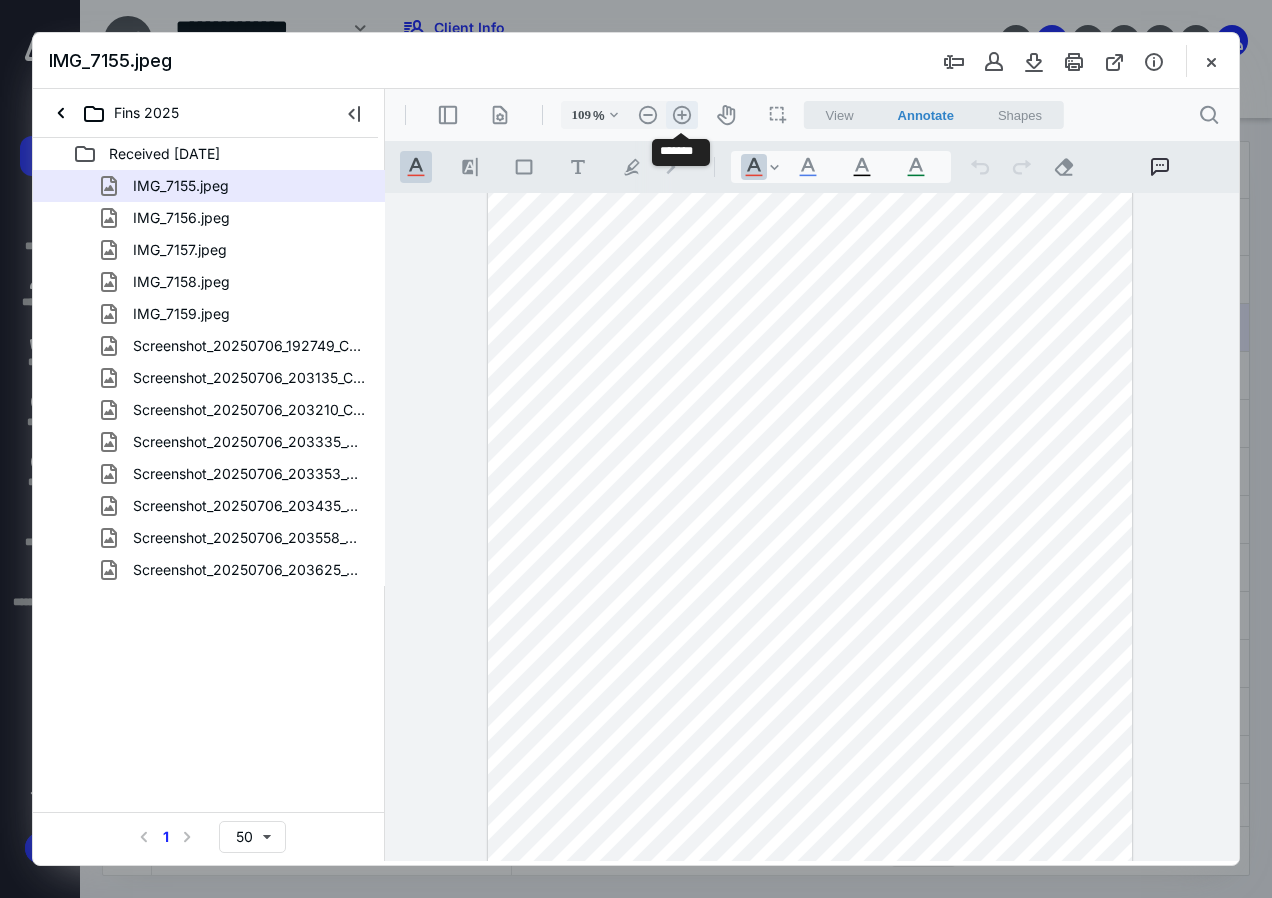 click on ".cls-1{fill:#abb0c4;} icon - header - zoom - in - line" at bounding box center [682, 115] 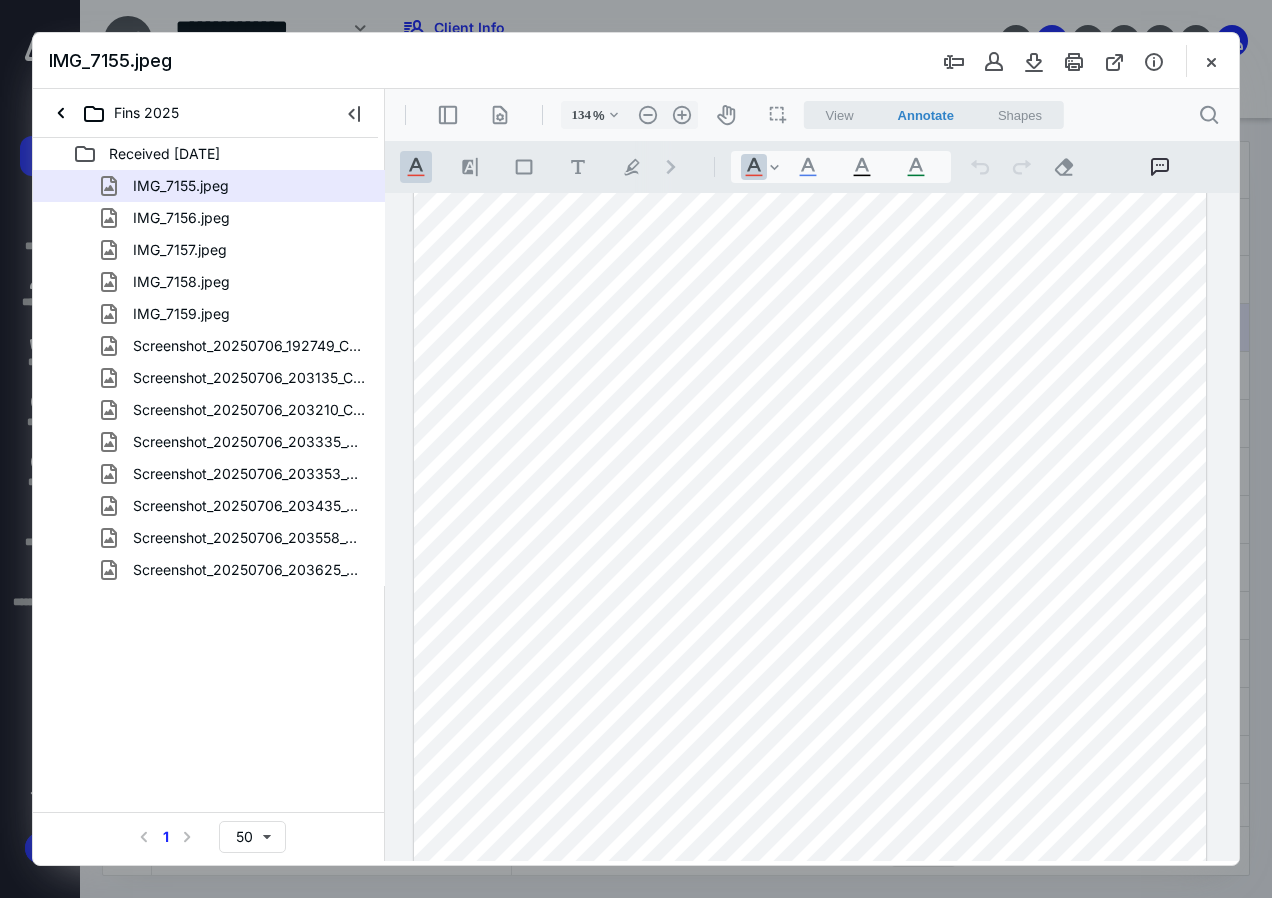 scroll, scrollTop: 0, scrollLeft: 0, axis: both 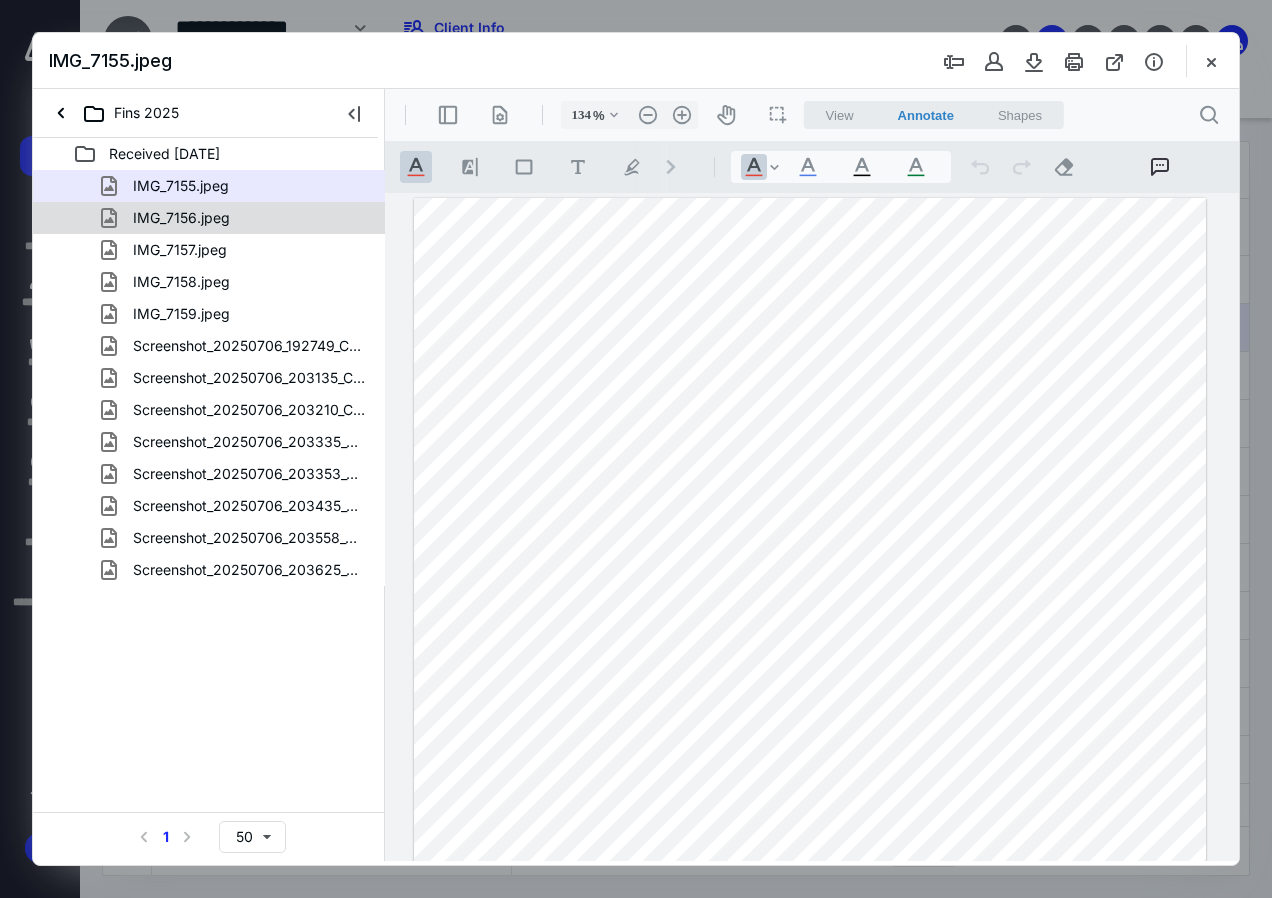 click on "IMG_7156.jpeg" at bounding box center [181, 218] 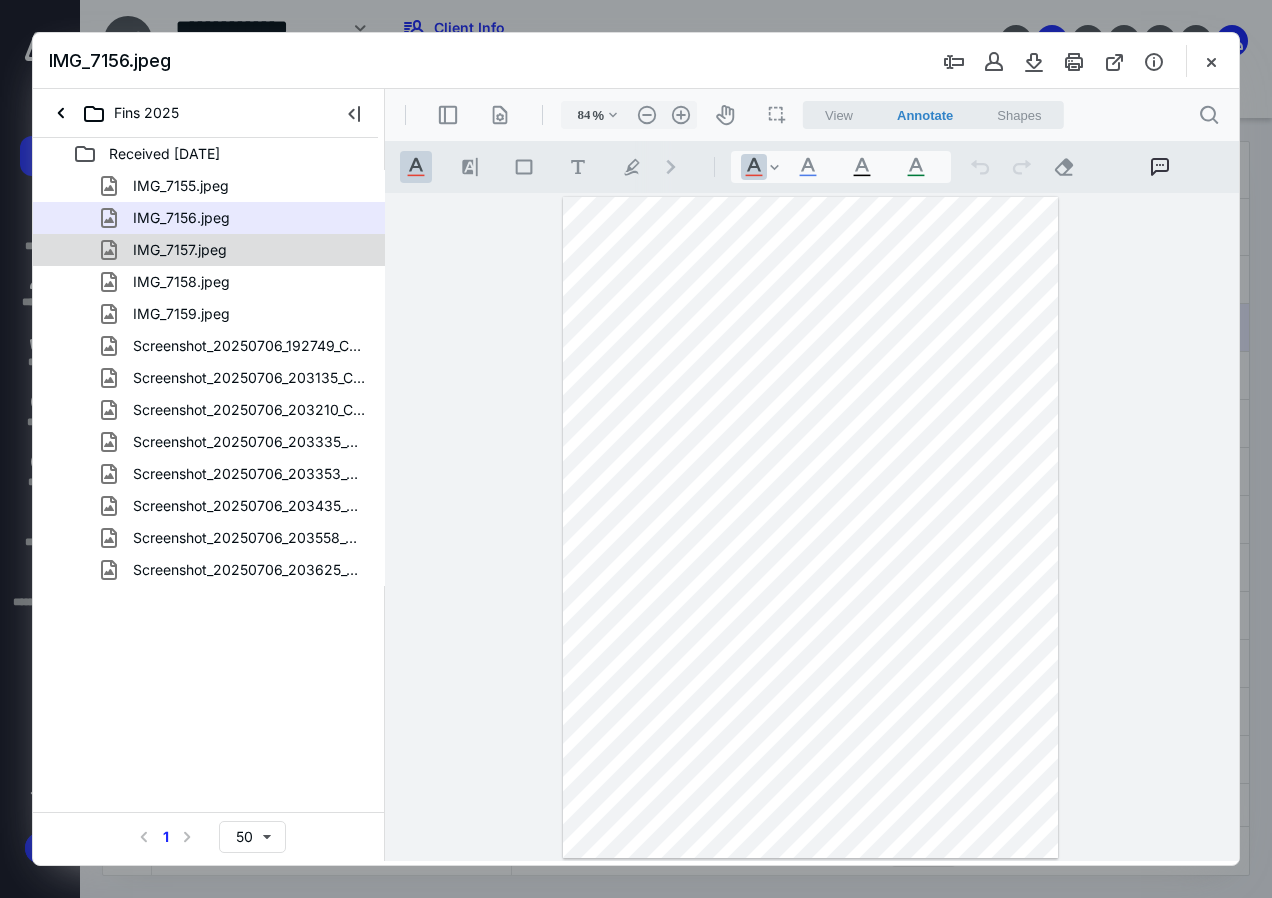click on "IMG_7157.jpeg" at bounding box center (237, 250) 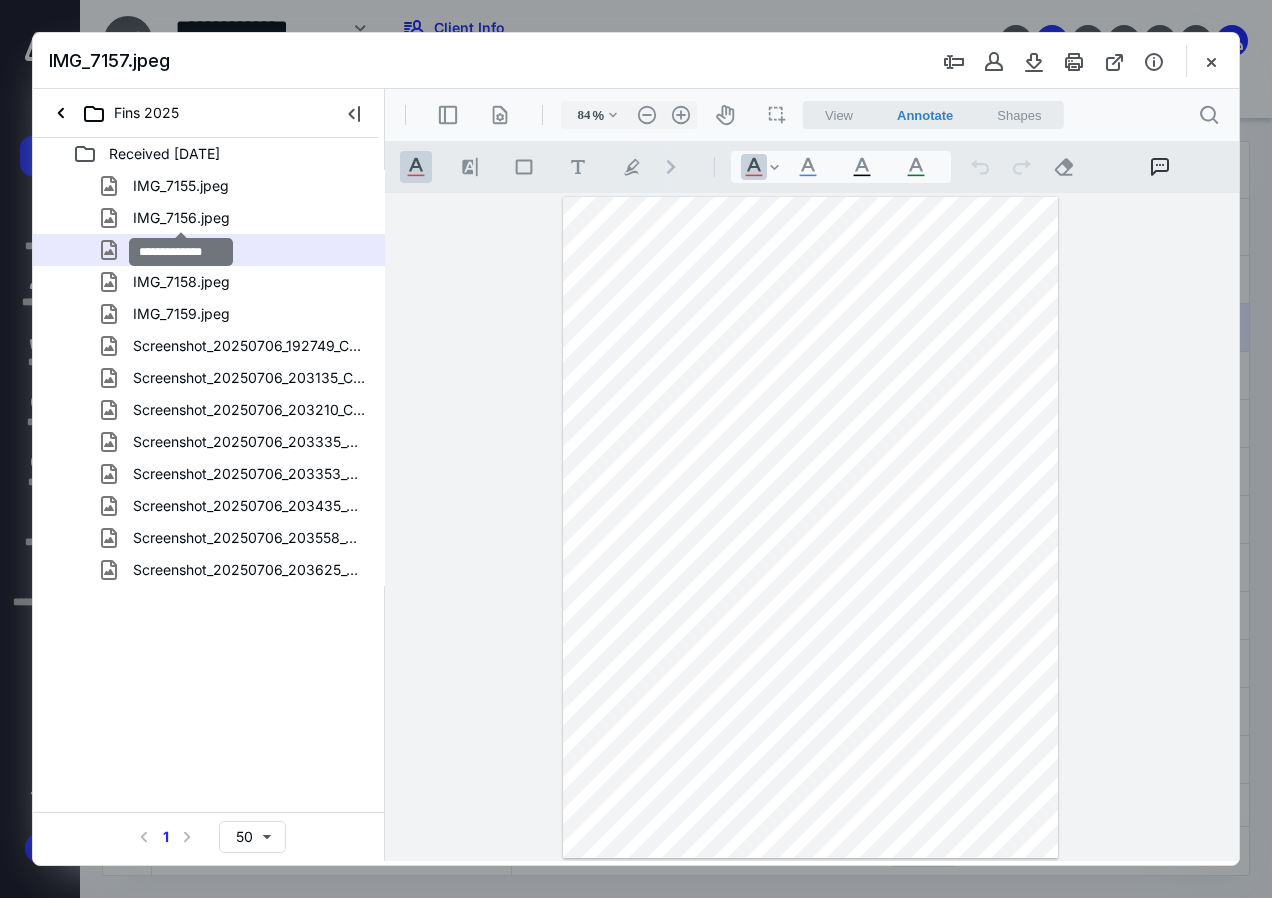 click on "IMG_7156.jpeg" at bounding box center [181, 218] 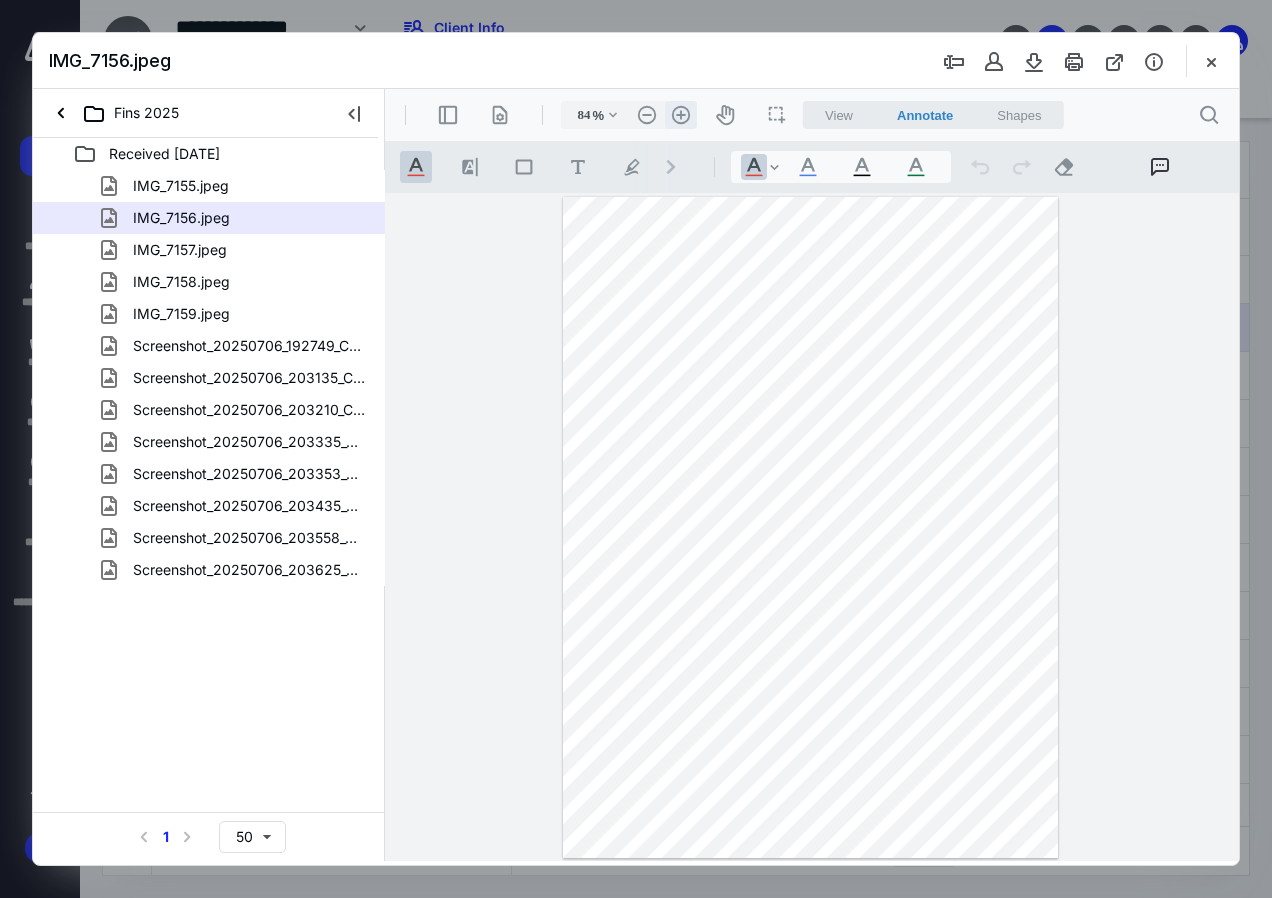 click on ".cls-1{fill:#abb0c4;} icon - header - zoom - in - line" at bounding box center [681, 115] 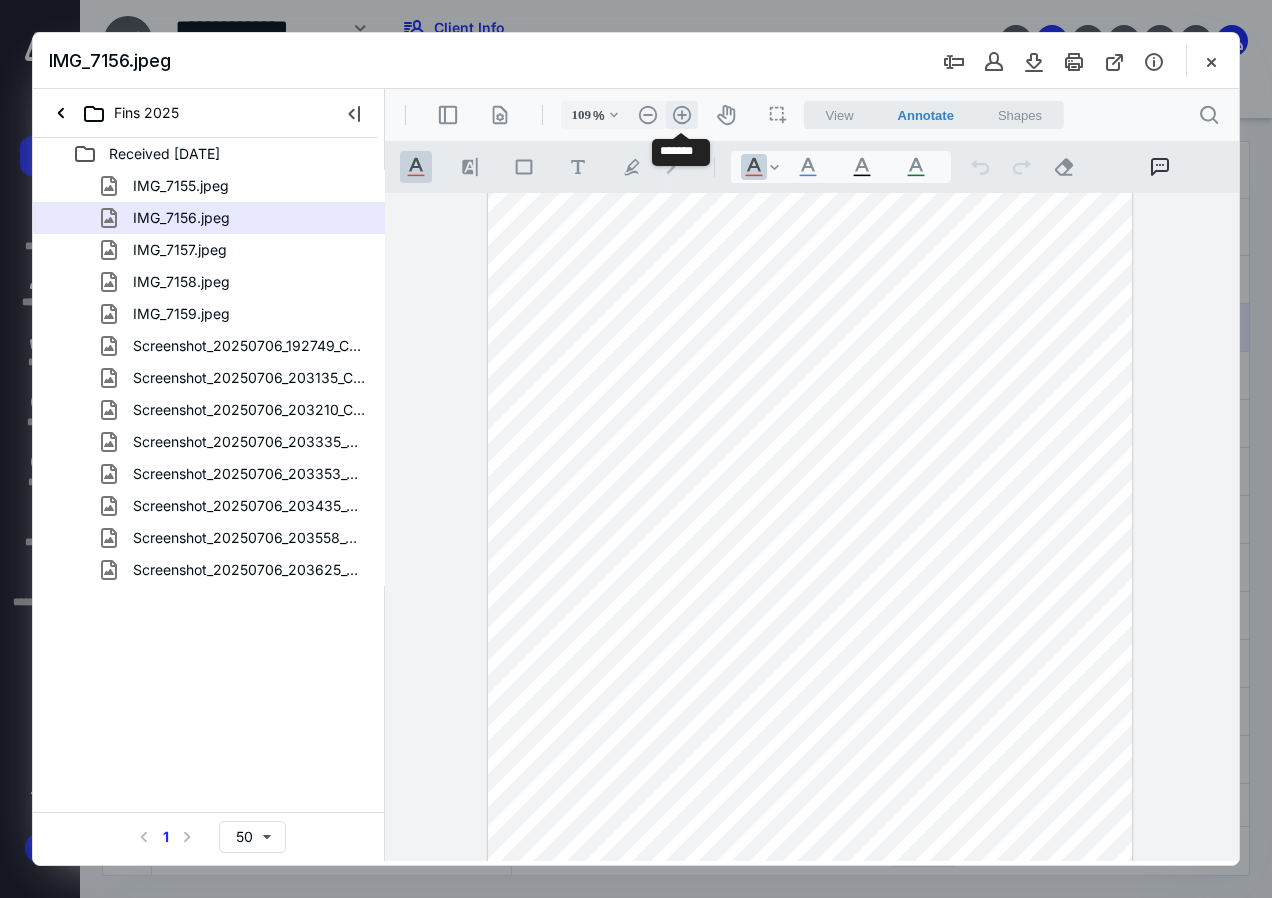 click on ".cls-1{fill:#abb0c4;} icon - header - zoom - in - line" at bounding box center [682, 115] 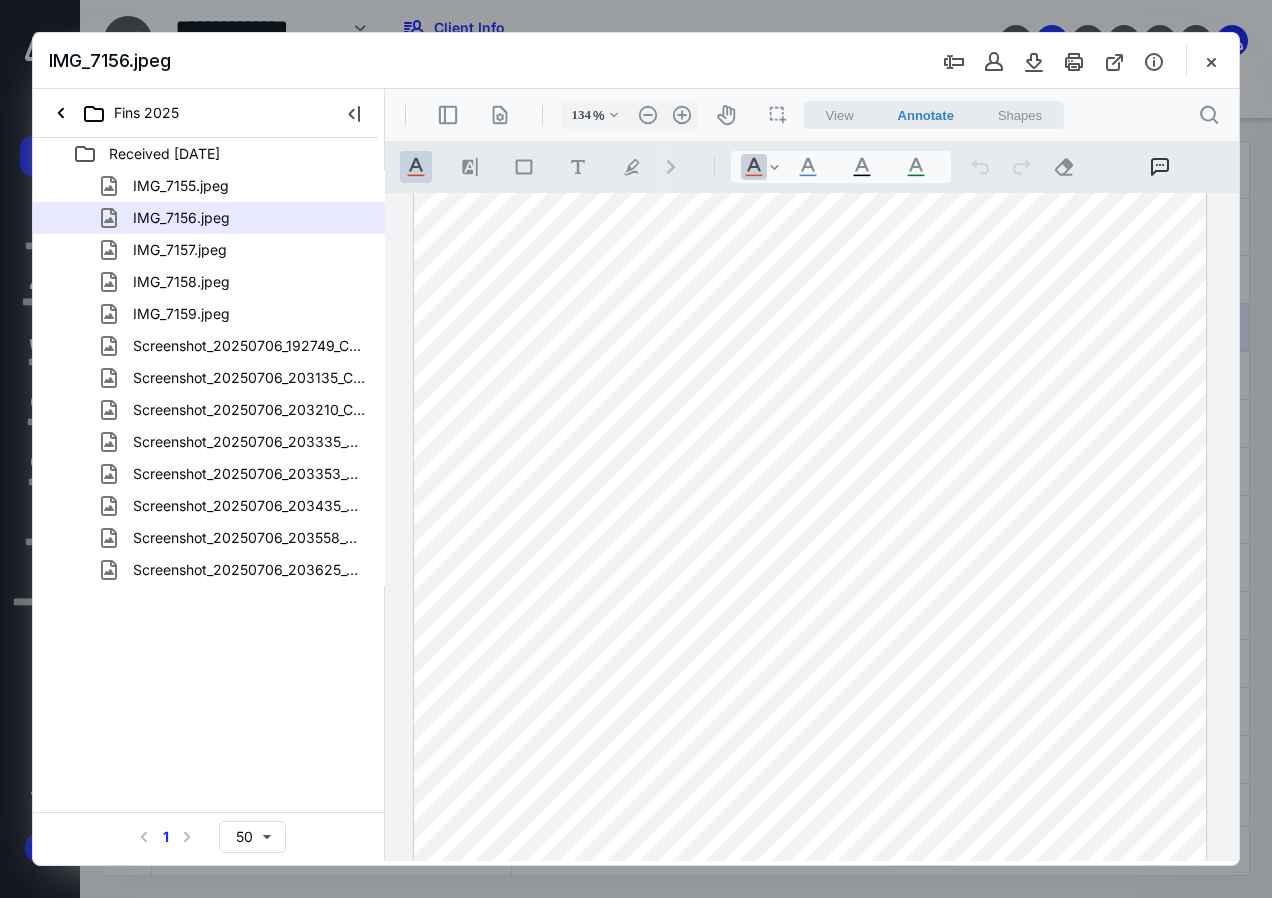 scroll, scrollTop: 367, scrollLeft: 0, axis: vertical 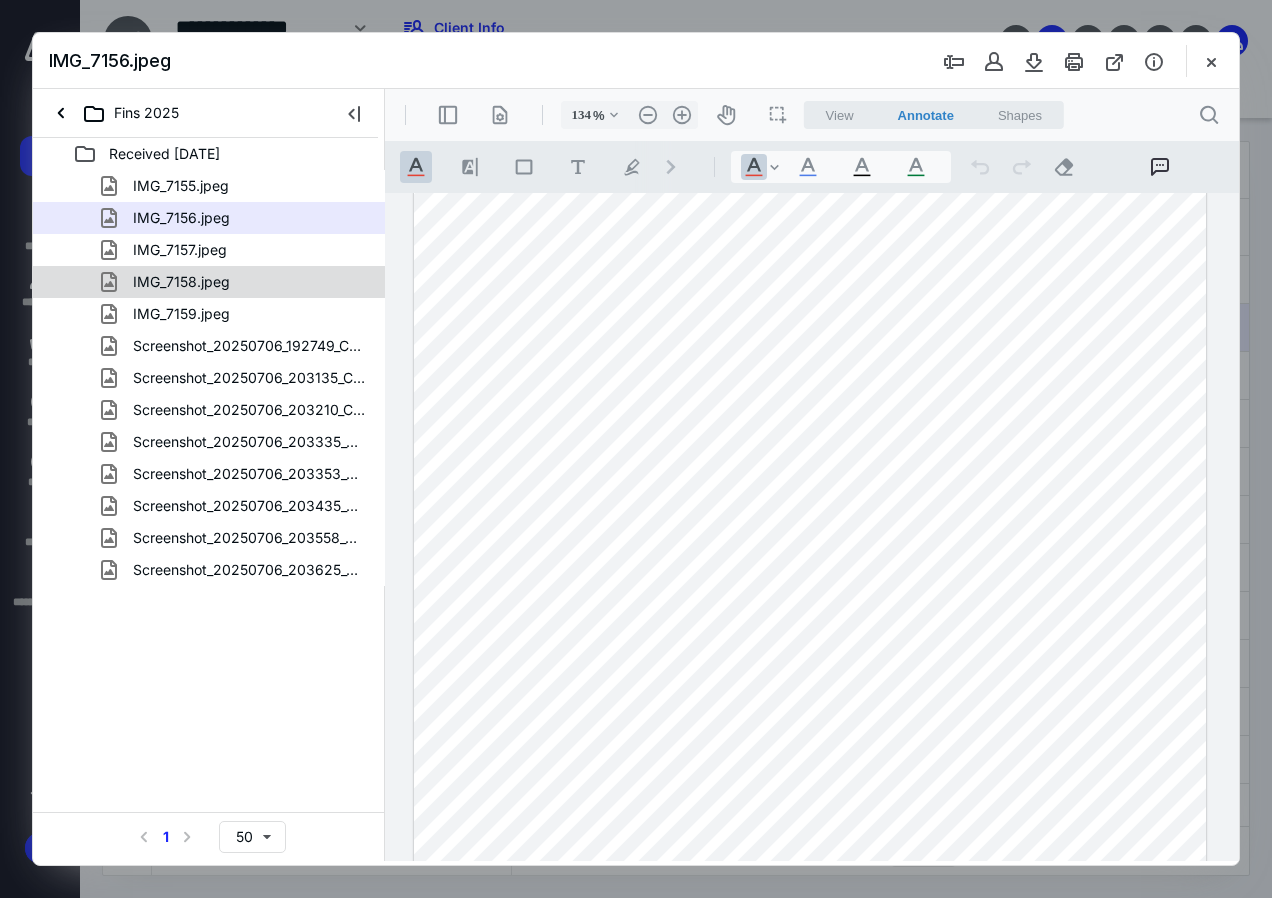 click on "IMG_7158.jpeg" at bounding box center (237, 282) 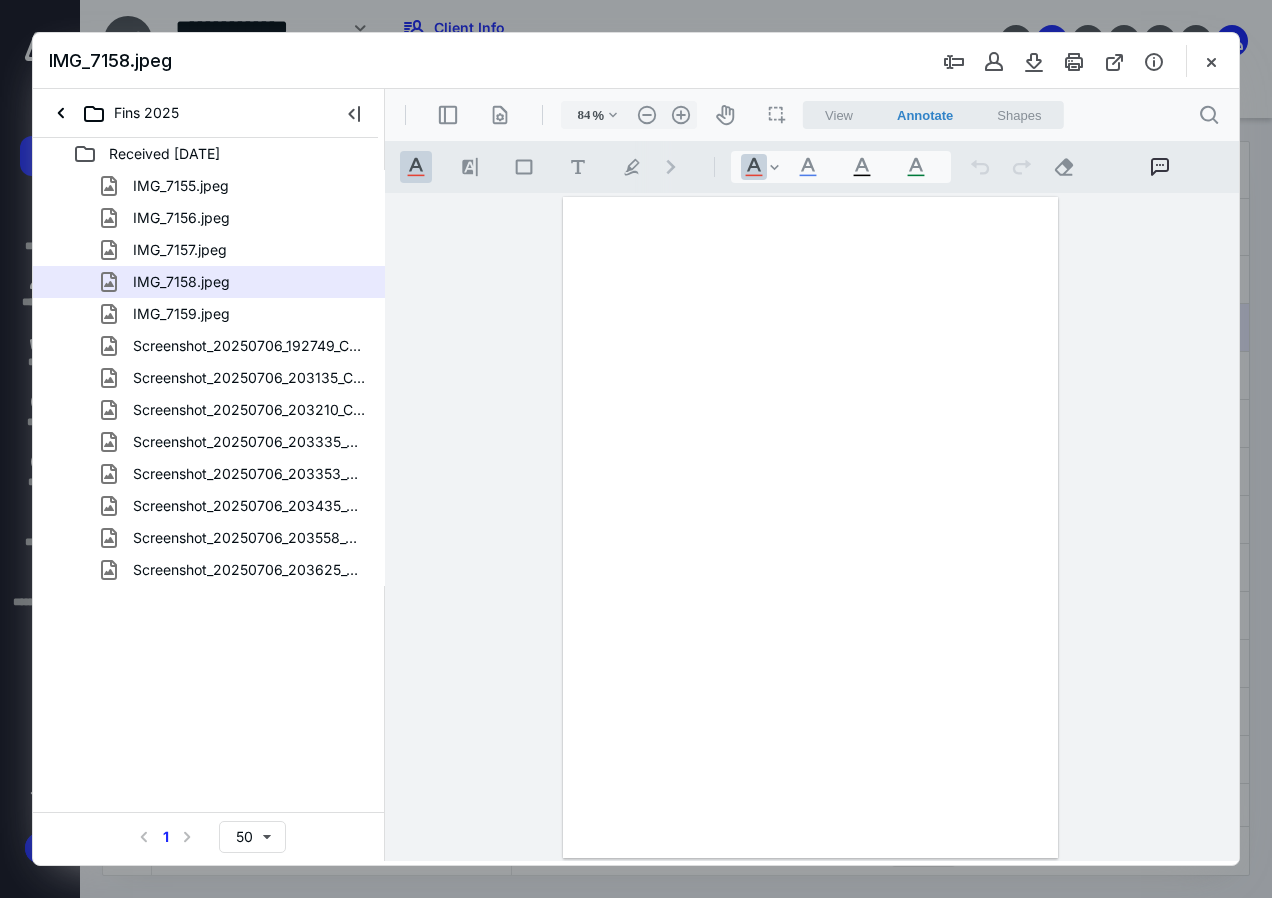 scroll, scrollTop: 0, scrollLeft: 0, axis: both 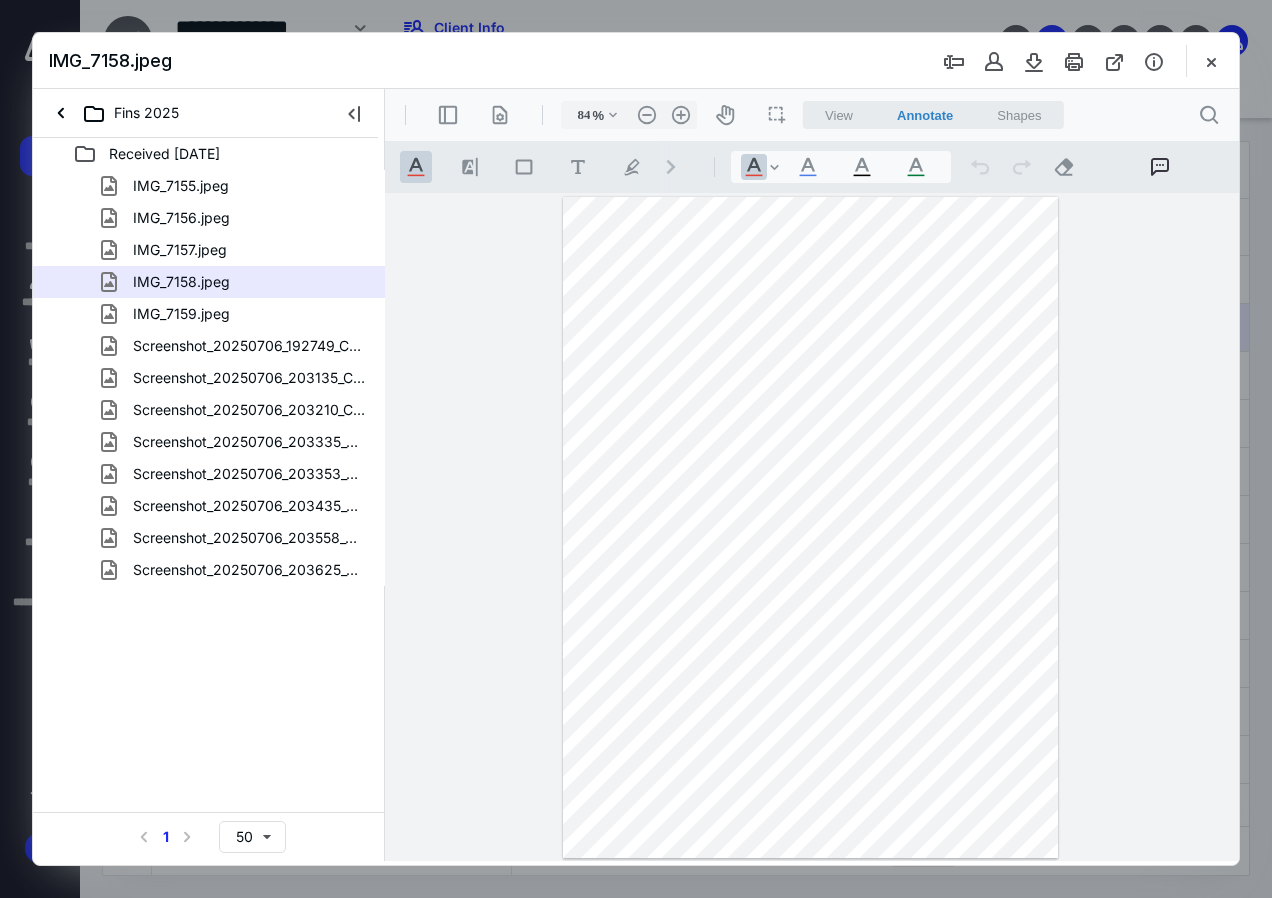 click on "IMG_7159.jpeg" at bounding box center (181, 314) 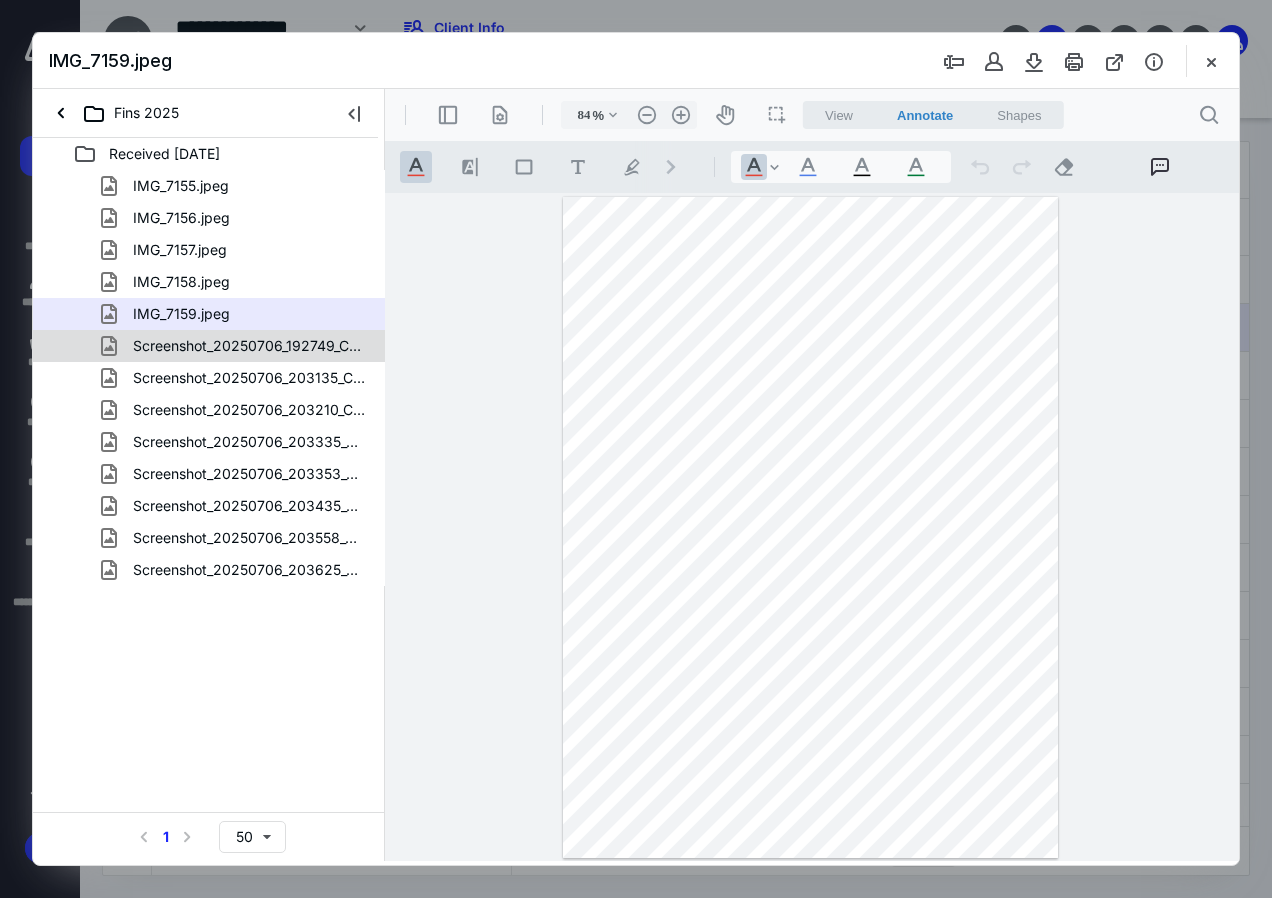 click on "Screenshot_20250706_192749_Chrome.jpg" at bounding box center (249, 346) 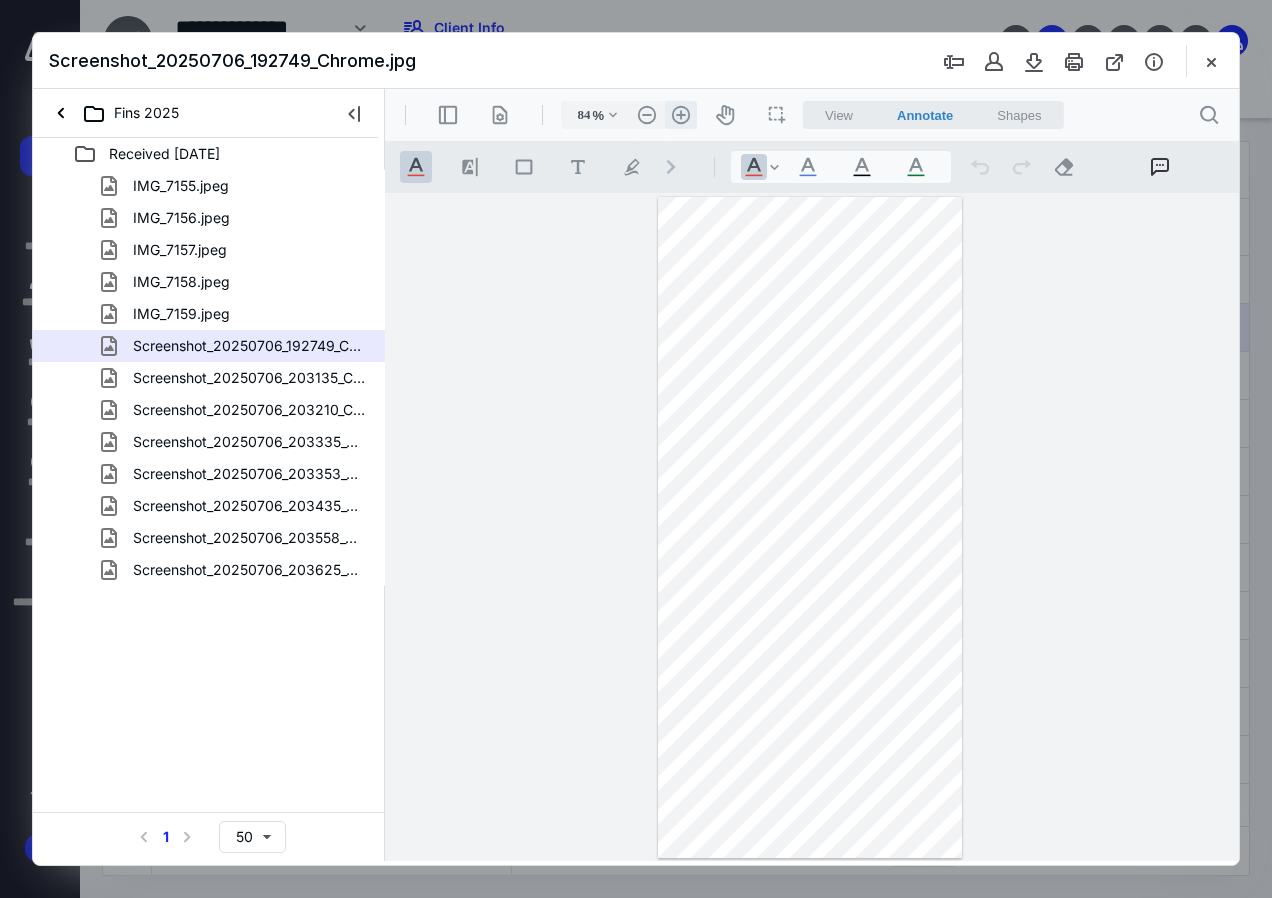 click on ".cls-1{fill:#abb0c4;} icon - header - zoom - in - line" at bounding box center [681, 115] 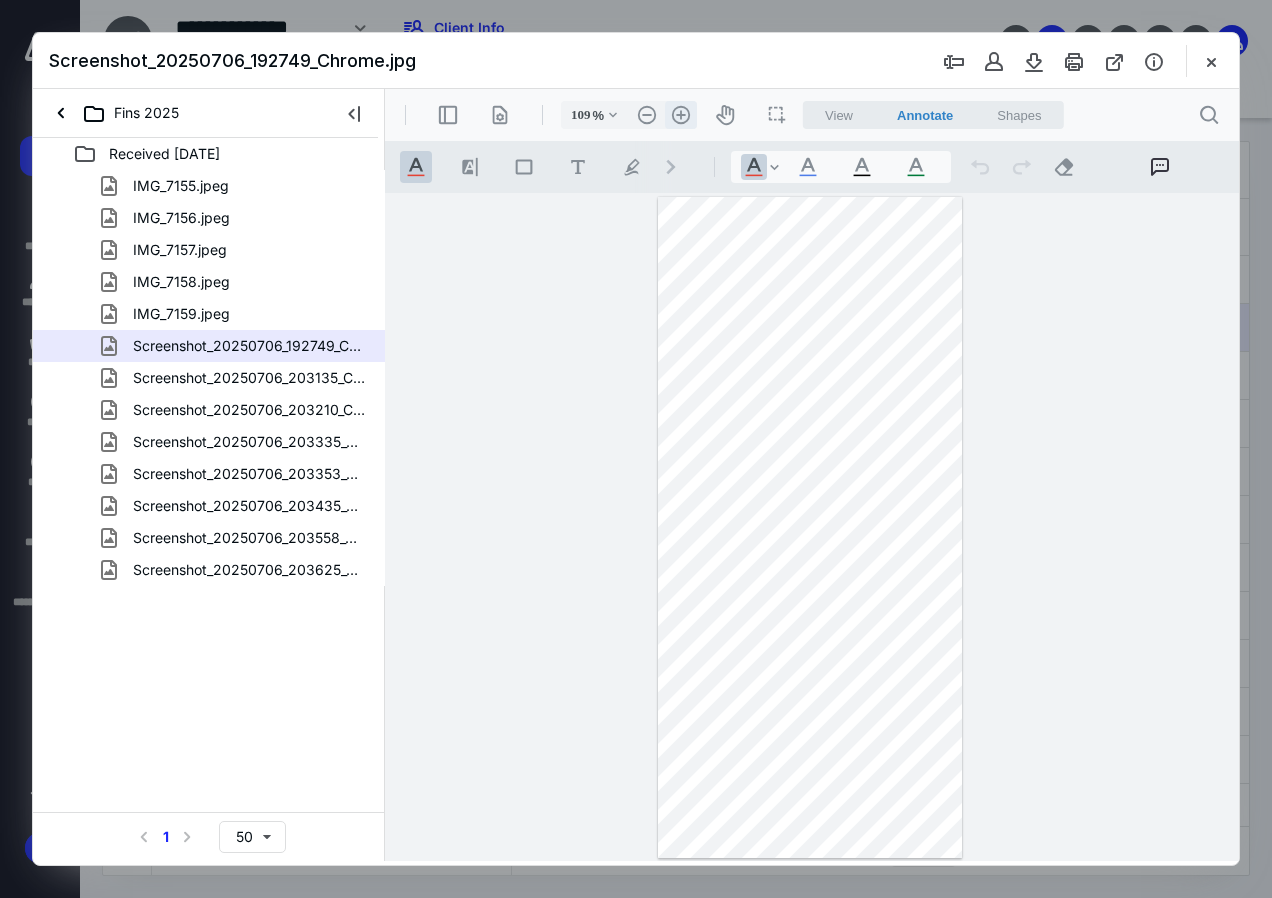 click on ".cls-1{fill:#abb0c4;} icon - header - zoom - in - line" at bounding box center [681, 115] 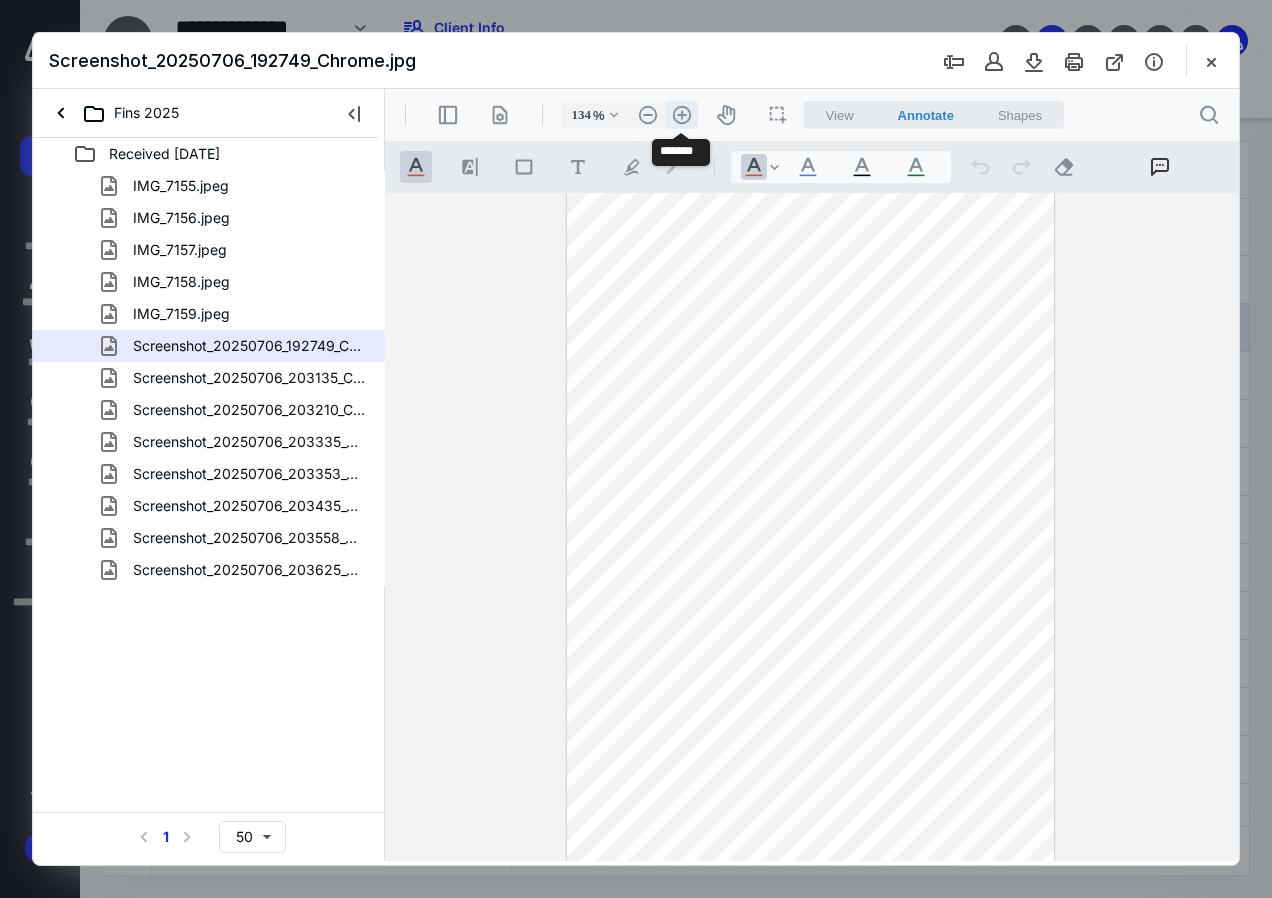 click on ".cls-1{fill:#abb0c4;} icon - header - zoom - in - line" at bounding box center [682, 115] 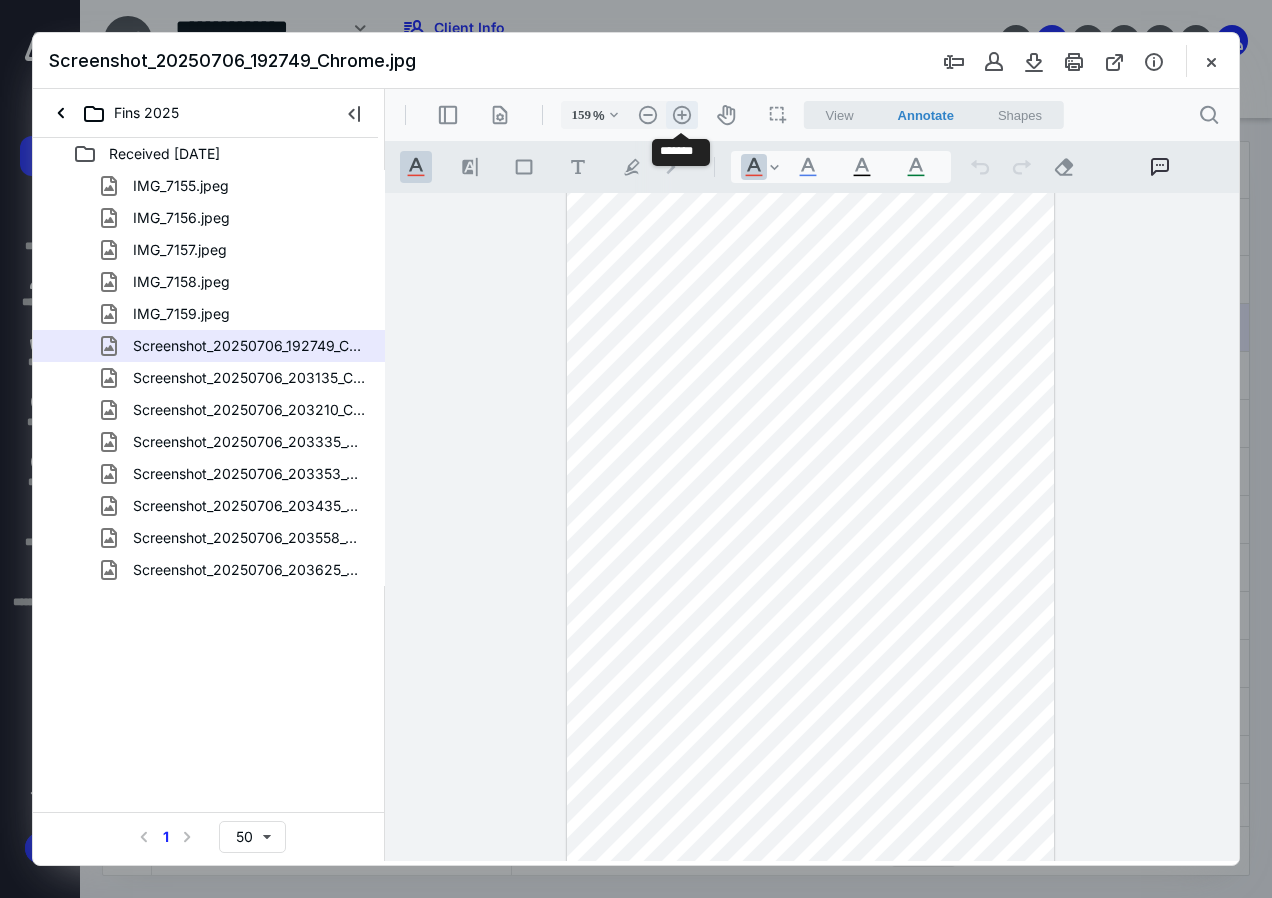 click on ".cls-1{fill:#abb0c4;} icon - header - zoom - in - line" at bounding box center [682, 115] 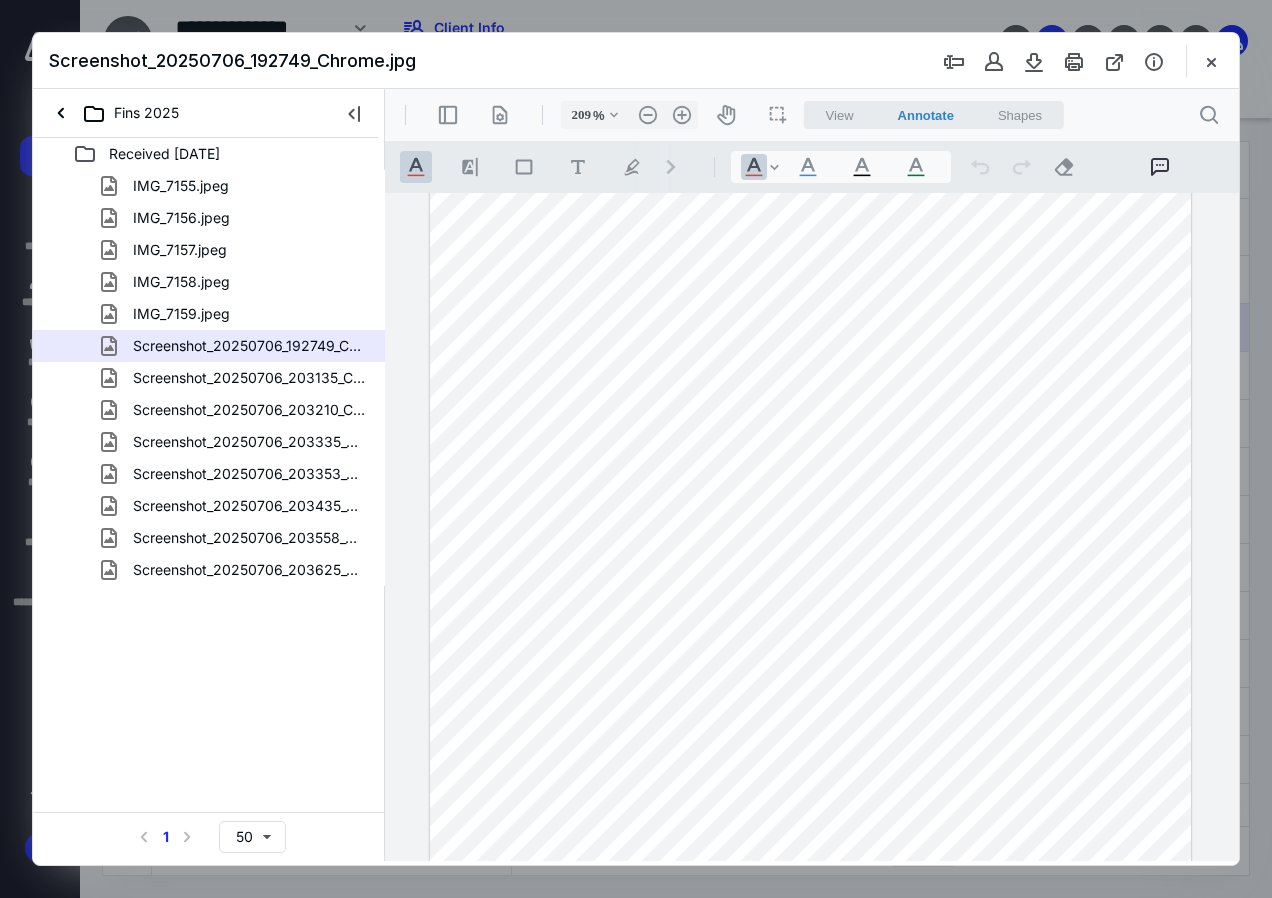 scroll, scrollTop: 219, scrollLeft: 0, axis: vertical 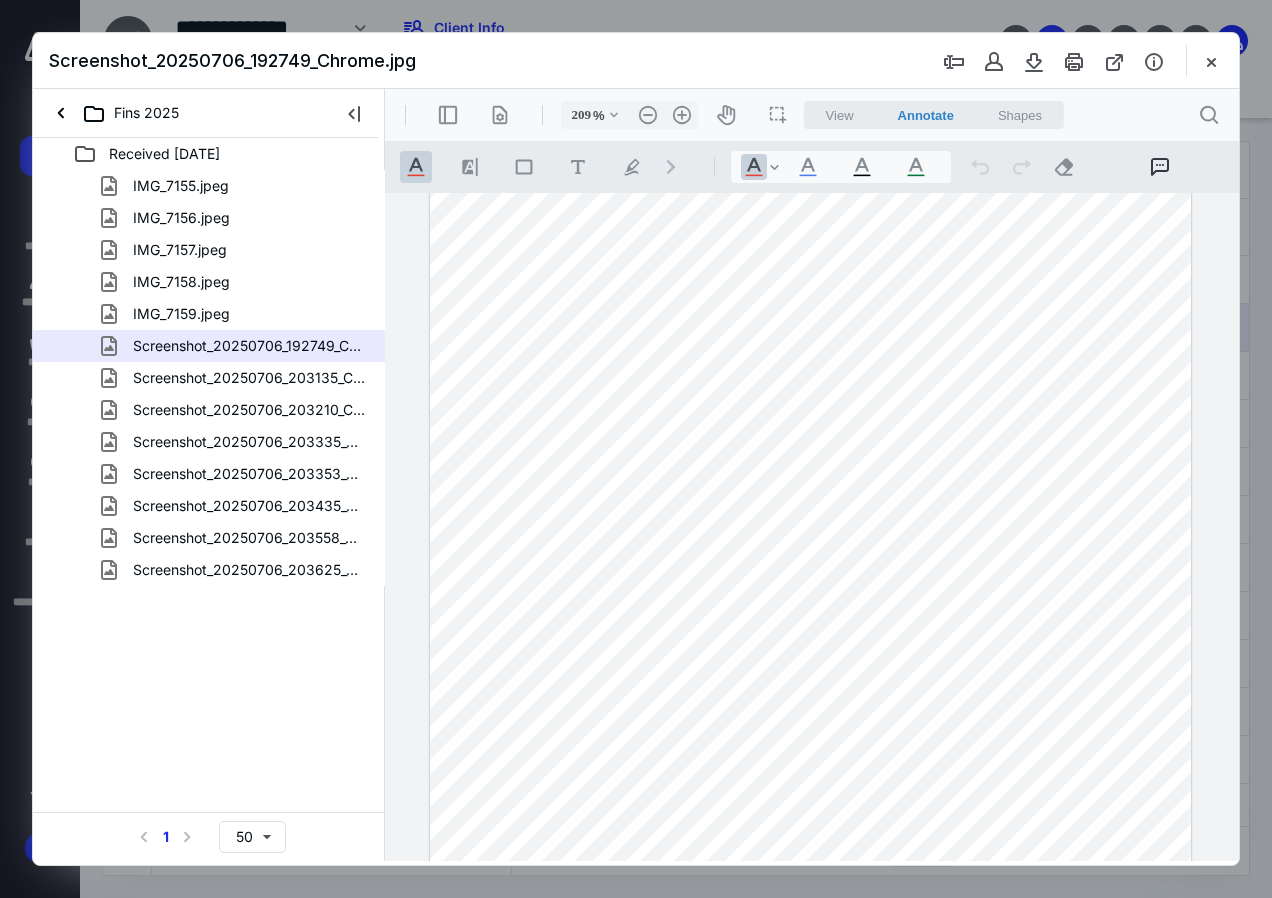 click on "Screenshot_20250706_203135_Chrome.jpg" at bounding box center [237, 378] 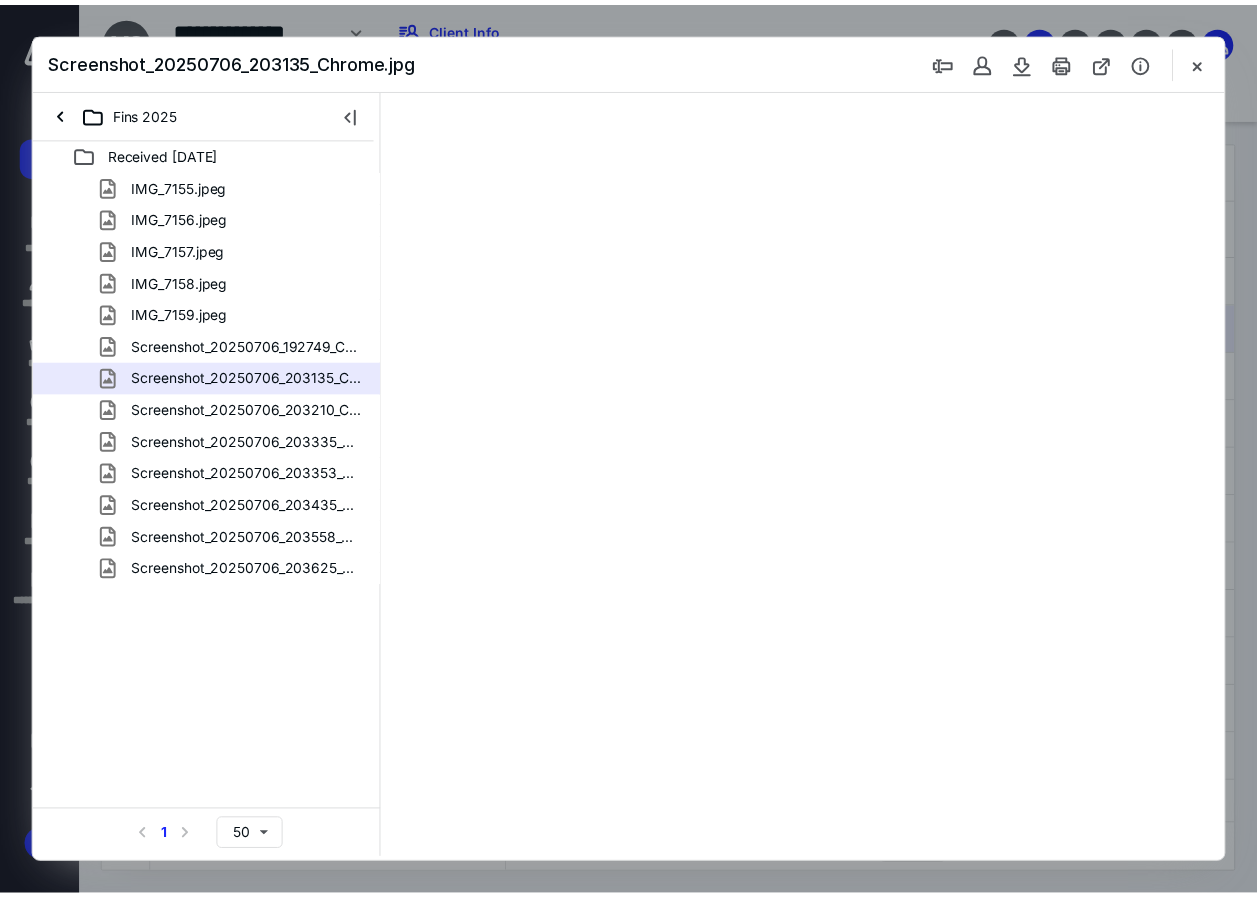 scroll, scrollTop: 0, scrollLeft: 0, axis: both 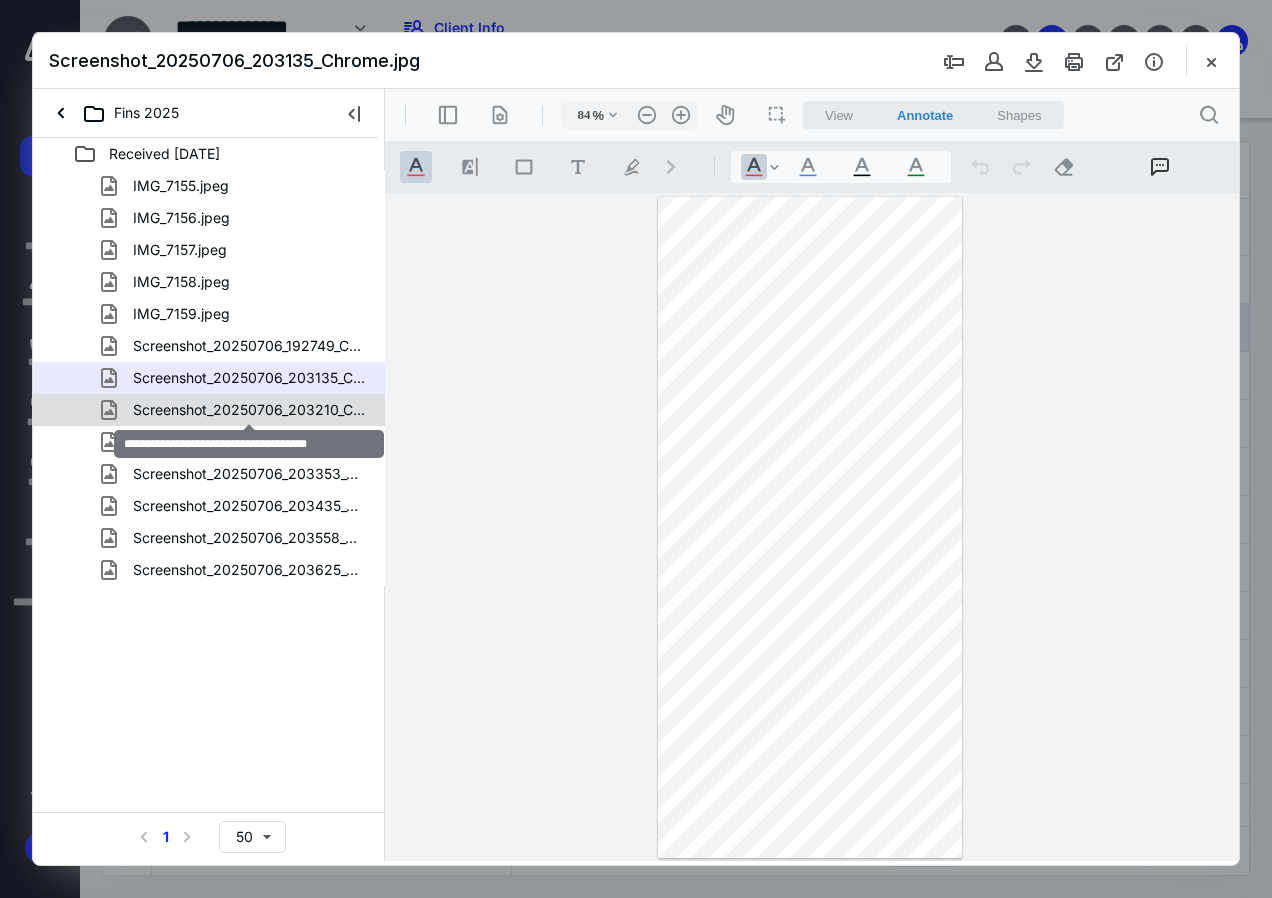 click on "Screenshot_20250706_203210_Chrome.jpg" at bounding box center [249, 410] 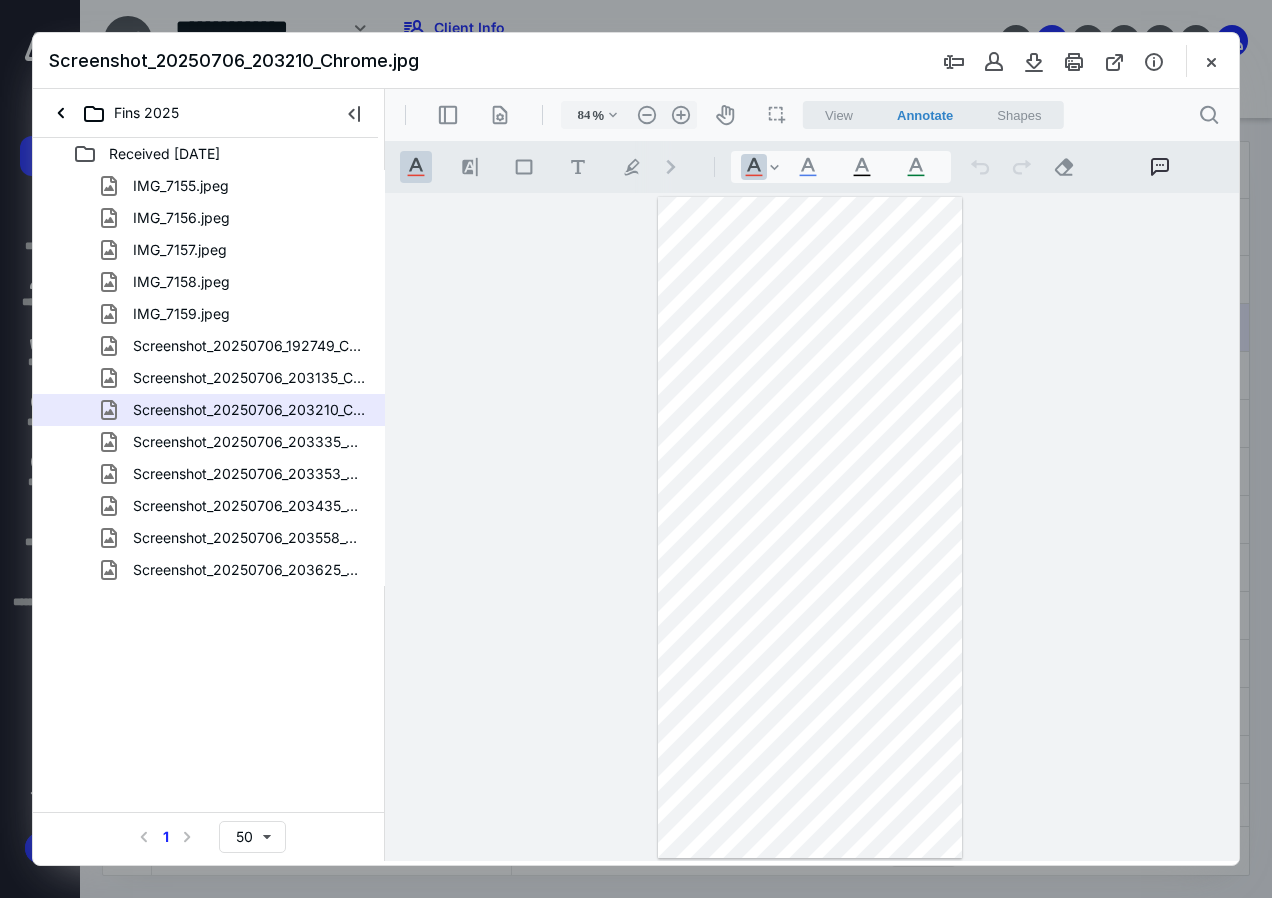 click on "Screenshot_20250706_203210_Chrome.jpg" at bounding box center [209, 410] 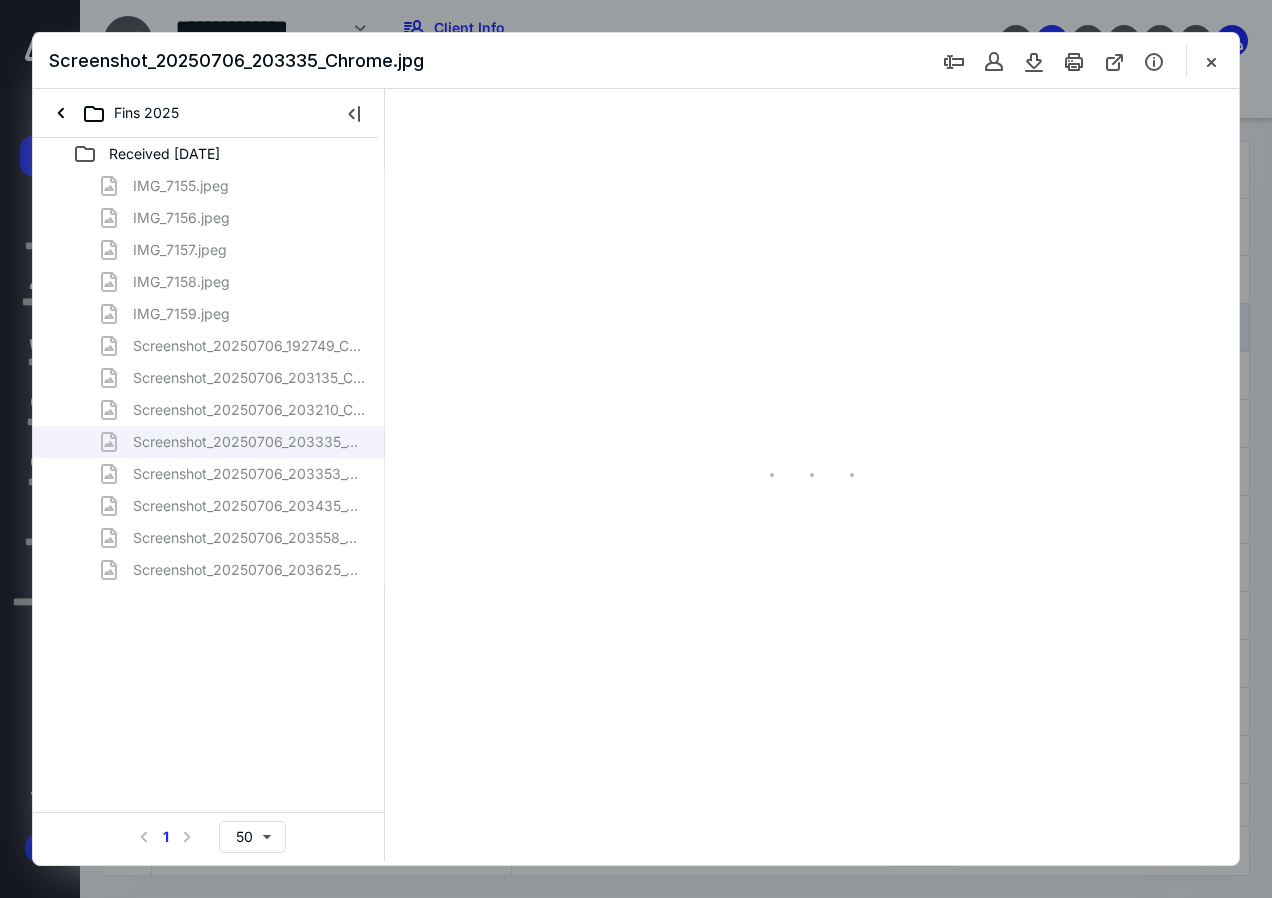 type on "84" 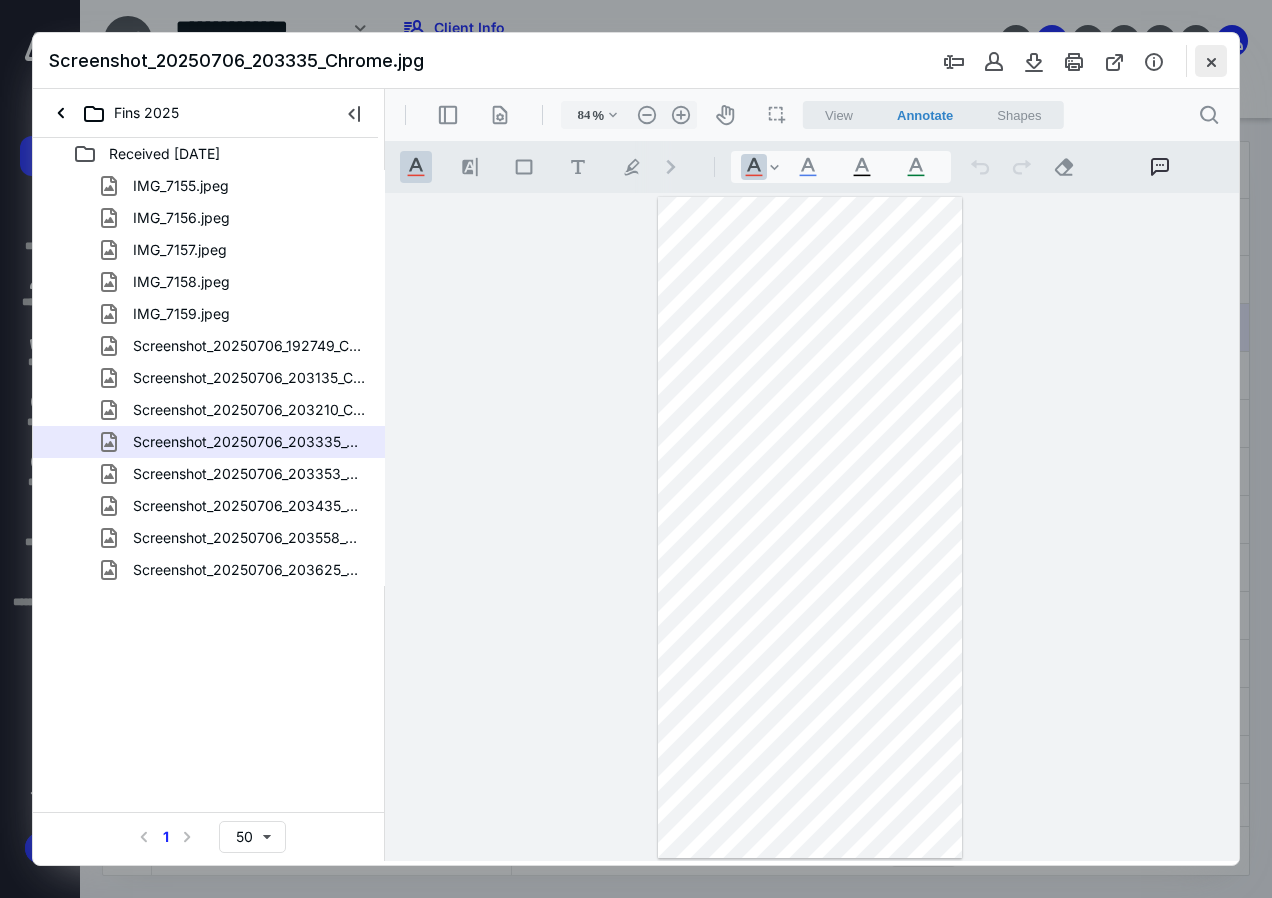 click at bounding box center (1211, 61) 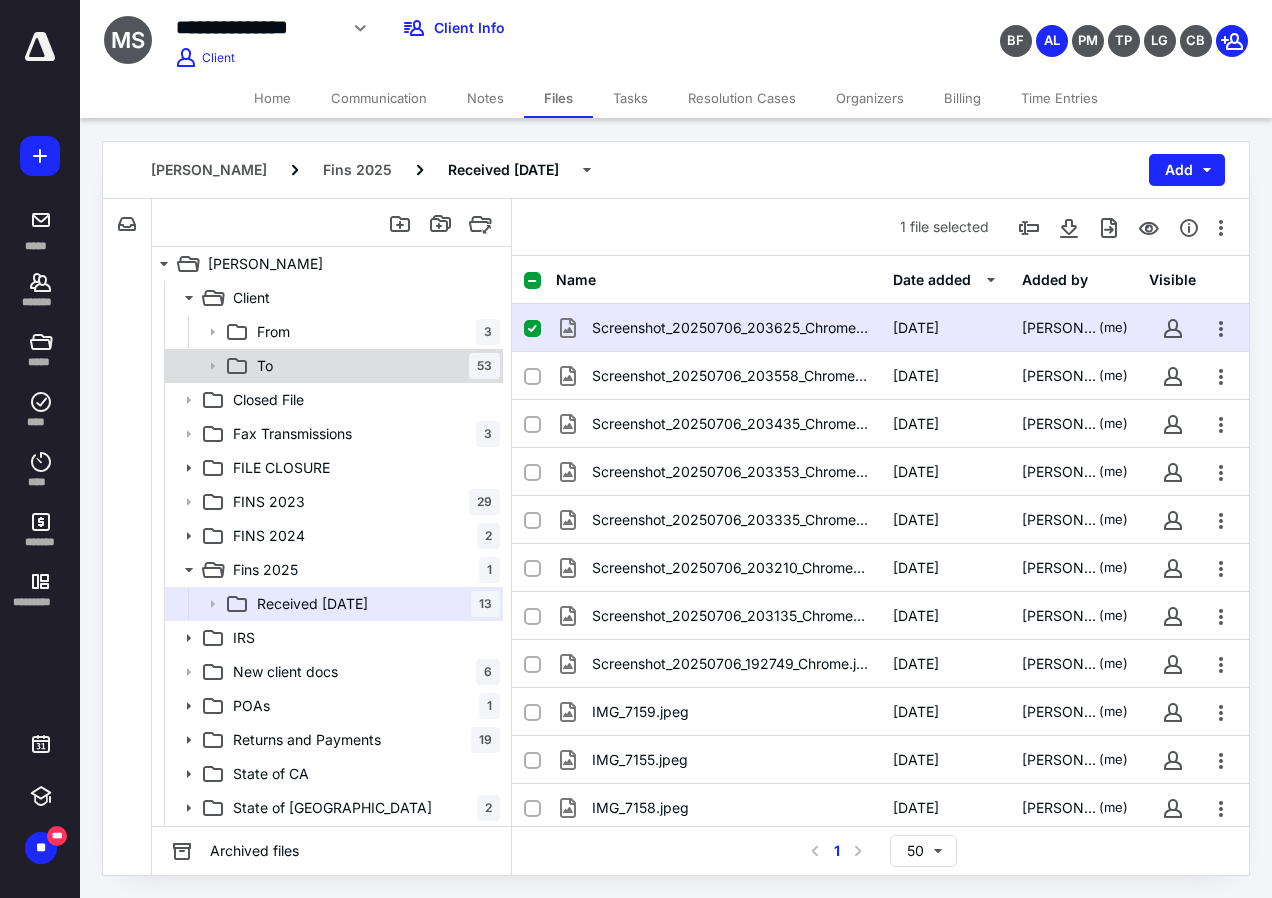 click on "To 53" at bounding box center (374, 366) 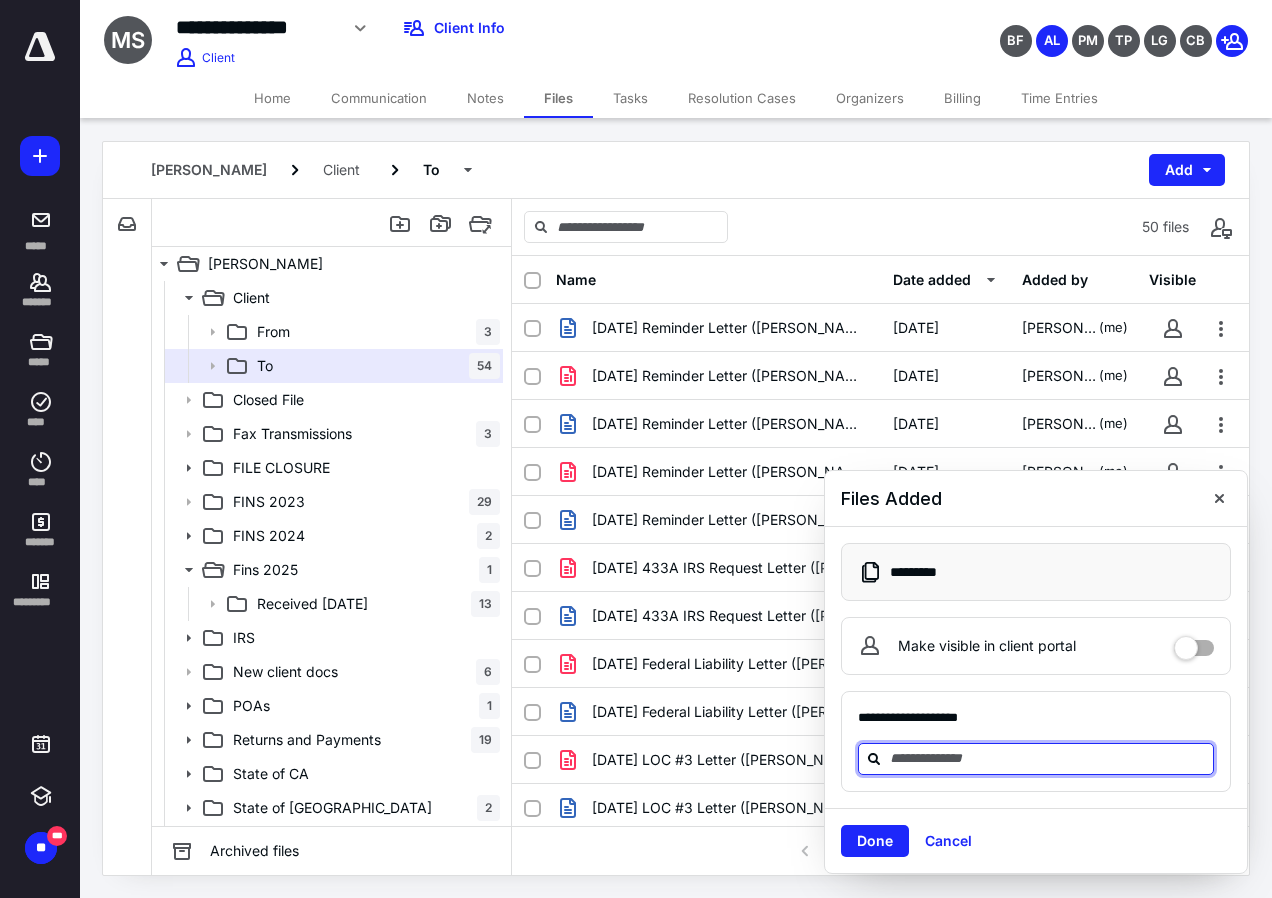 click at bounding box center [1048, 758] 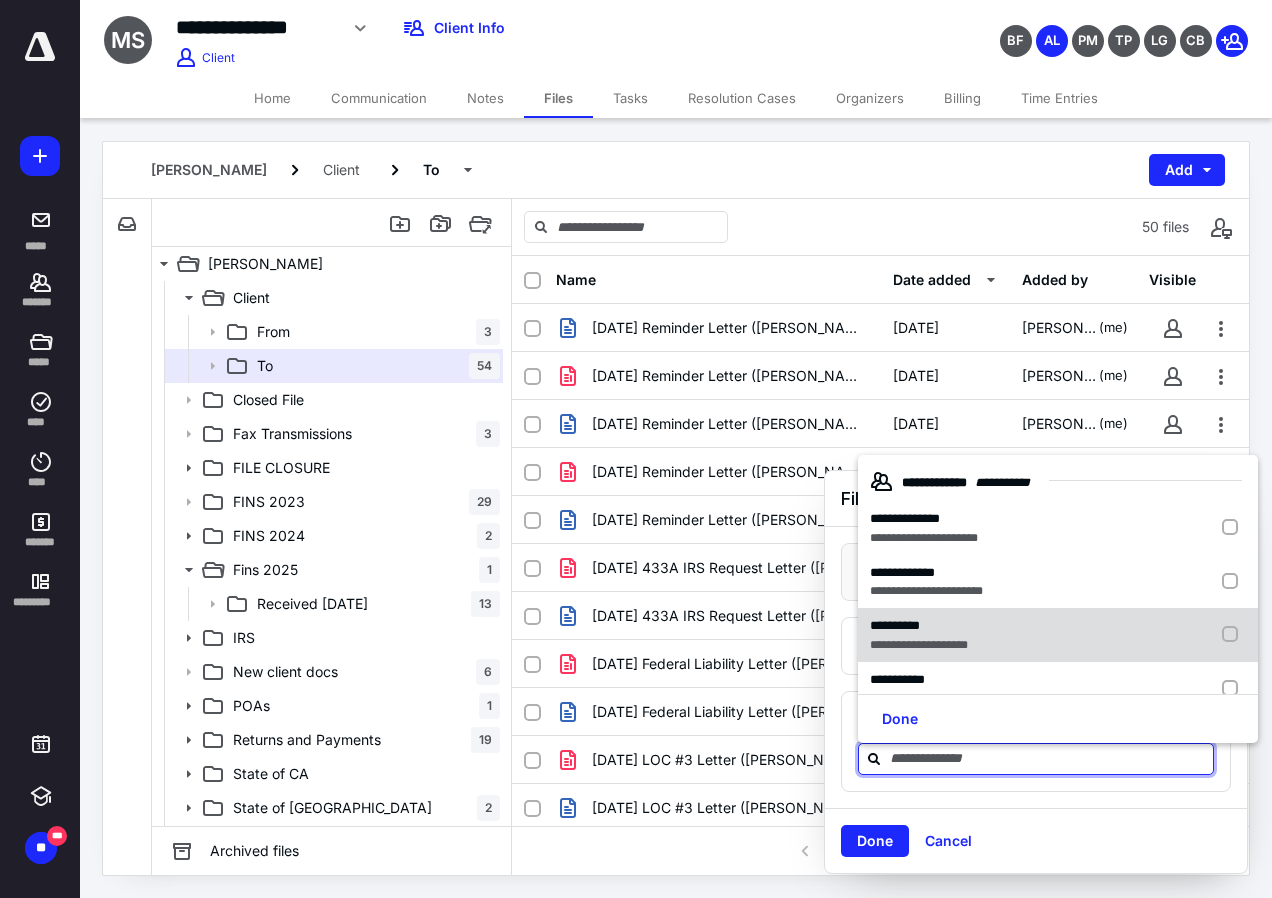 click on "**********" at bounding box center [919, 645] 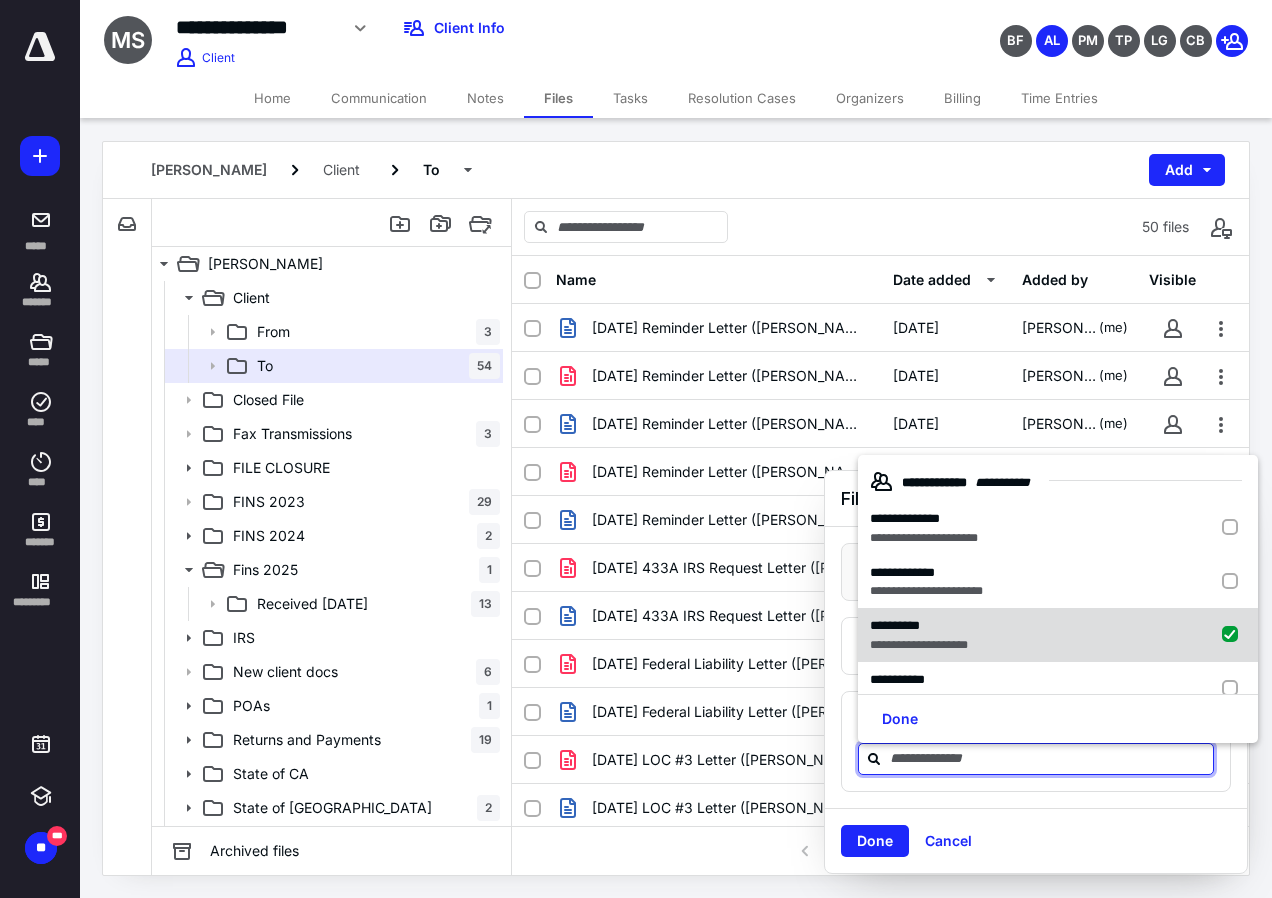 checkbox on "true" 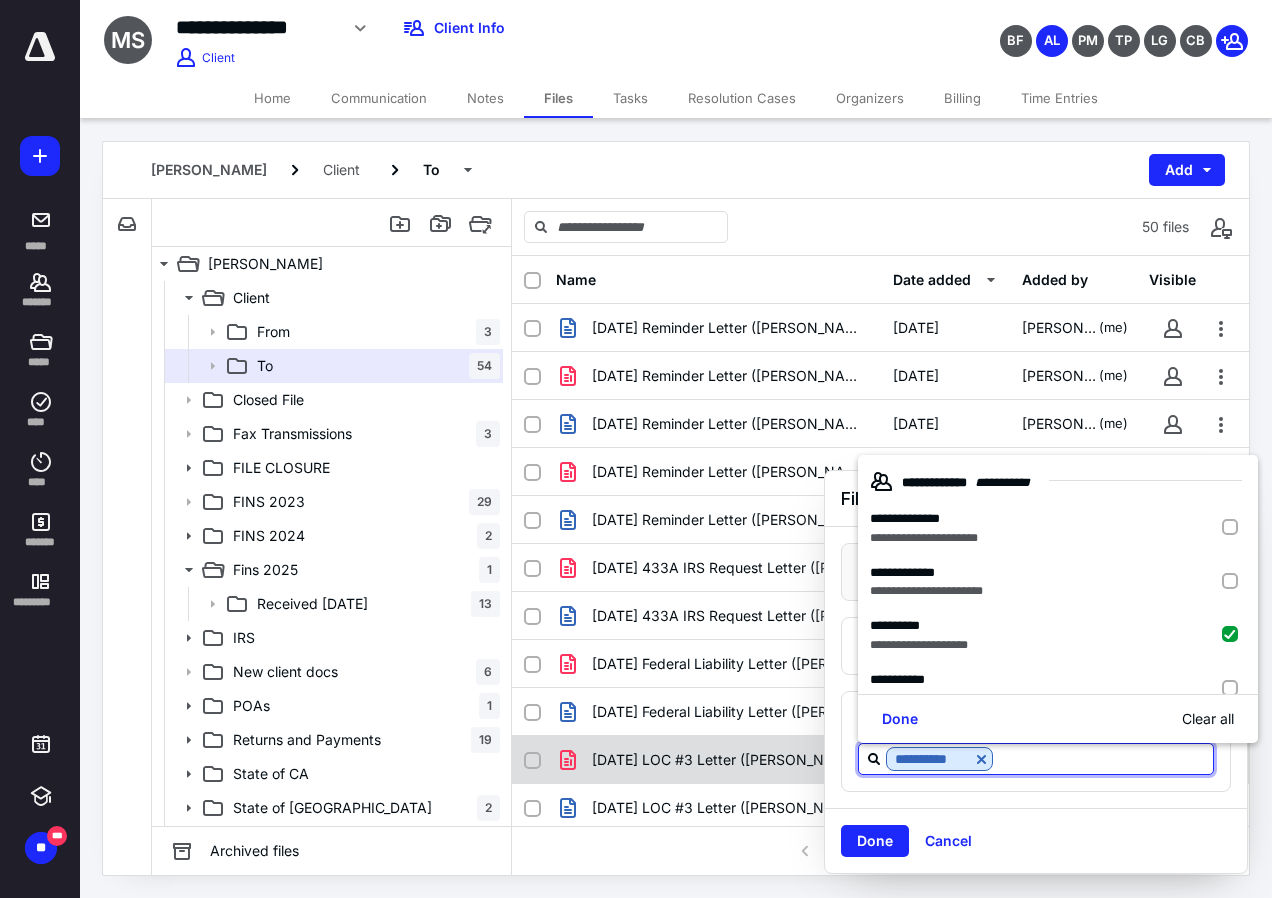 drag, startPoint x: 883, startPoint y: 836, endPoint x: 882, endPoint y: 770, distance: 66.007576 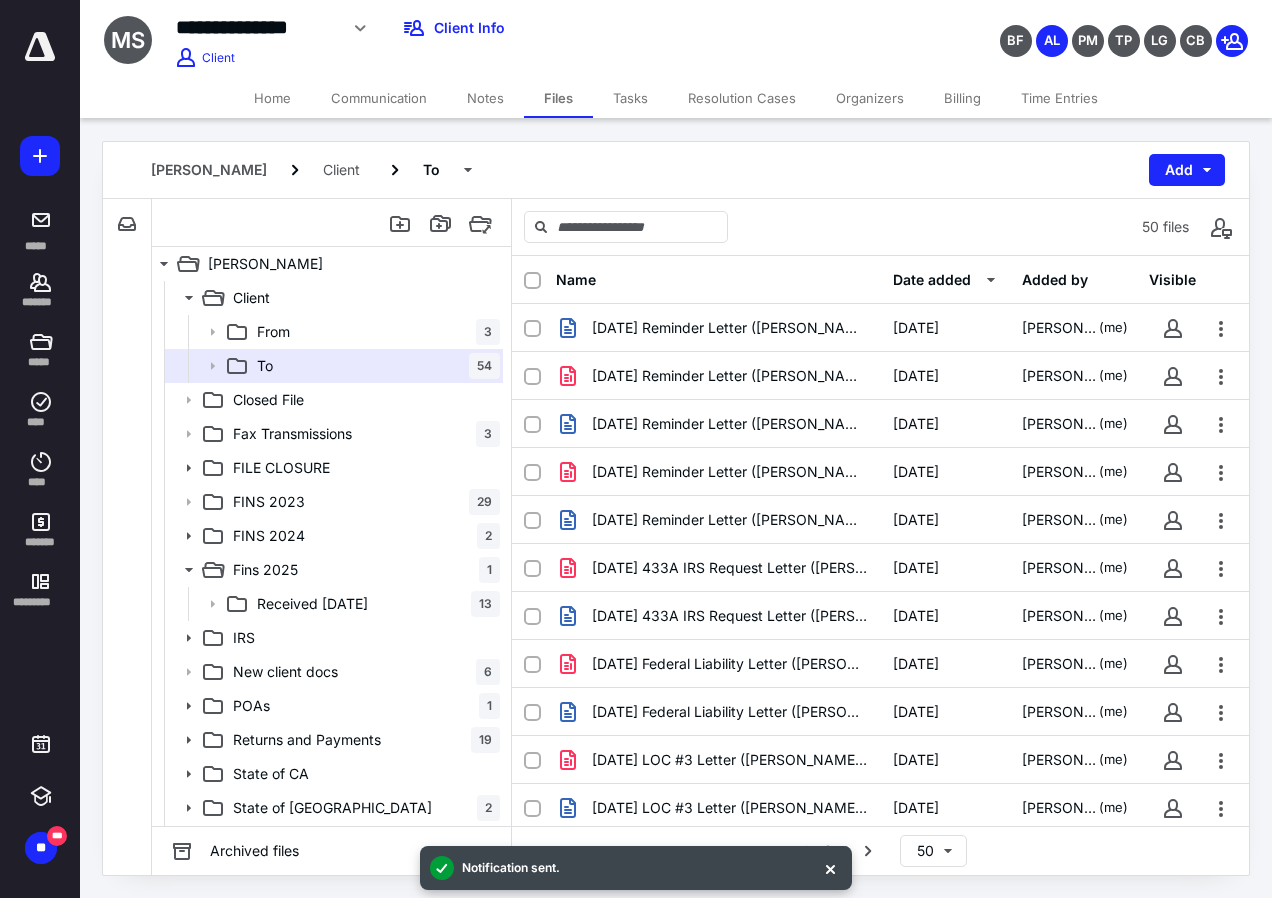 click on "Time Entries" at bounding box center [1059, 98] 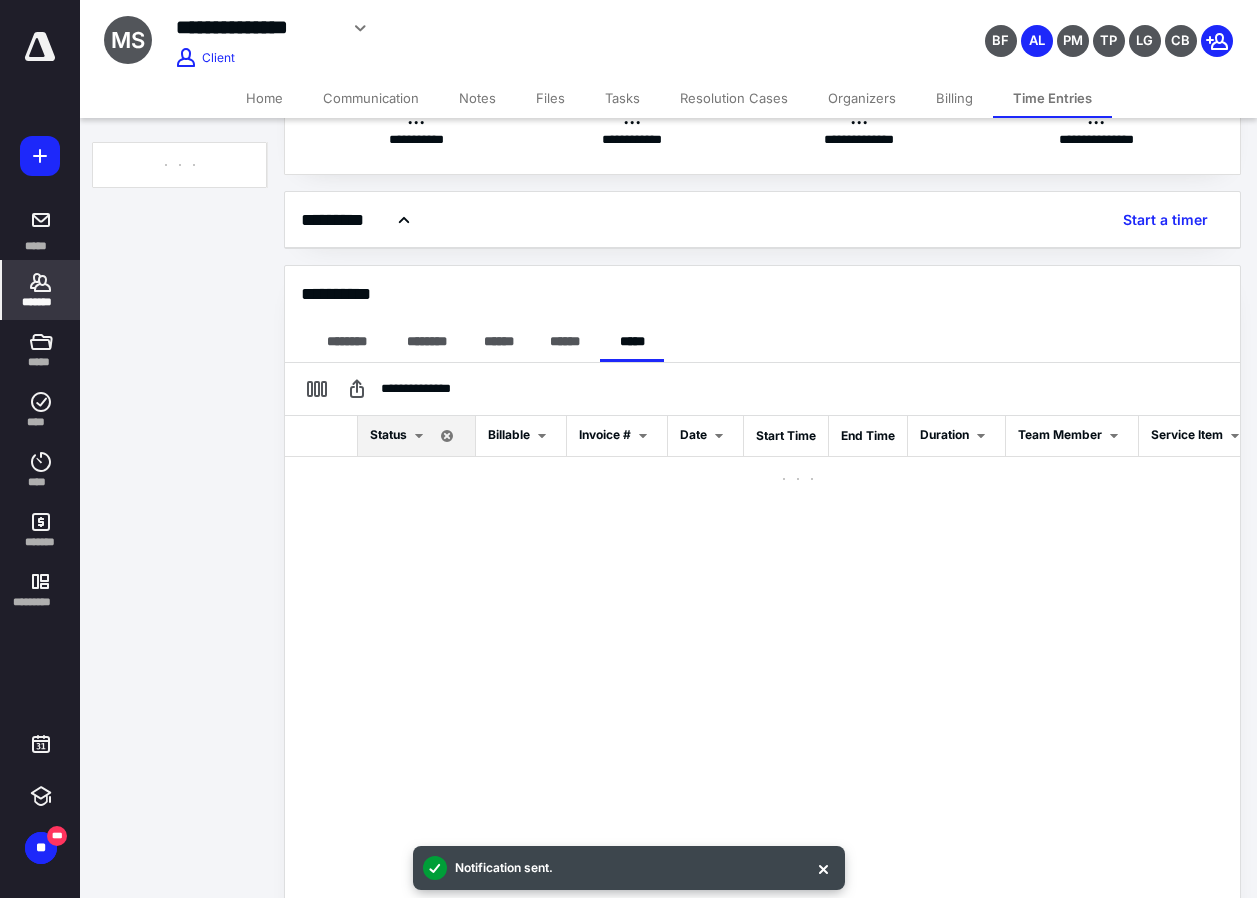 scroll, scrollTop: 232, scrollLeft: 0, axis: vertical 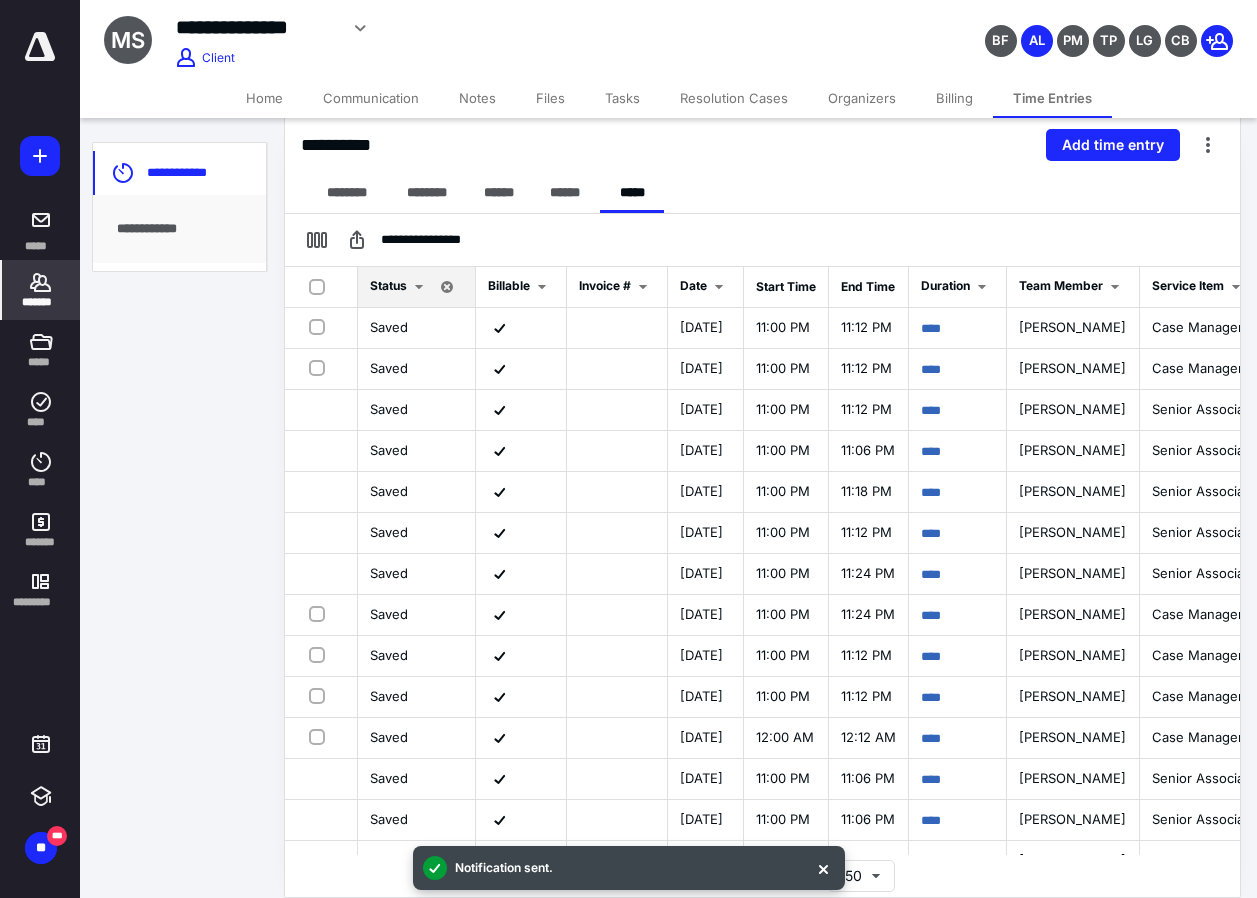 click on "**********" at bounding box center (762, 145) 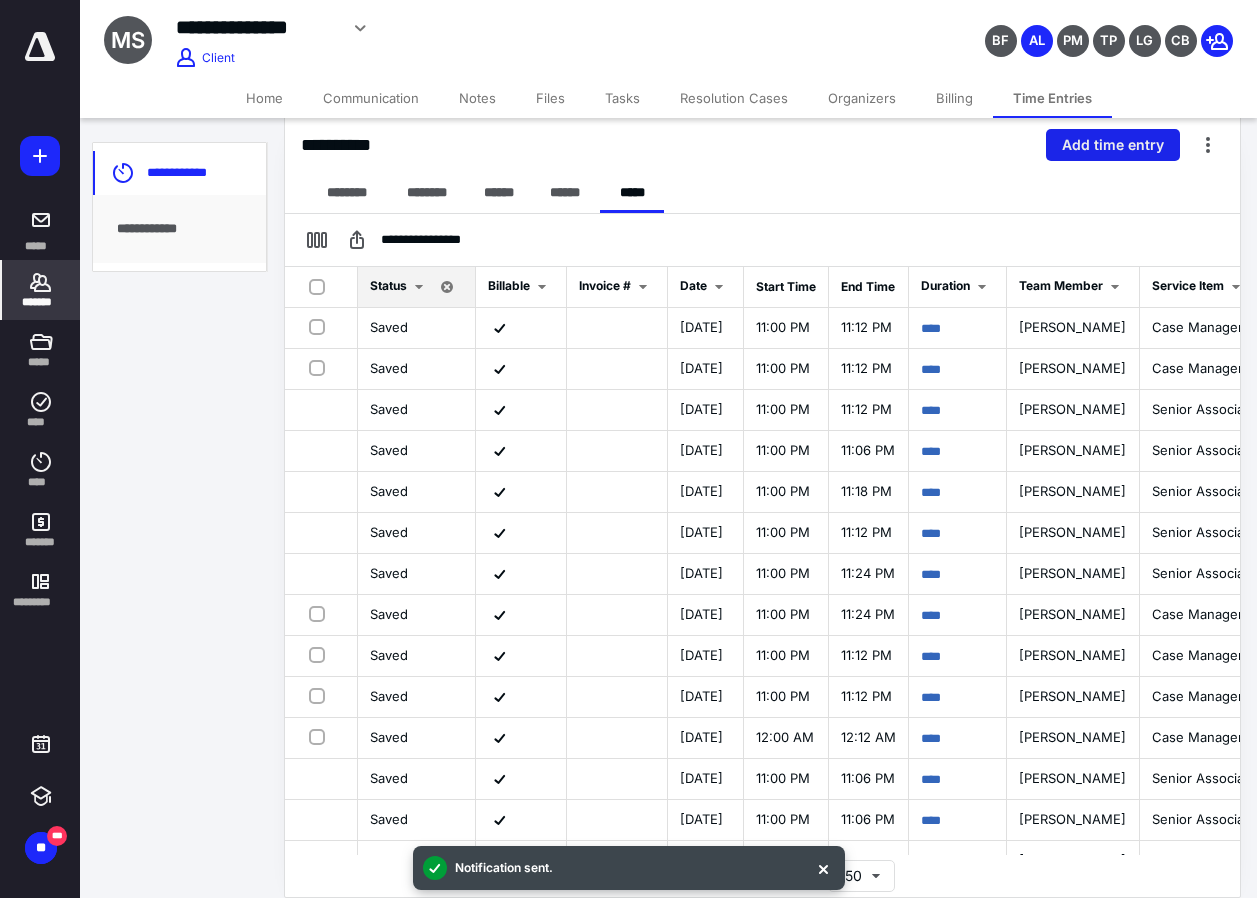 click on "Add time entry" at bounding box center [1113, 145] 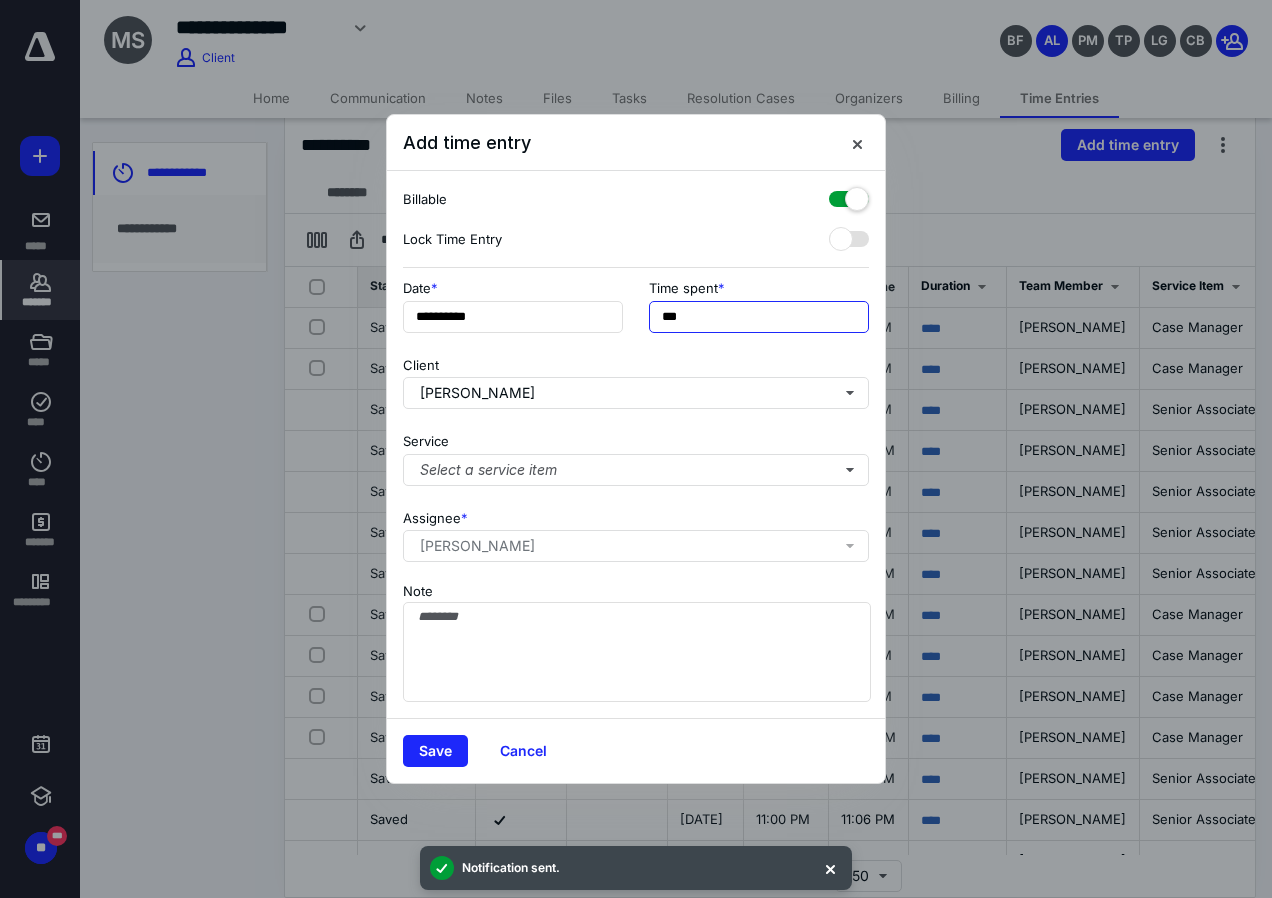 drag, startPoint x: 757, startPoint y: 307, endPoint x: 542, endPoint y: 269, distance: 218.33232 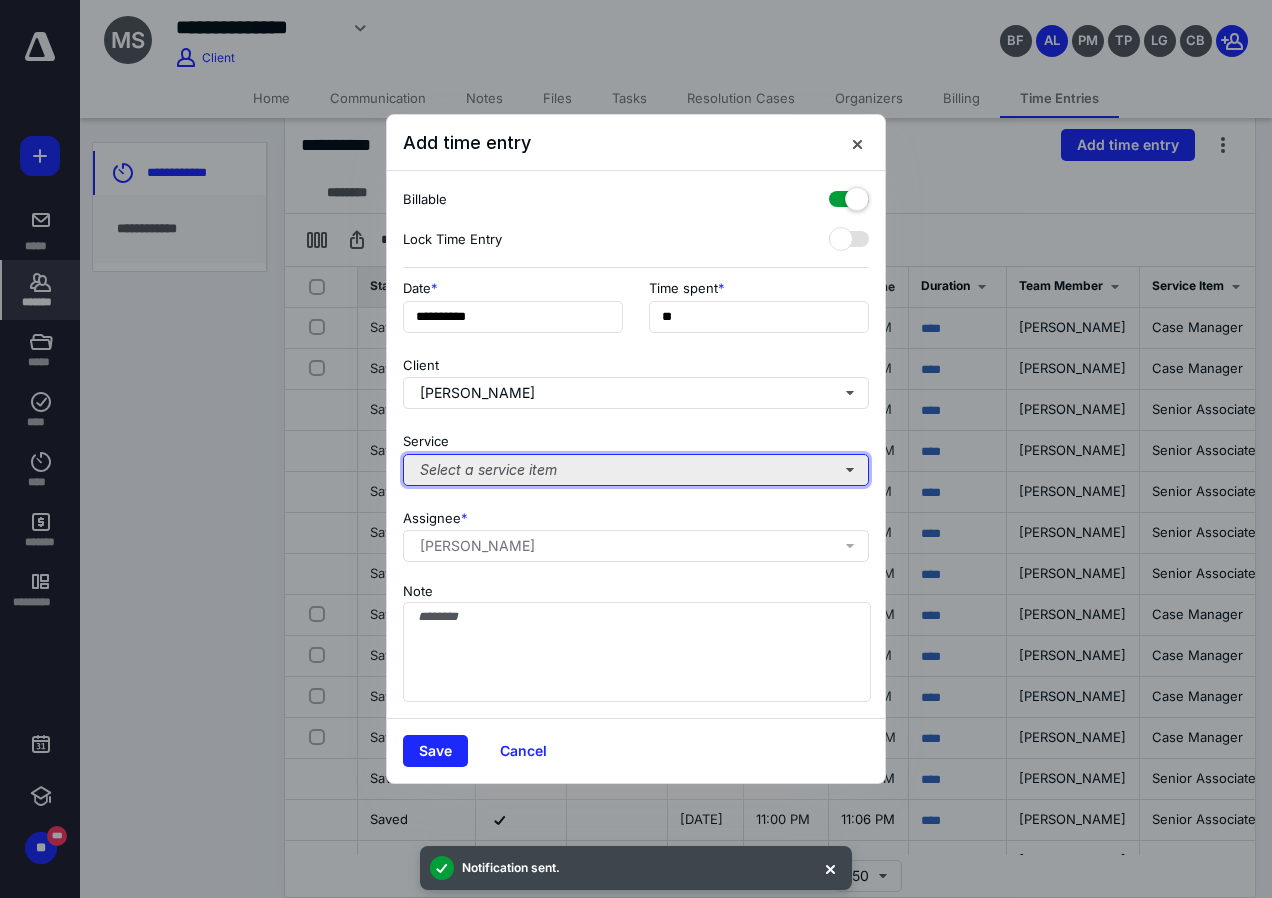 type on "***" 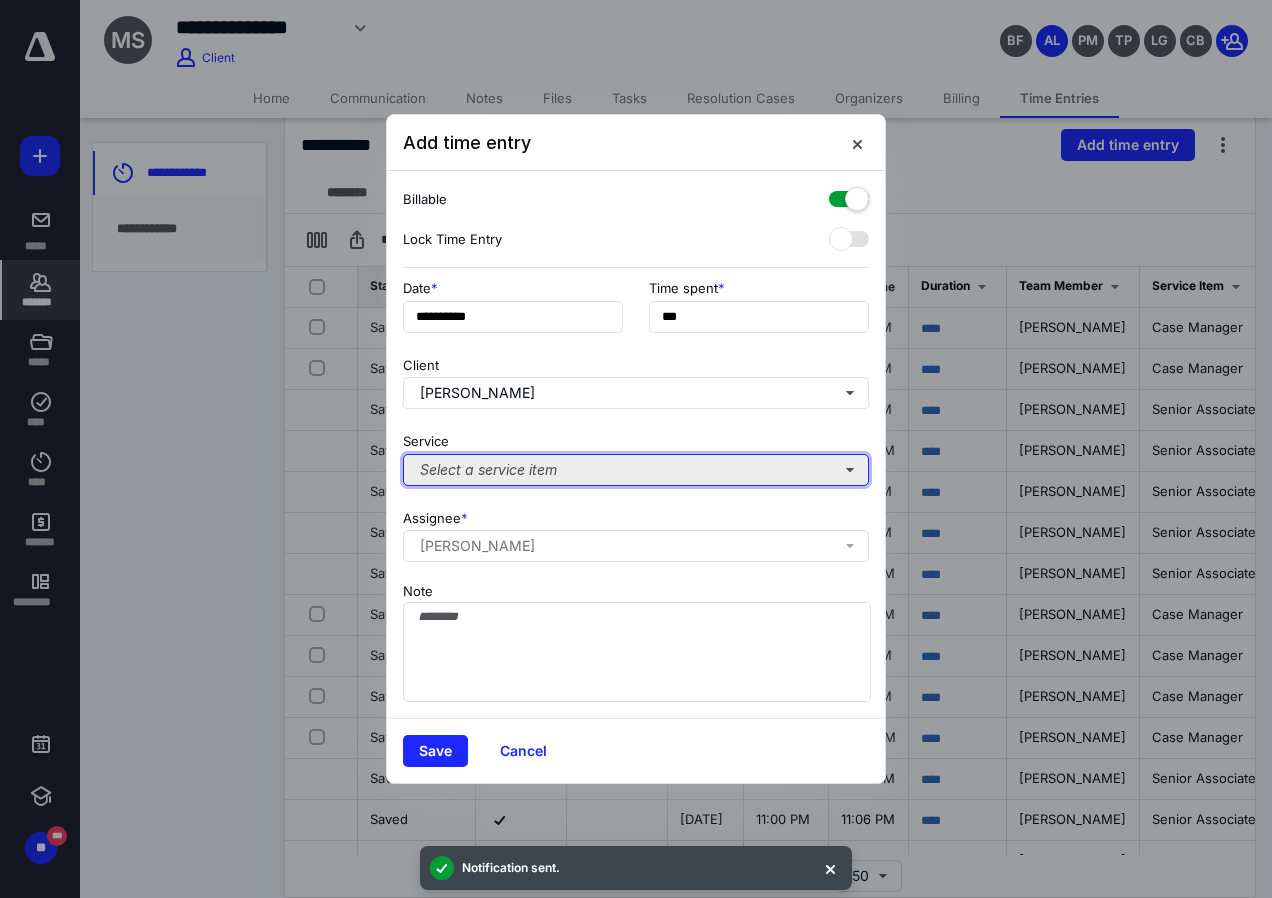 click on "Select a service item" at bounding box center (636, 470) 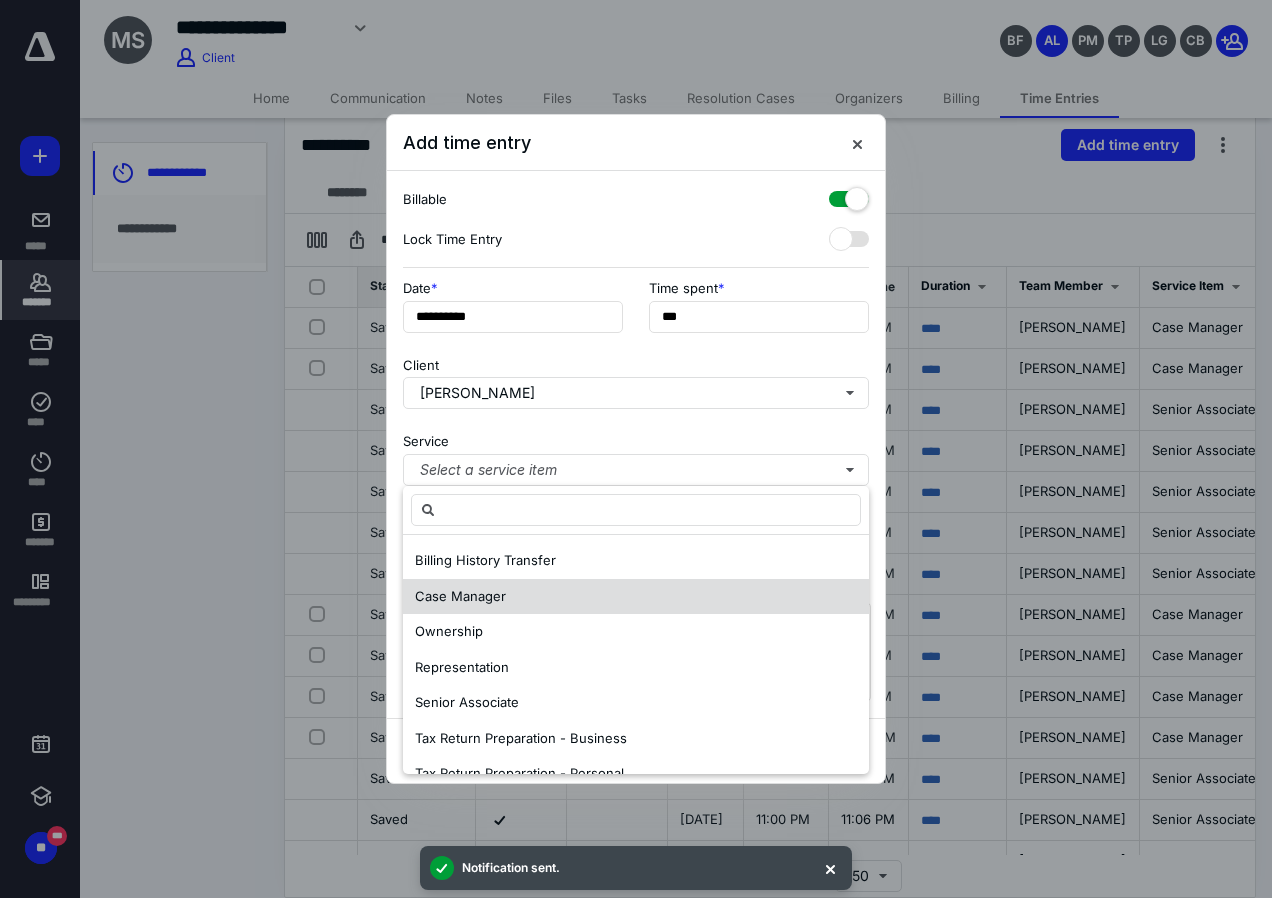 click on "Case Manager" at bounding box center [636, 597] 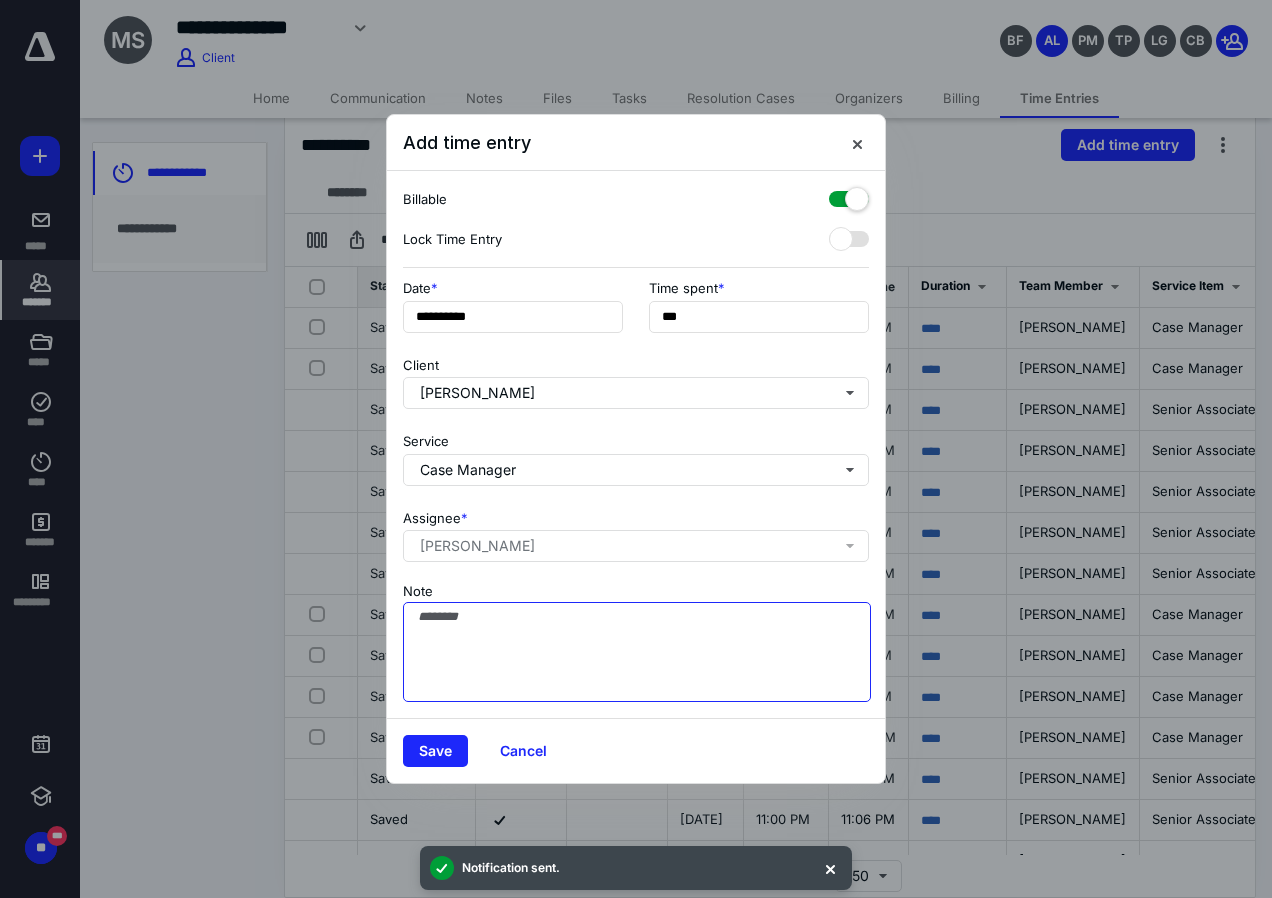 click on "Note" at bounding box center [637, 652] 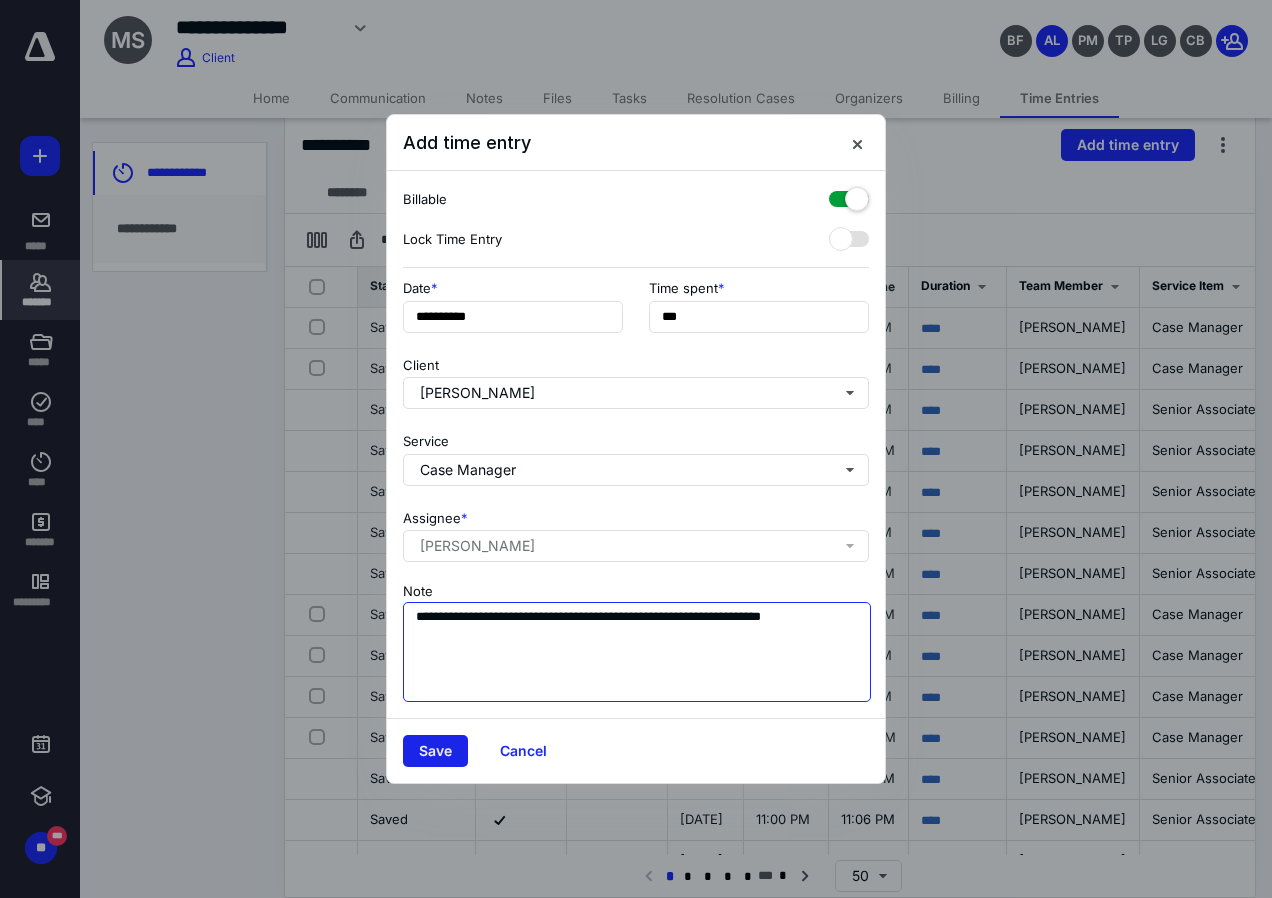 type on "**********" 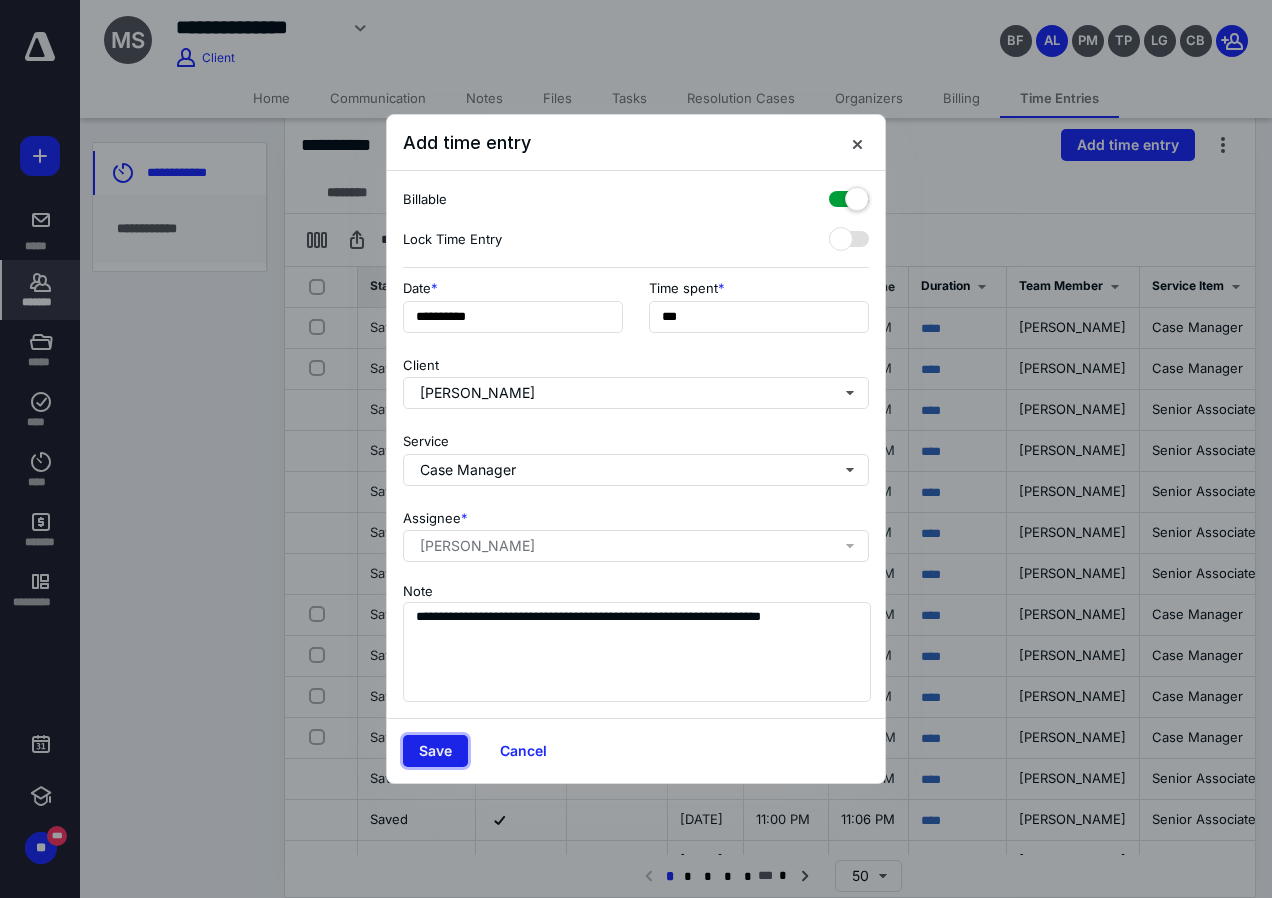 click on "Save" at bounding box center (435, 751) 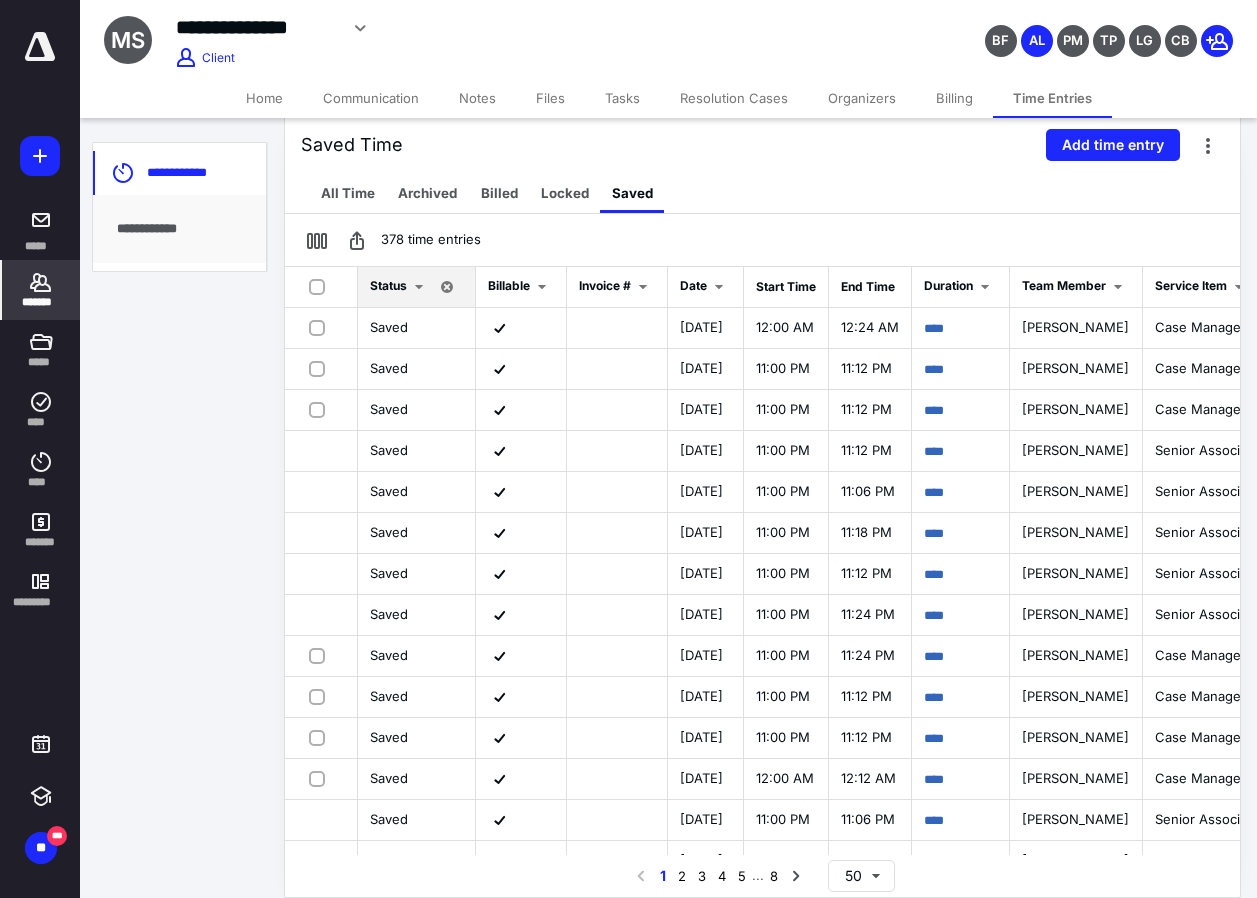 click on "*******" at bounding box center [41, 290] 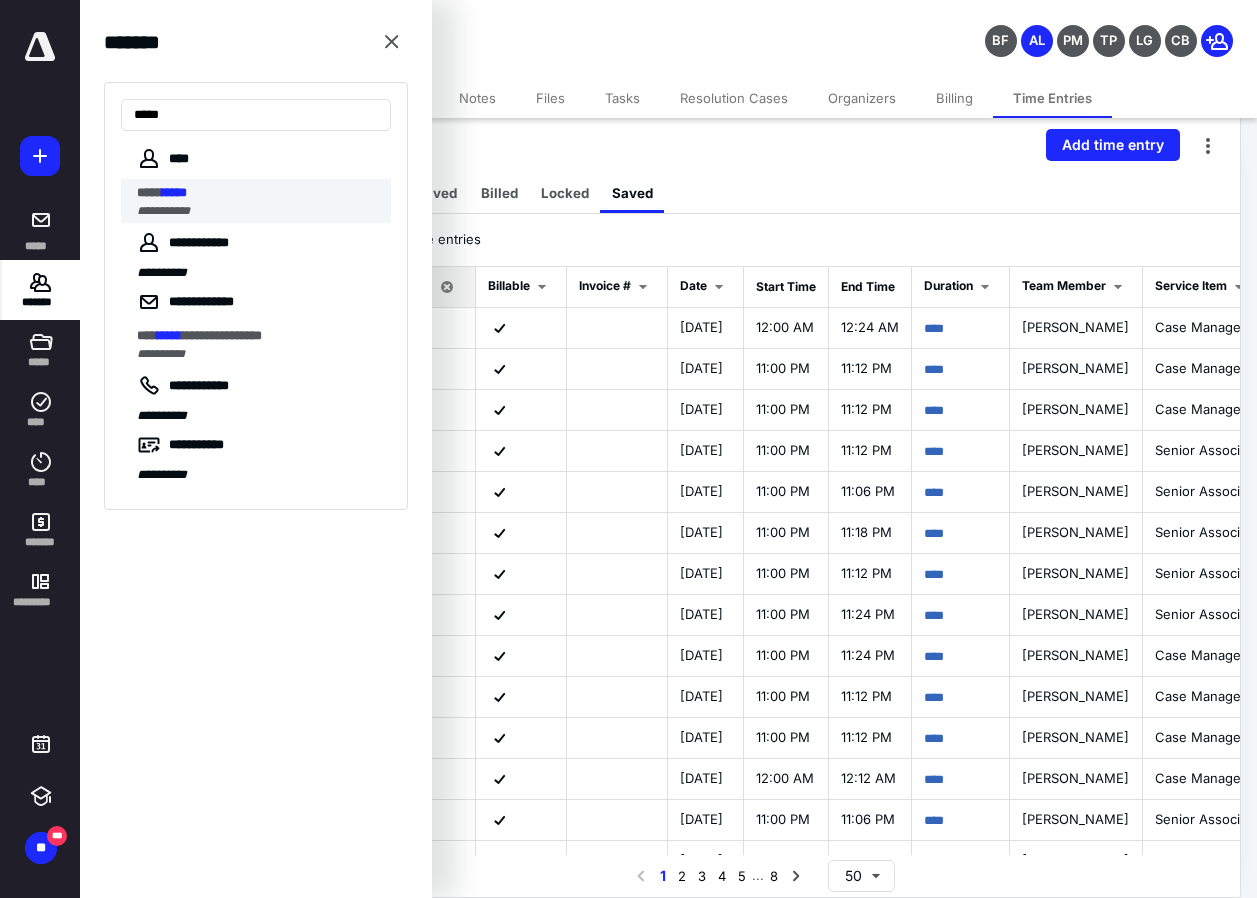 type on "*****" 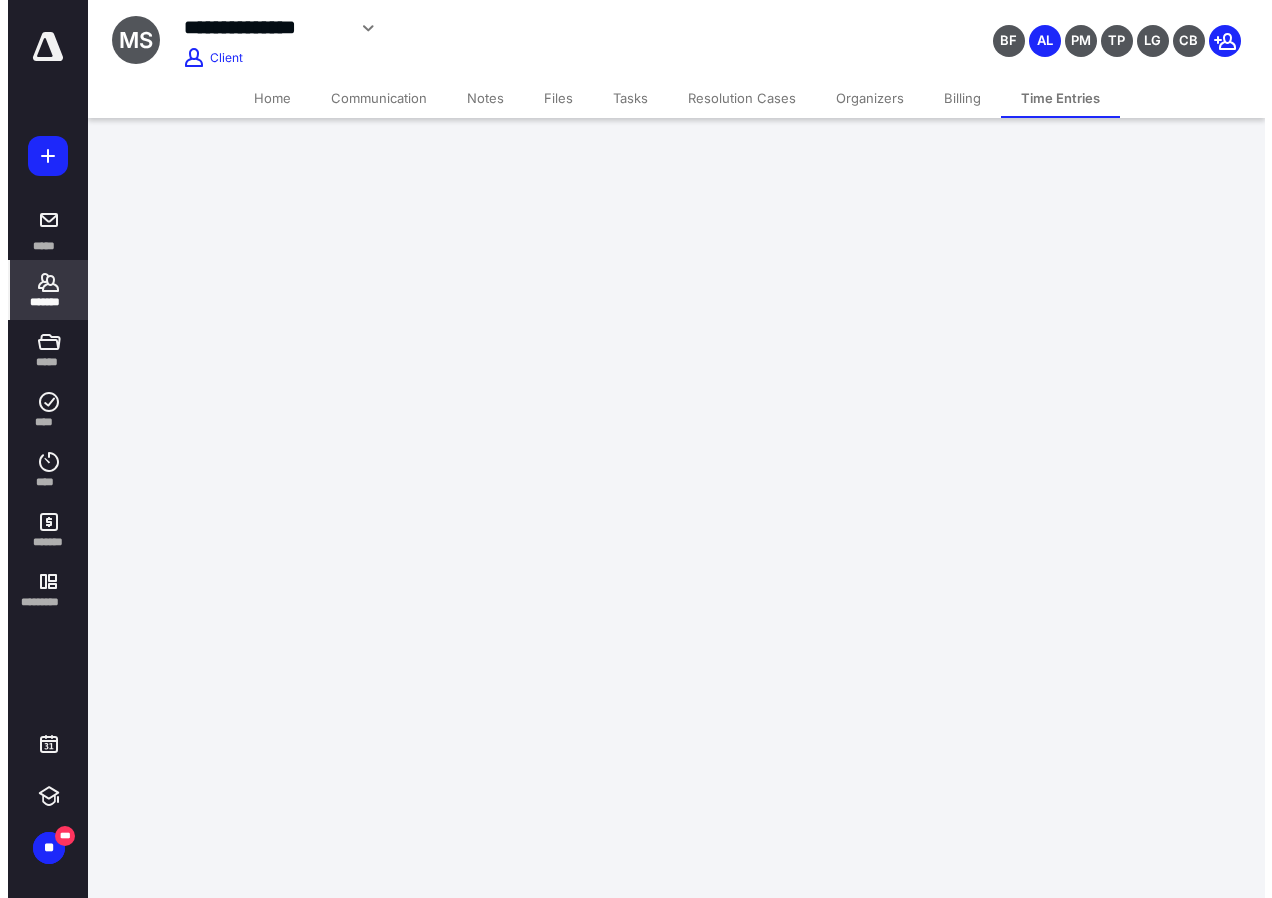scroll, scrollTop: 0, scrollLeft: 0, axis: both 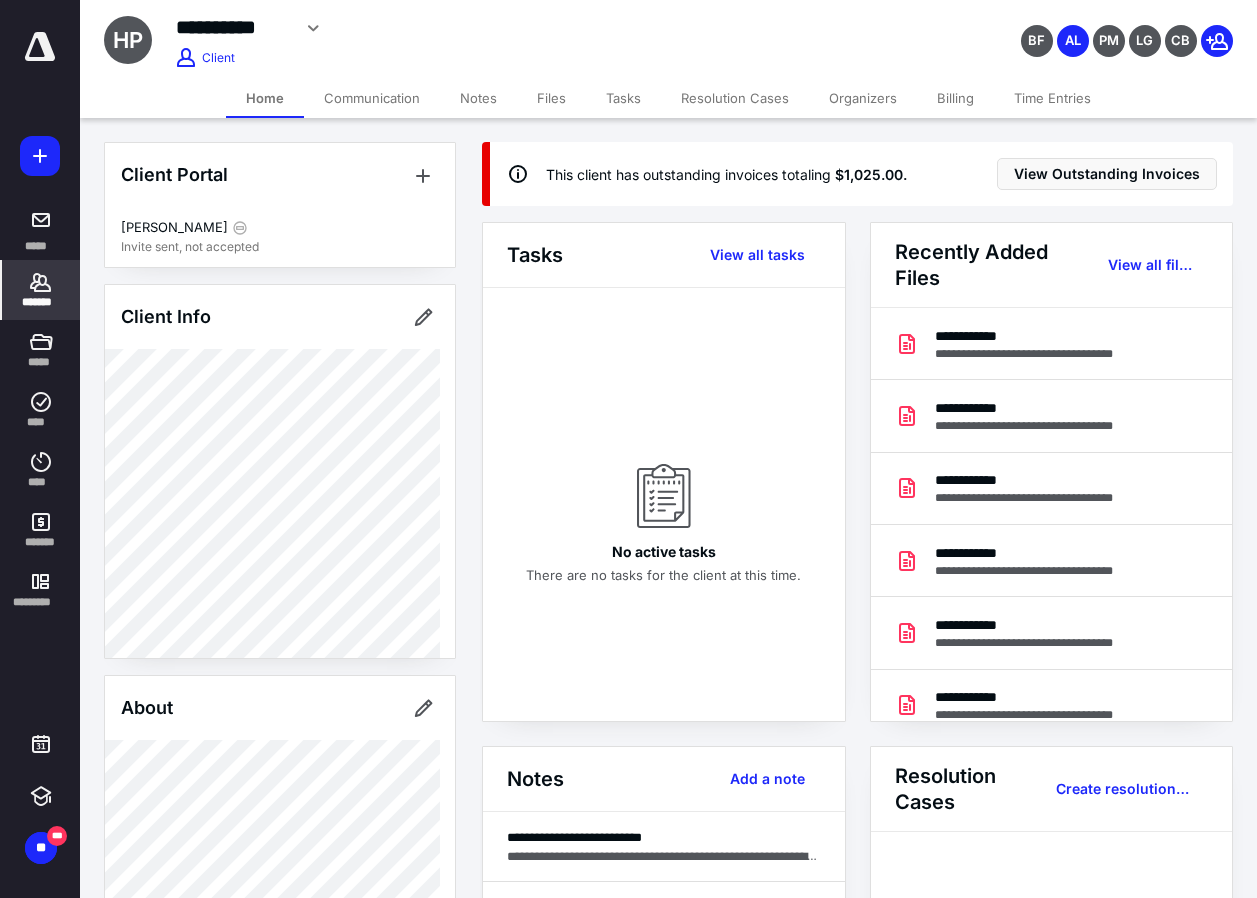 click on "Files" at bounding box center [551, 98] 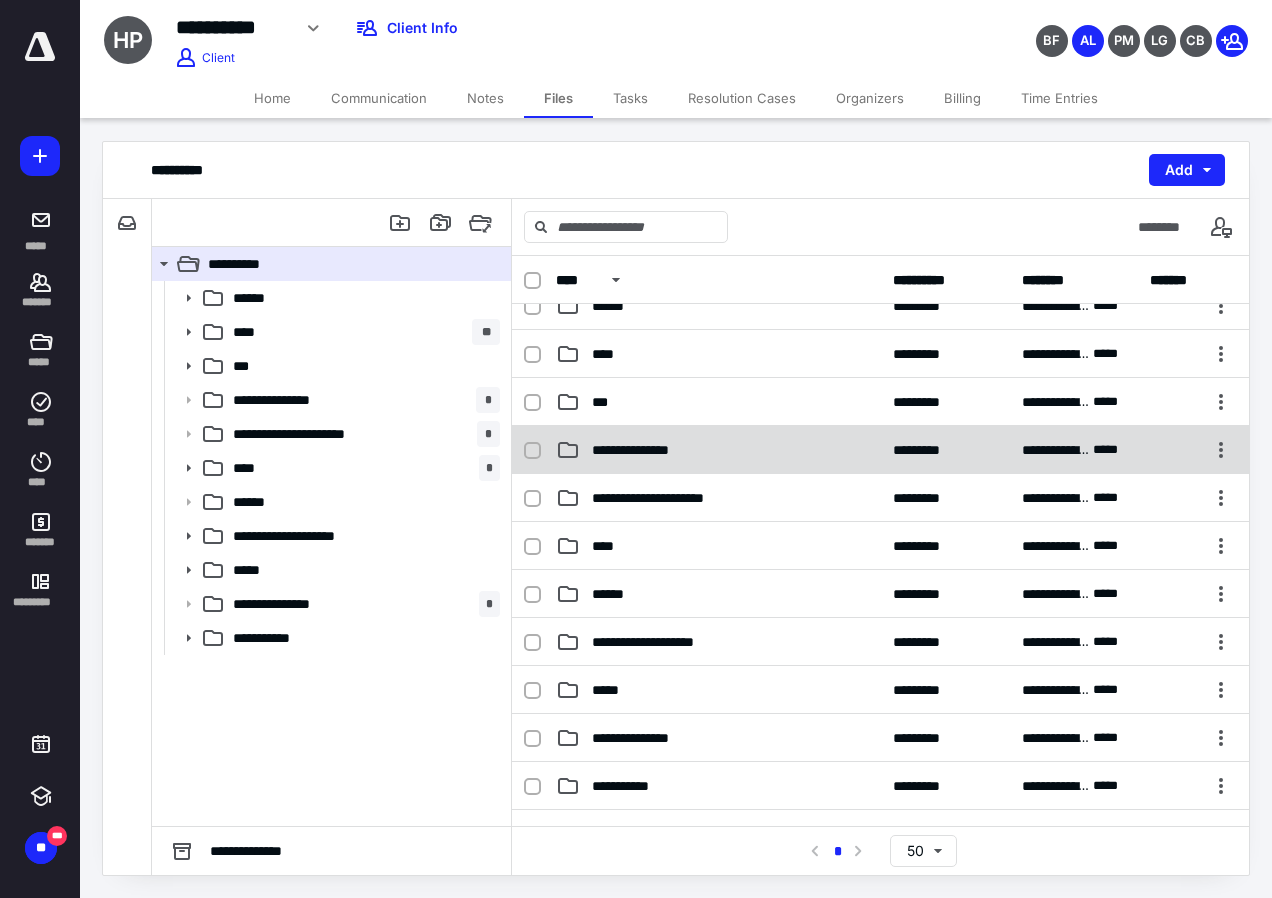 scroll, scrollTop: 0, scrollLeft: 0, axis: both 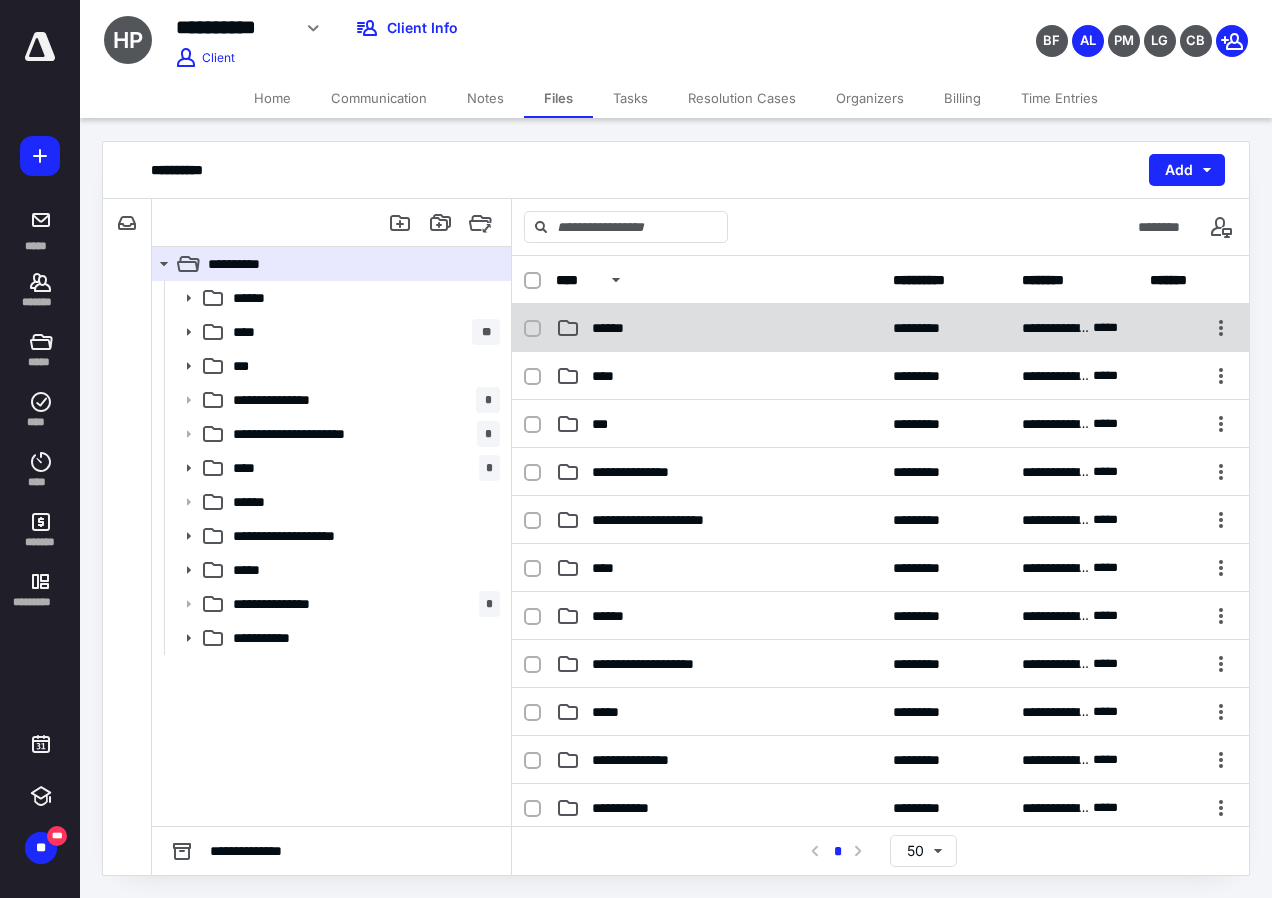 click on "**********" at bounding box center (880, 328) 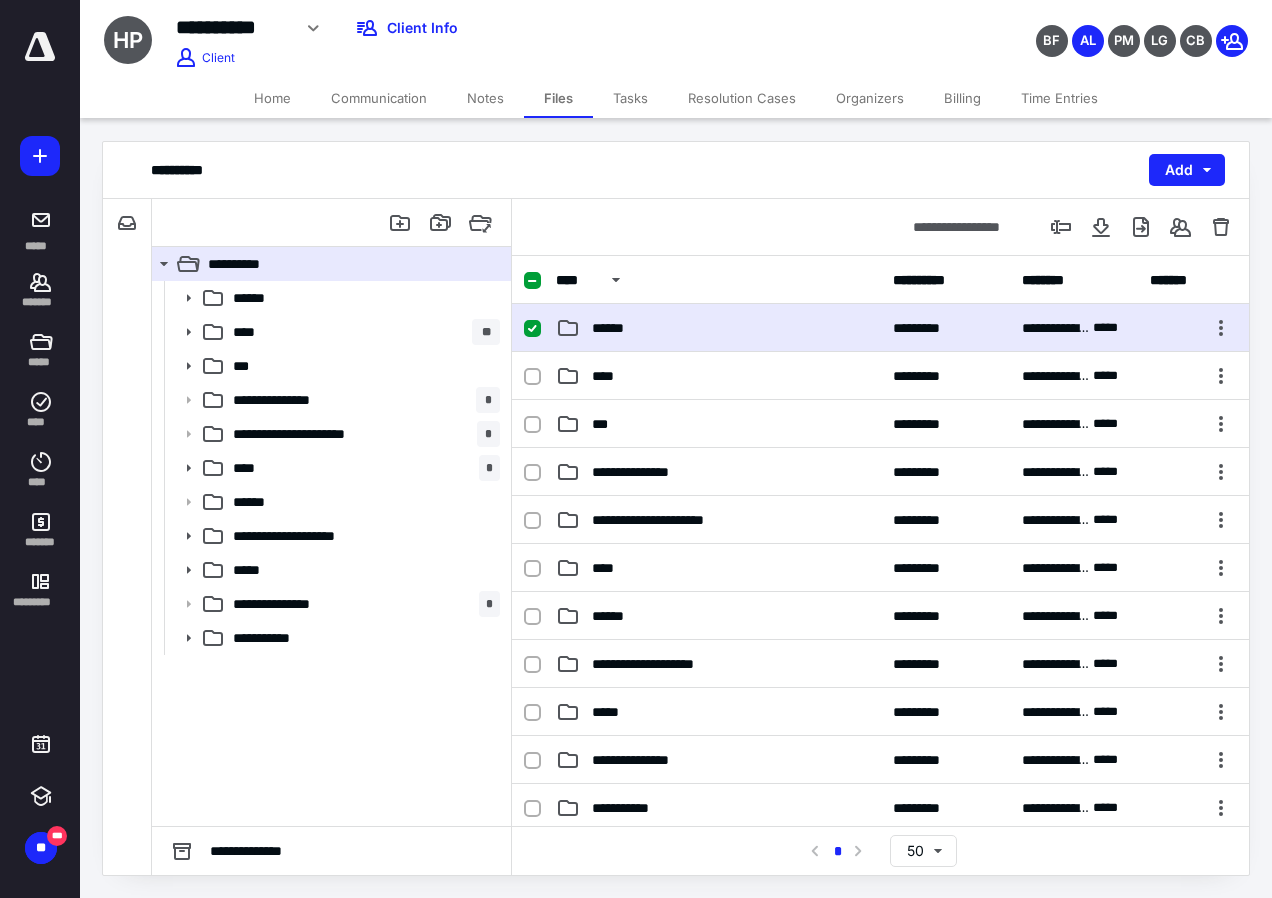 click on "**********" at bounding box center [880, 328] 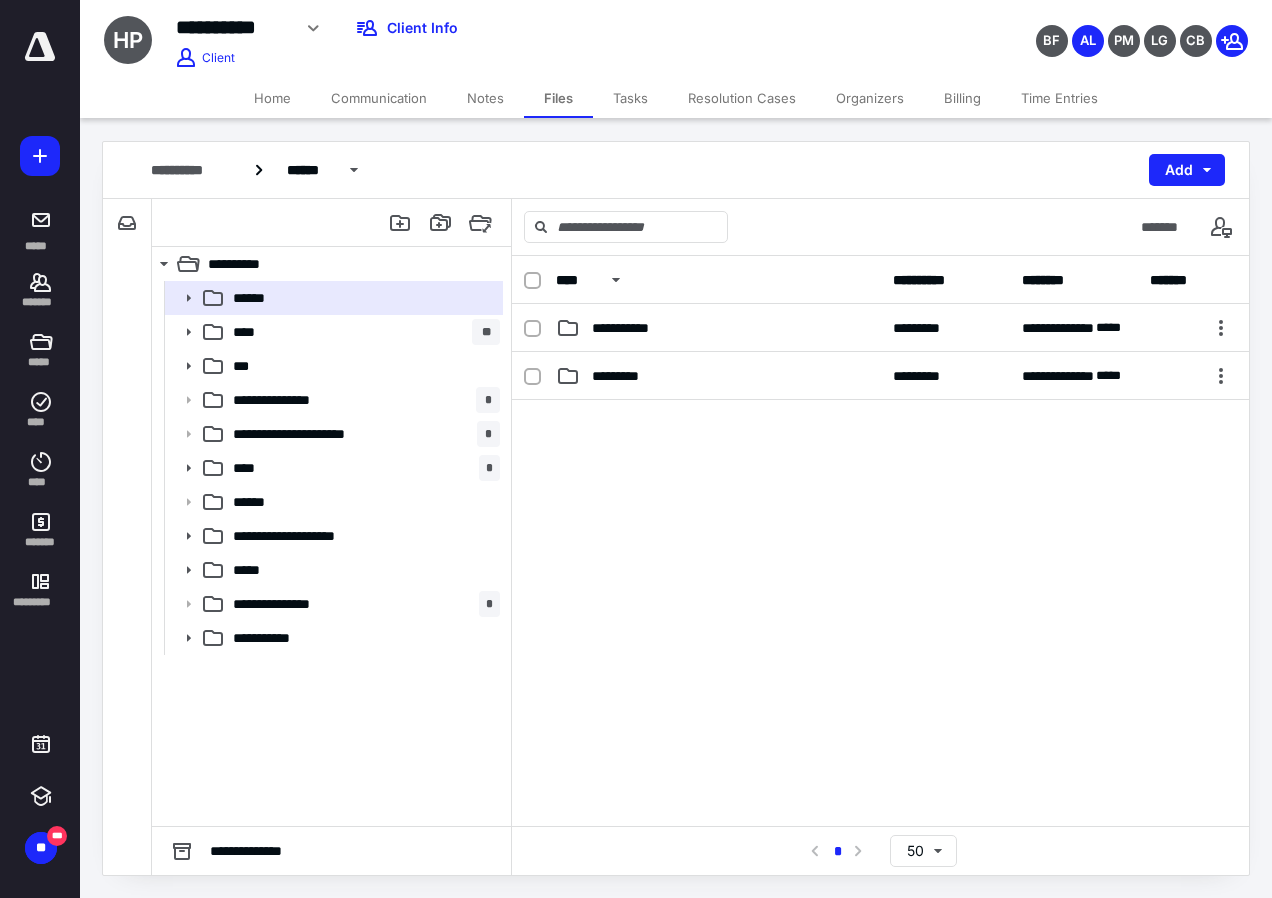 click on "*********" at bounding box center [718, 376] 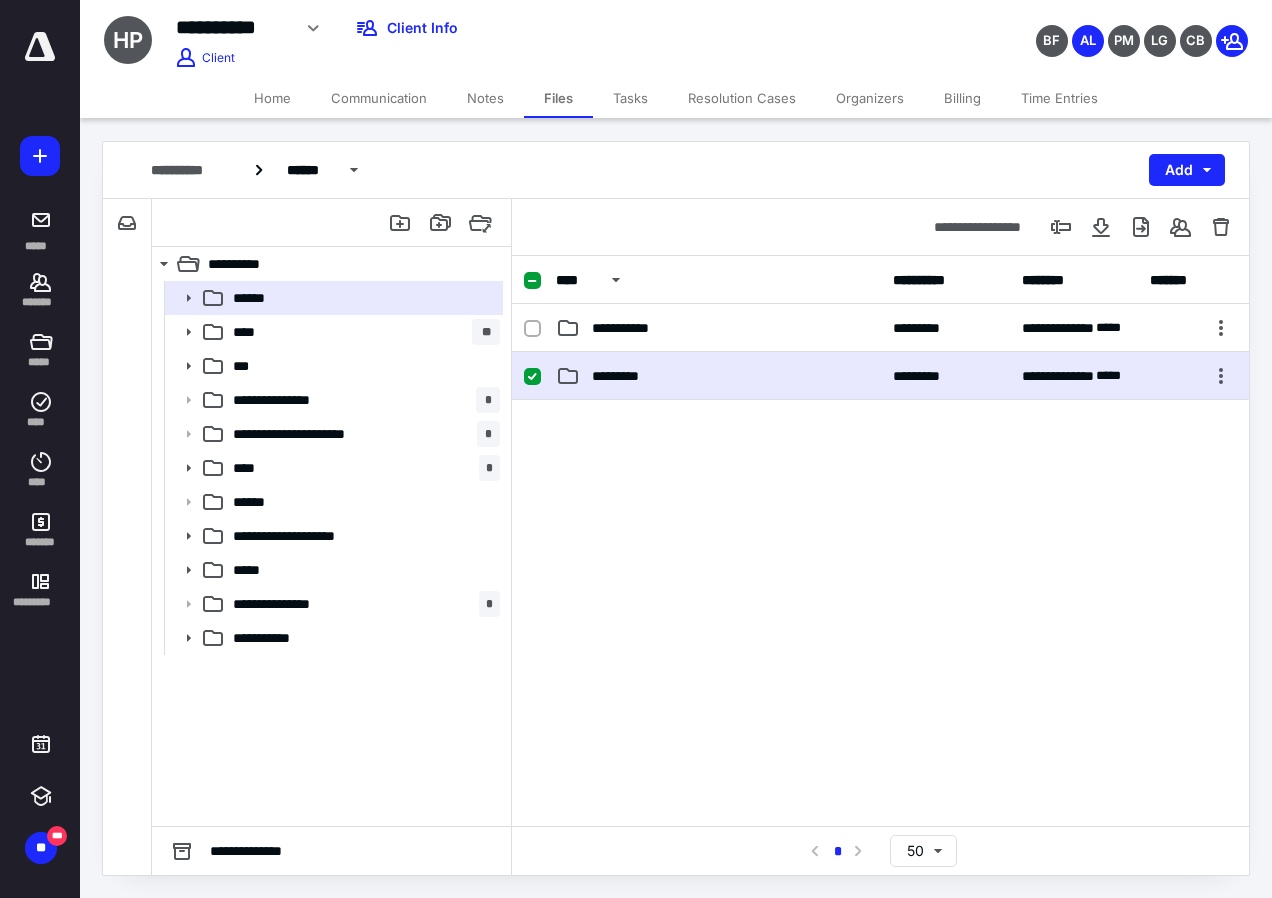click on "*********" at bounding box center (718, 376) 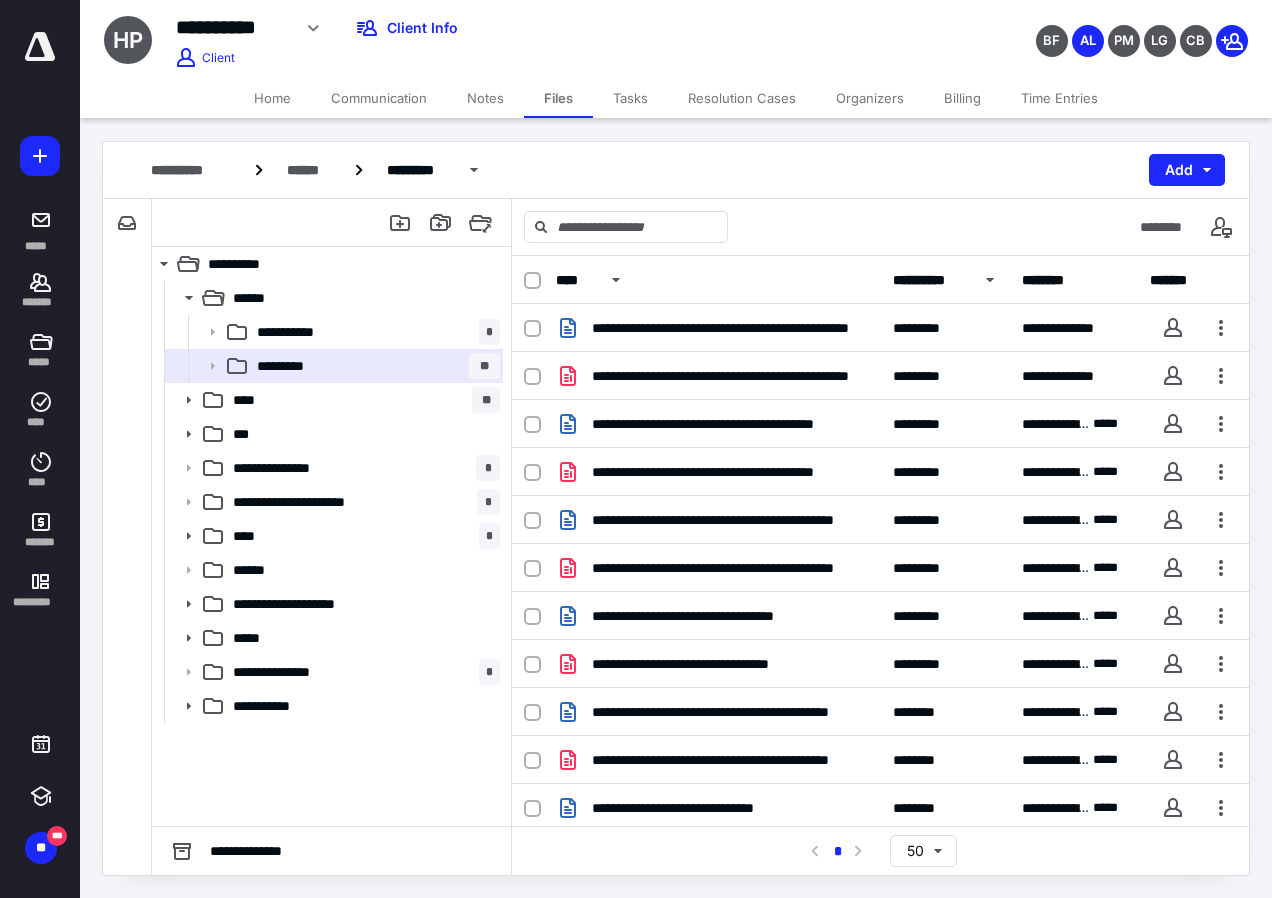 click on "**********" at bounding box center (946, 280) 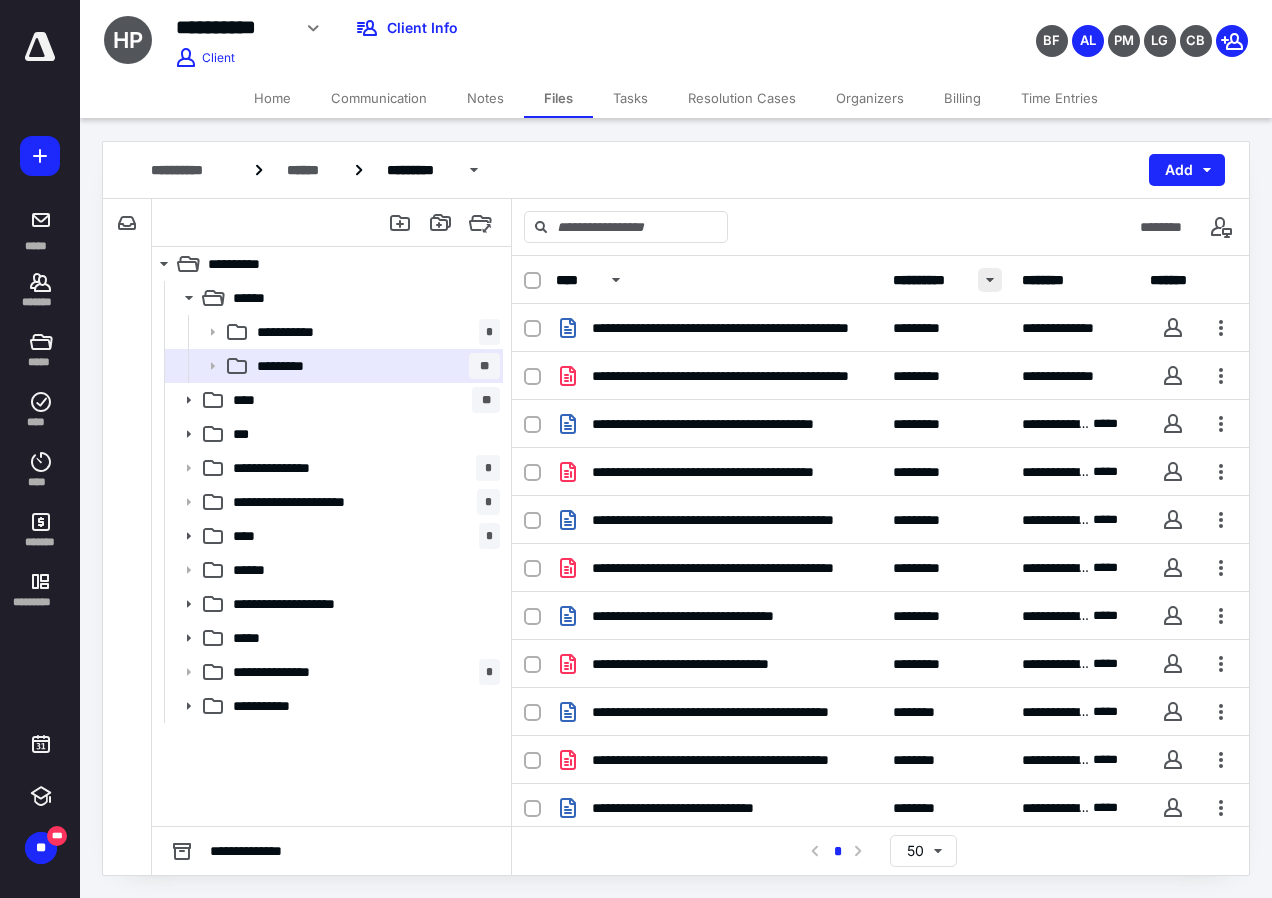 click at bounding box center (990, 280) 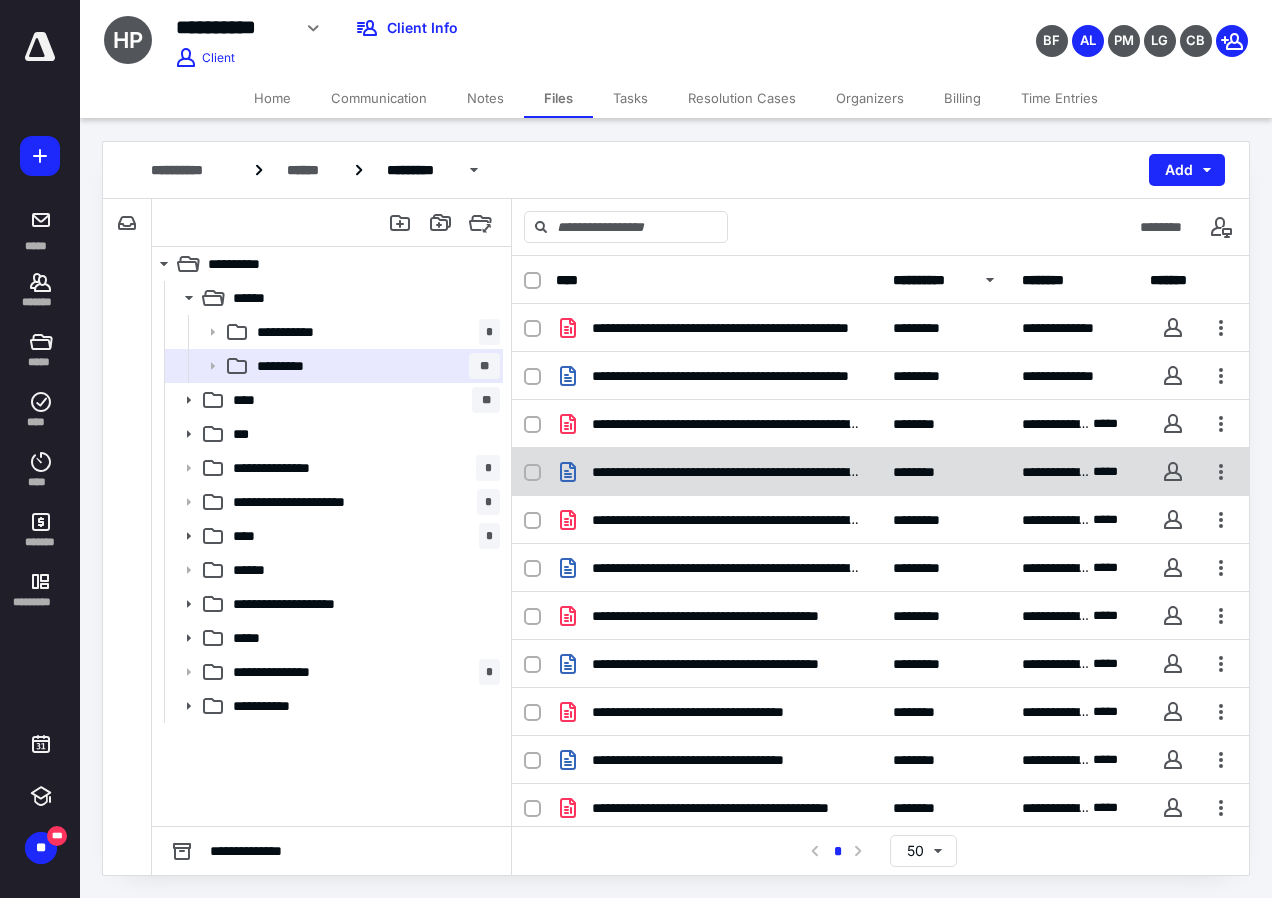click on "**********" at bounding box center (726, 472) 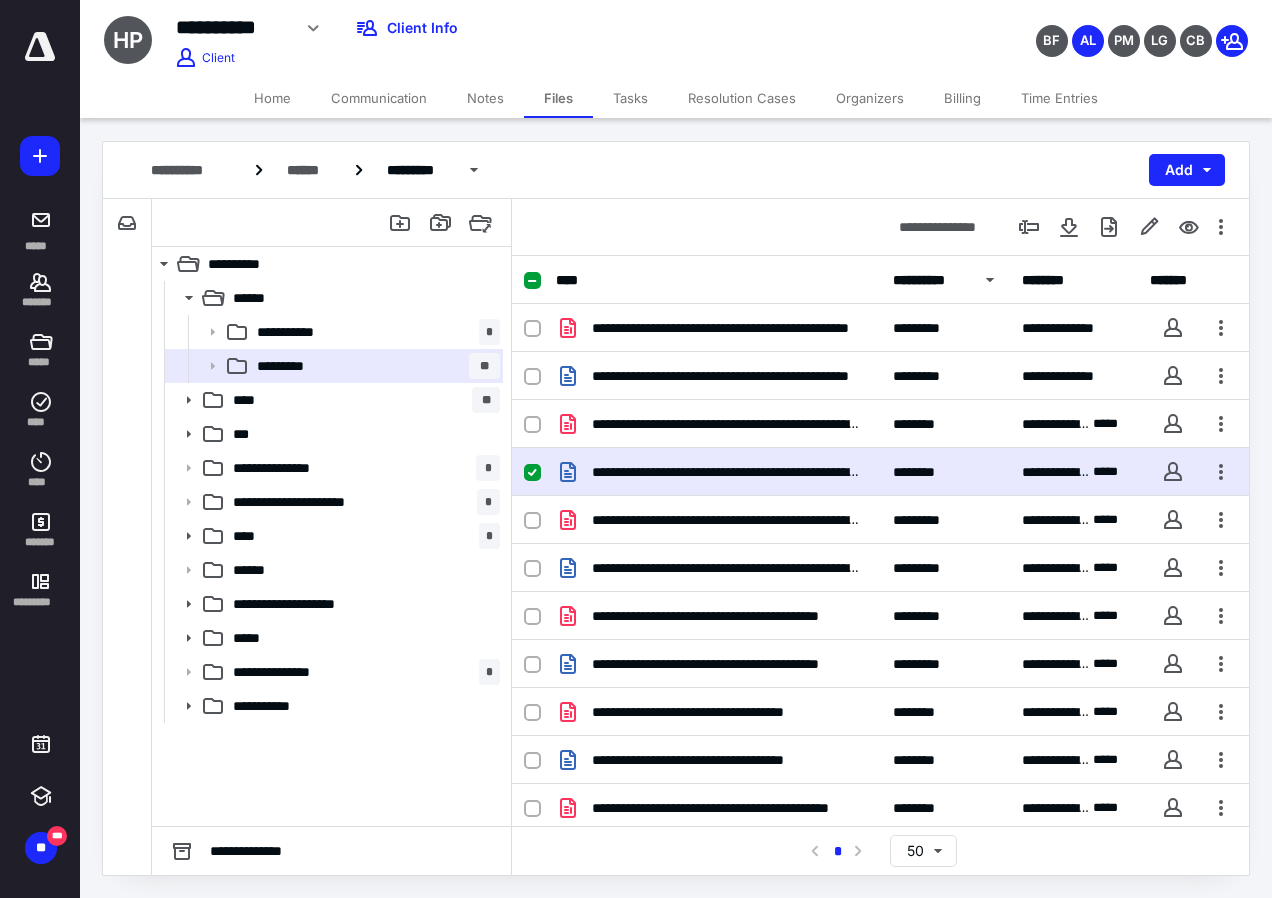 click on "**********" at bounding box center [726, 472] 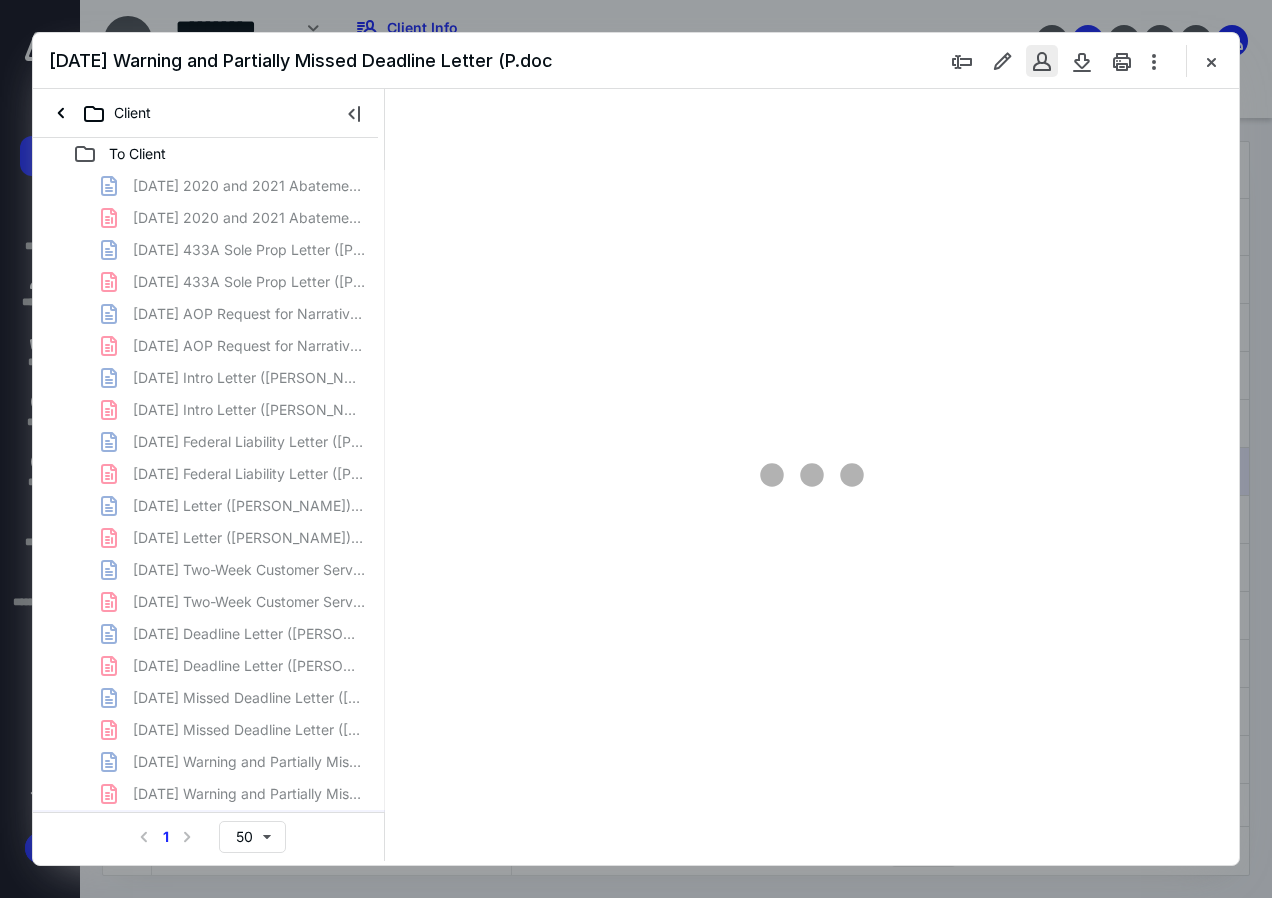 scroll, scrollTop: 0, scrollLeft: 0, axis: both 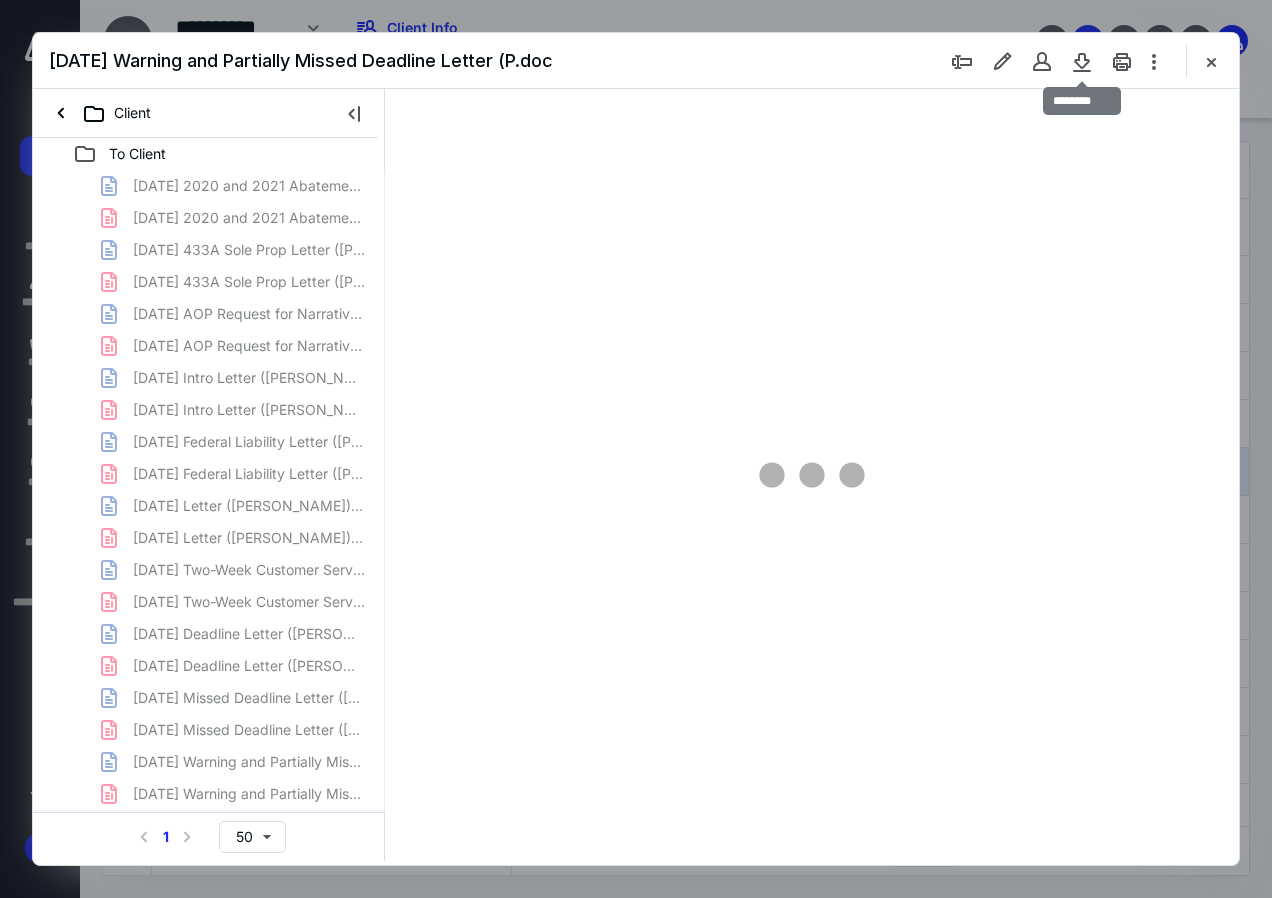 type on "84" 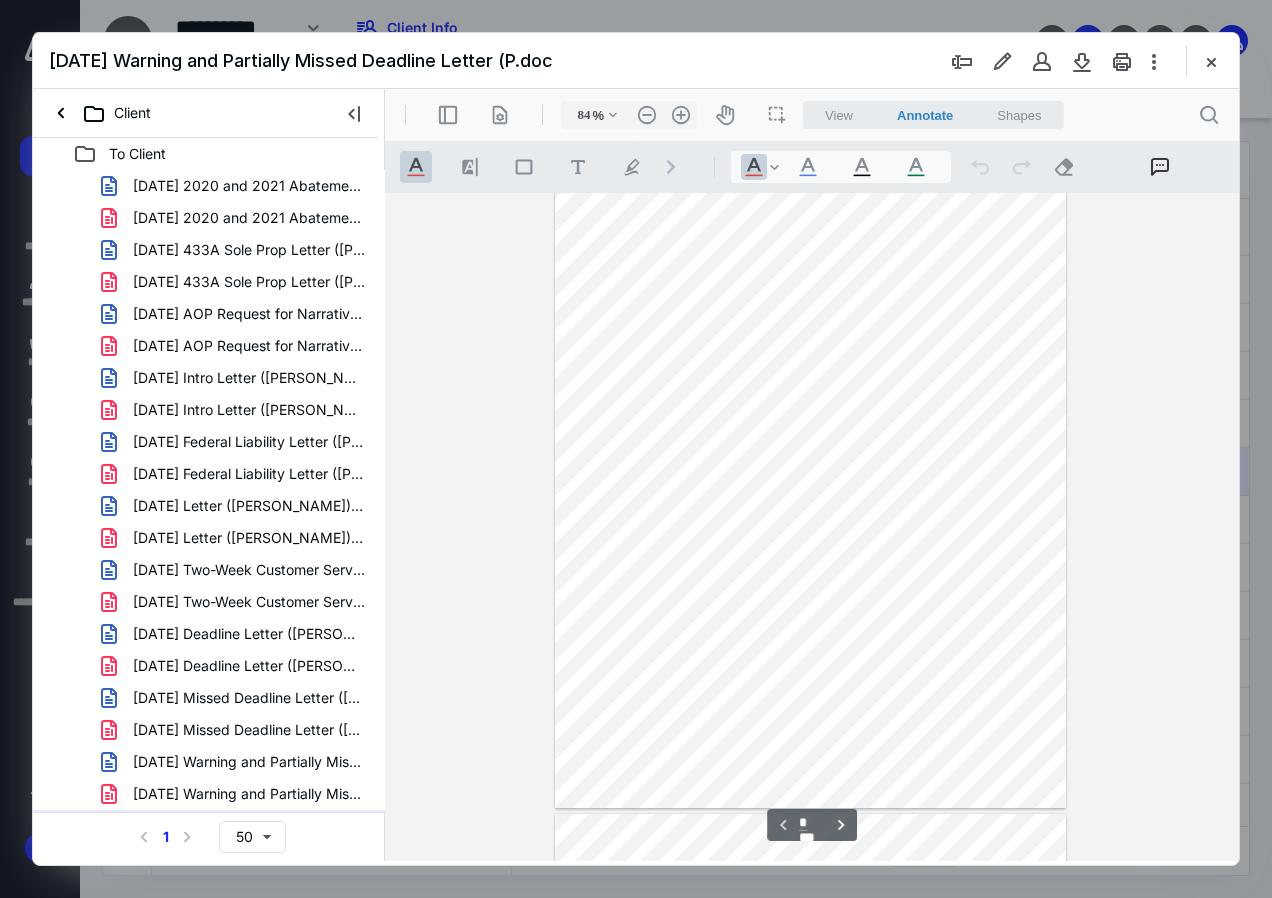 scroll, scrollTop: 0, scrollLeft: 0, axis: both 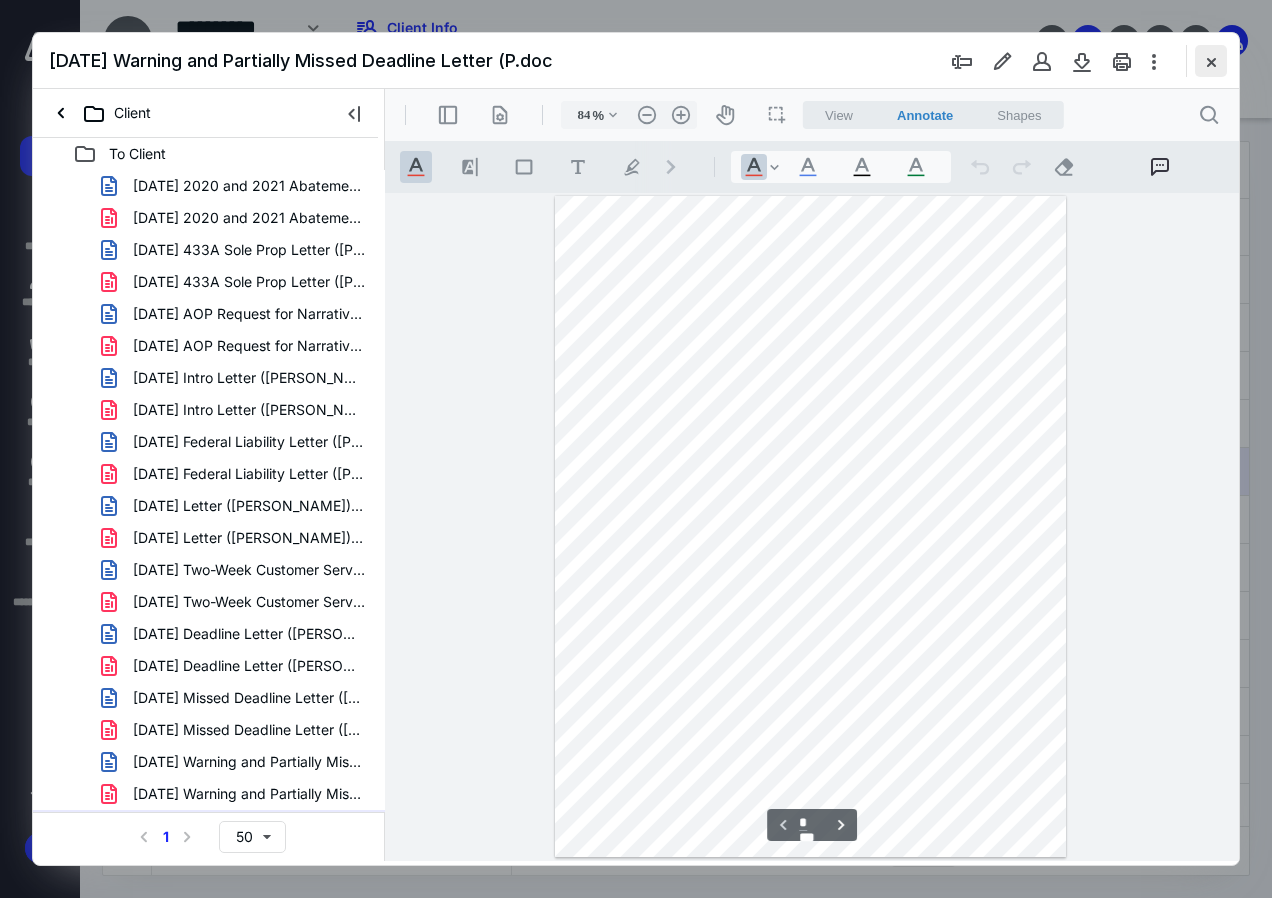 click at bounding box center (1211, 61) 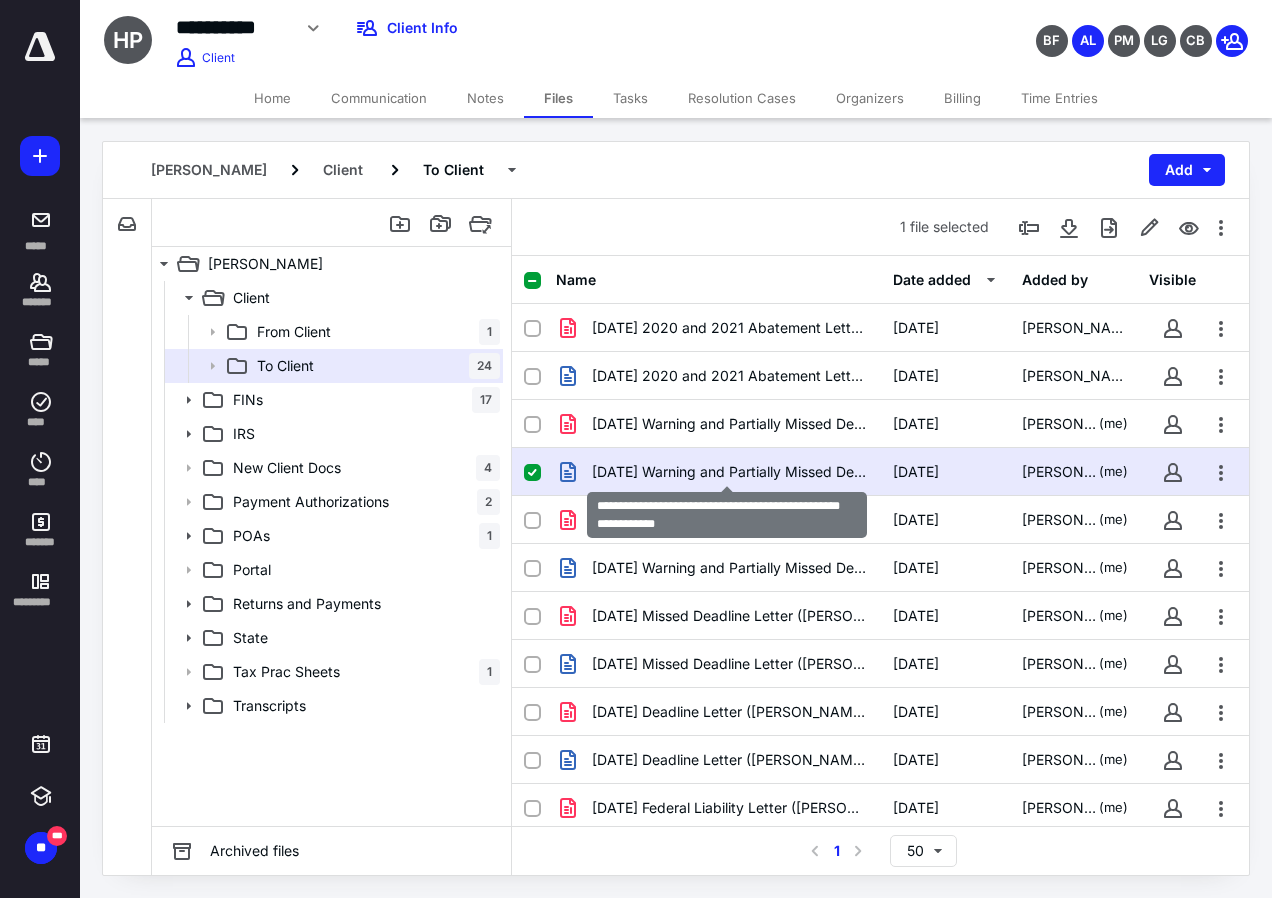 click on "[DATE] Warning and Partially Missed Deadline Letter (P.doc" at bounding box center (730, 472) 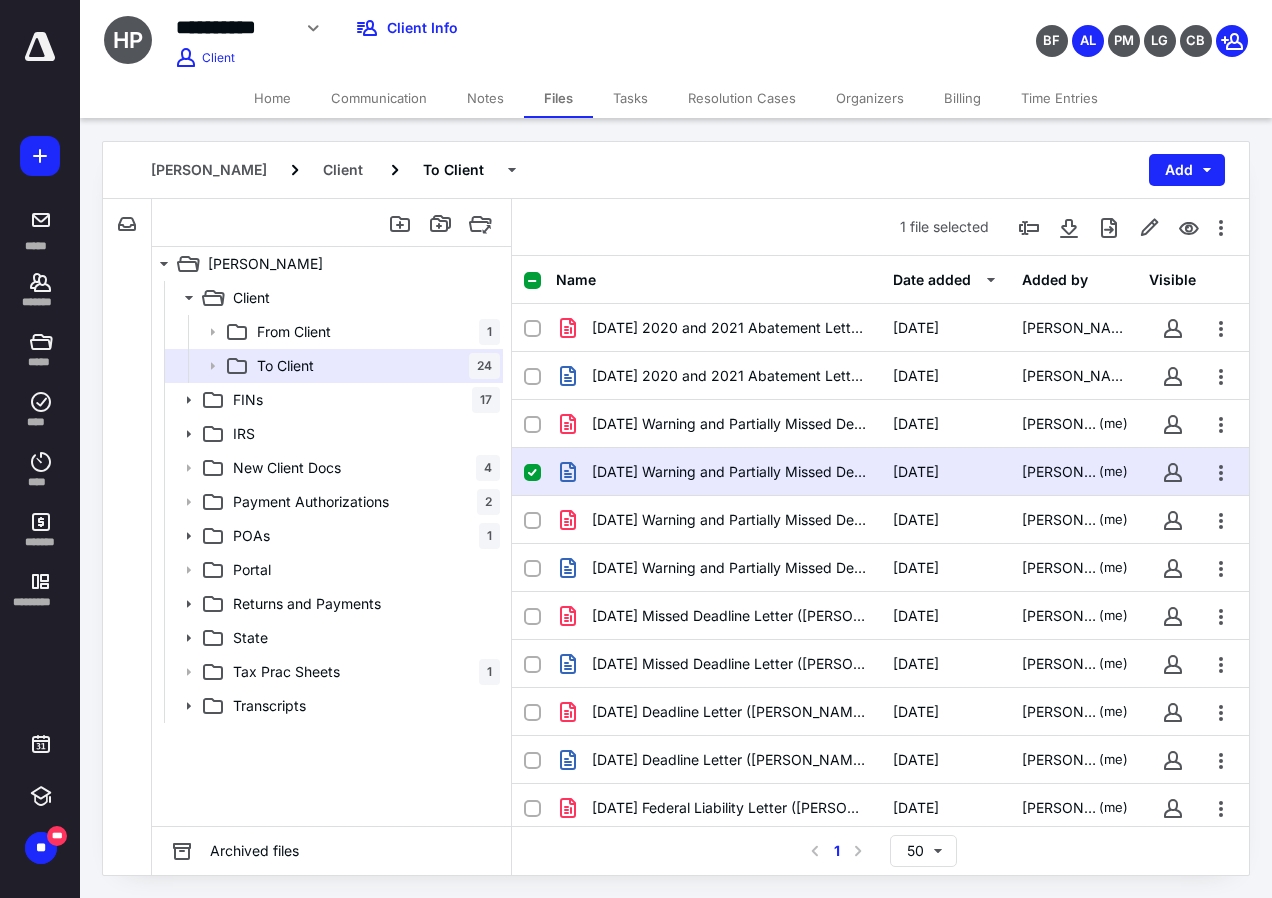 click on "[DATE] Warning and Partially Missed Deadline Letter (P.doc [DATE] [PERSON_NAME]  (me)" at bounding box center [880, 472] 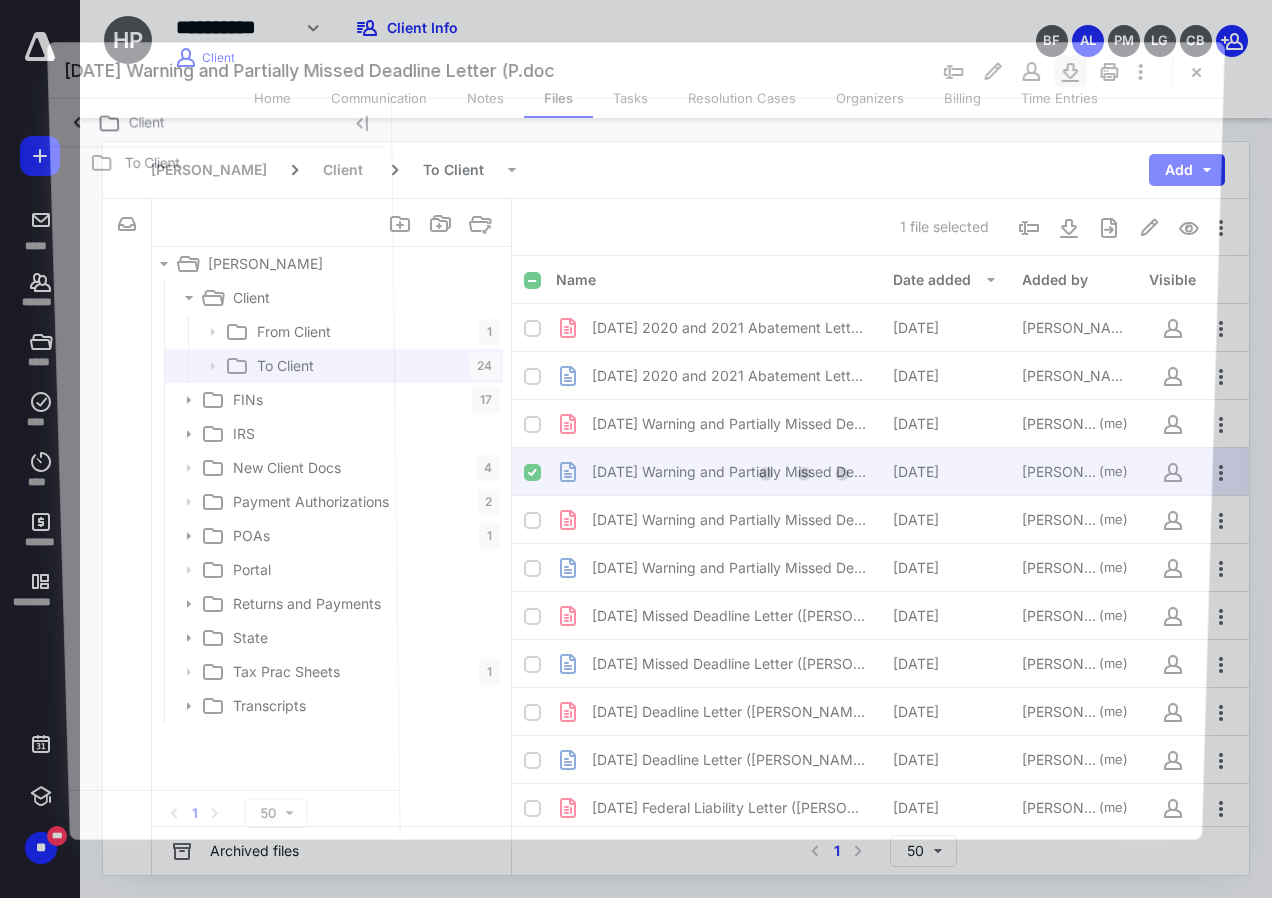 click at bounding box center [1071, 71] 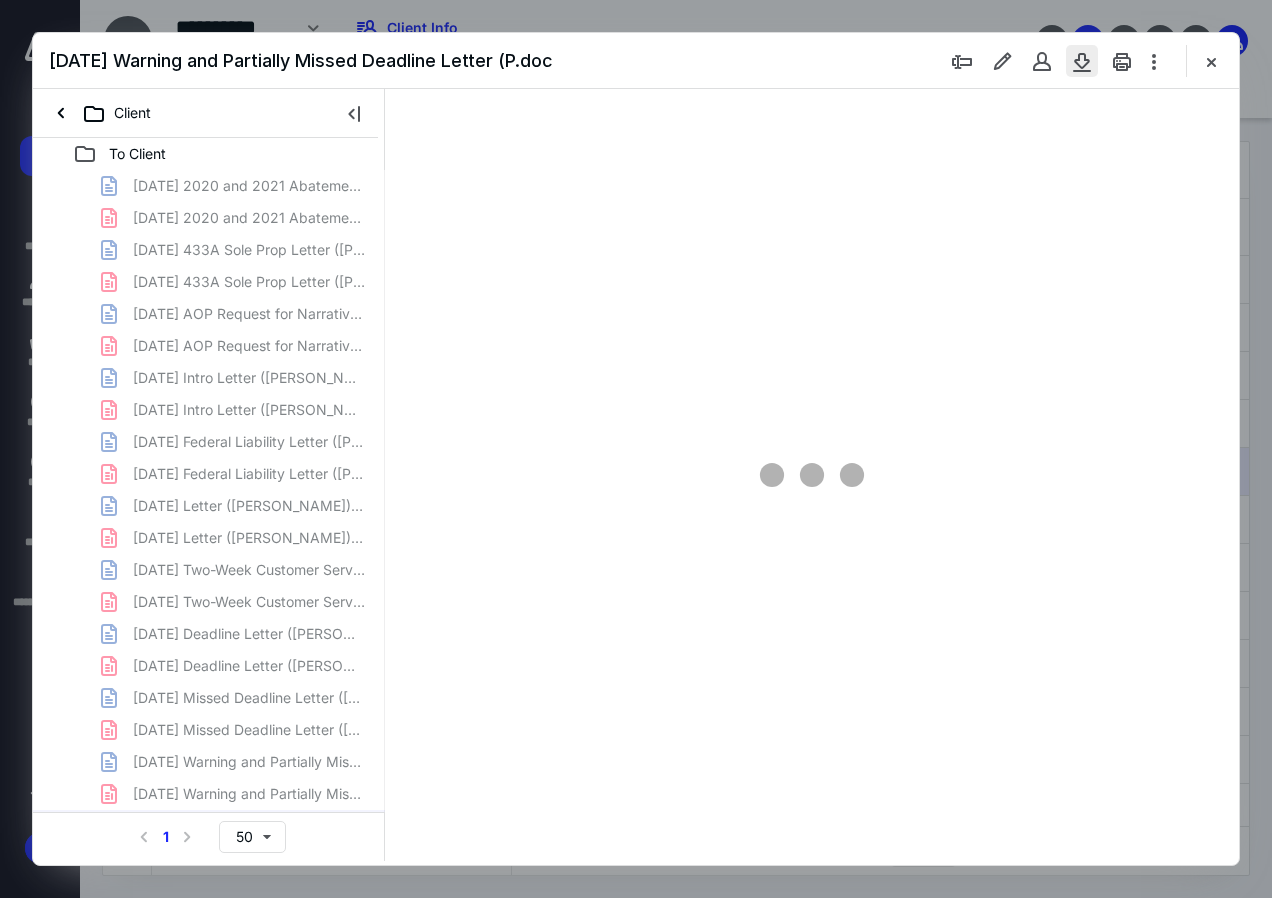 scroll, scrollTop: 0, scrollLeft: 0, axis: both 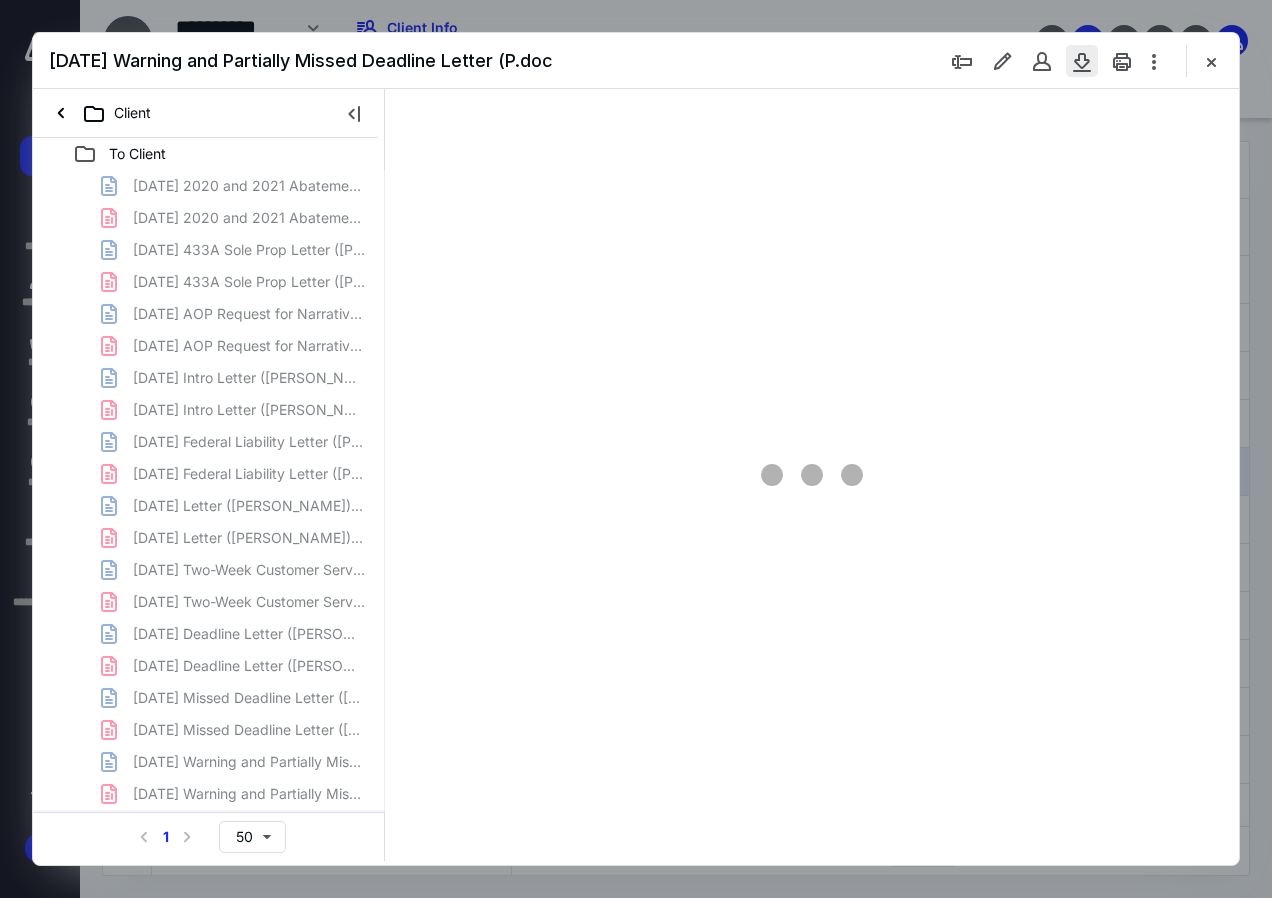 type on "84" 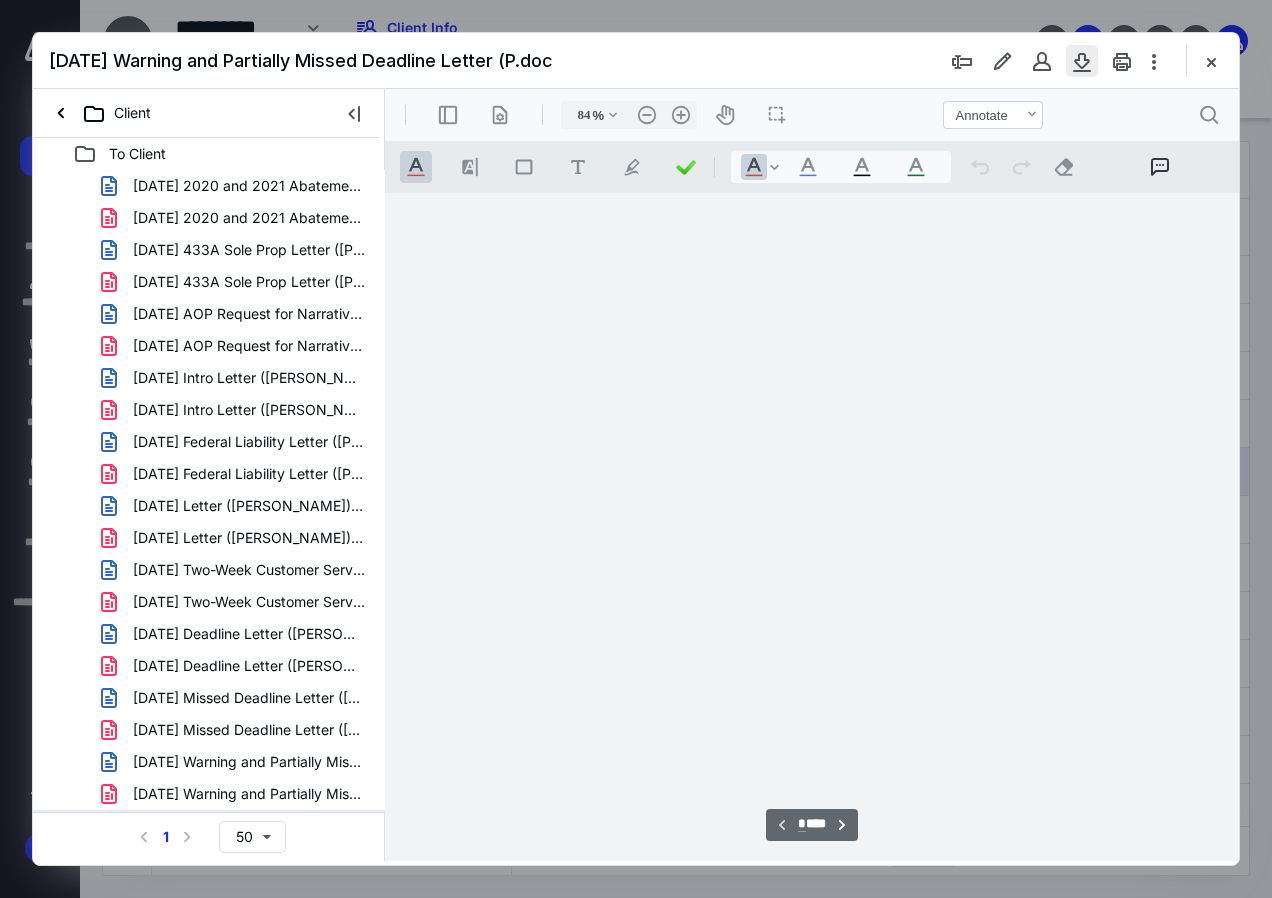 scroll, scrollTop: 107, scrollLeft: 0, axis: vertical 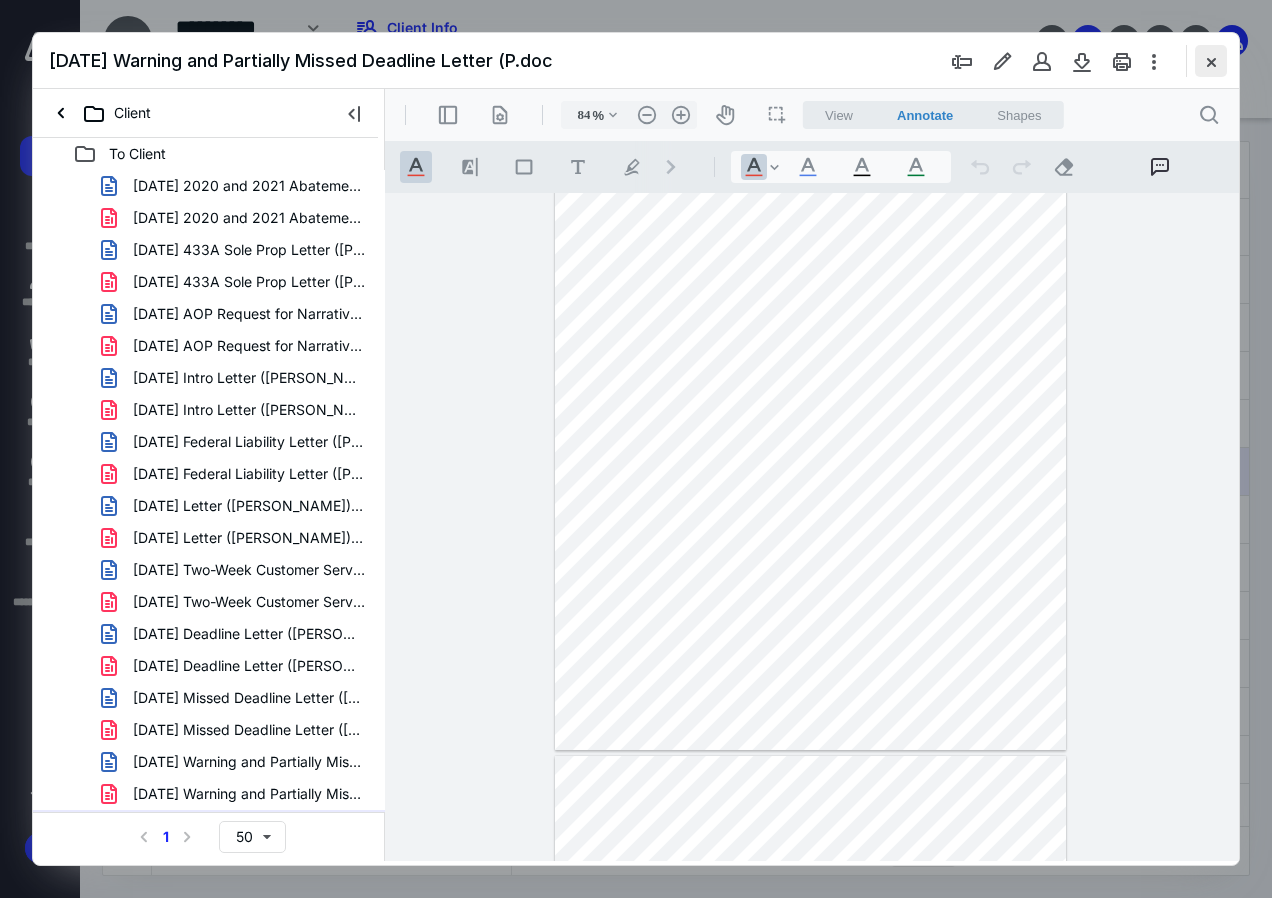 click at bounding box center [1211, 61] 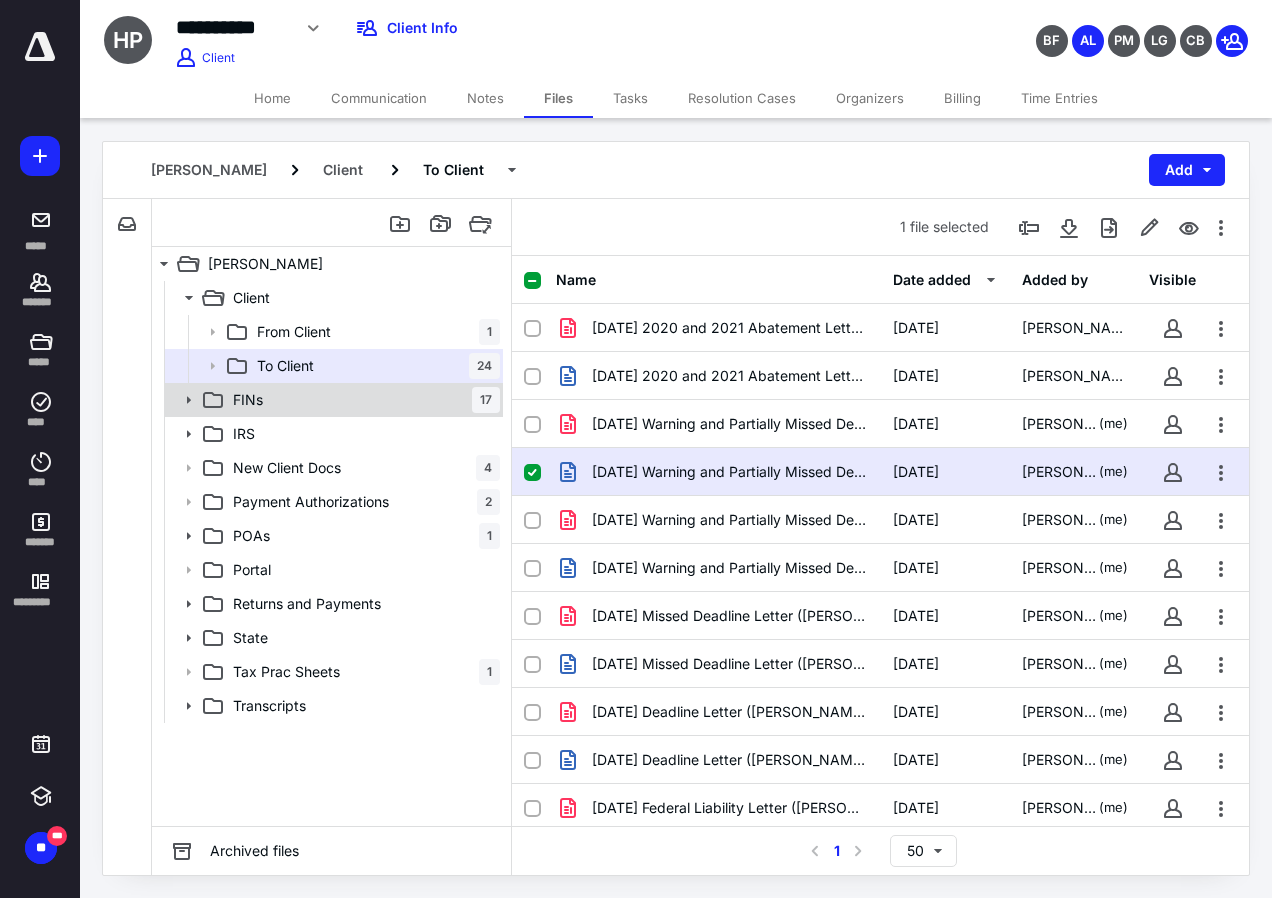 click on "FINs 17" at bounding box center [332, 400] 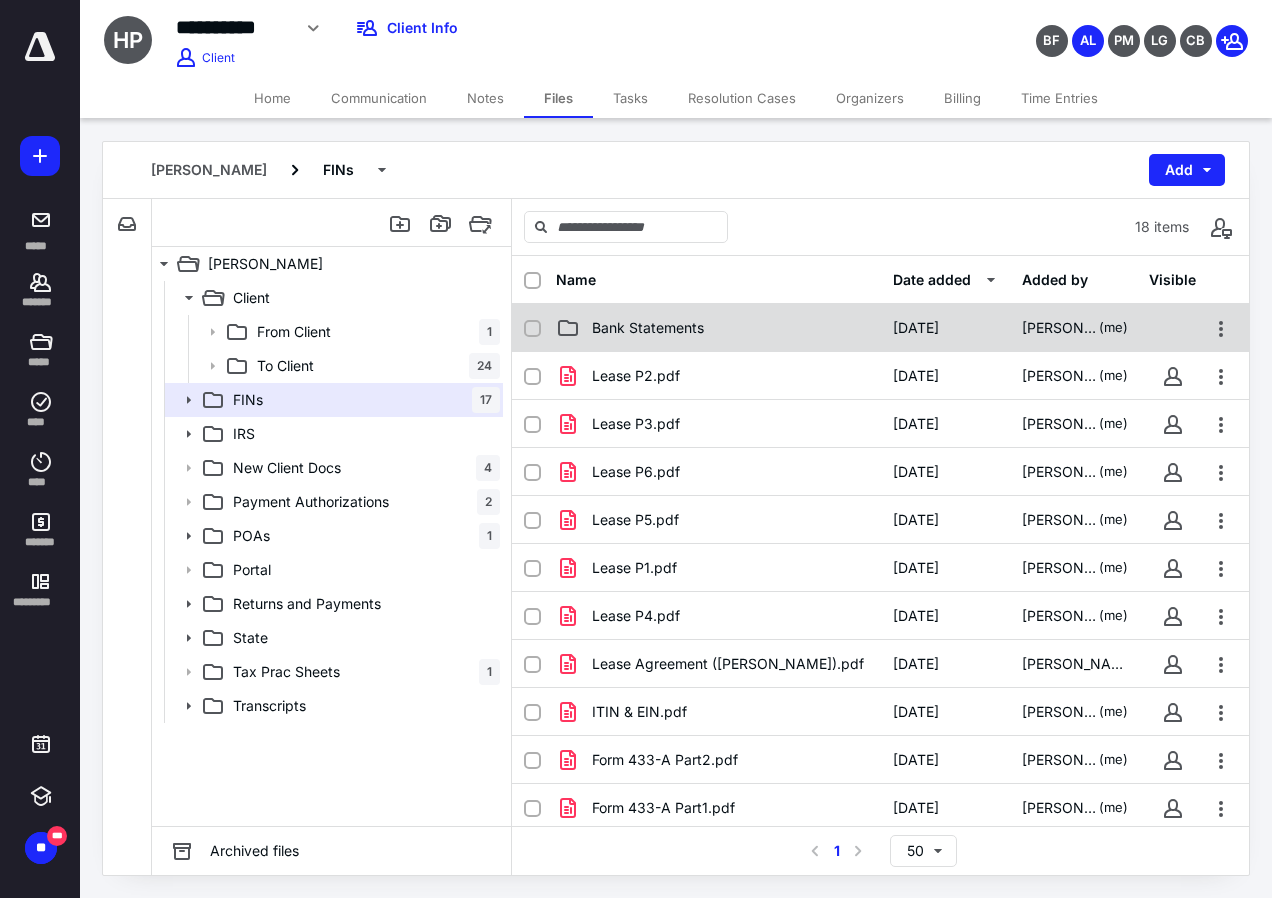 click on "Bank Statements" at bounding box center [648, 328] 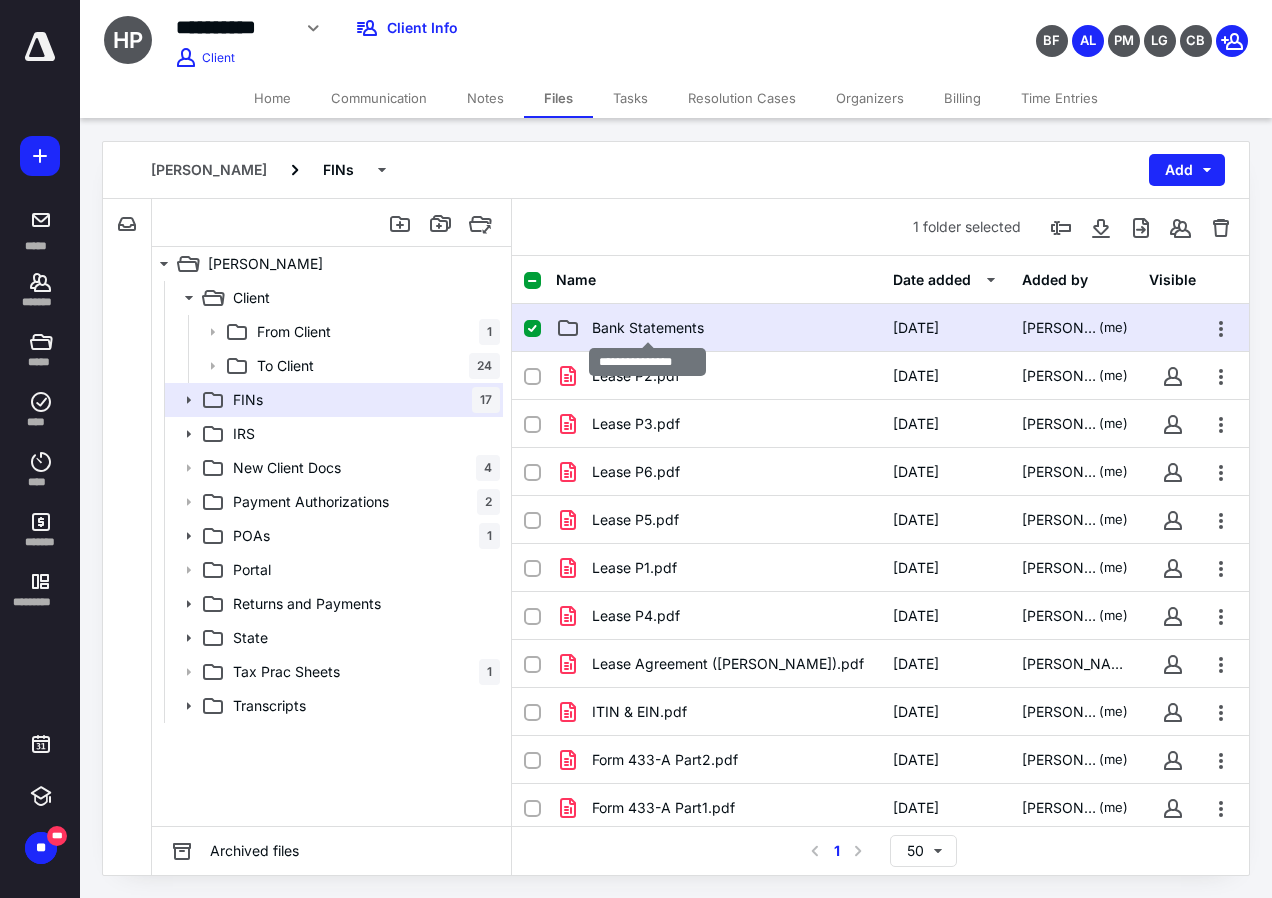 click on "Bank Statements" at bounding box center (648, 328) 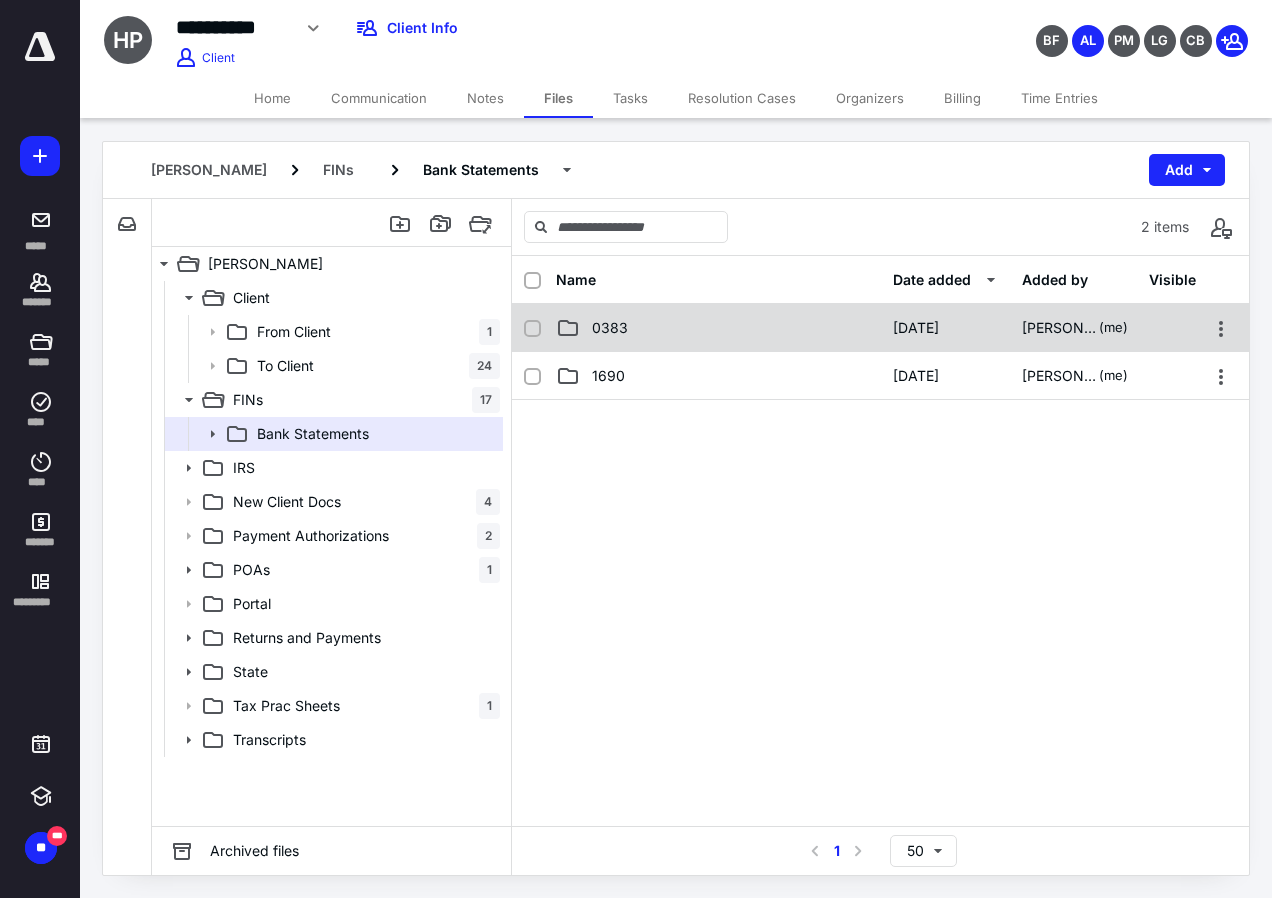 click on "0383 [DATE] [PERSON_NAME]  (me)" at bounding box center (880, 328) 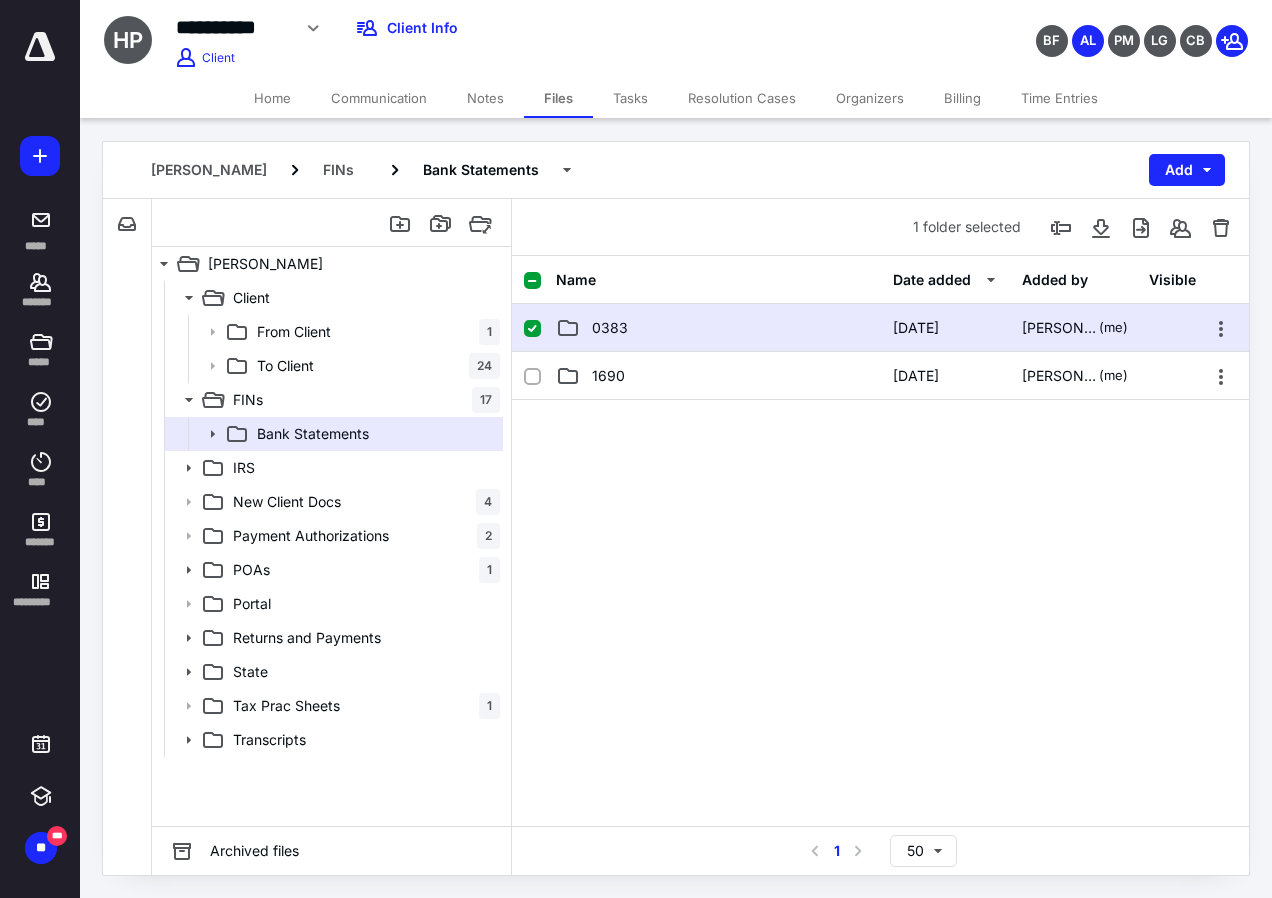 click on "0383 [DATE] [PERSON_NAME]  (me)" at bounding box center (880, 328) 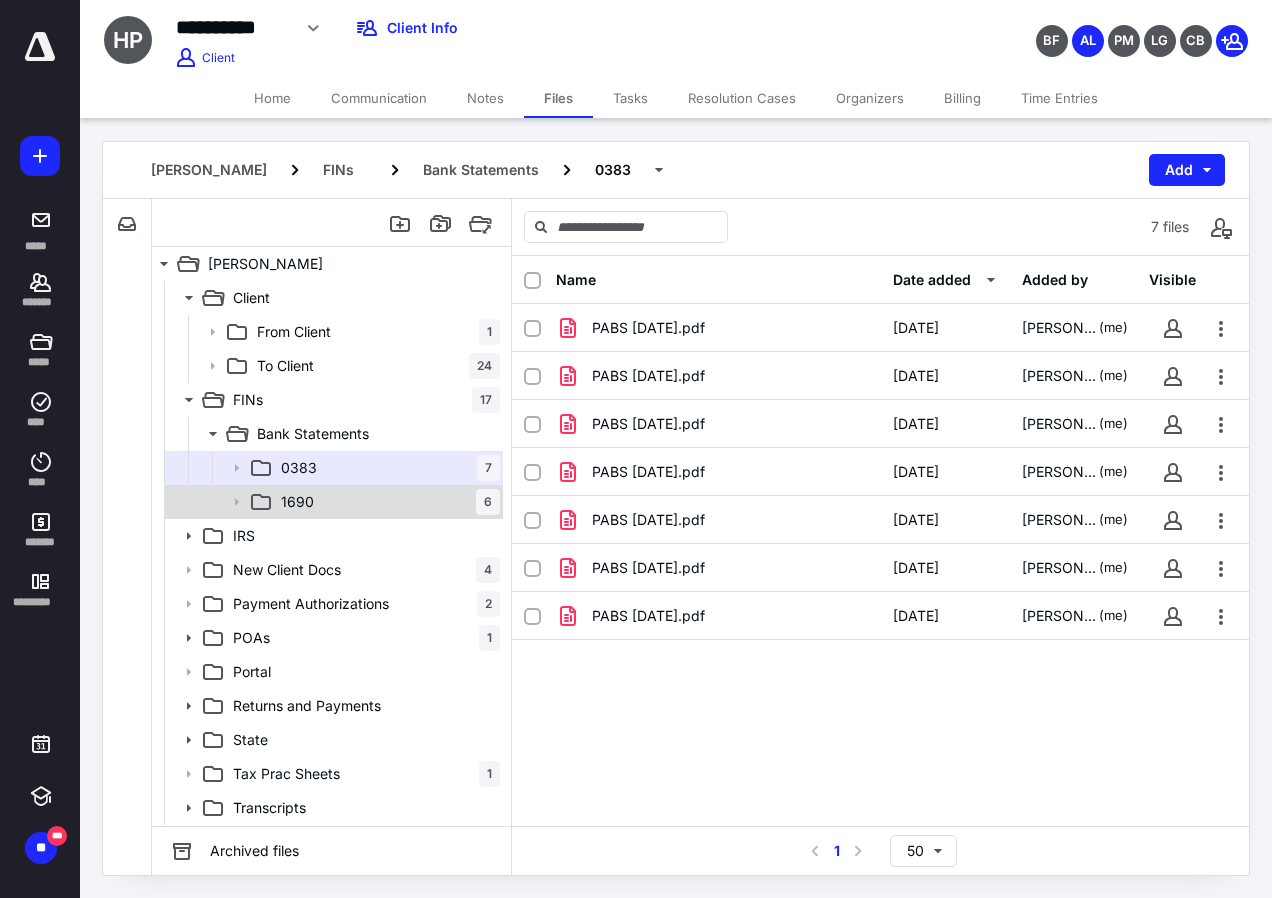 click on "1690 6" at bounding box center [386, 502] 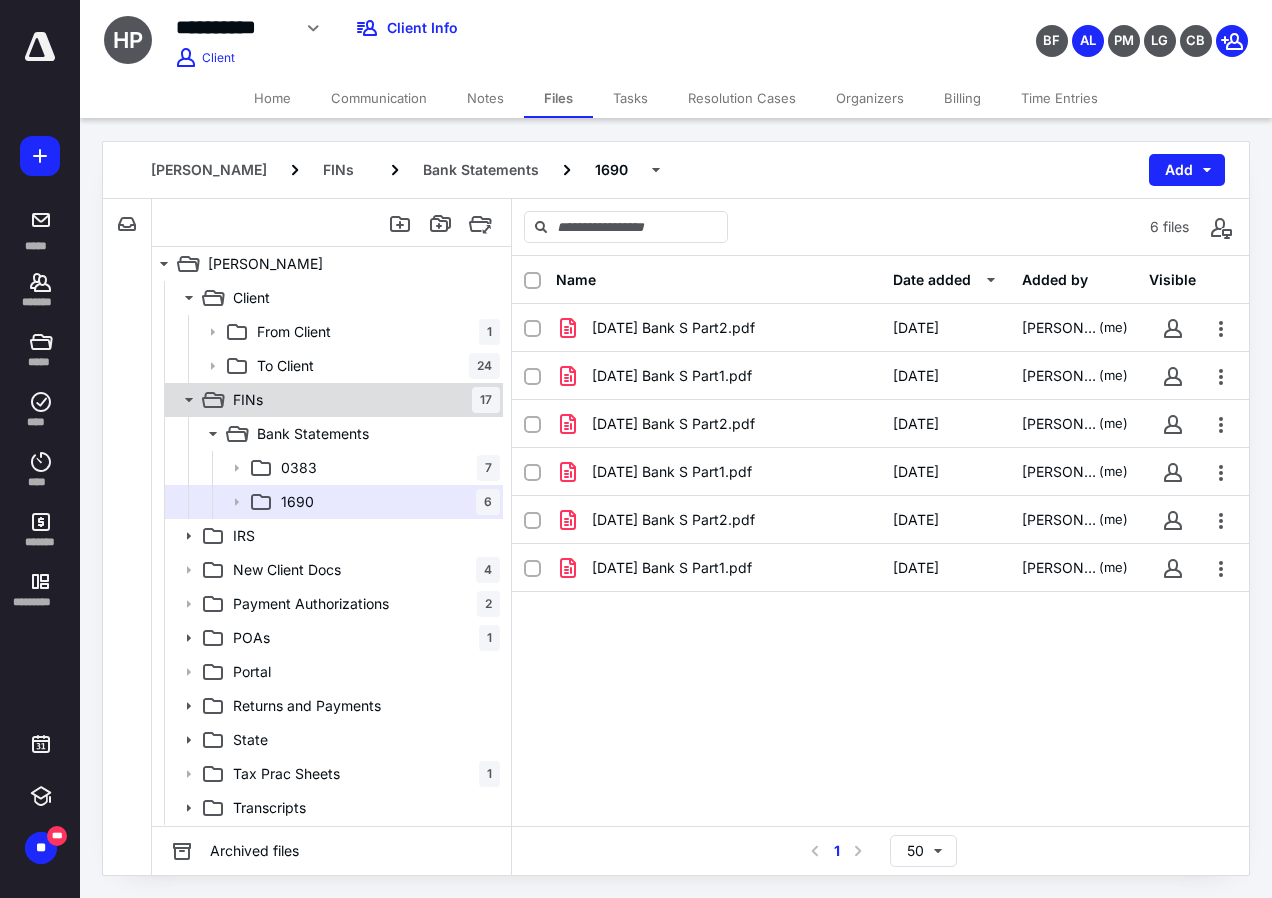 click on "FINs 17" at bounding box center (362, 400) 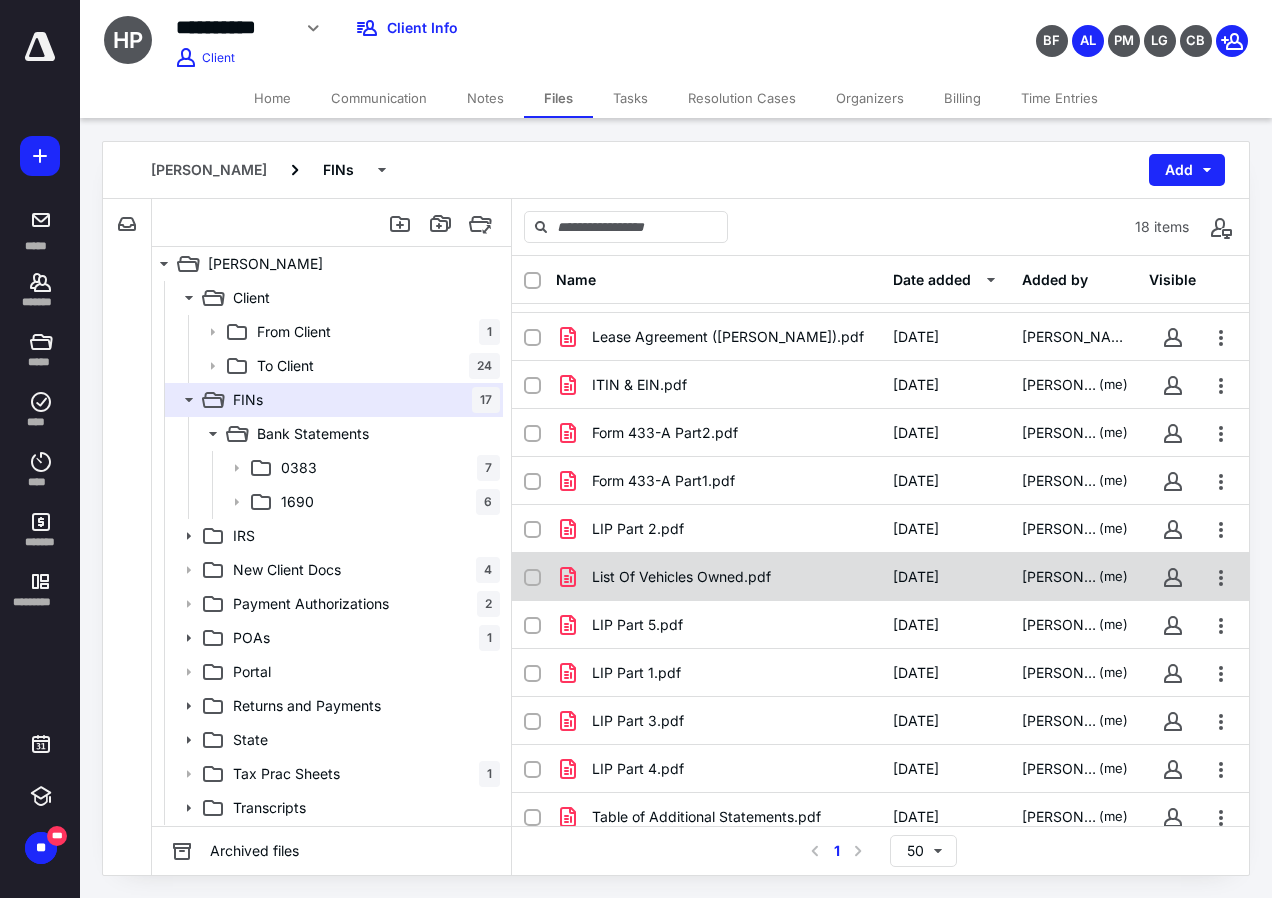 scroll, scrollTop: 342, scrollLeft: 0, axis: vertical 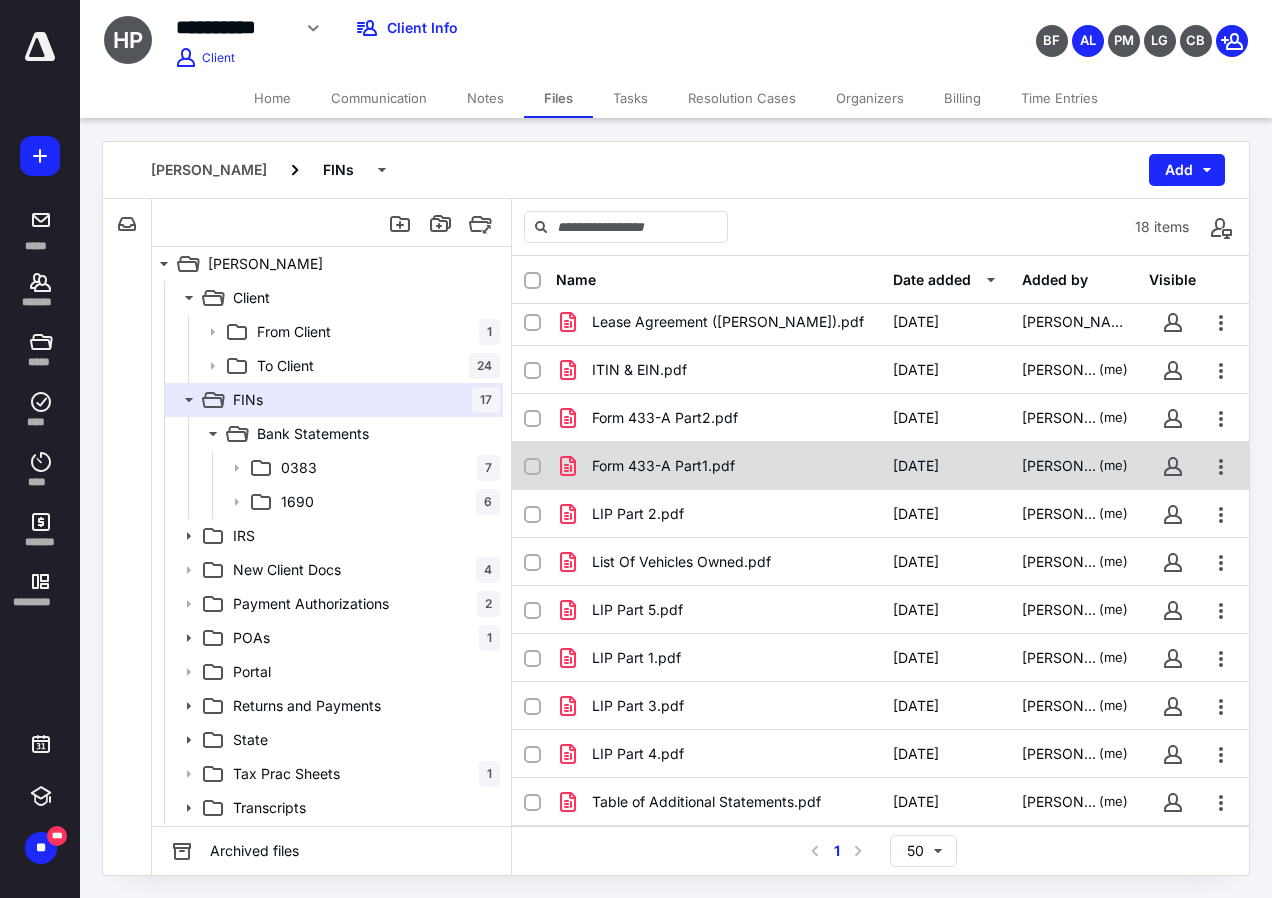 click on "Form 433-A Part1.pdf [DATE] [PERSON_NAME]  (me)" at bounding box center [880, 466] 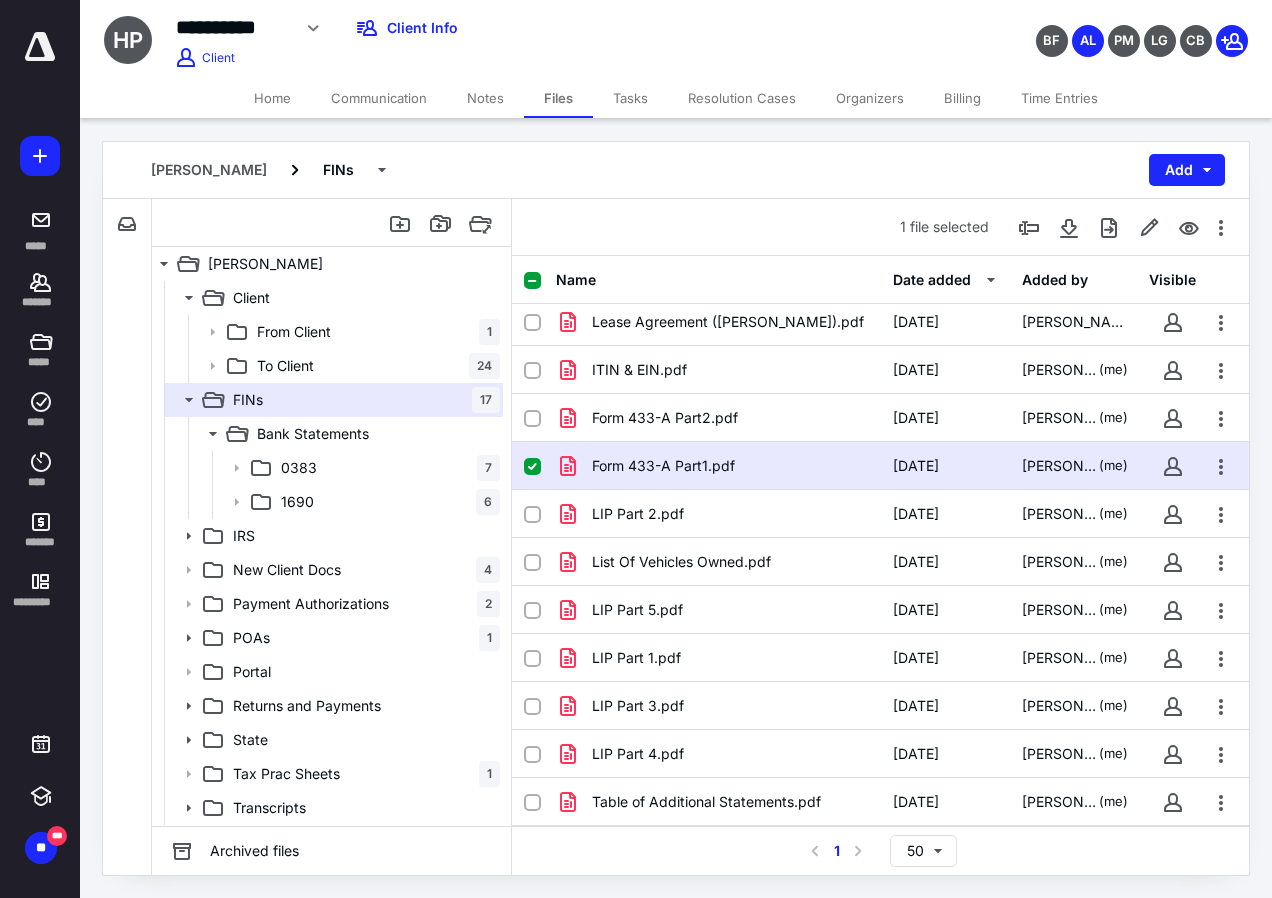 click on "Form 433-A Part1.pdf" at bounding box center [718, 466] 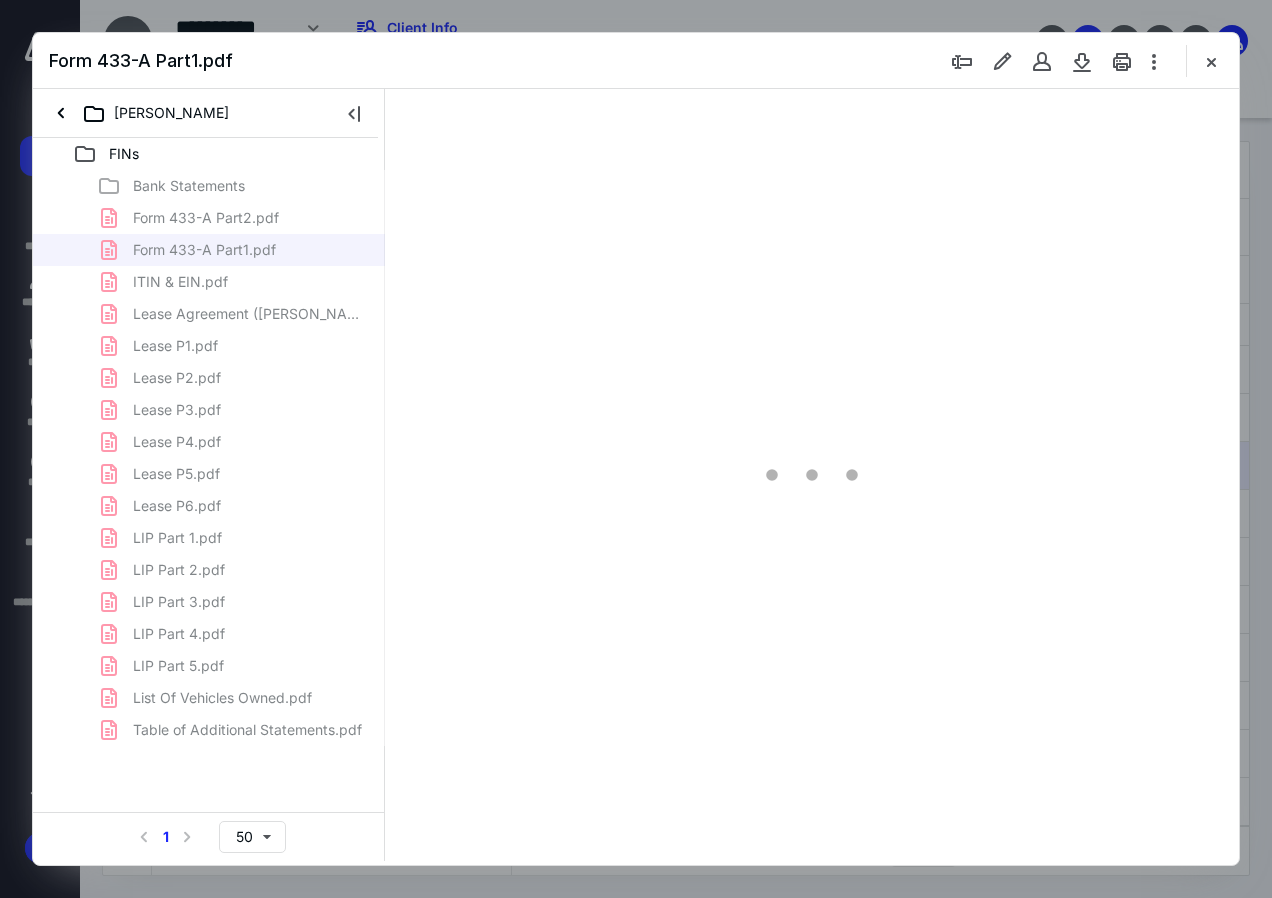 scroll, scrollTop: 0, scrollLeft: 0, axis: both 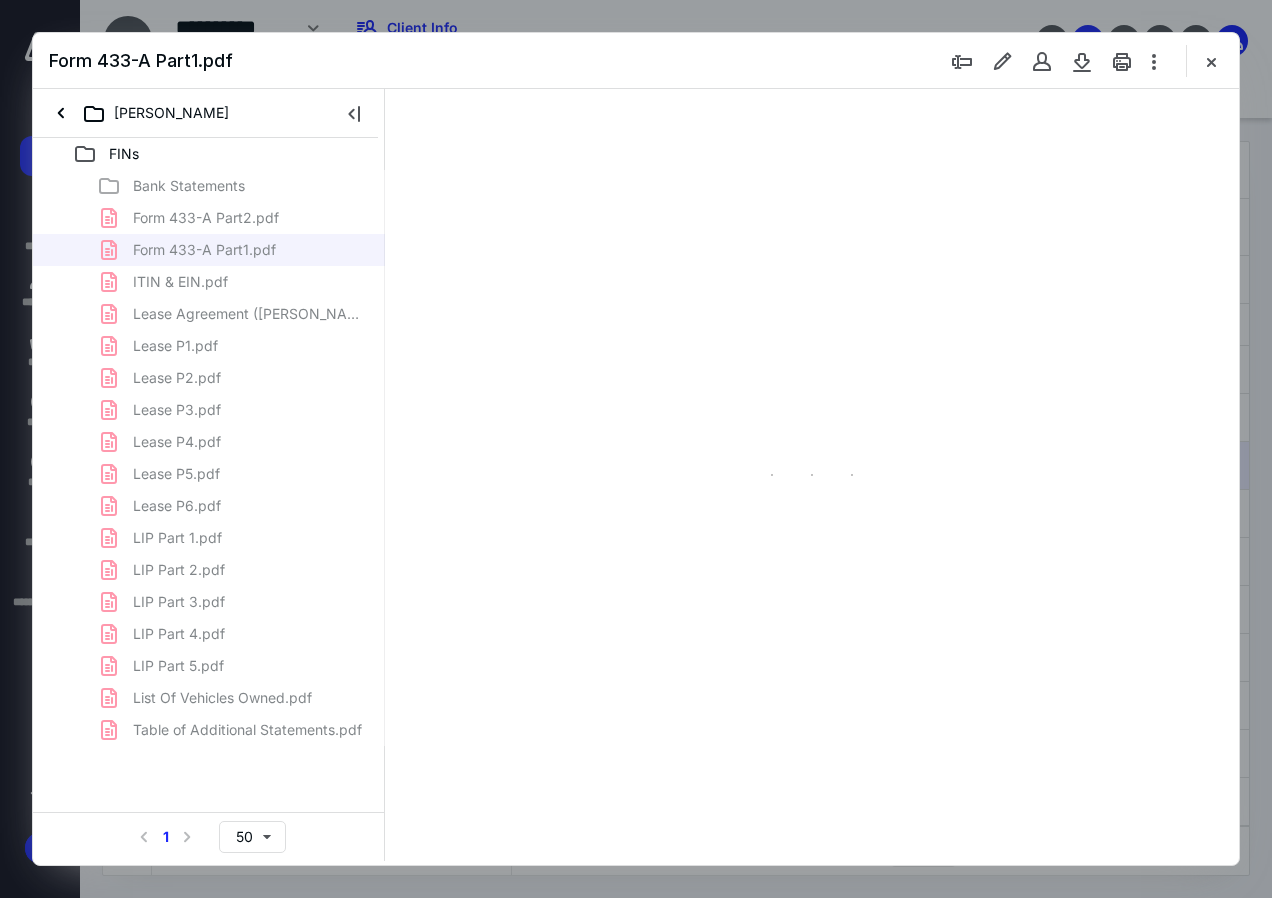 type on "33" 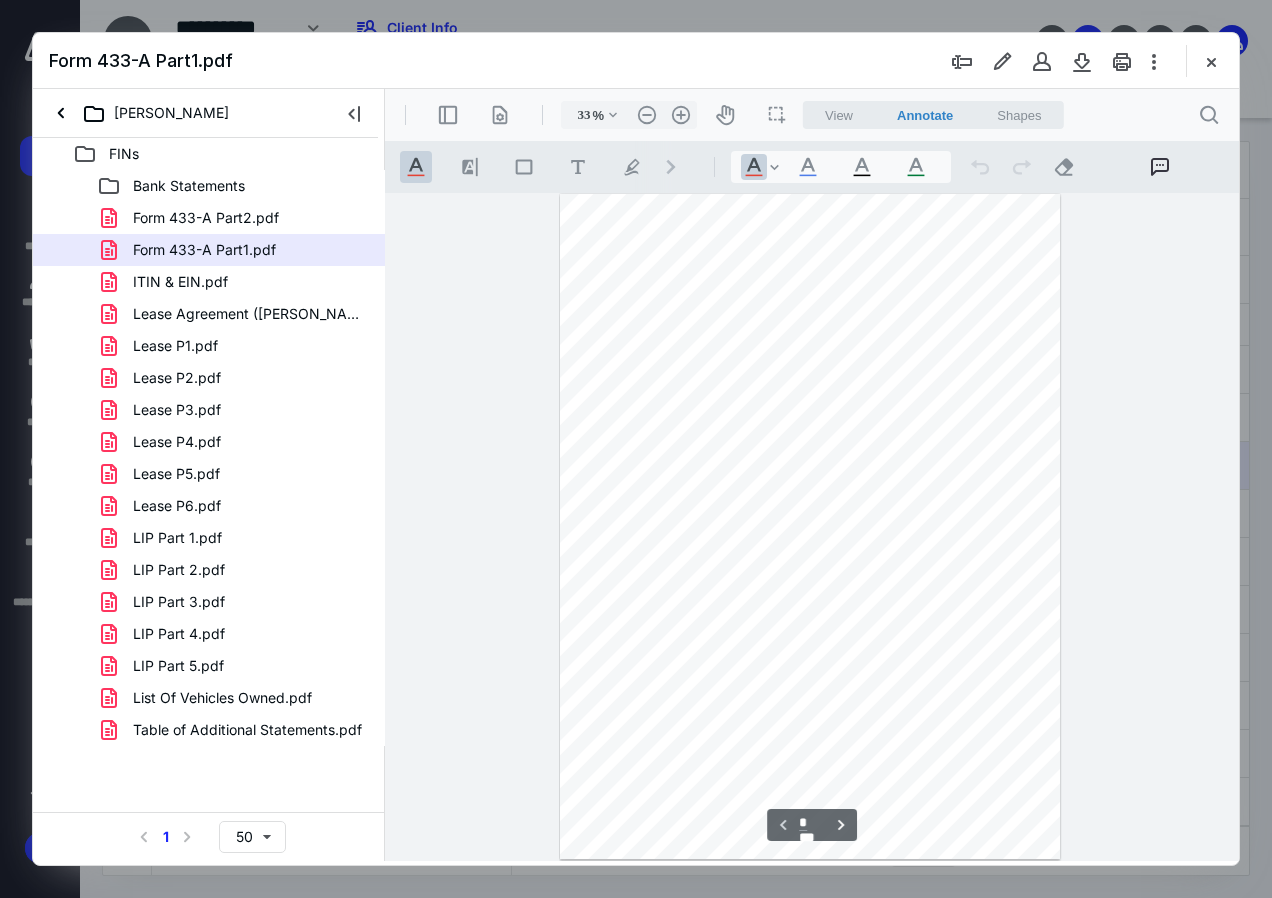 scroll, scrollTop: 105, scrollLeft: 0, axis: vertical 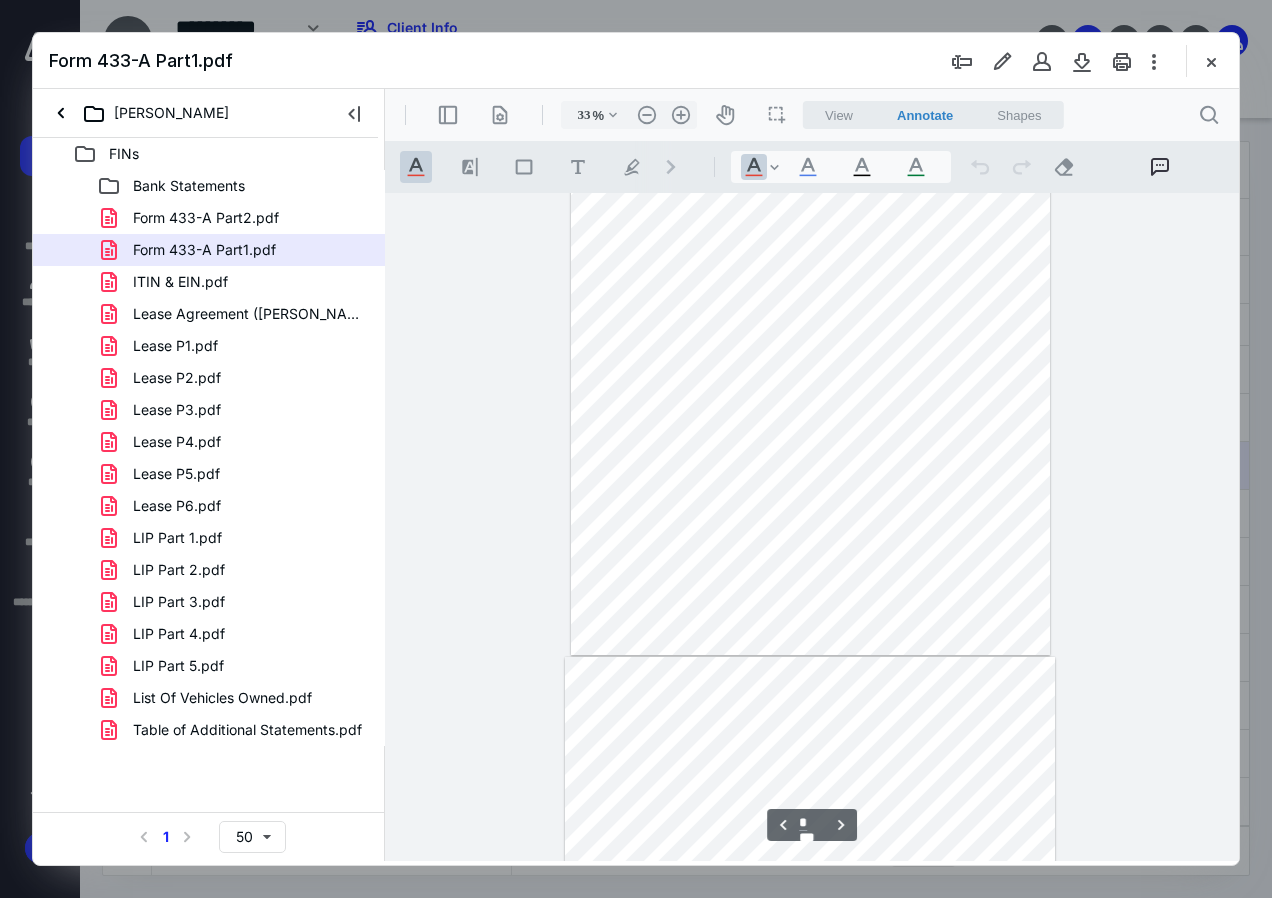 type on "*" 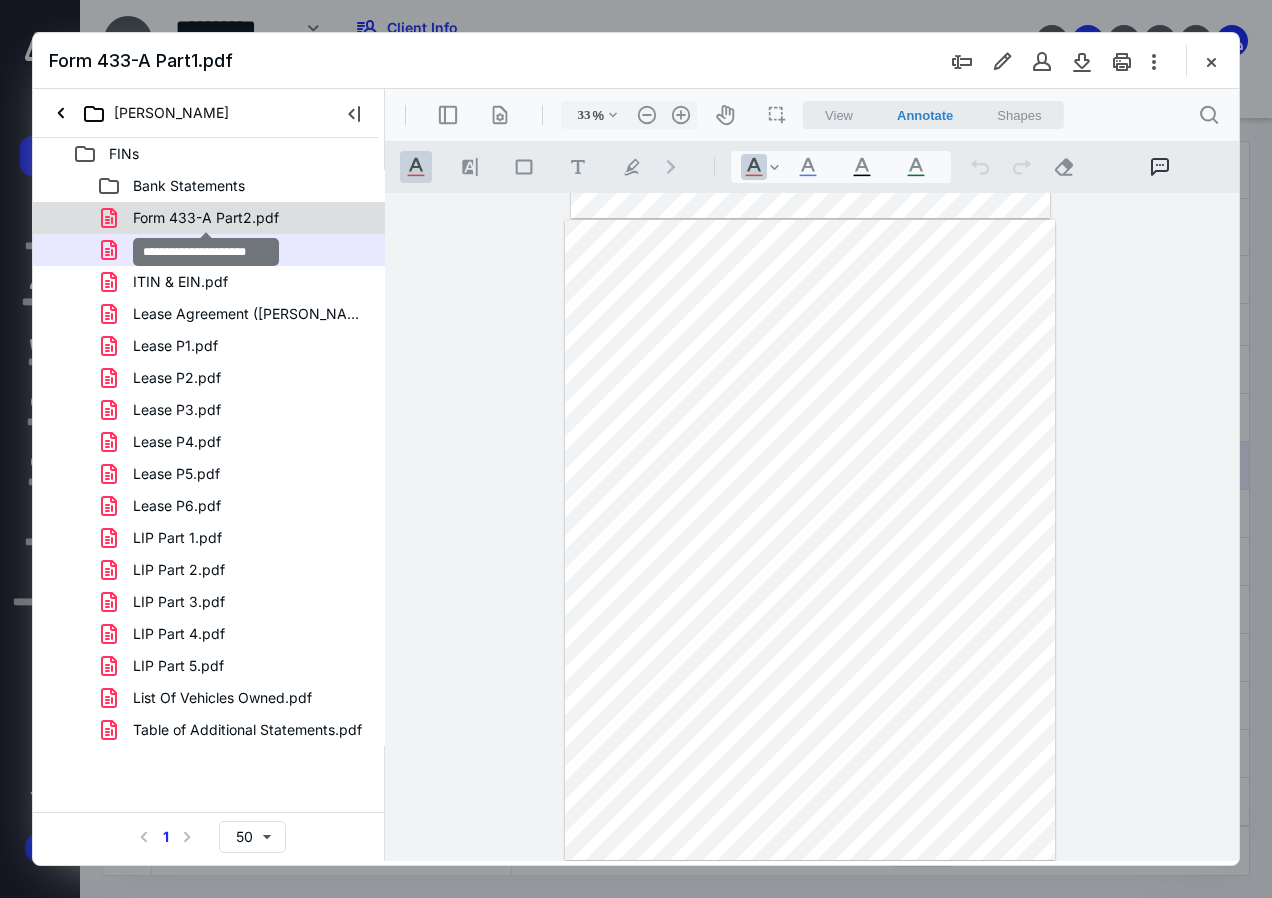 click on "Form 433-A  Part2.pdf" at bounding box center [206, 218] 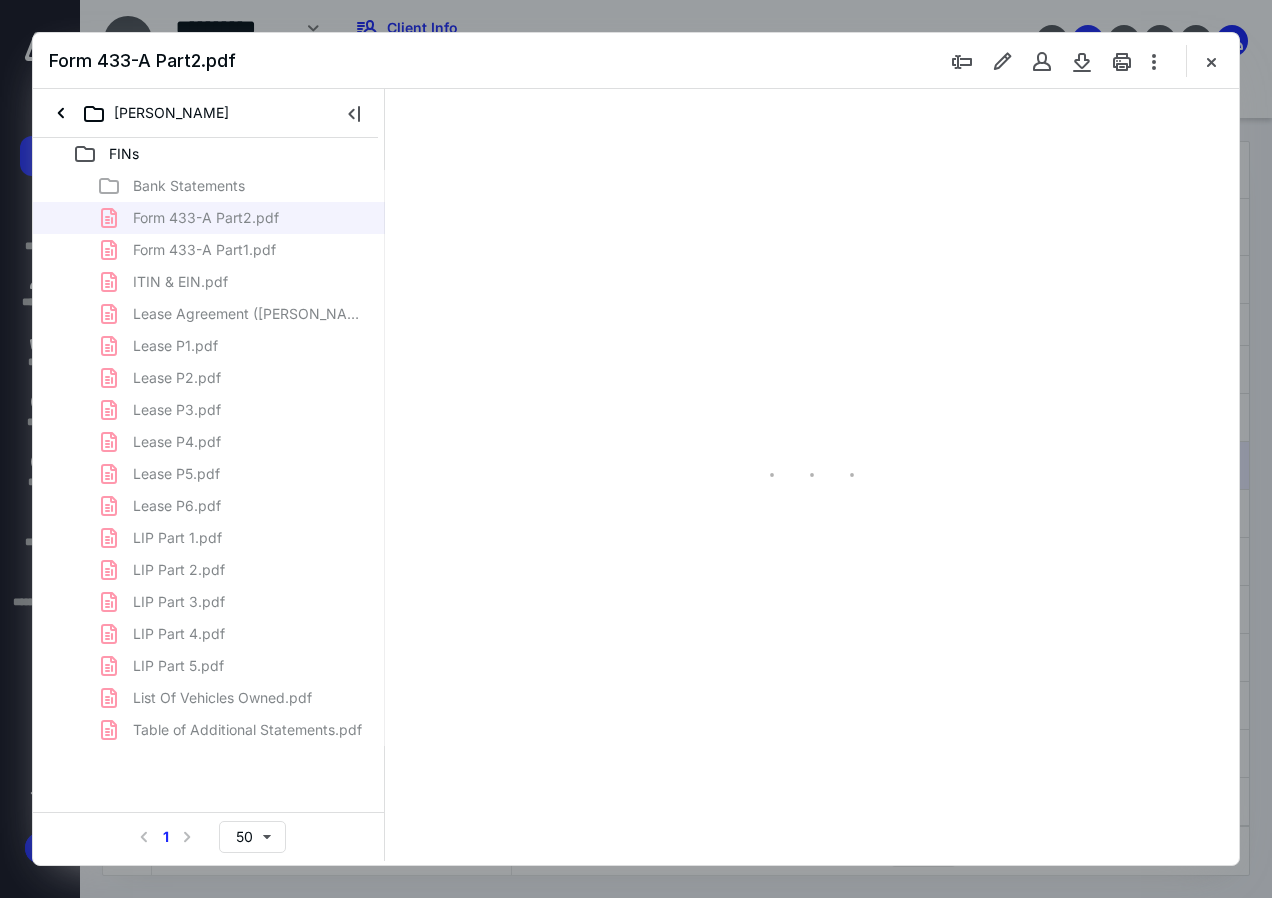 type on "35" 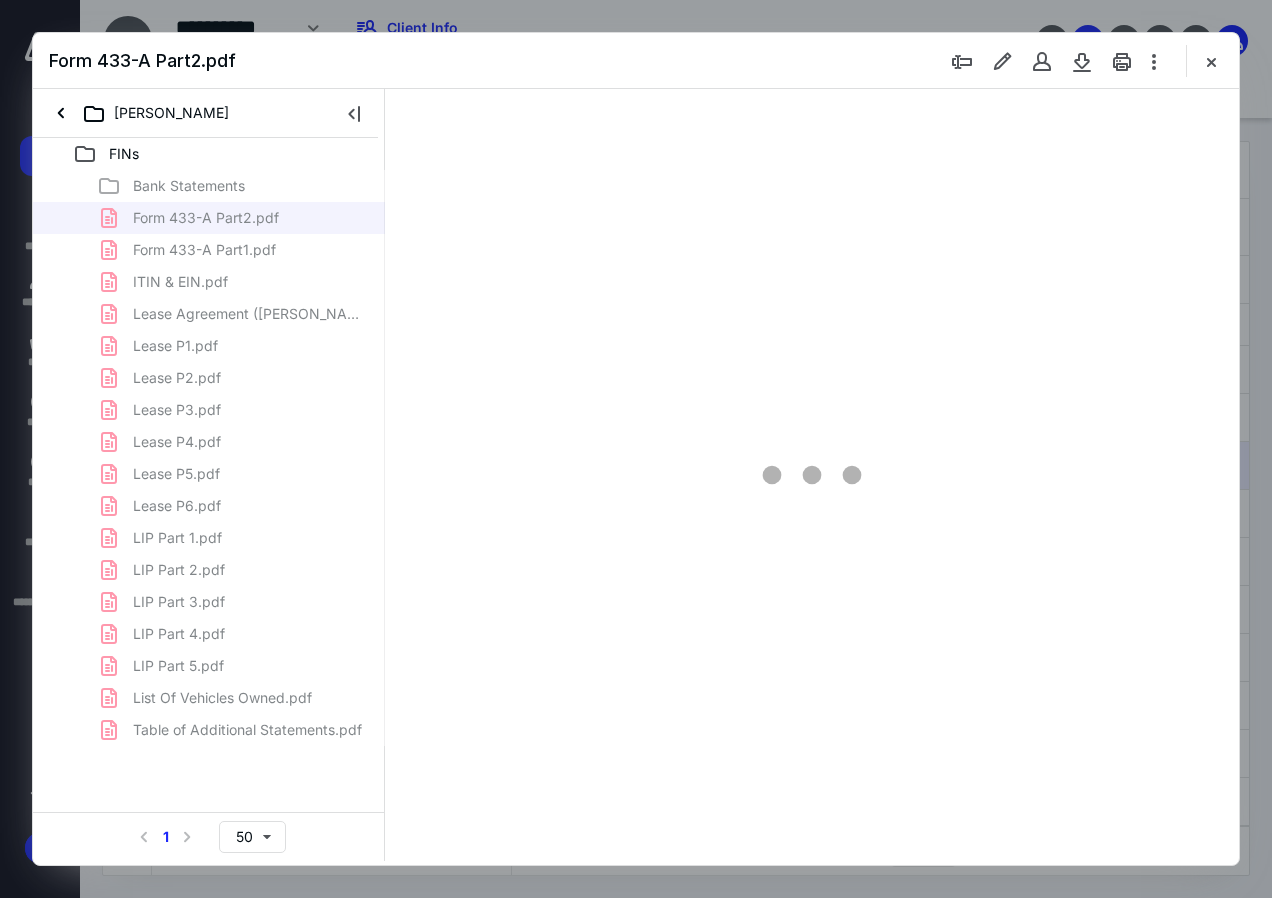 scroll, scrollTop: 105, scrollLeft: 0, axis: vertical 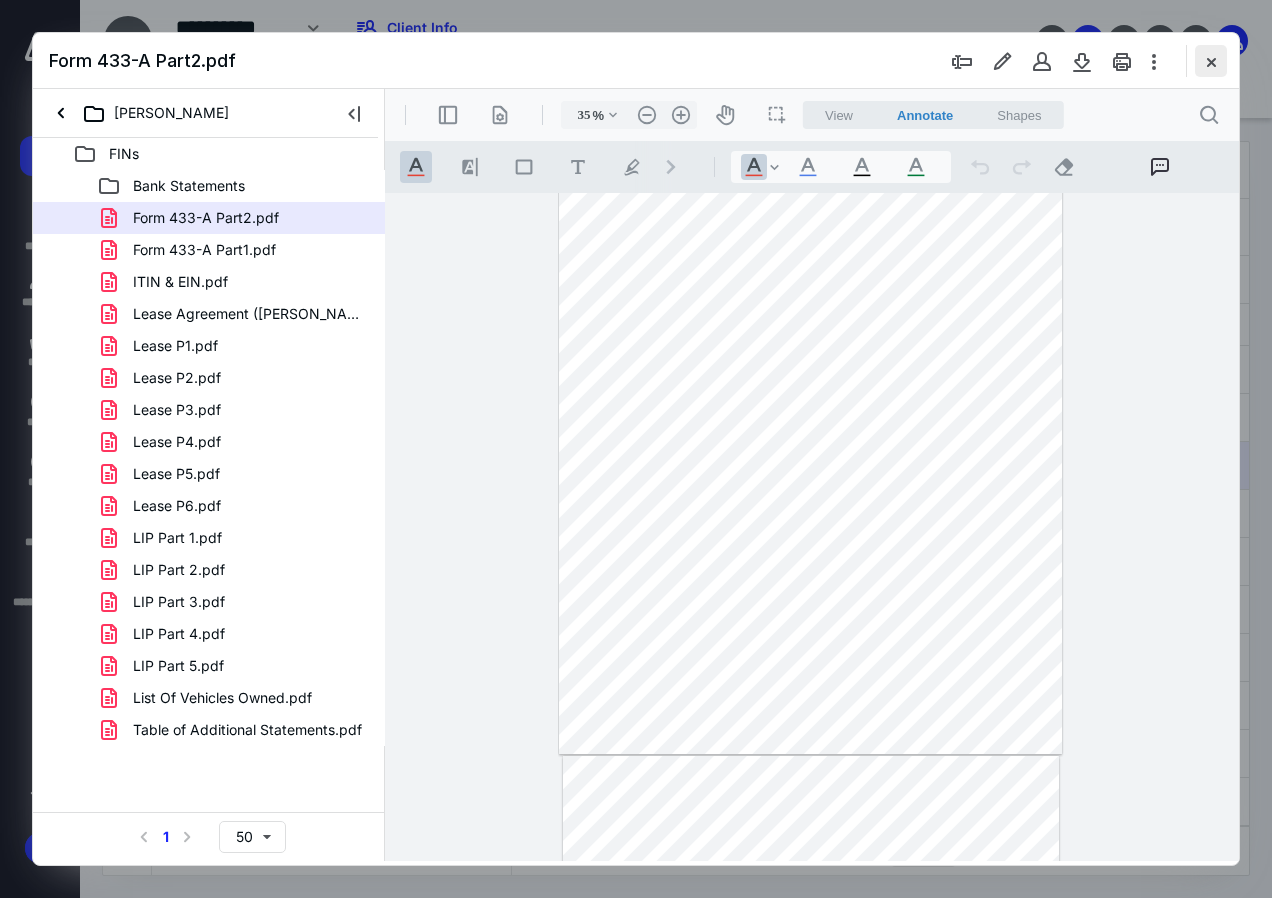click at bounding box center [1211, 61] 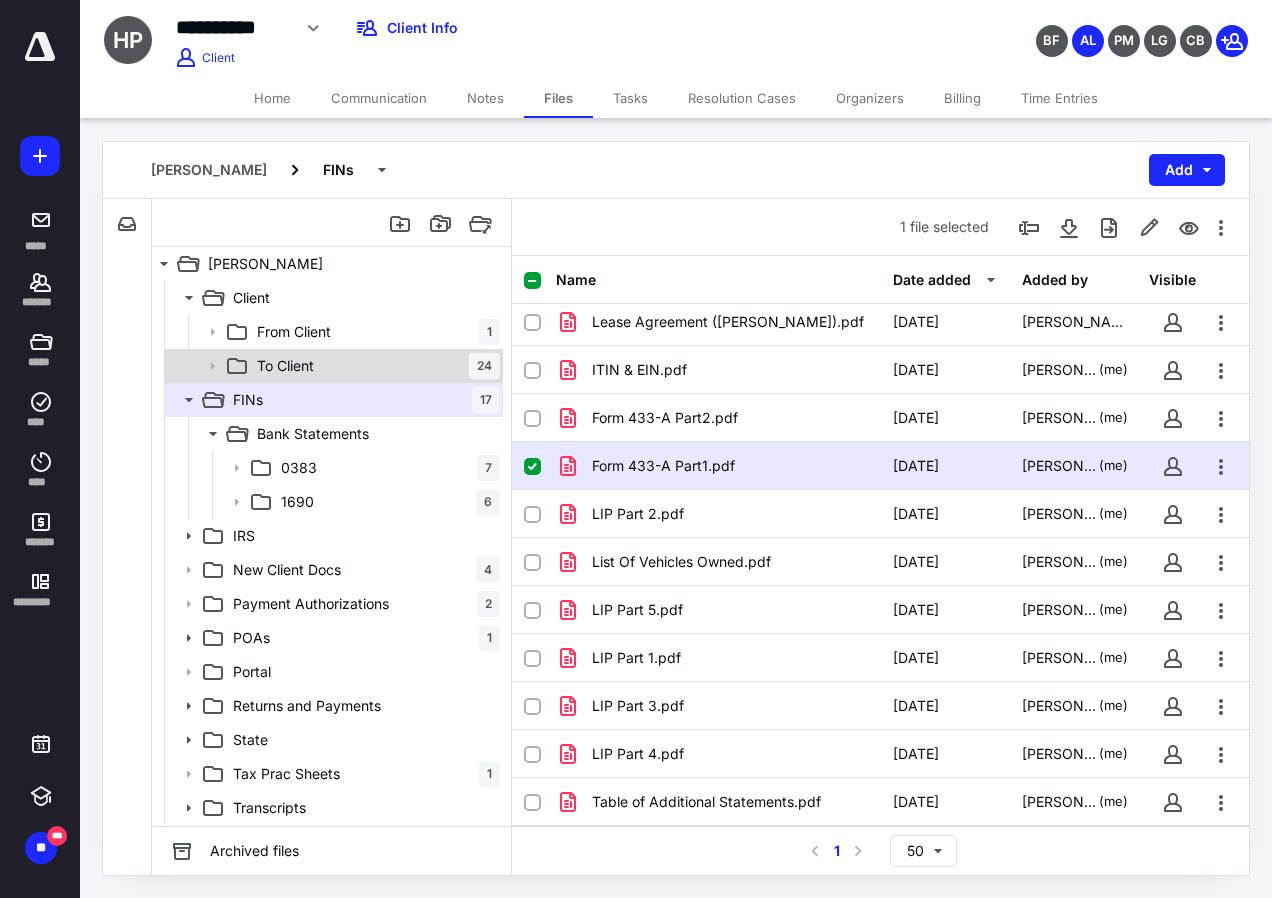 drag, startPoint x: 286, startPoint y: 342, endPoint x: 291, endPoint y: 358, distance: 16.763054 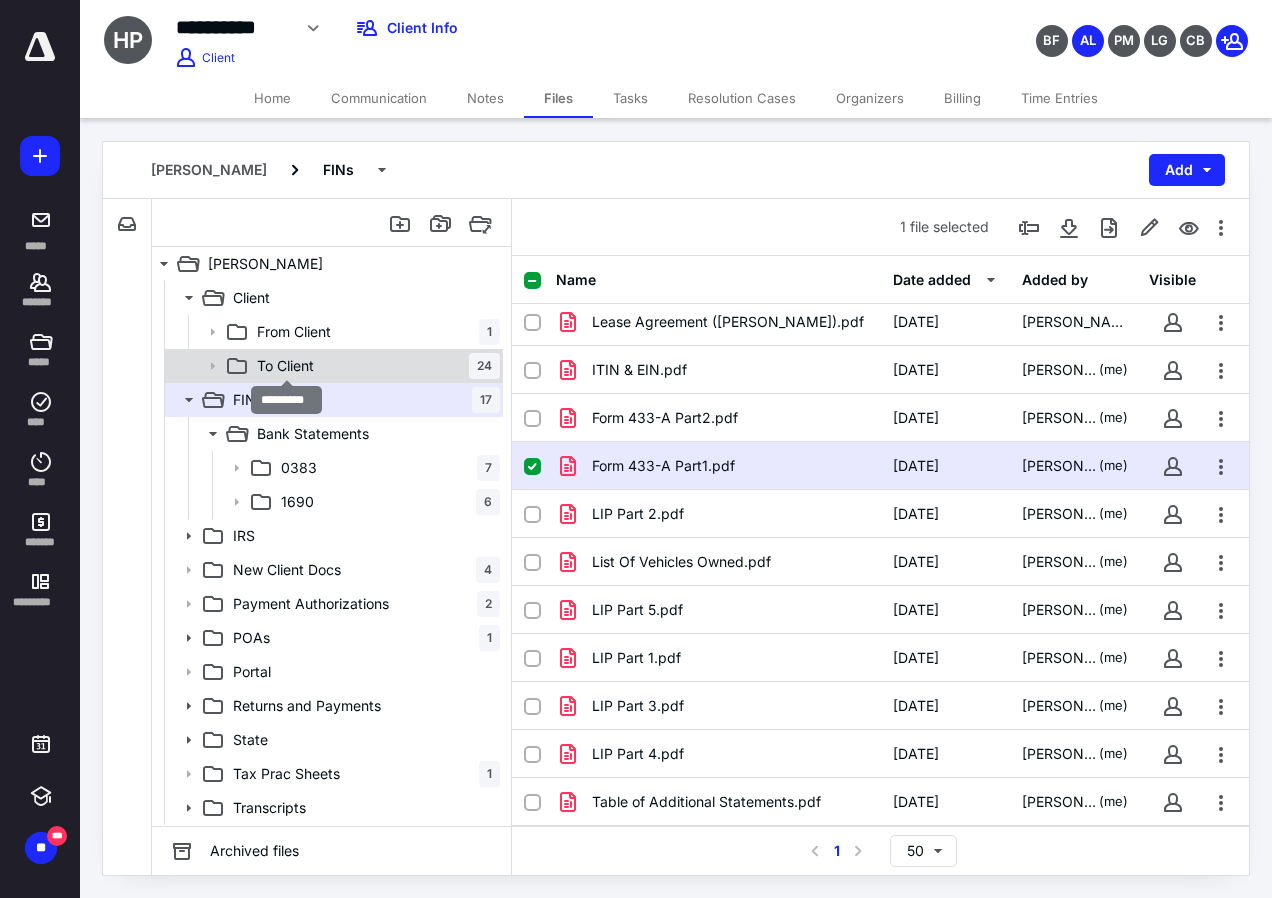 click on "To Client" at bounding box center [285, 366] 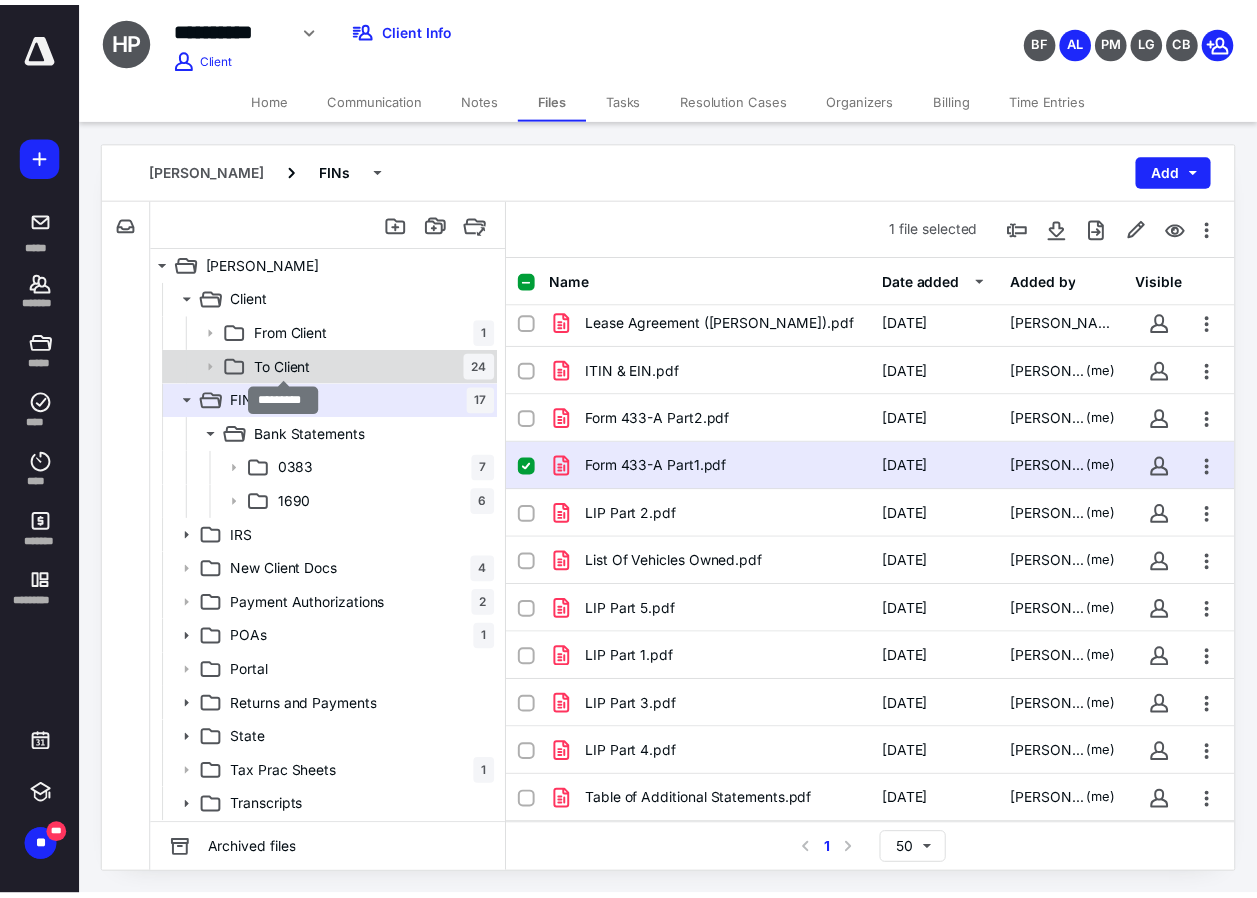 scroll, scrollTop: 0, scrollLeft: 0, axis: both 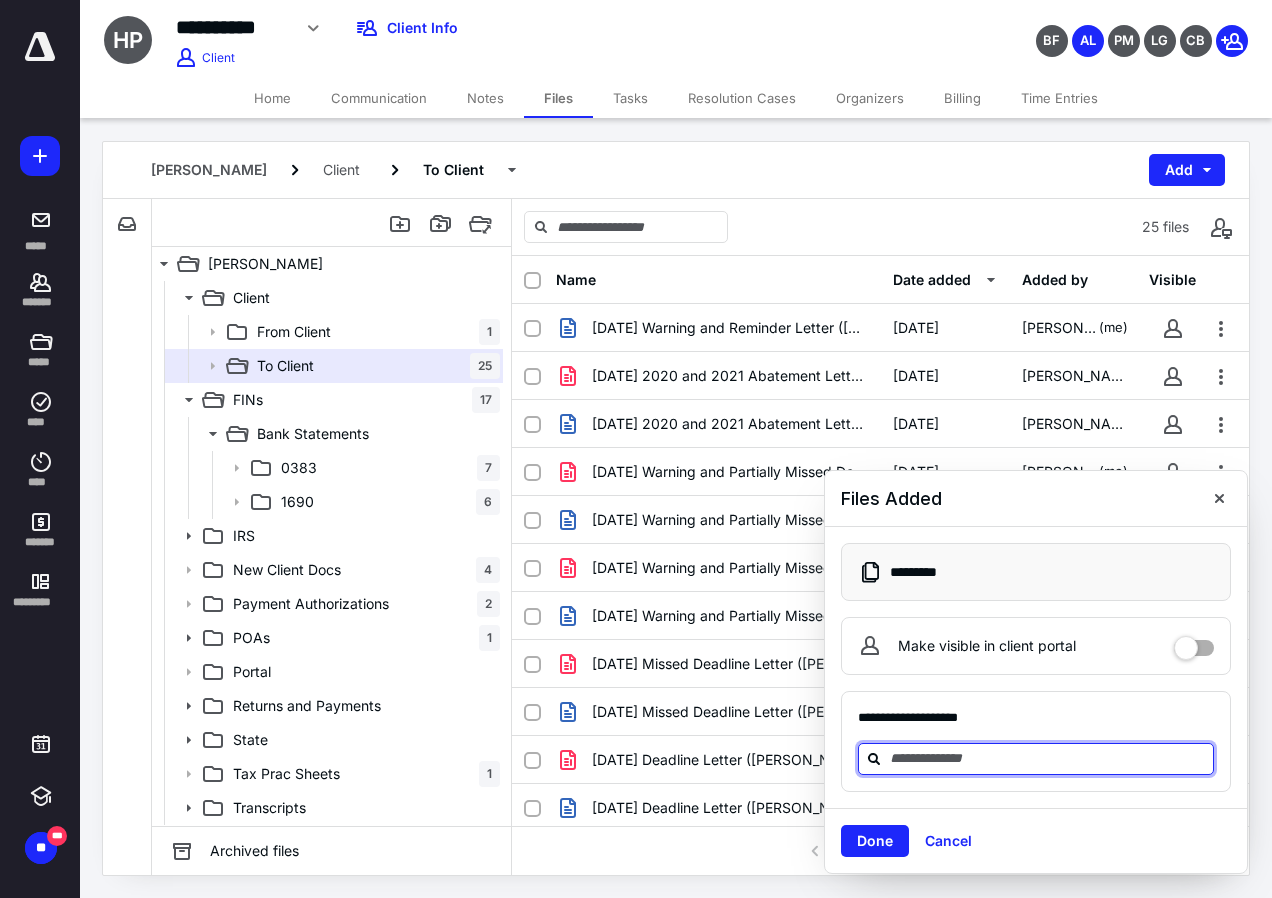 click at bounding box center (1048, 758) 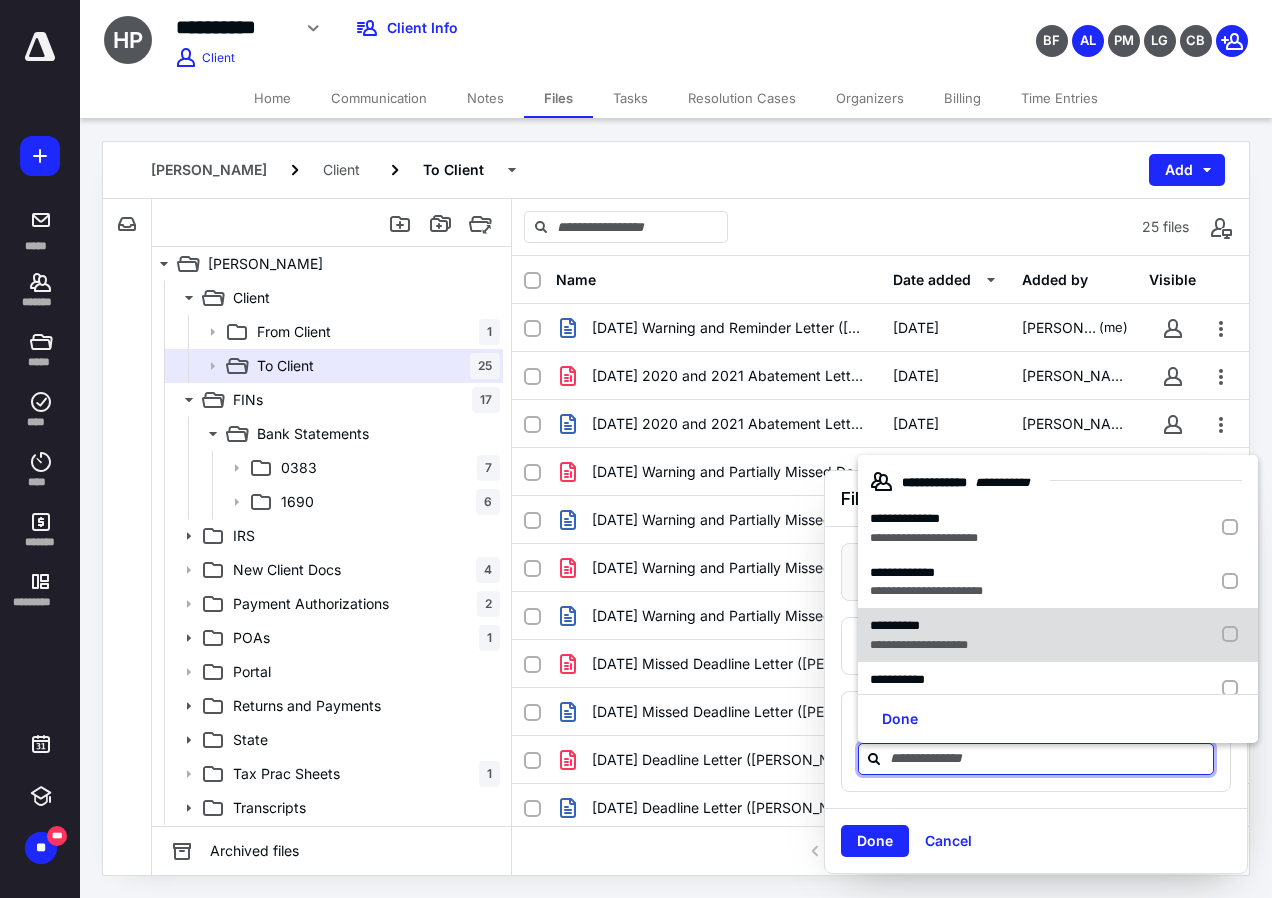 click on "**********" at bounding box center (895, 625) 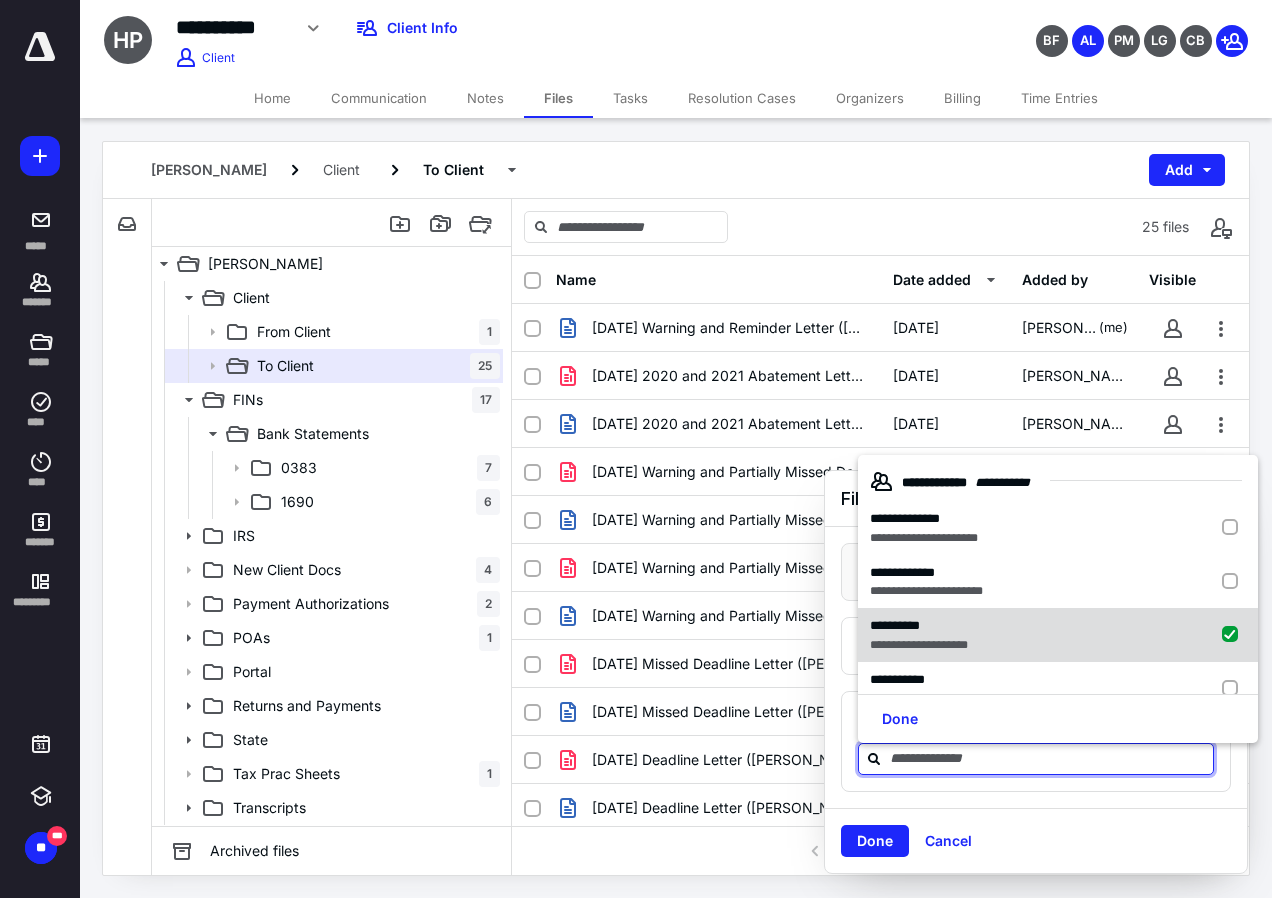 checkbox on "true" 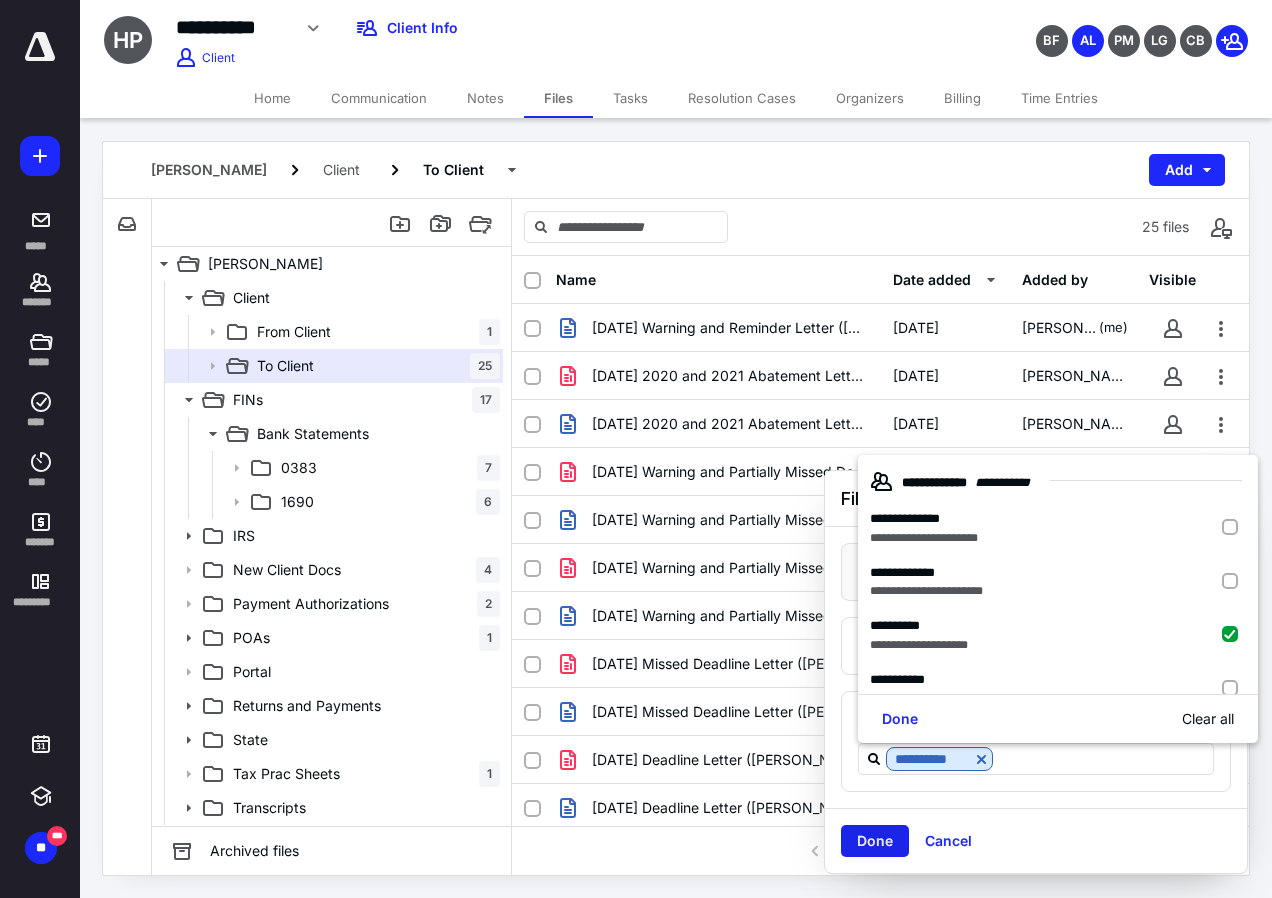 click on "Done" at bounding box center [875, 841] 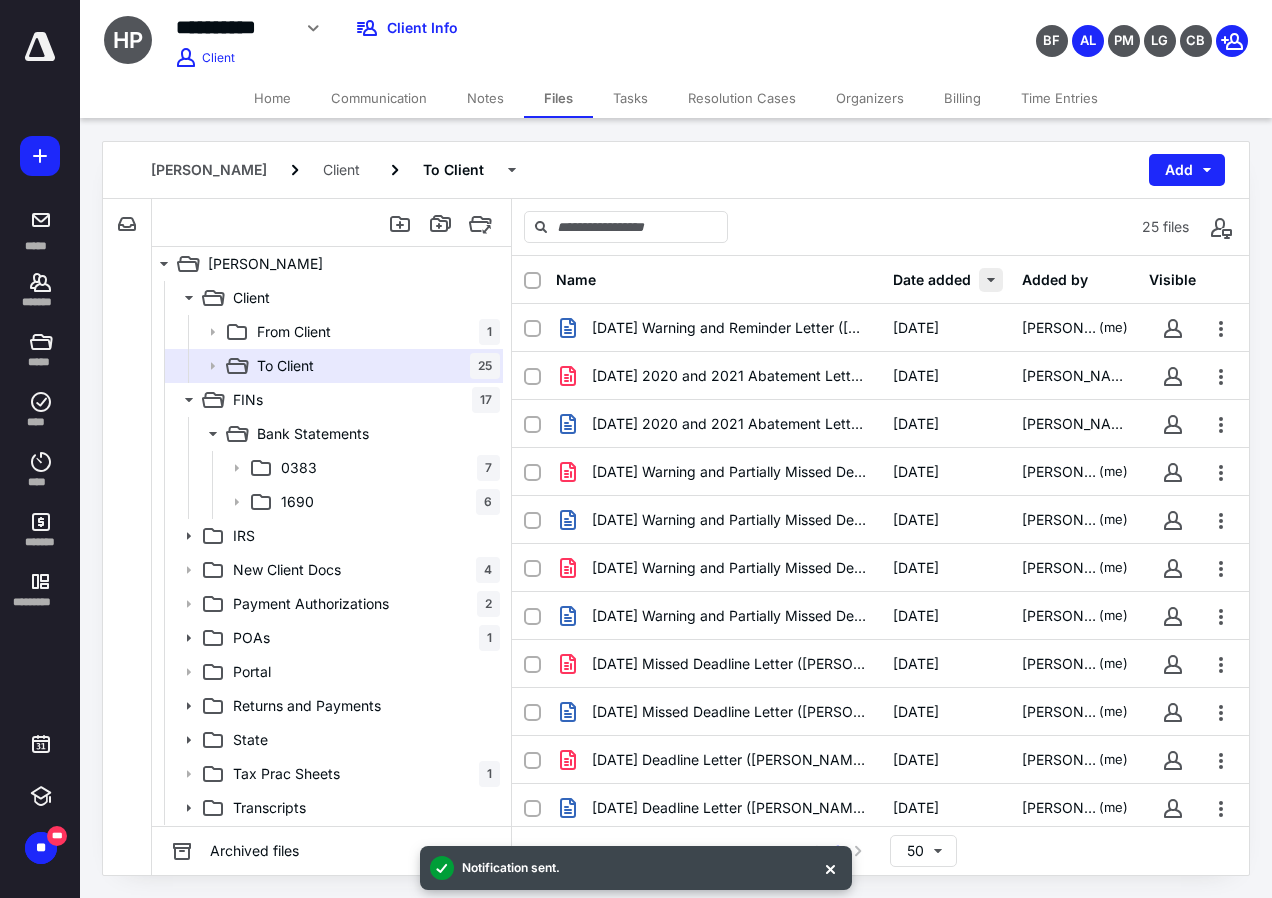 click at bounding box center [991, 280] 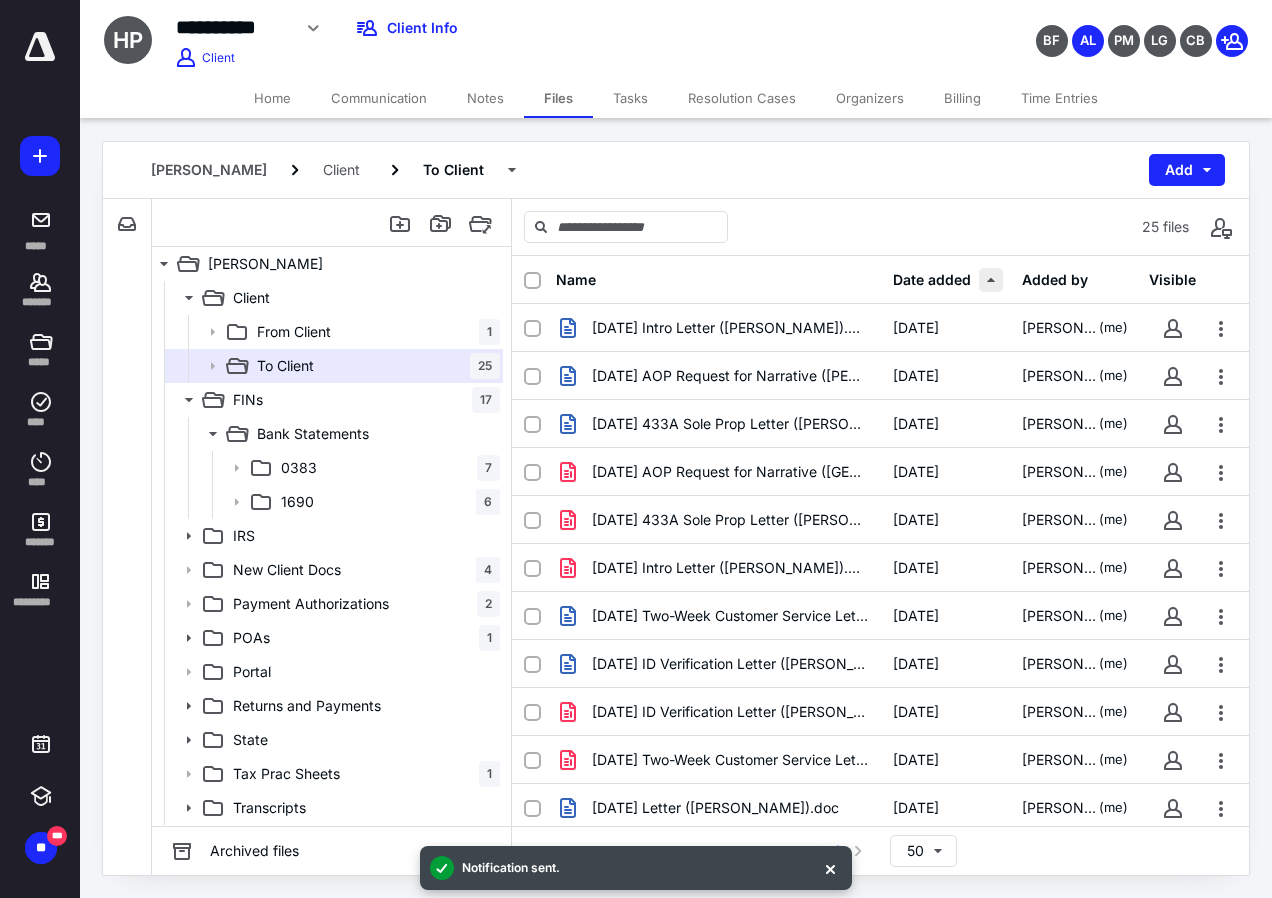 click at bounding box center [991, 280] 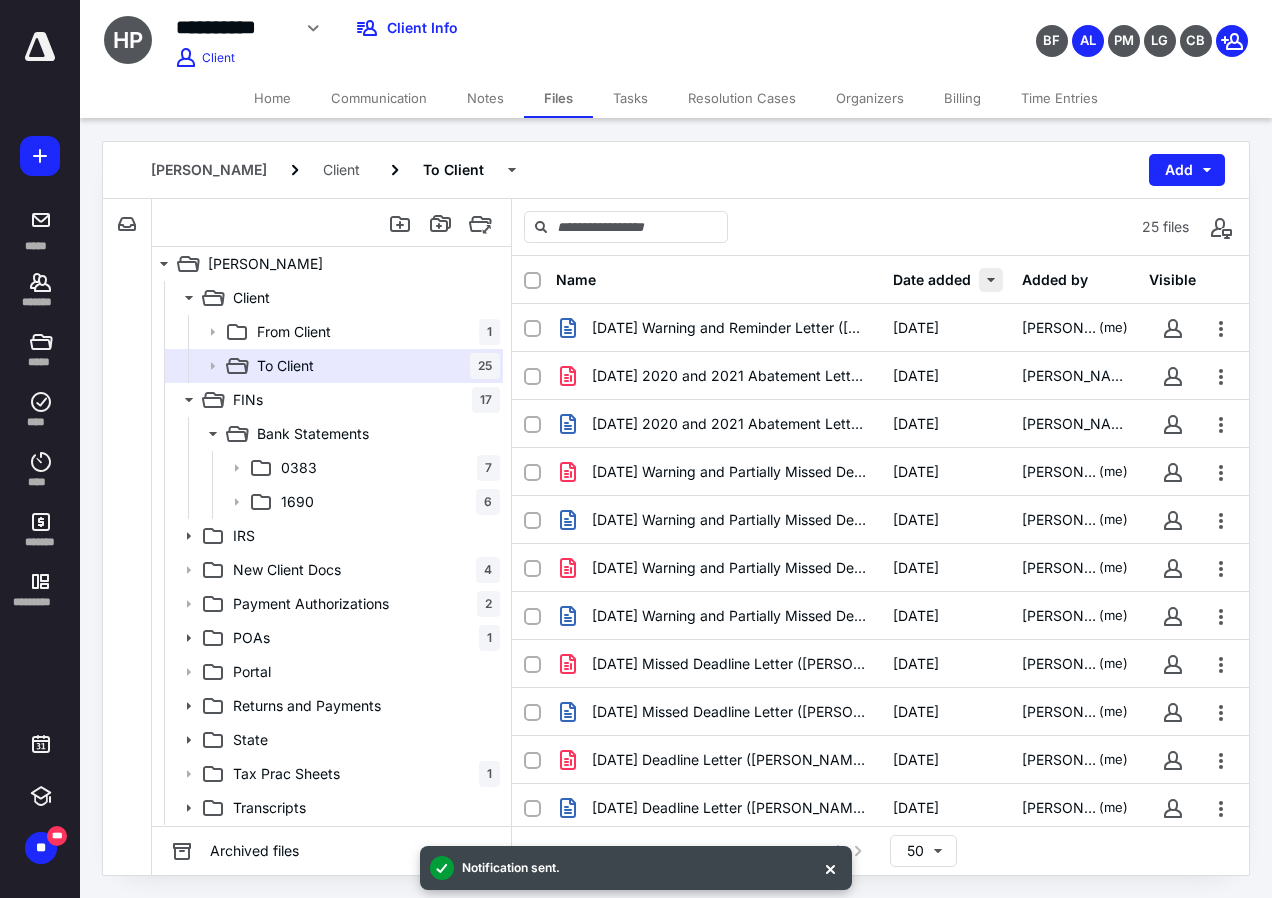 click at bounding box center [991, 280] 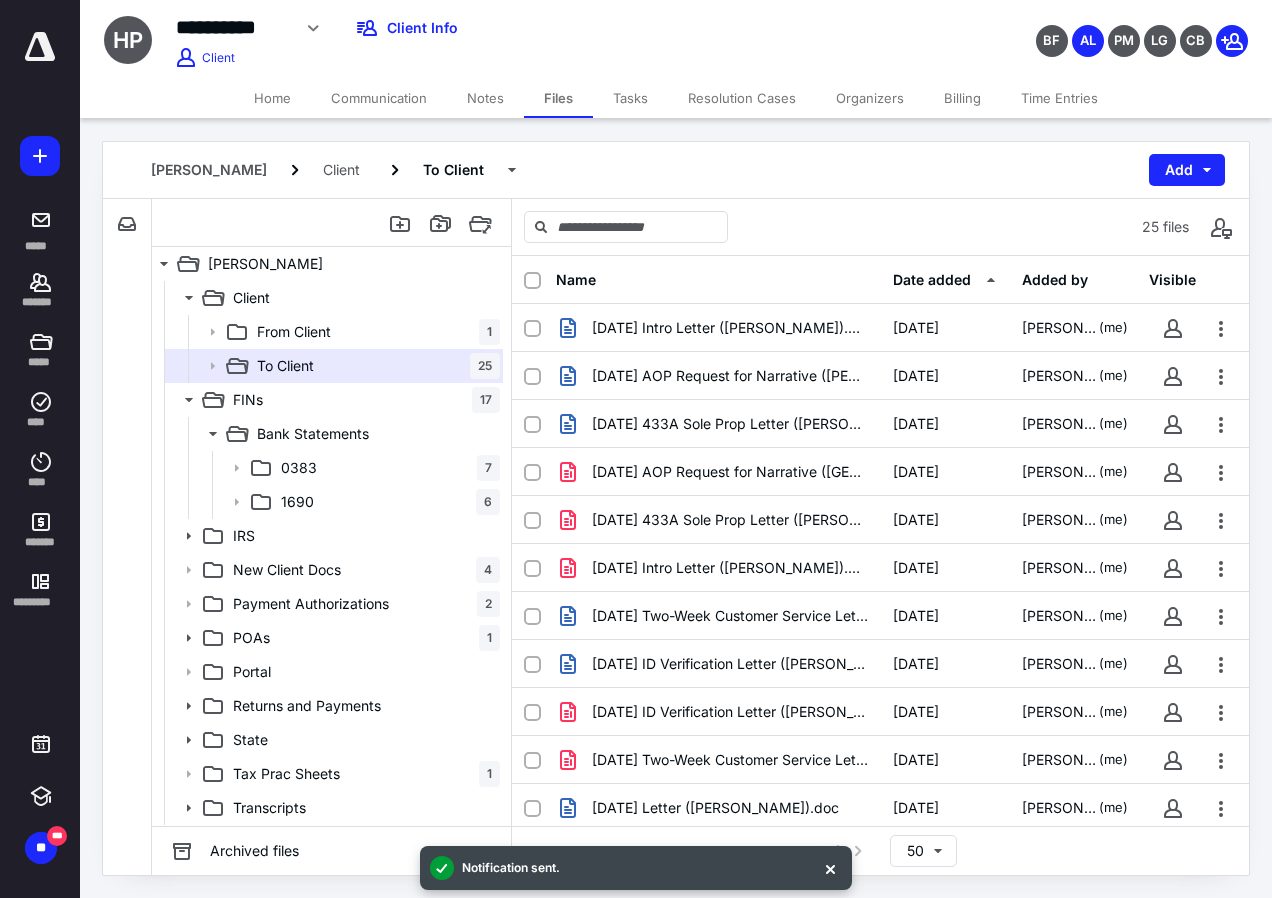 click on "Time Entries" at bounding box center [1059, 98] 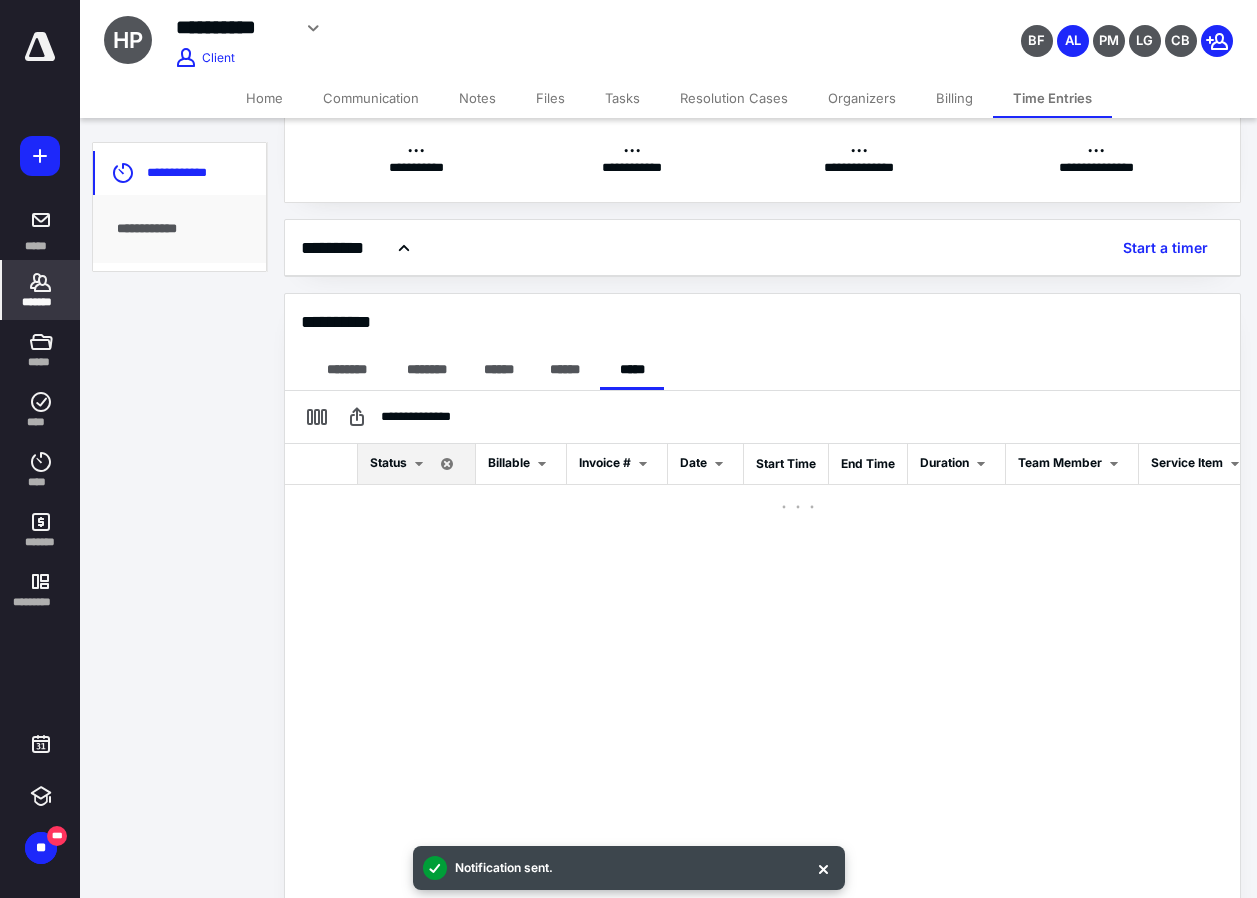 scroll, scrollTop: 232, scrollLeft: 0, axis: vertical 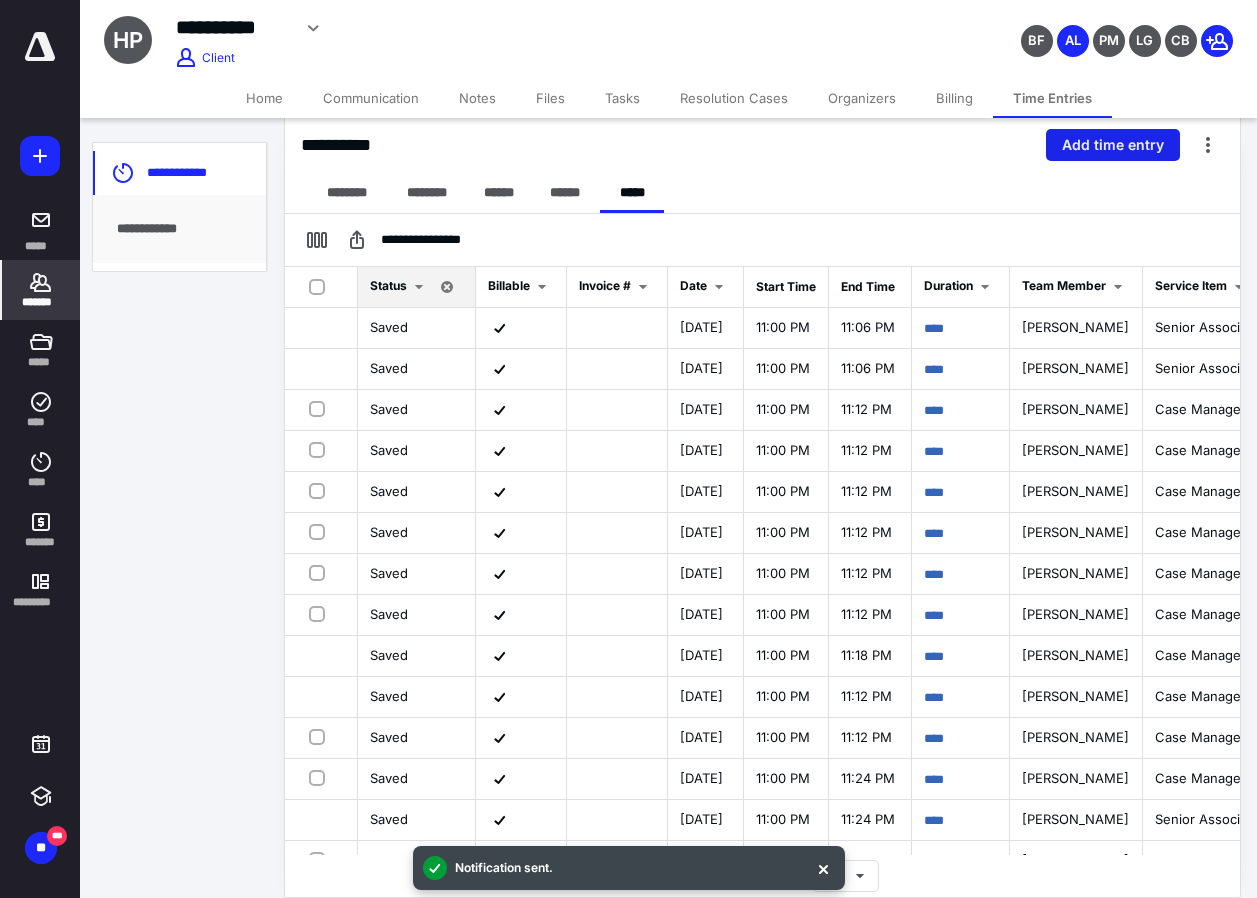 click on "Add time entry" at bounding box center (1113, 145) 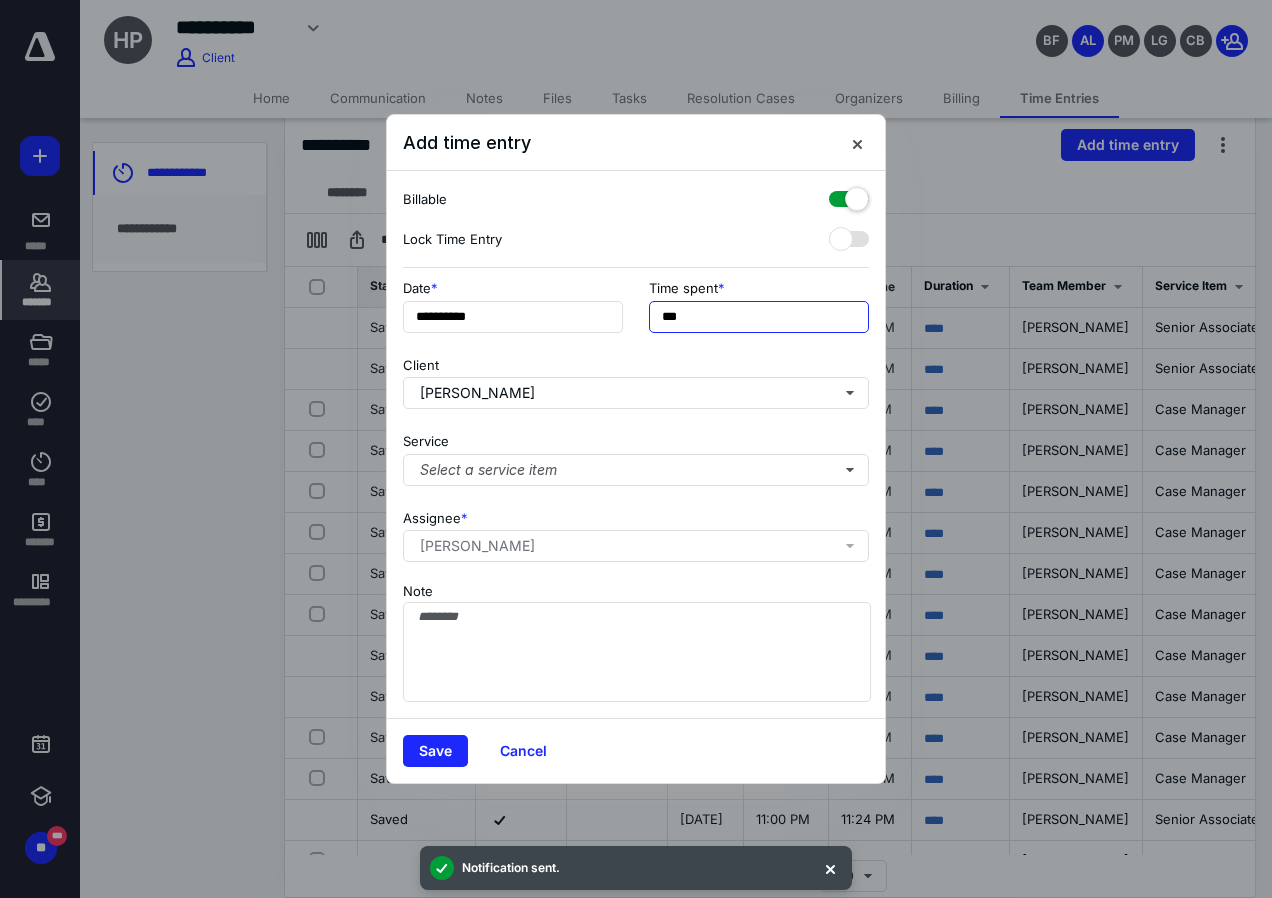drag, startPoint x: 719, startPoint y: 312, endPoint x: 420, endPoint y: 280, distance: 300.7075 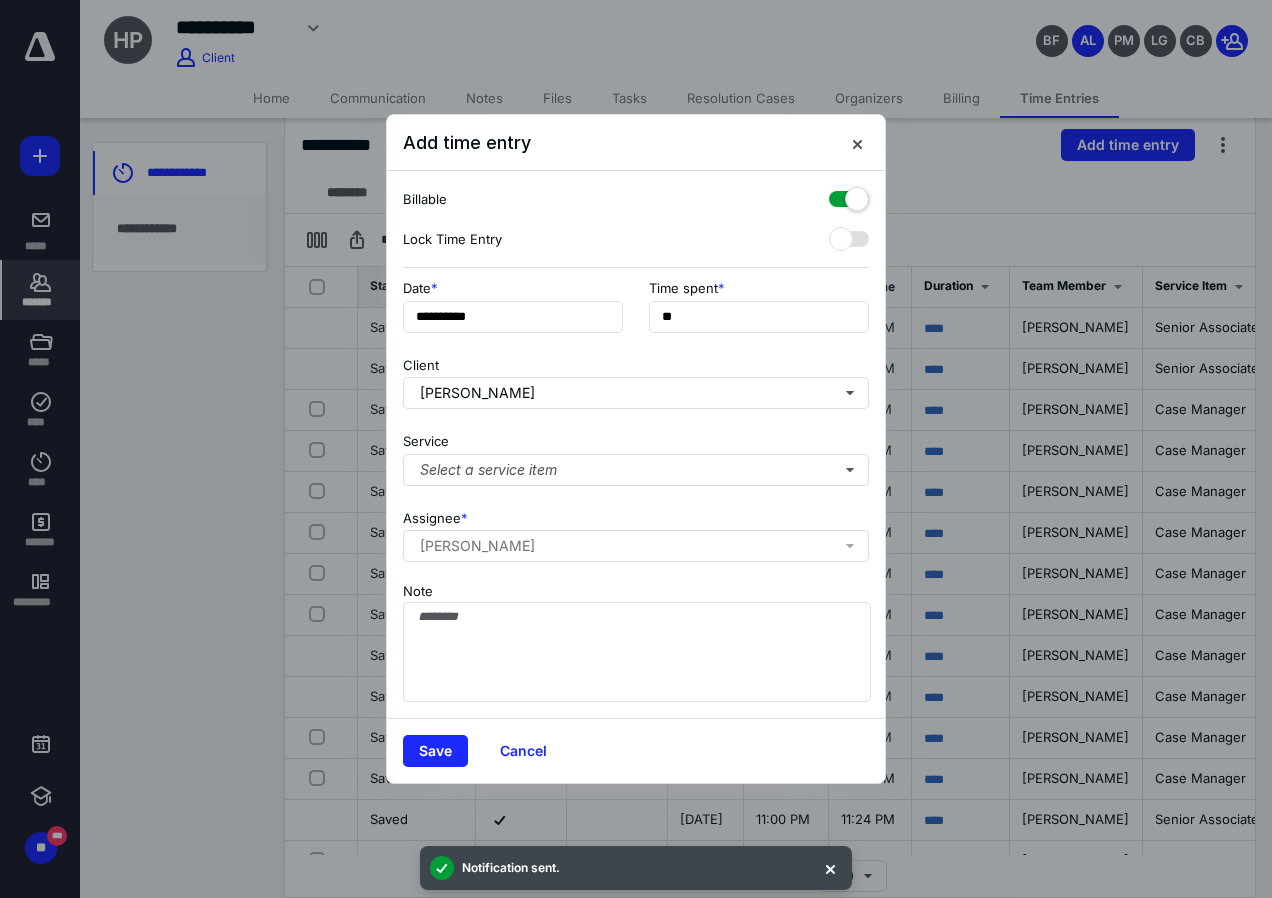 type on "***" 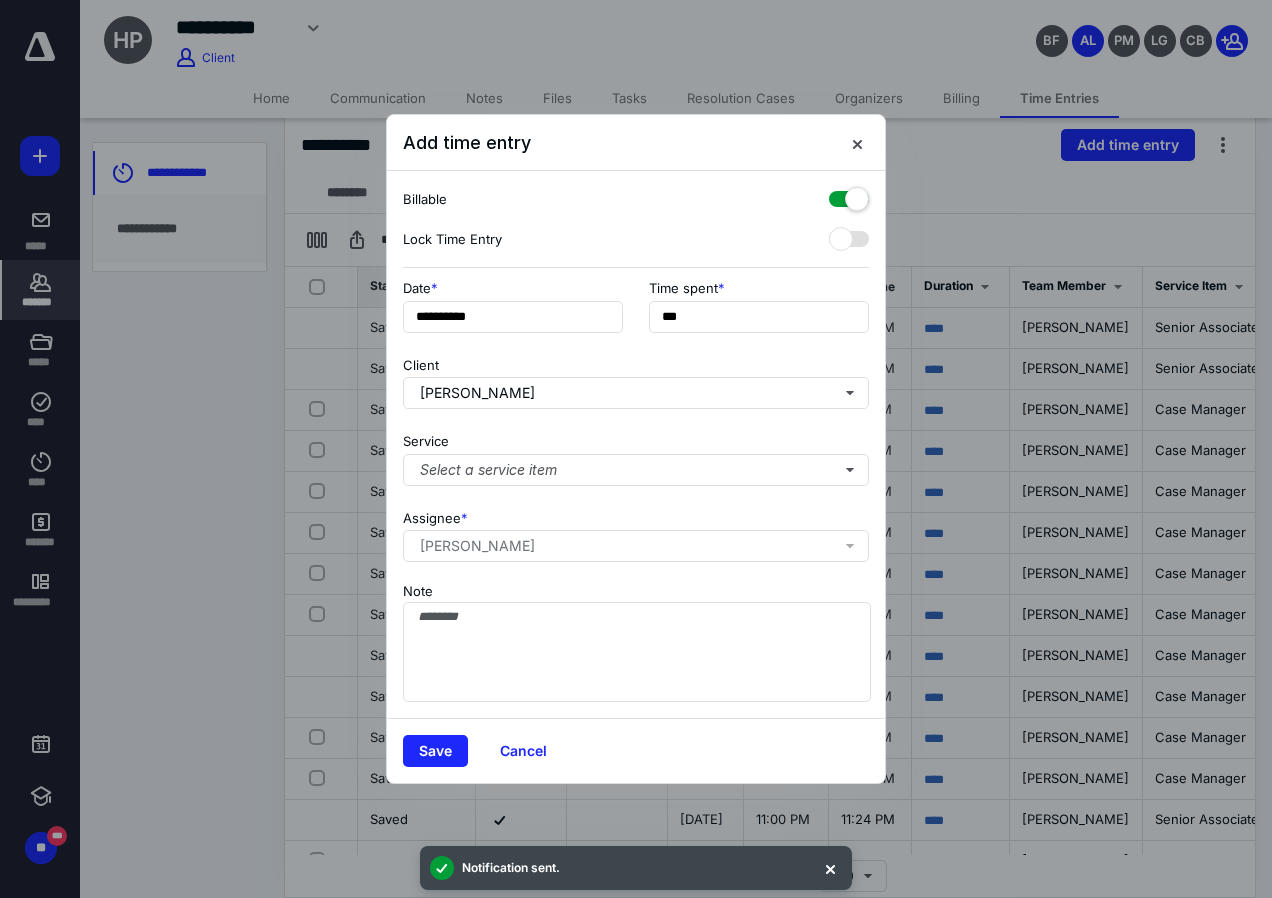 click on "**********" at bounding box center (636, 444) 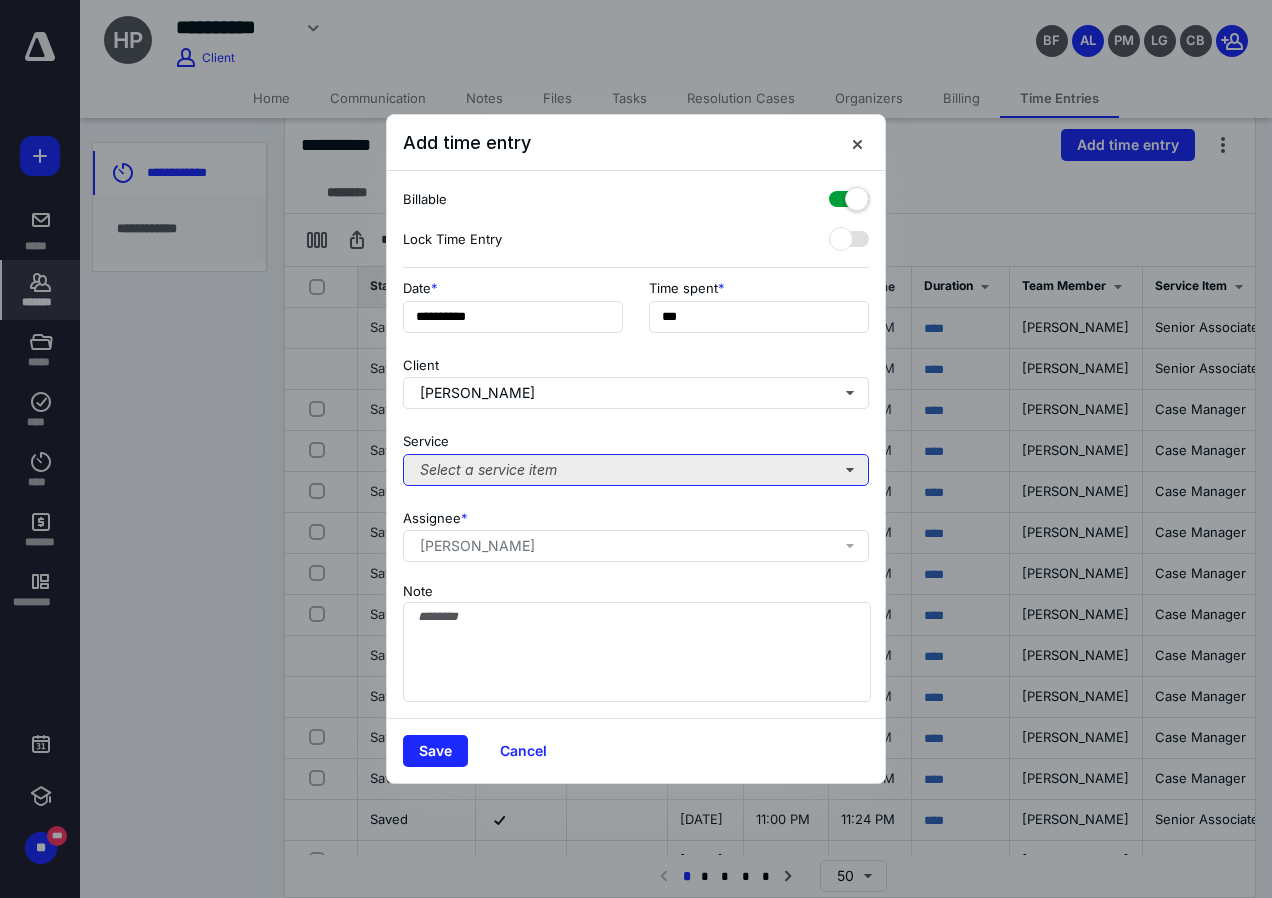 click on "Select a service item" at bounding box center [636, 470] 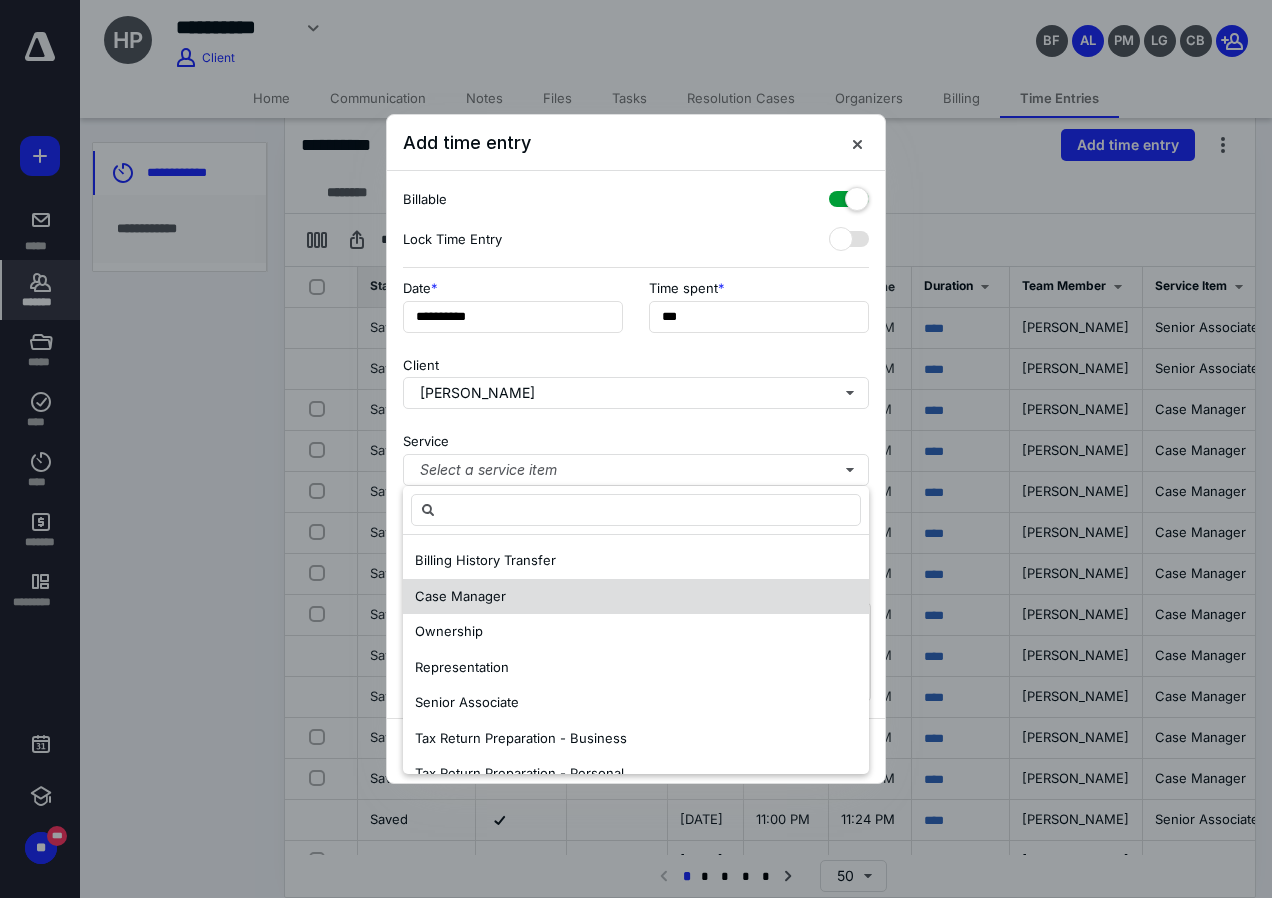 click on "Case Manager" at bounding box center (636, 597) 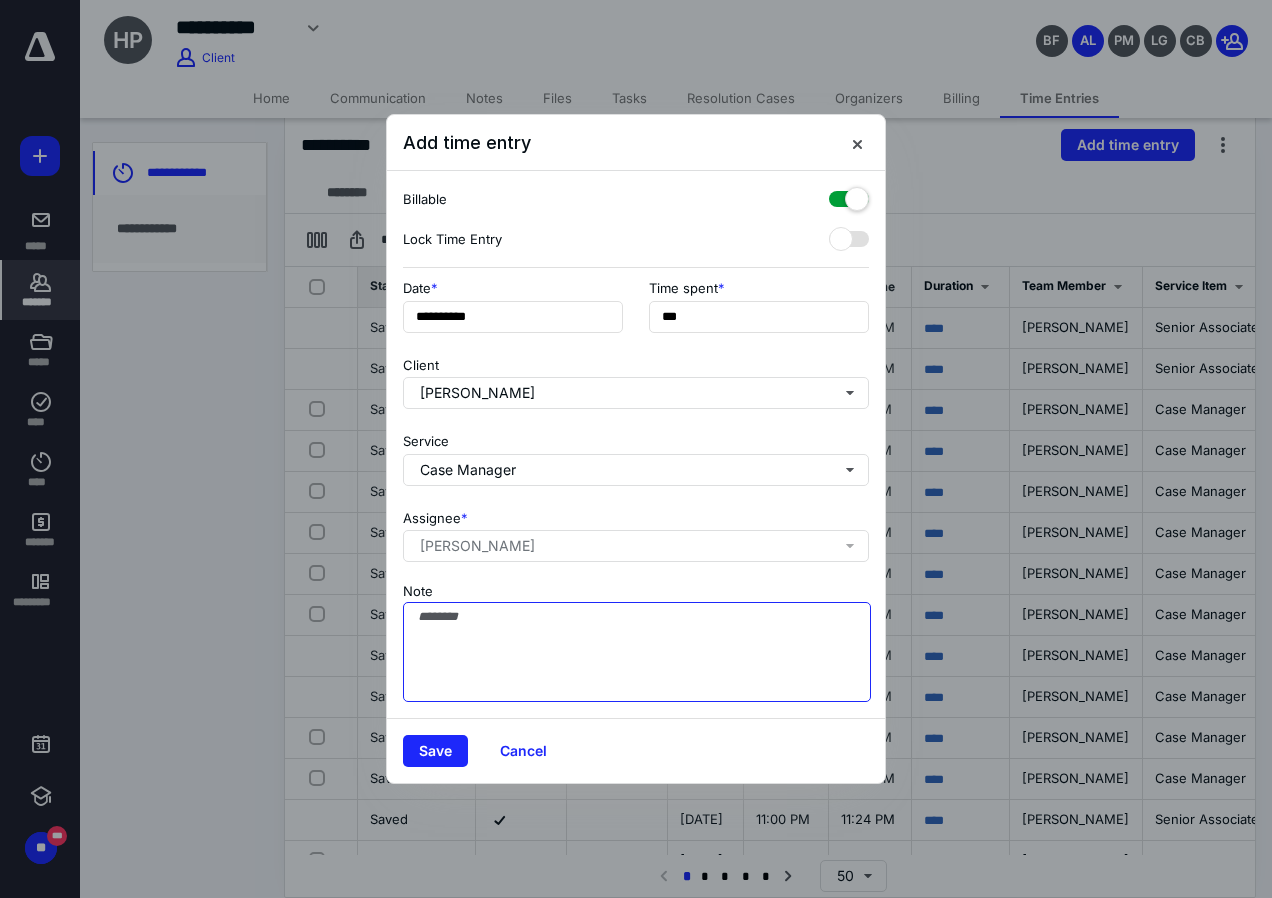 click on "Note" at bounding box center [637, 652] 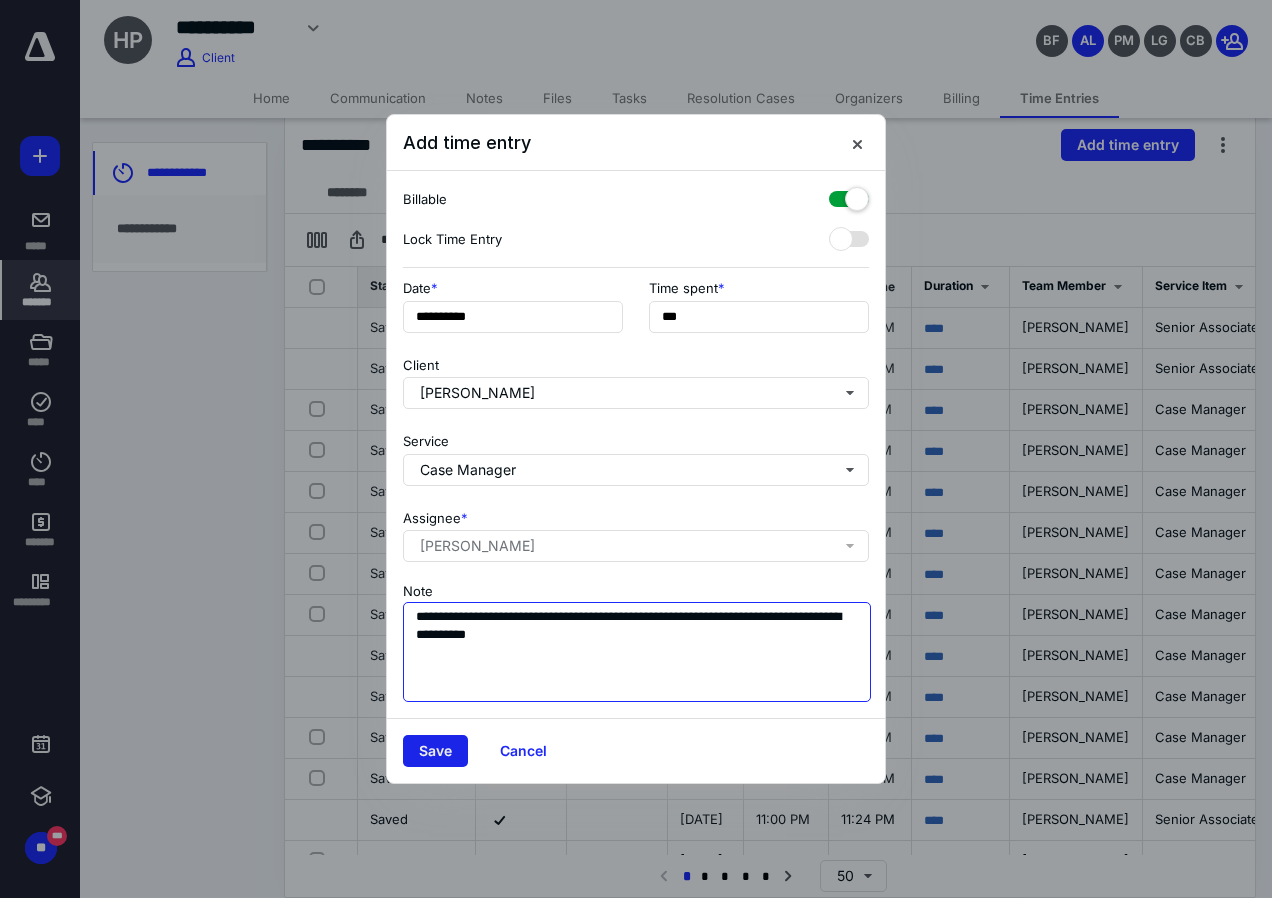 type on "**********" 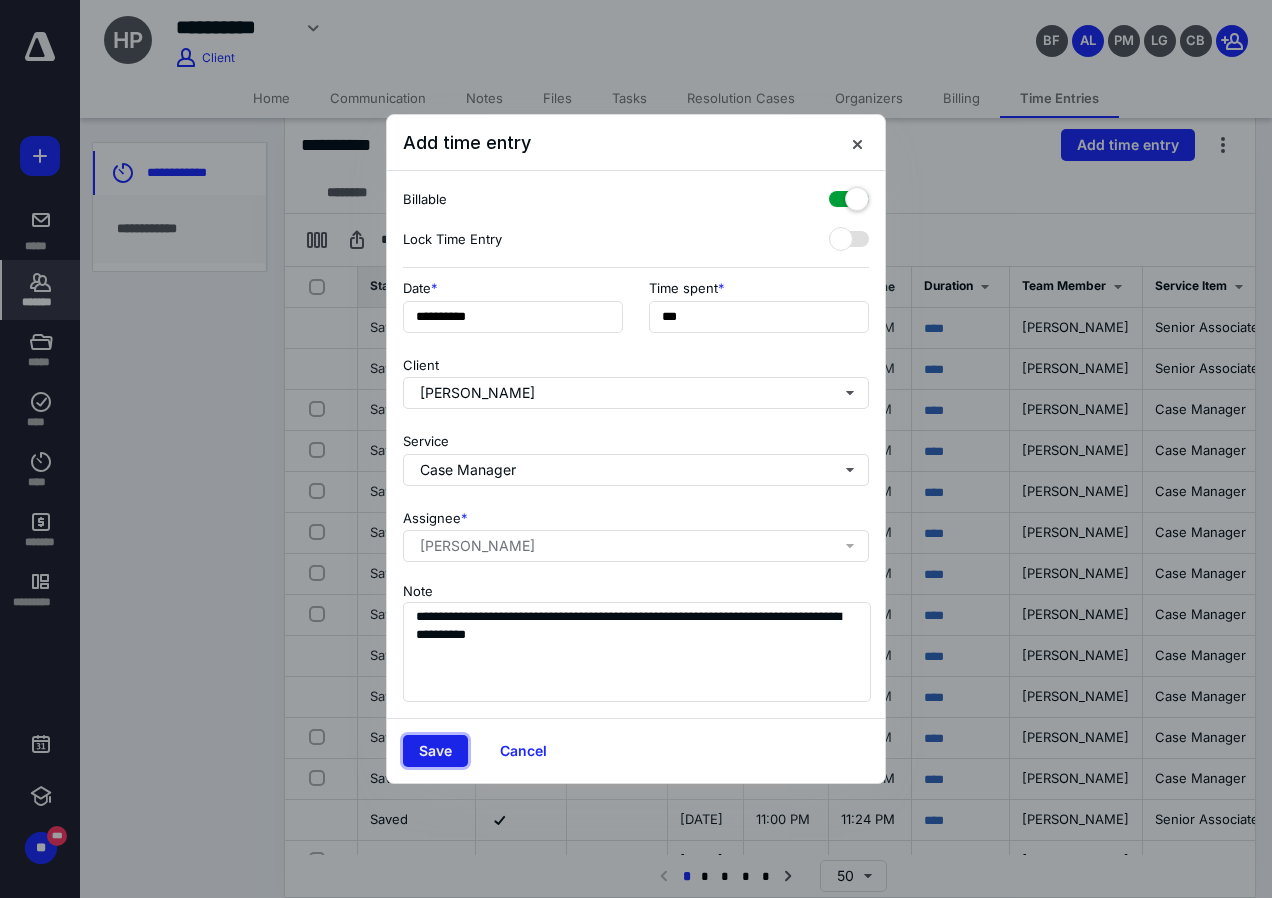 click on "Save" at bounding box center [435, 751] 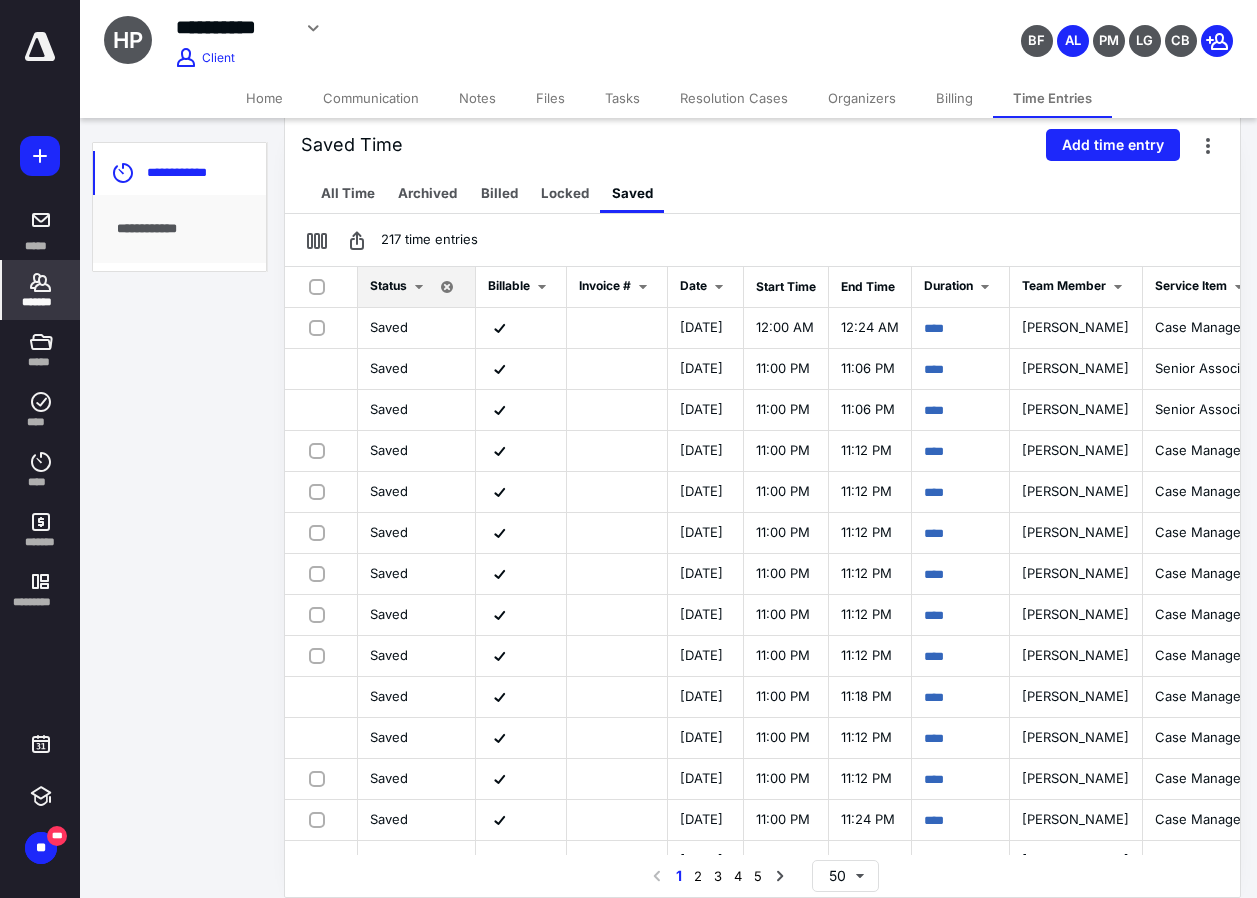 click on "Files" at bounding box center (550, 98) 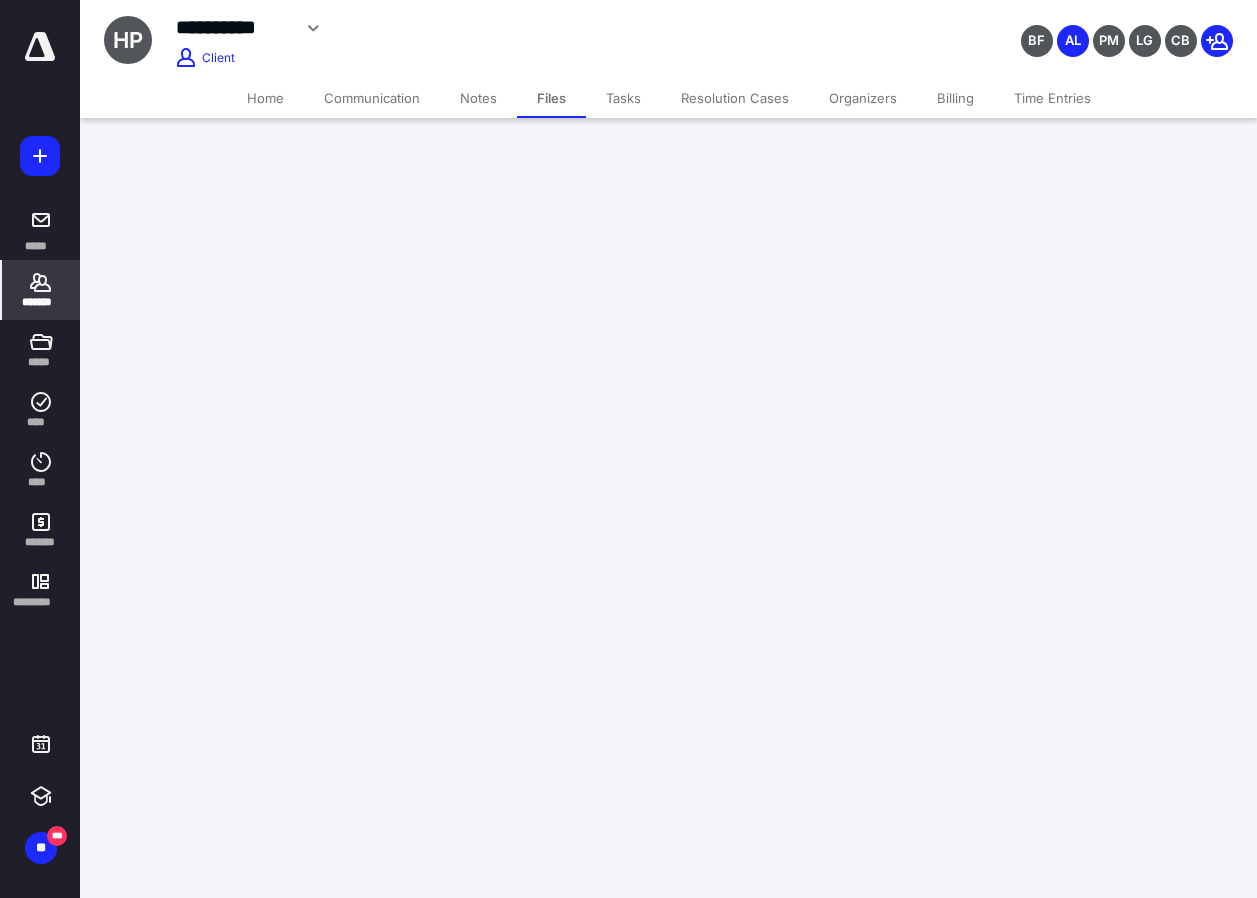scroll, scrollTop: 0, scrollLeft: 0, axis: both 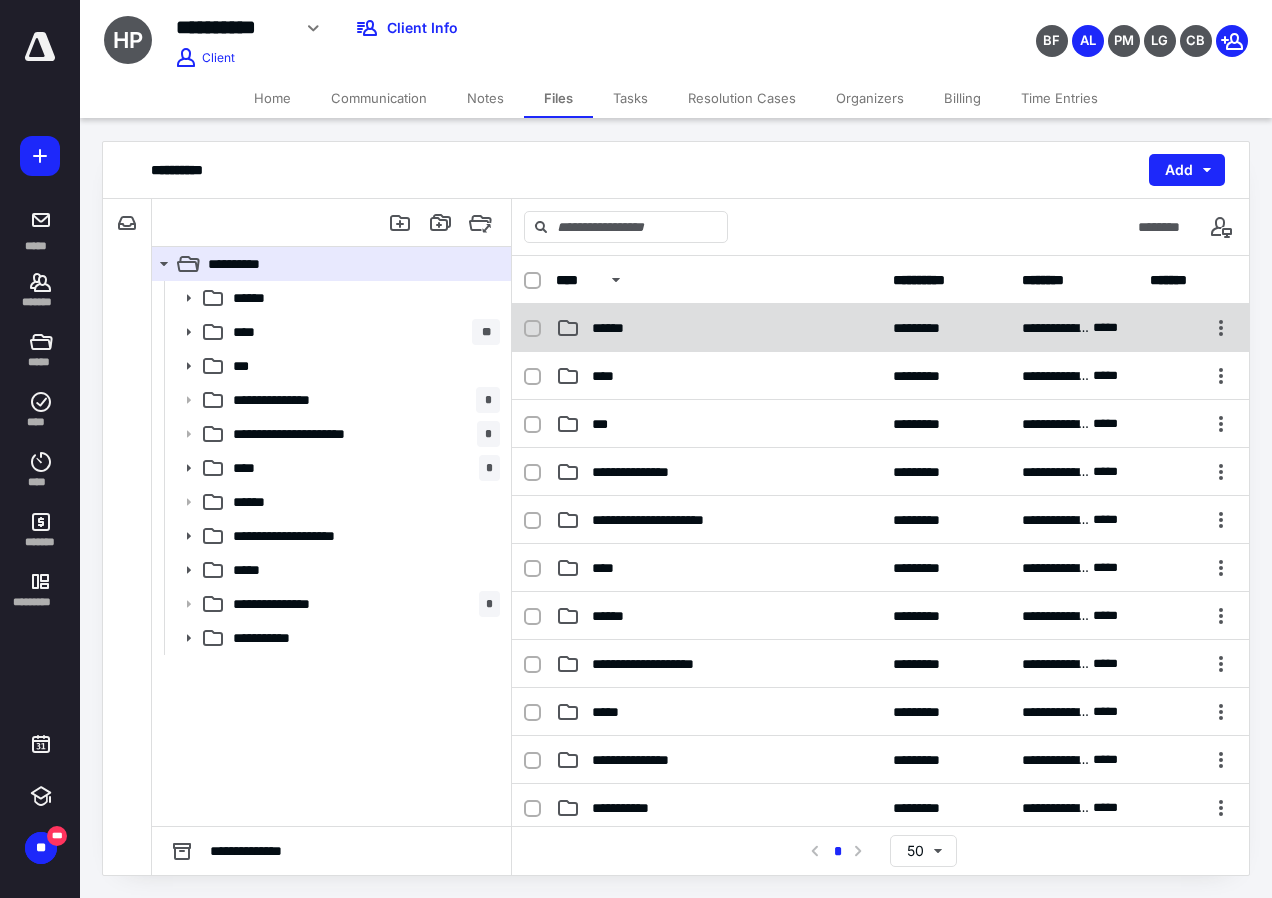 click on "**********" at bounding box center [880, 328] 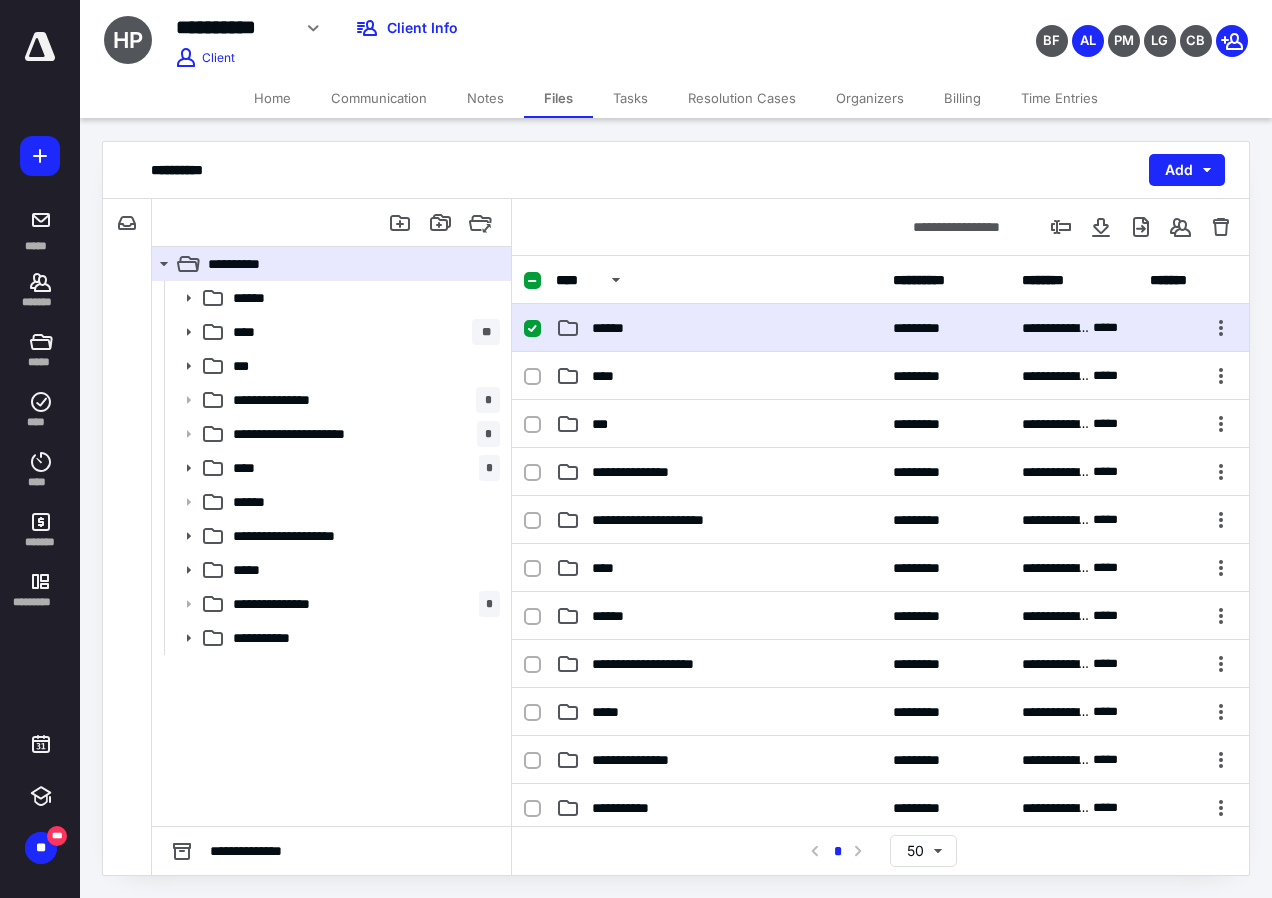 click on "**********" at bounding box center (880, 328) 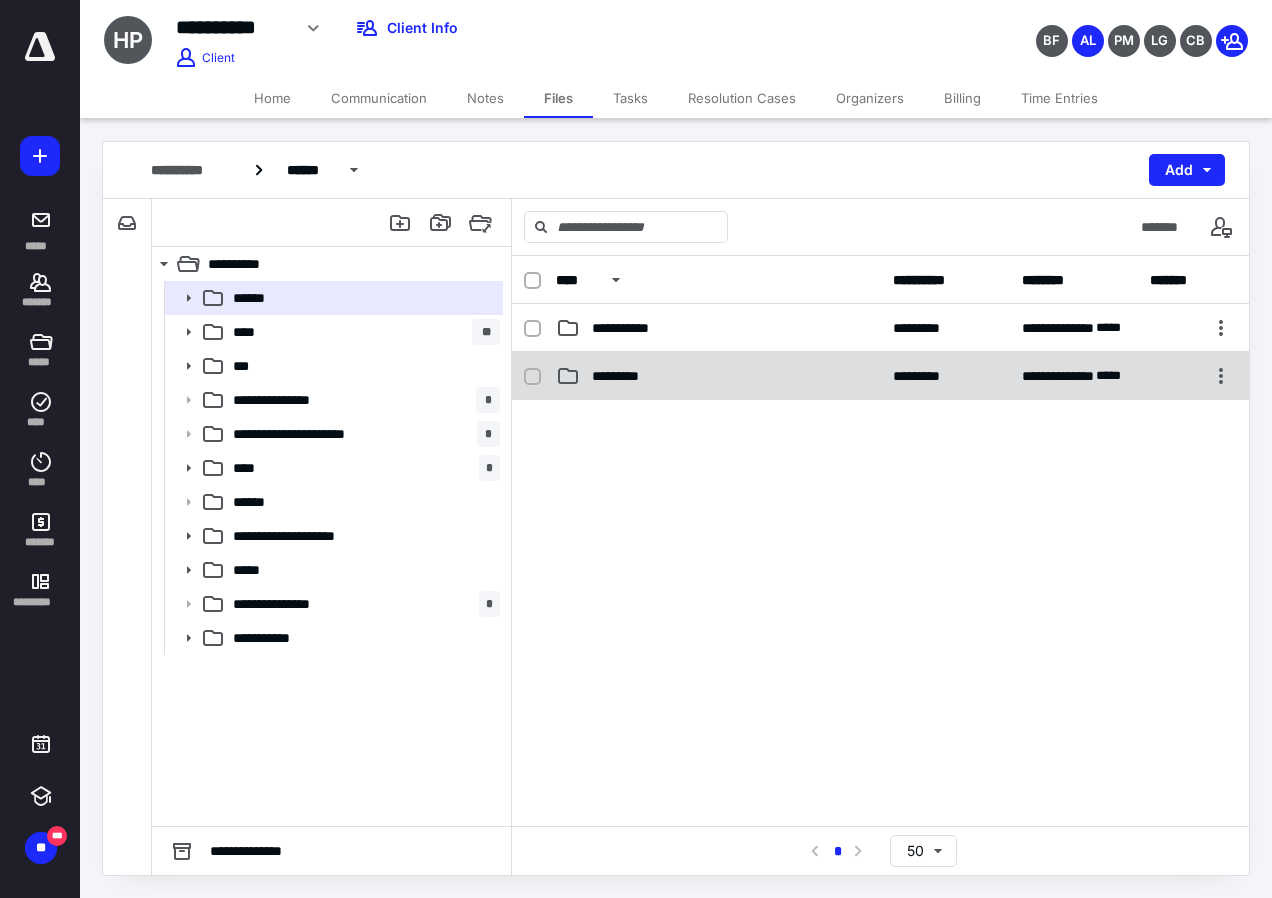 click on "*********" at bounding box center [621, 376] 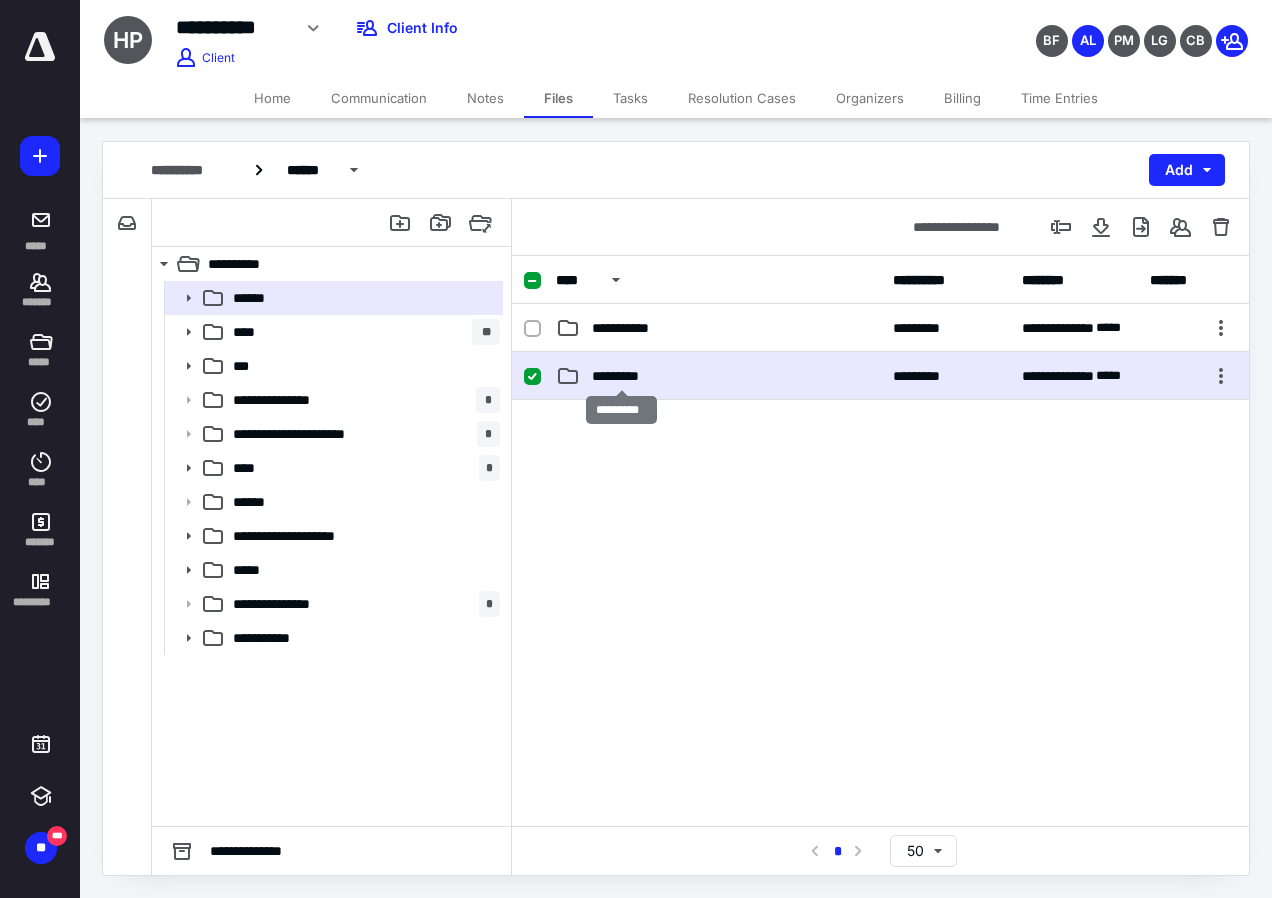 click on "*********" at bounding box center [621, 376] 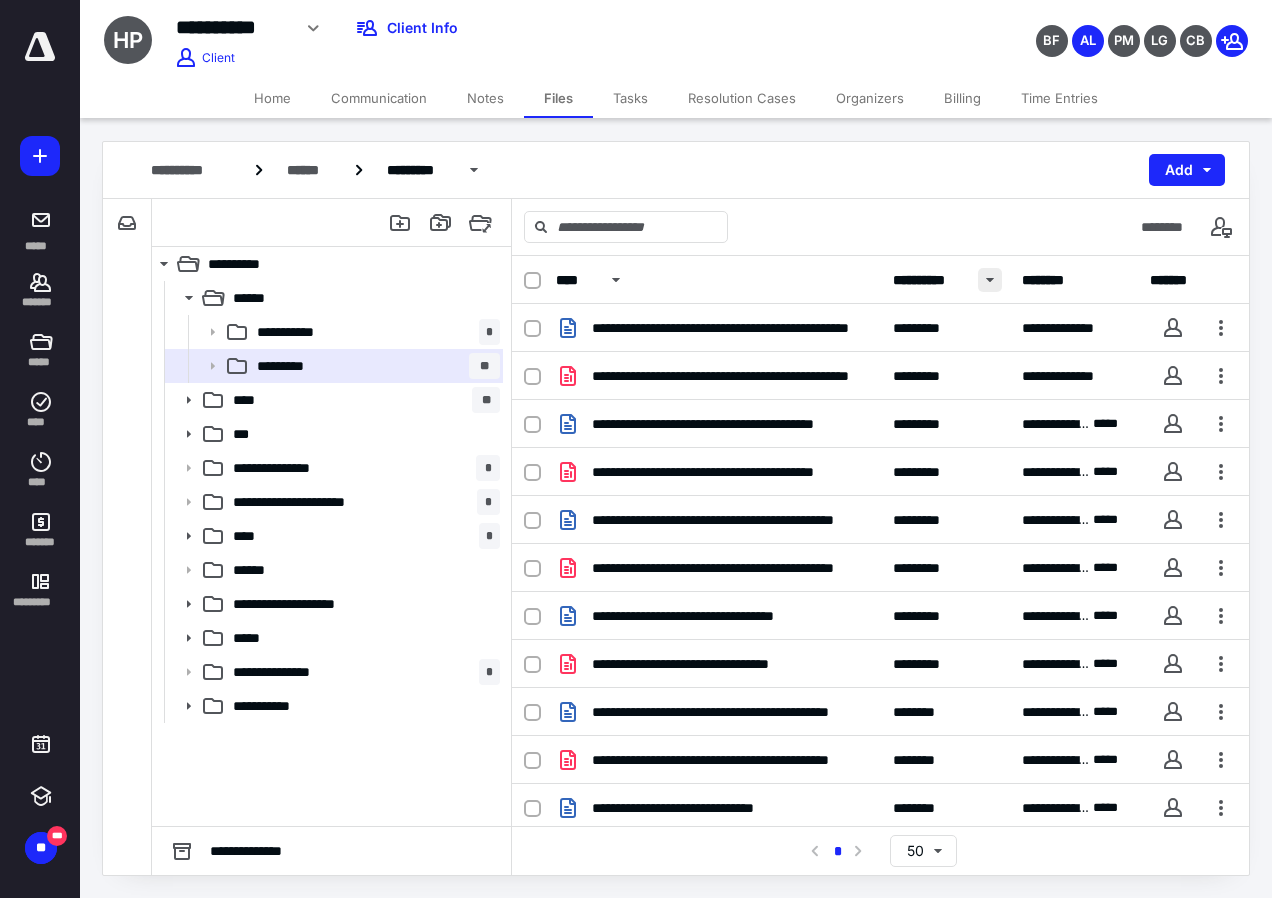 click on "**********" at bounding box center (946, 280) 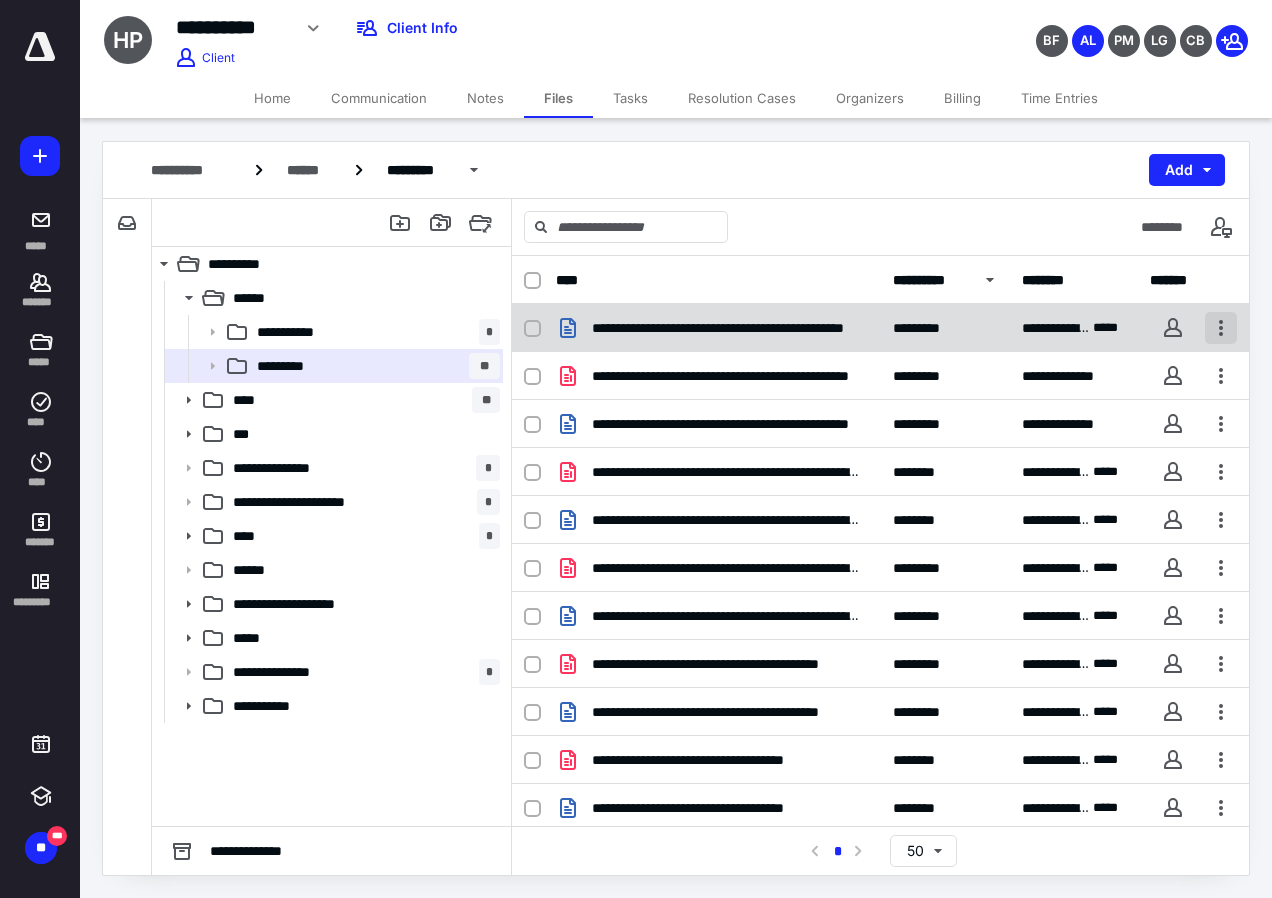 click at bounding box center (1221, 328) 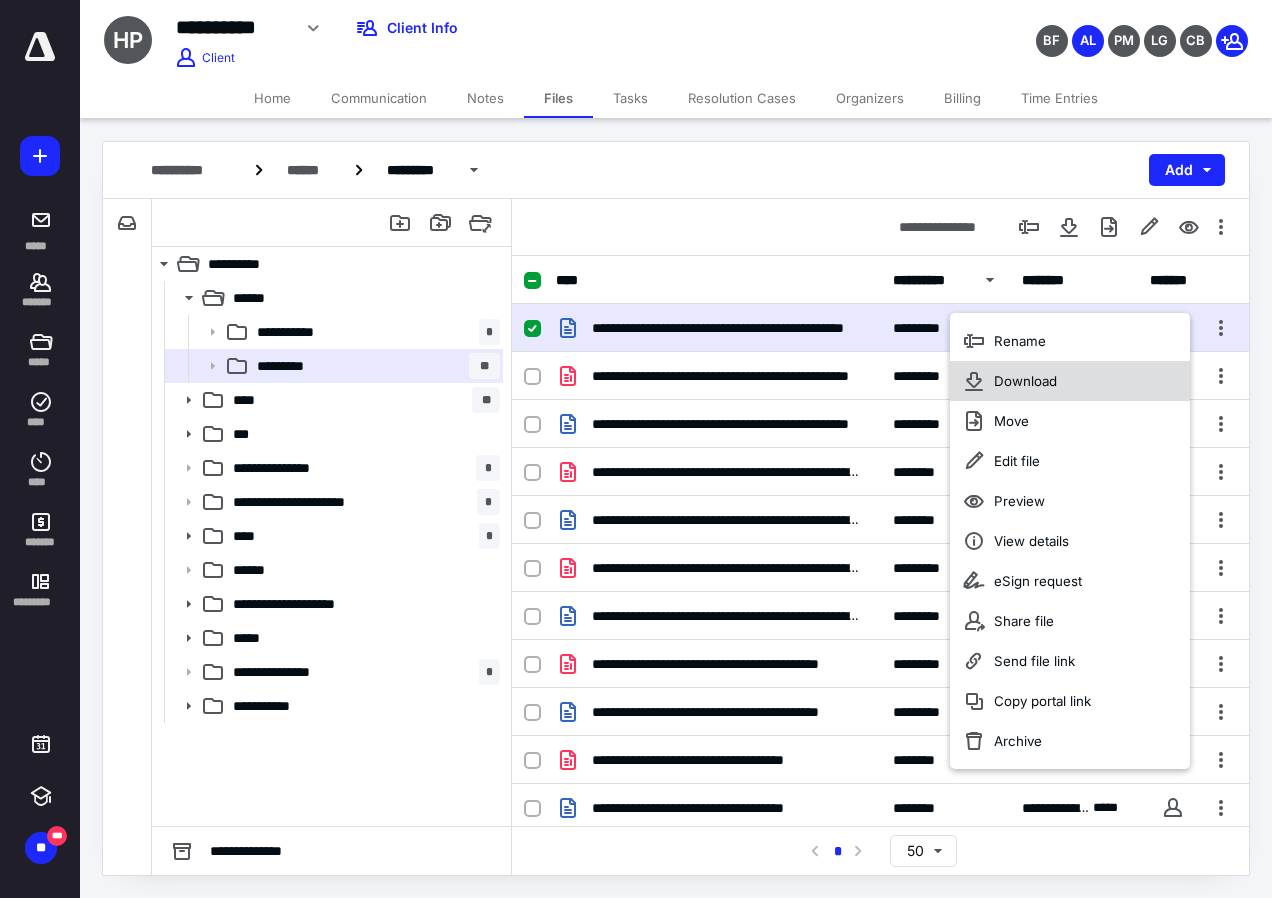 click on "Download" at bounding box center [1025, 381] 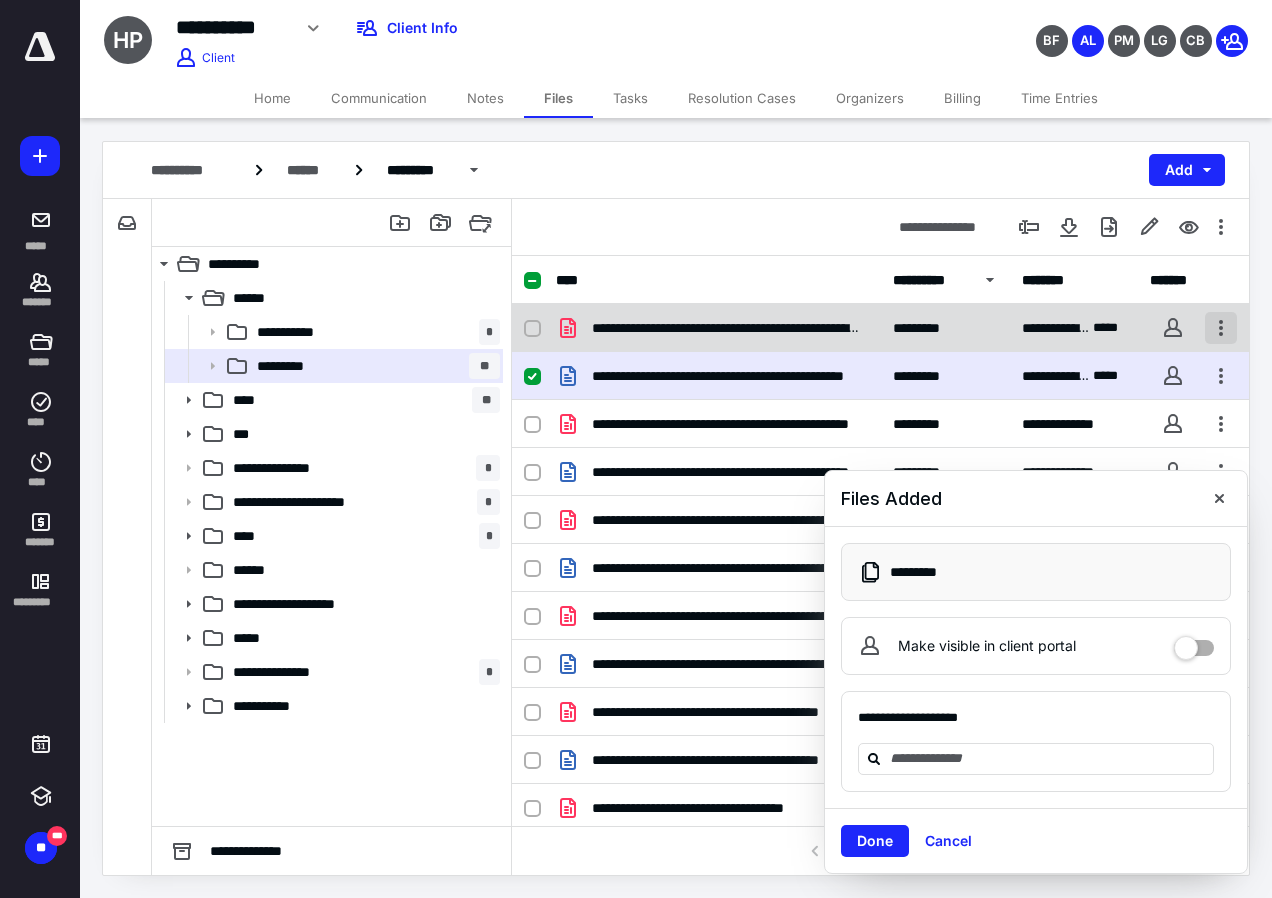 click at bounding box center [1221, 328] 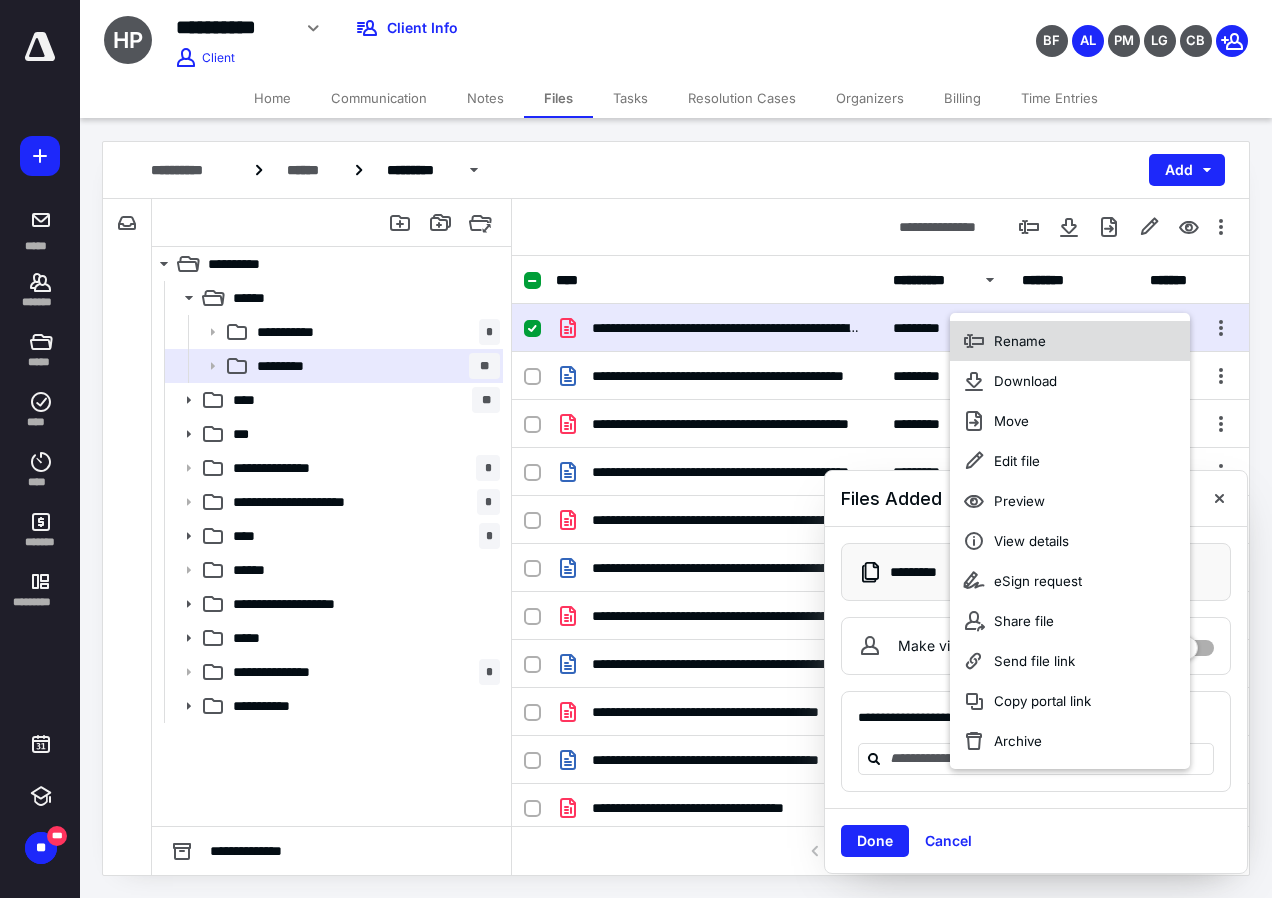 click on "Rename" at bounding box center (1070, 341) 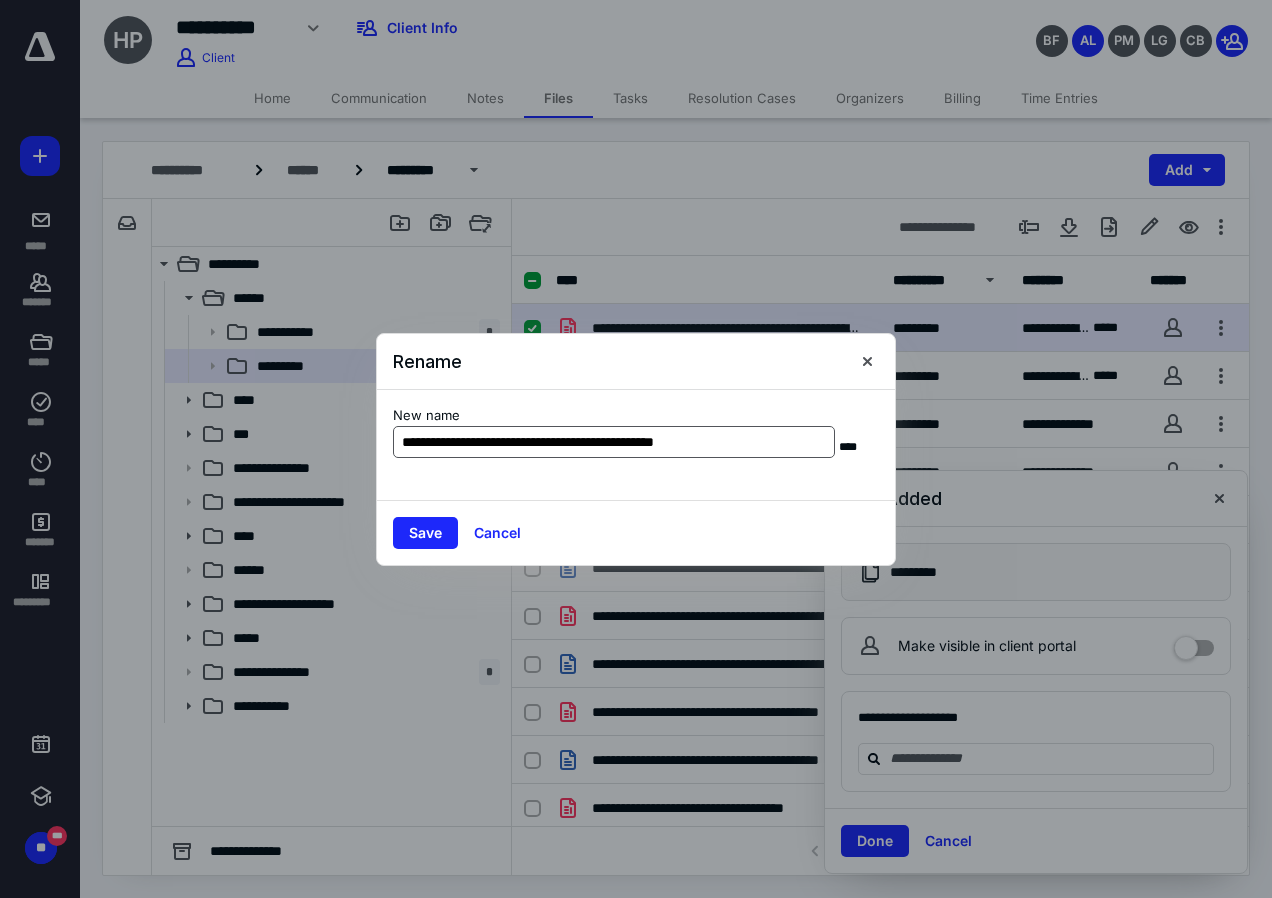 click on "**********" at bounding box center [614, 442] 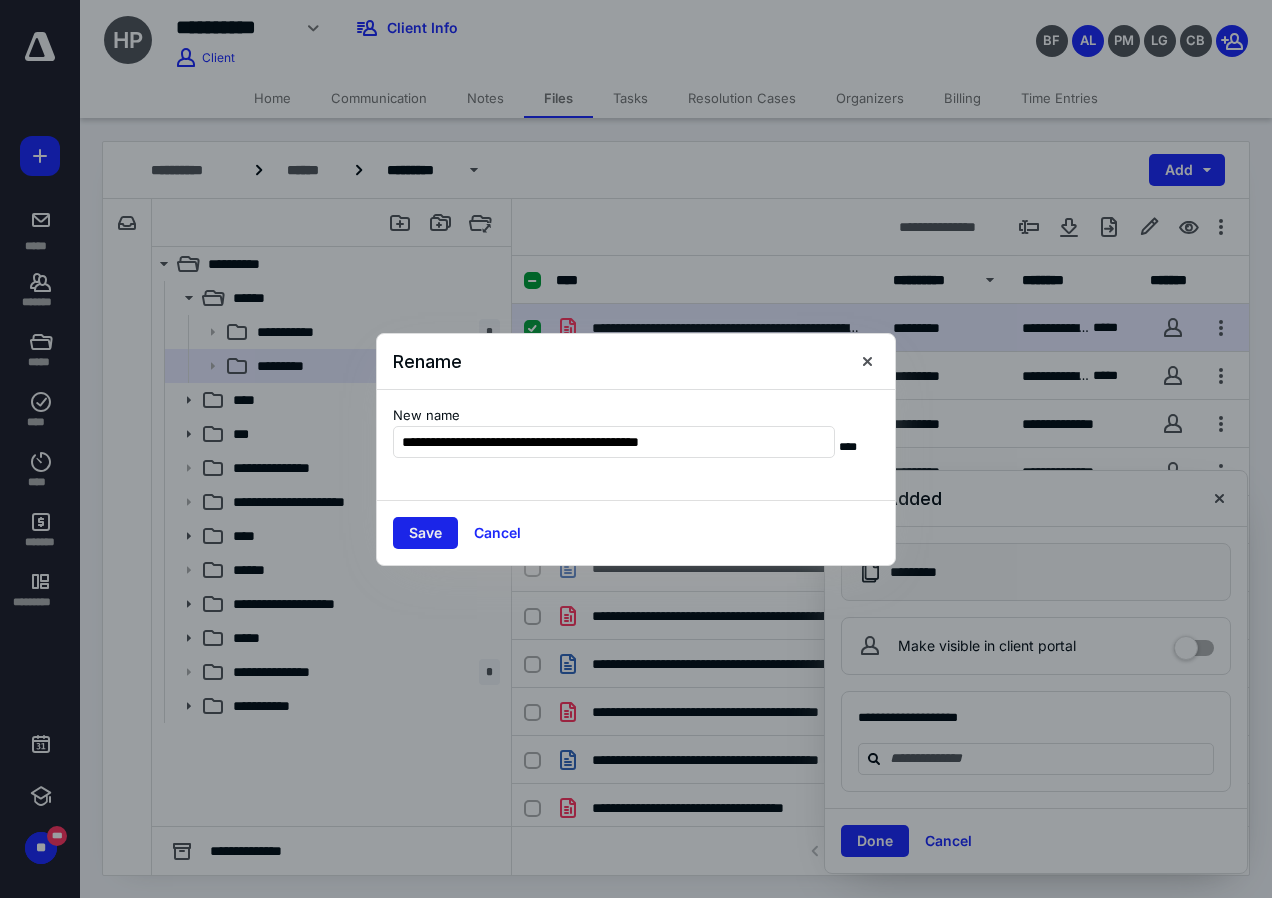 type on "**********" 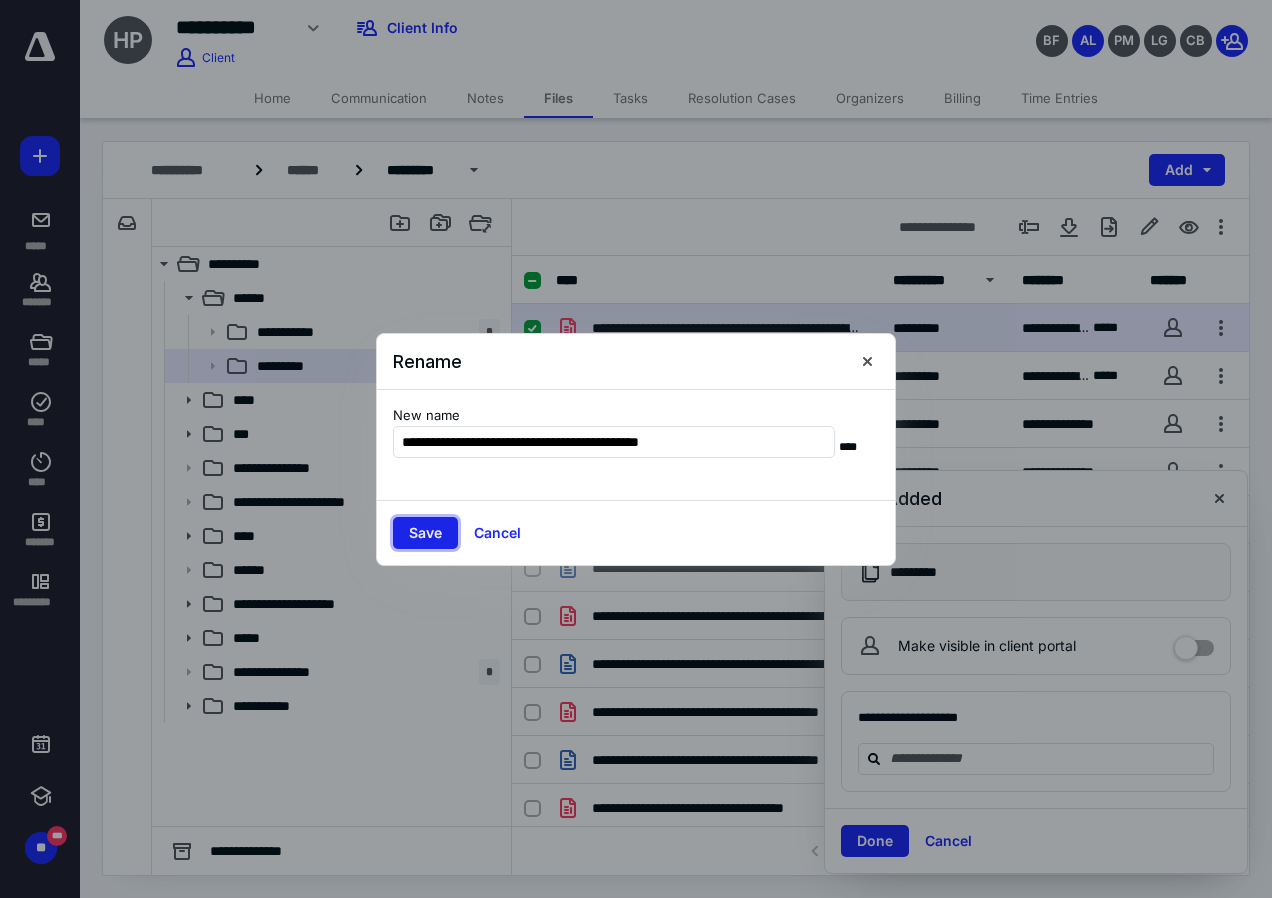 click on "Save" at bounding box center (425, 533) 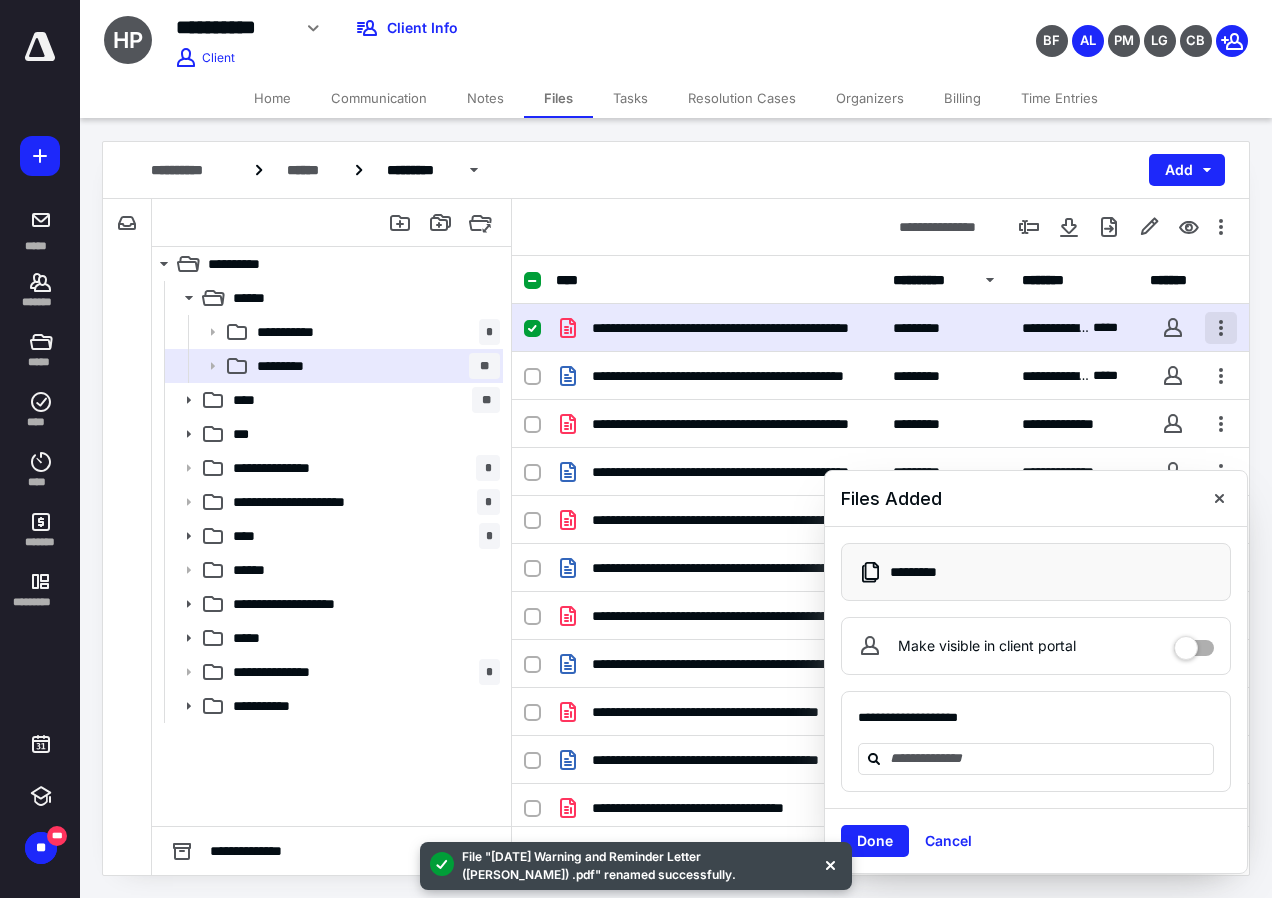 click at bounding box center (1221, 328) 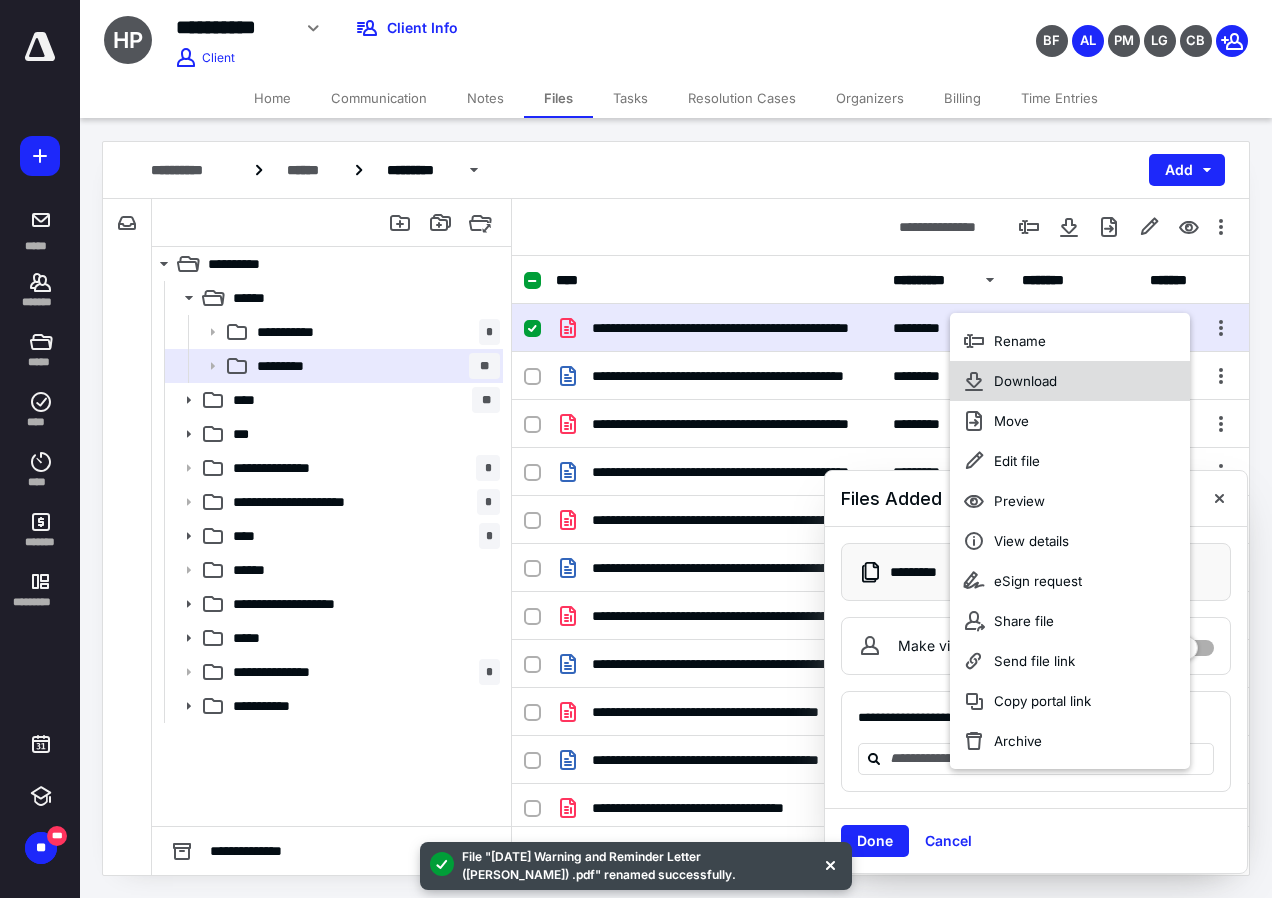 click on "Download" at bounding box center (1070, 381) 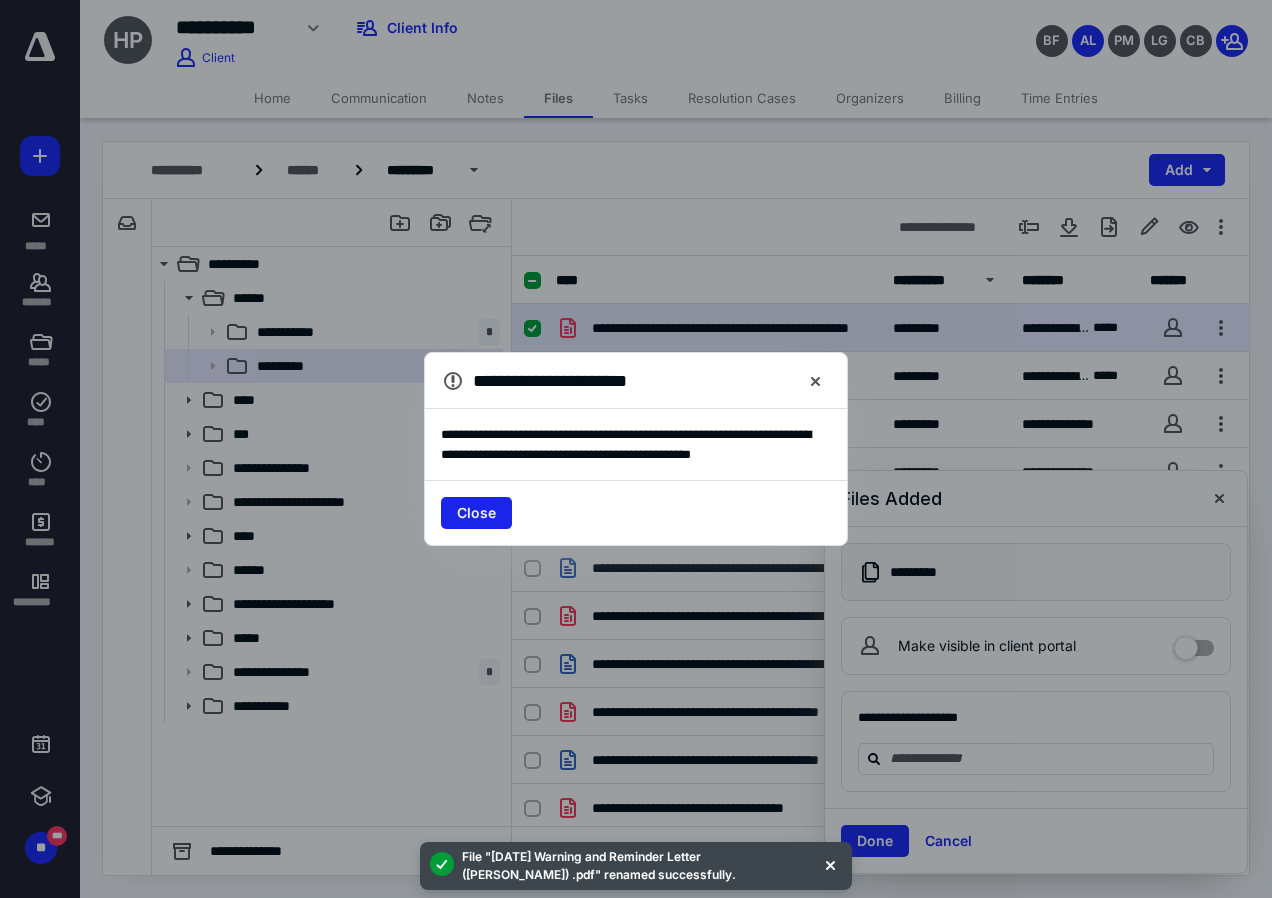 click on "Close" at bounding box center [476, 513] 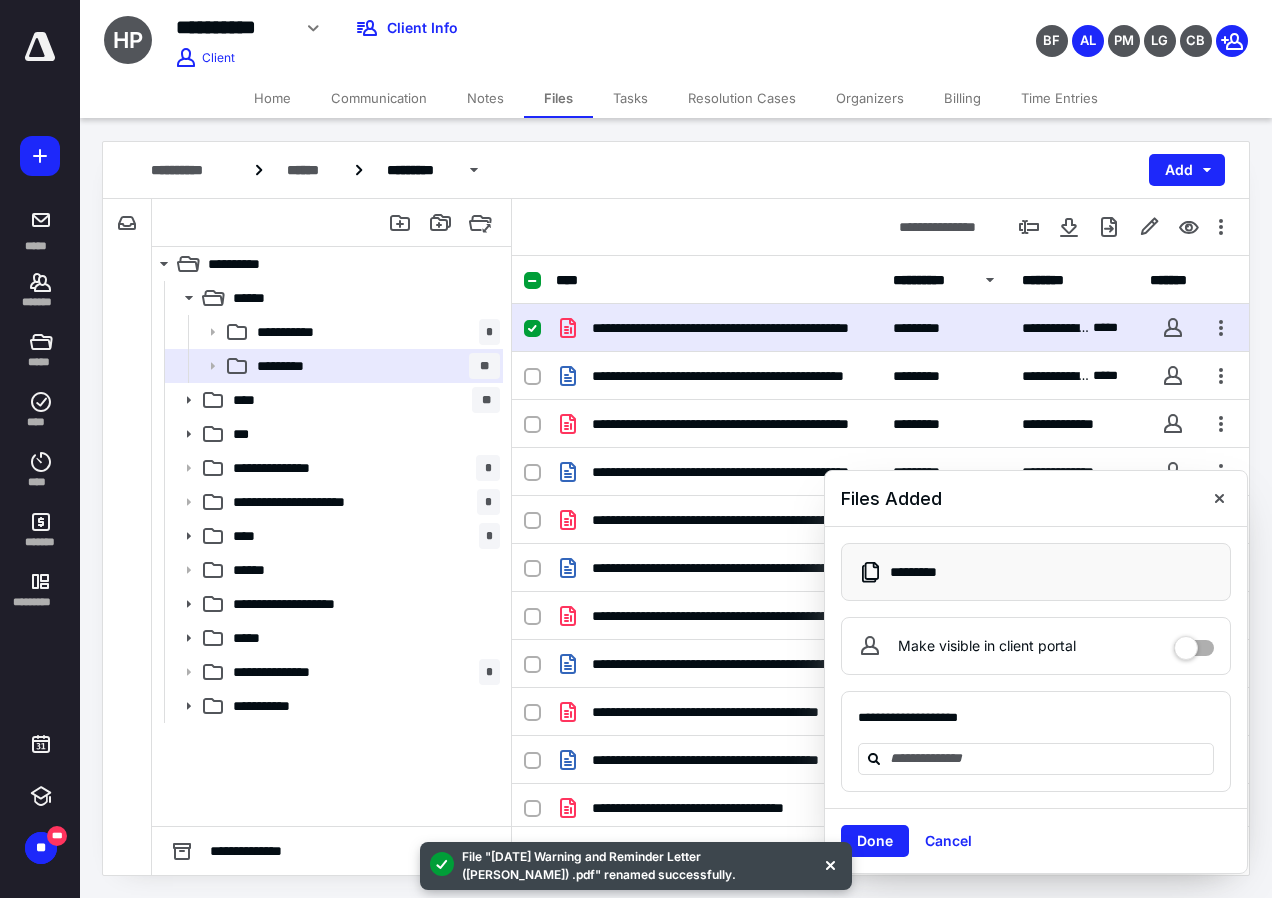 click on "Home" at bounding box center [272, 98] 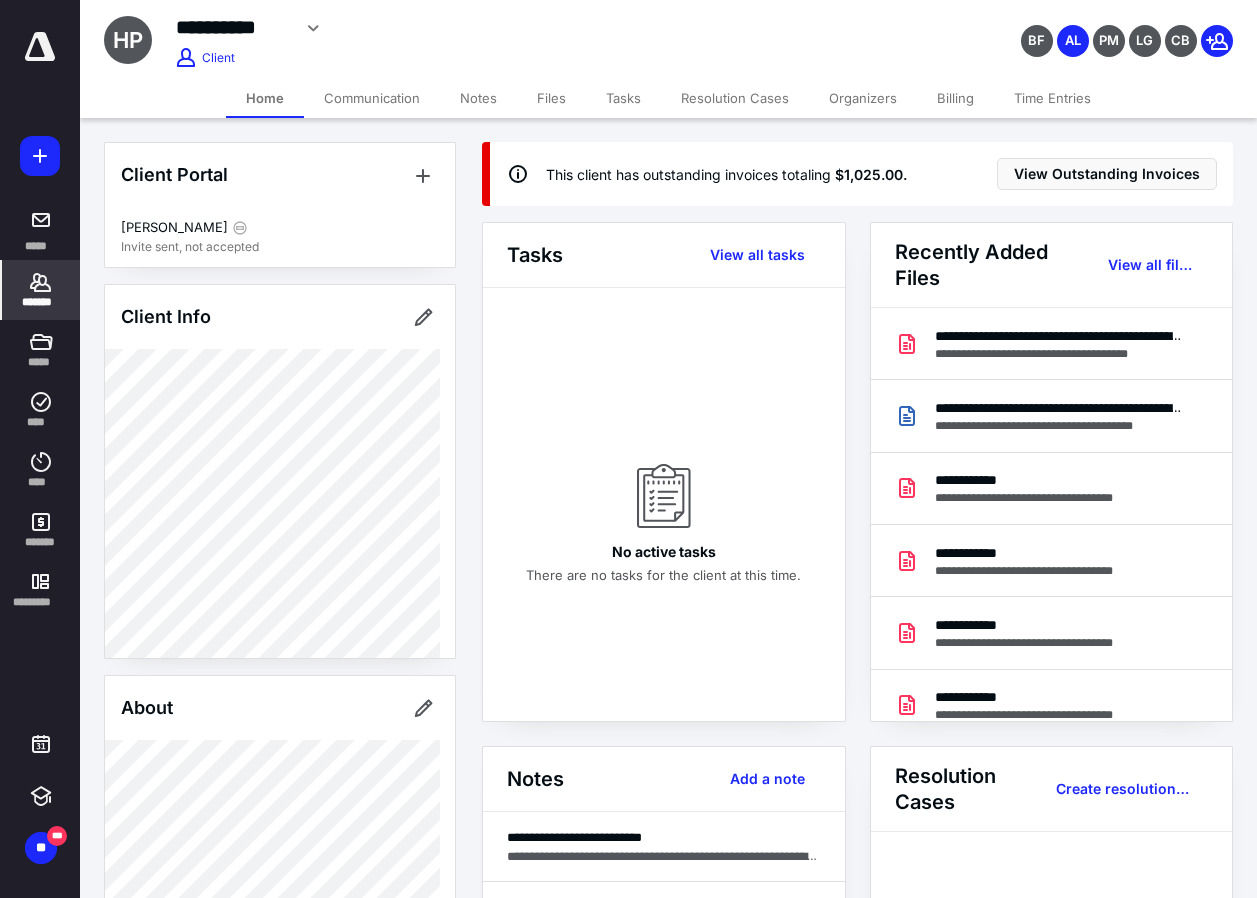 click on "Files" at bounding box center (551, 98) 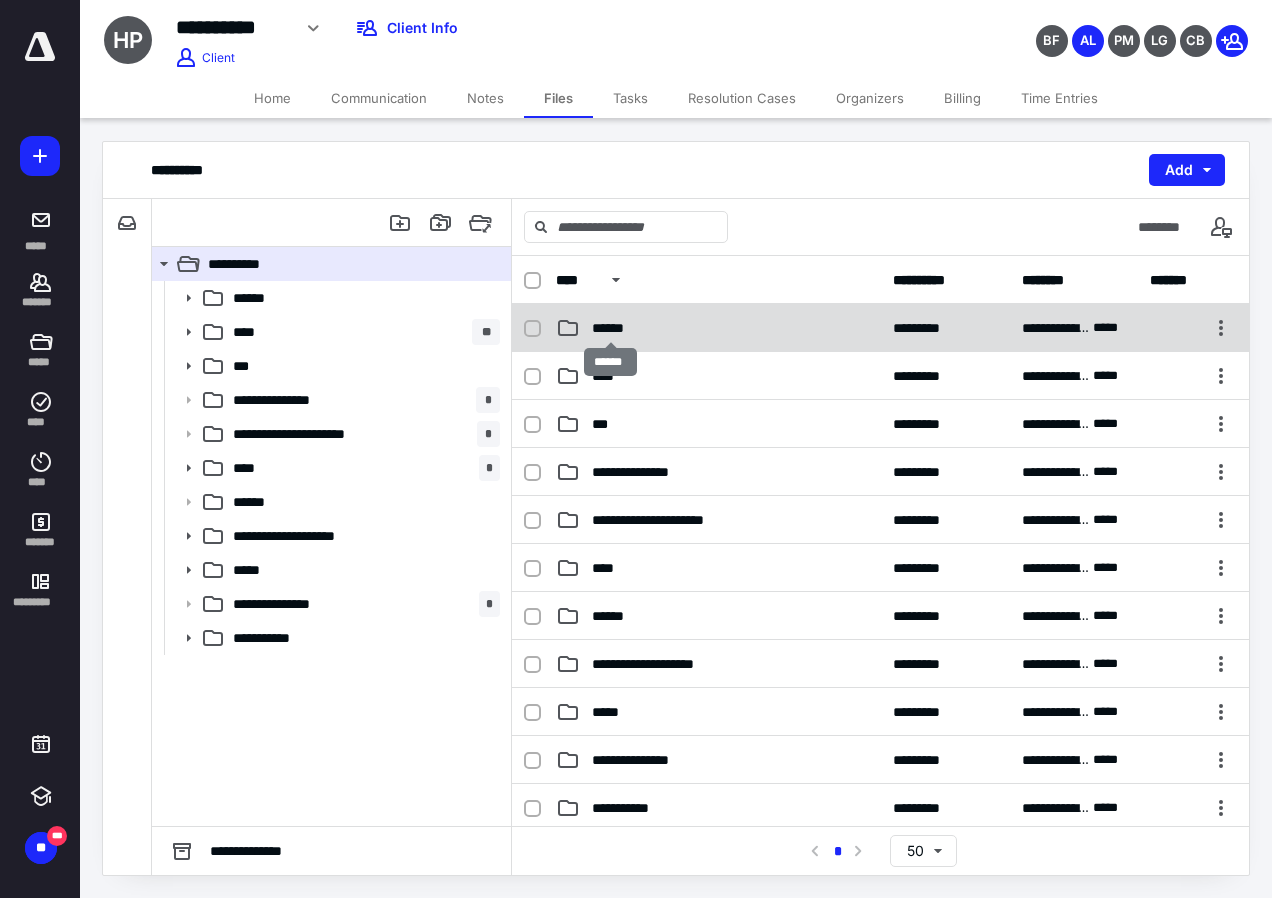click on "******" at bounding box center (611, 328) 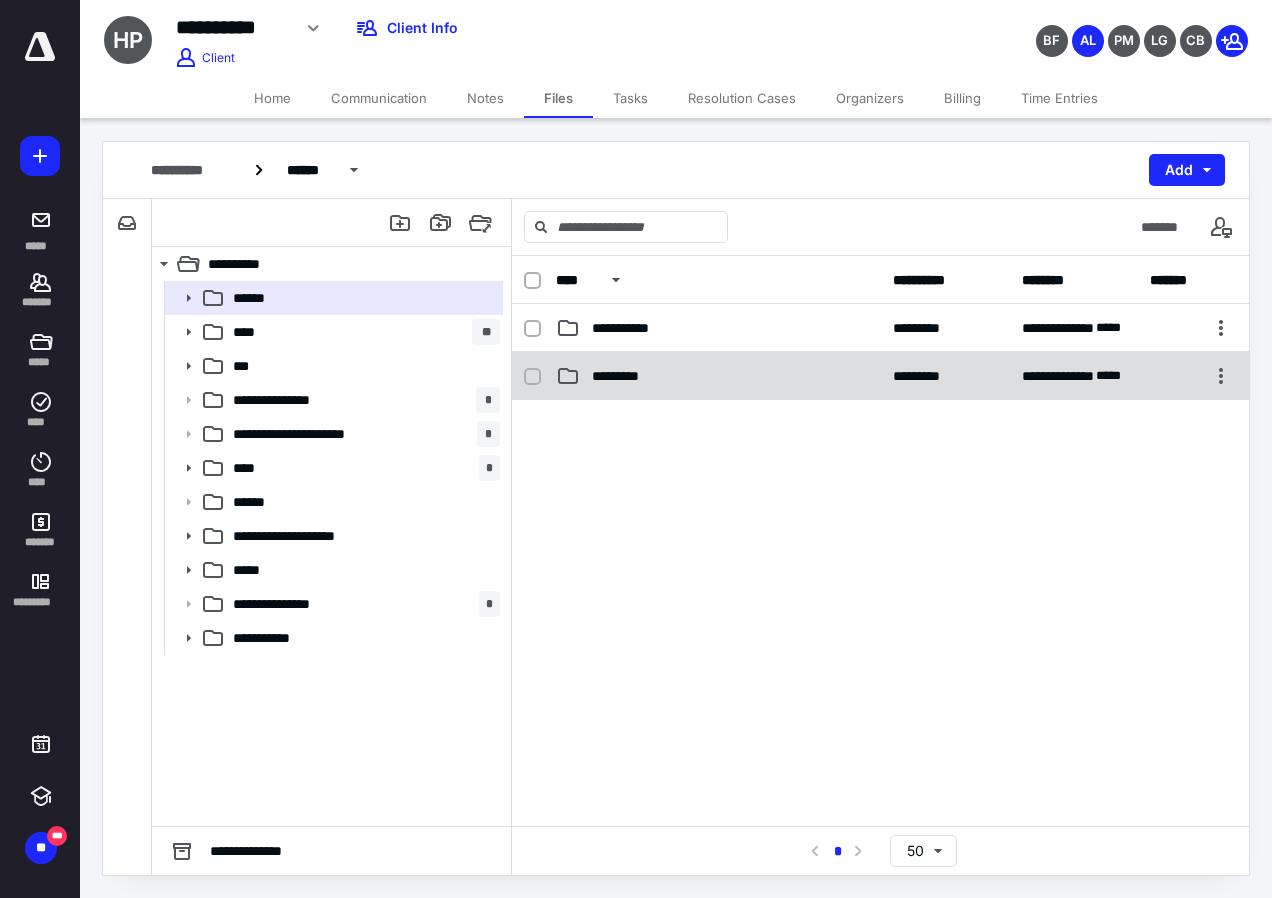 click on "**********" at bounding box center [880, 376] 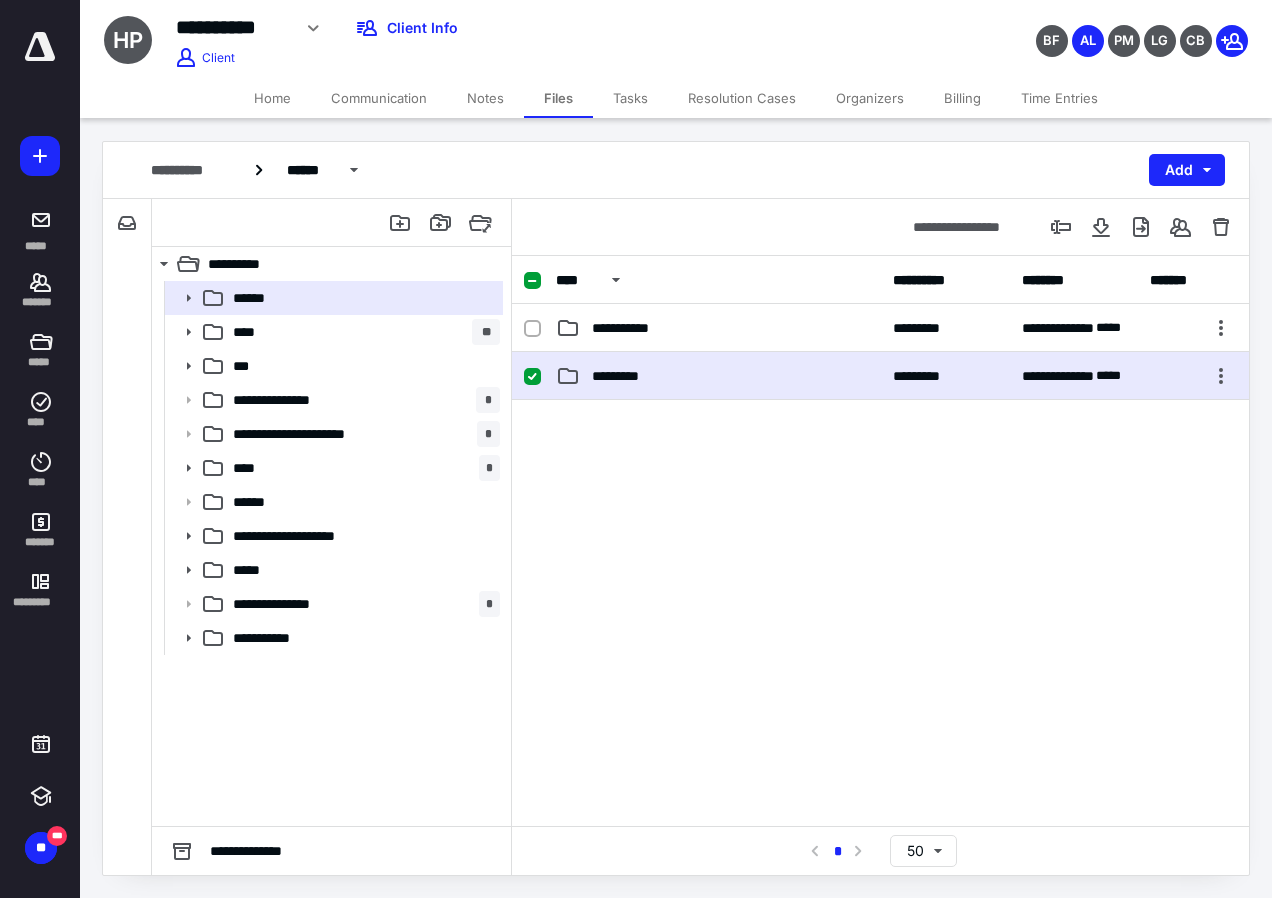 click on "**********" at bounding box center (880, 376) 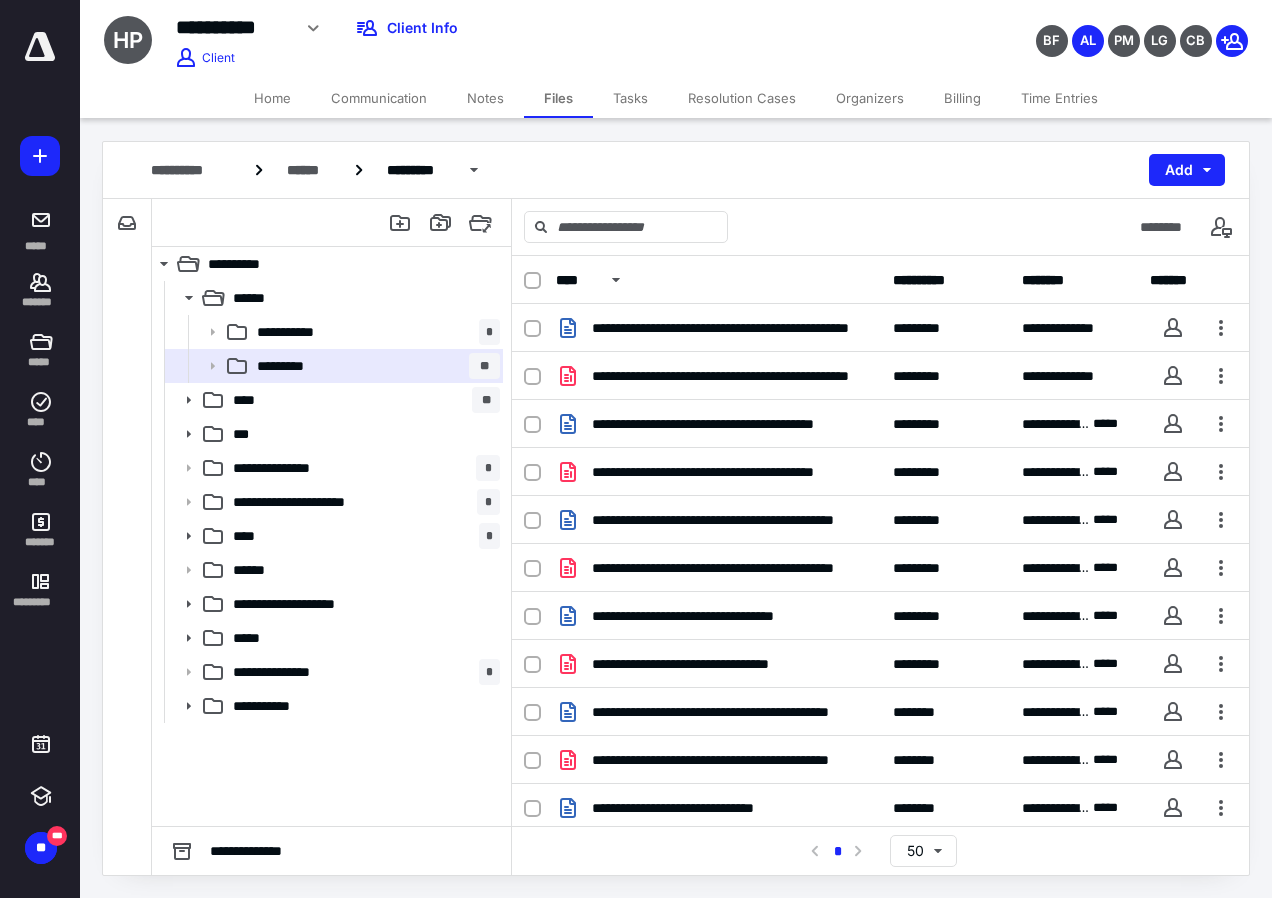 click at bounding box center (990, 280) 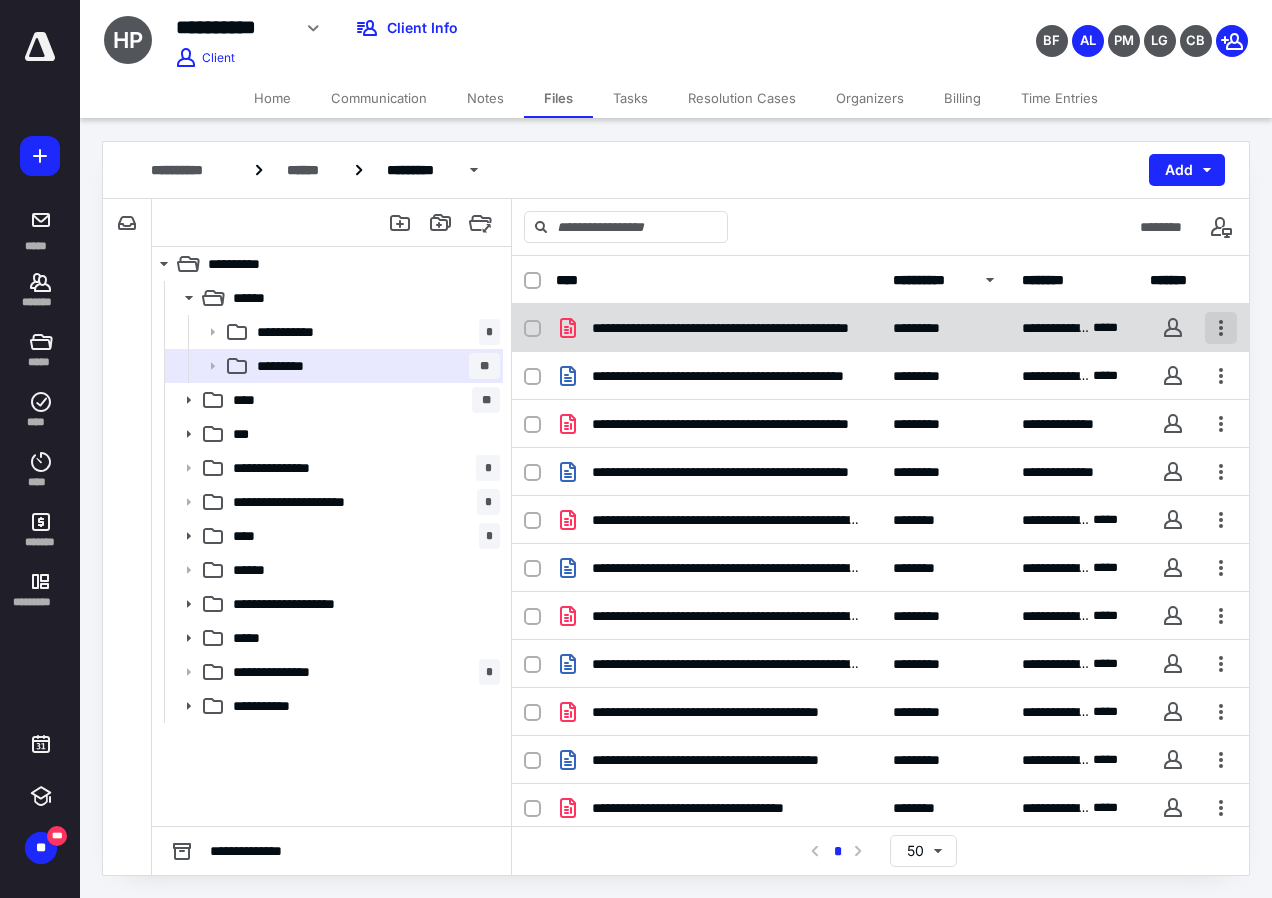 click at bounding box center (1221, 328) 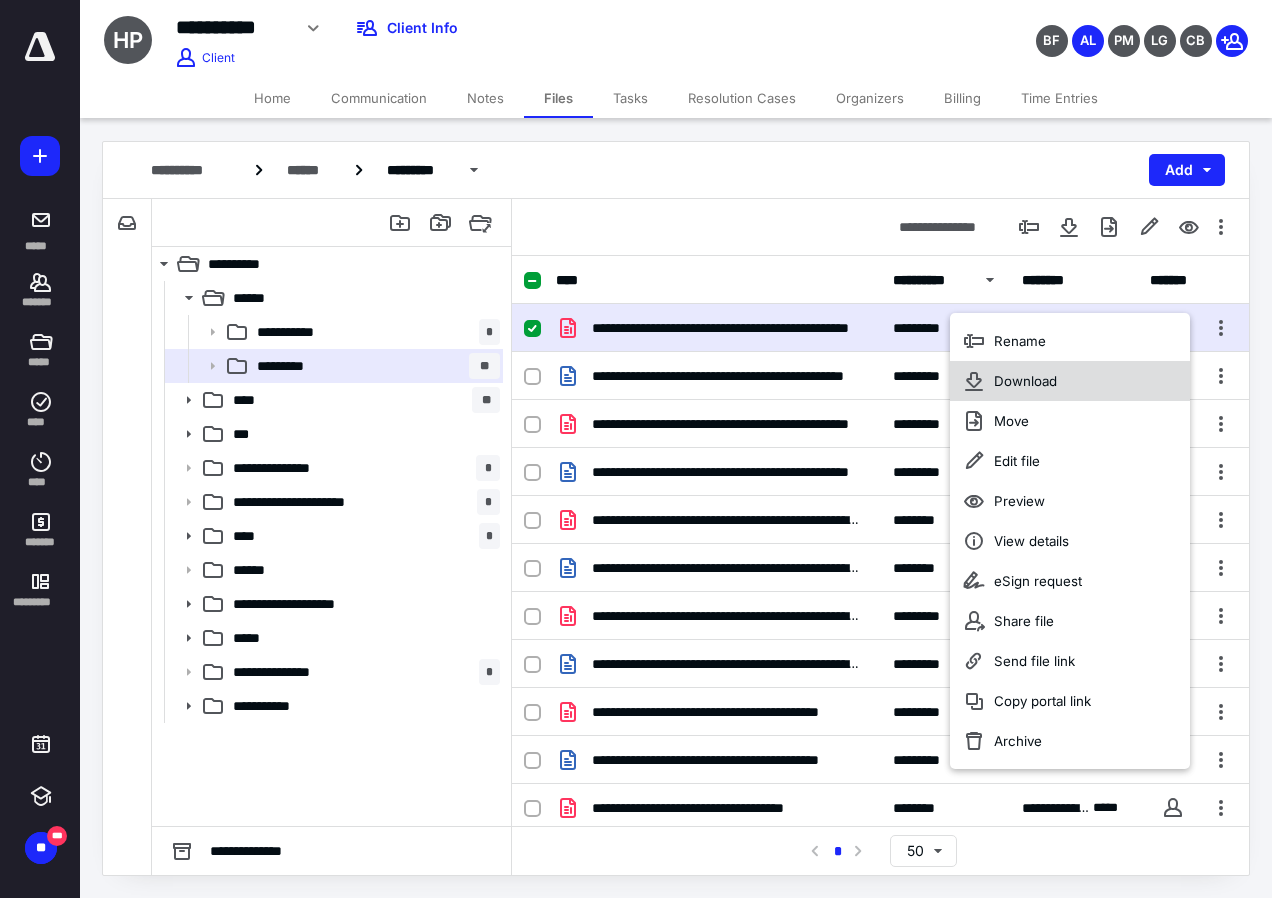 click on "Download" at bounding box center (1070, 381) 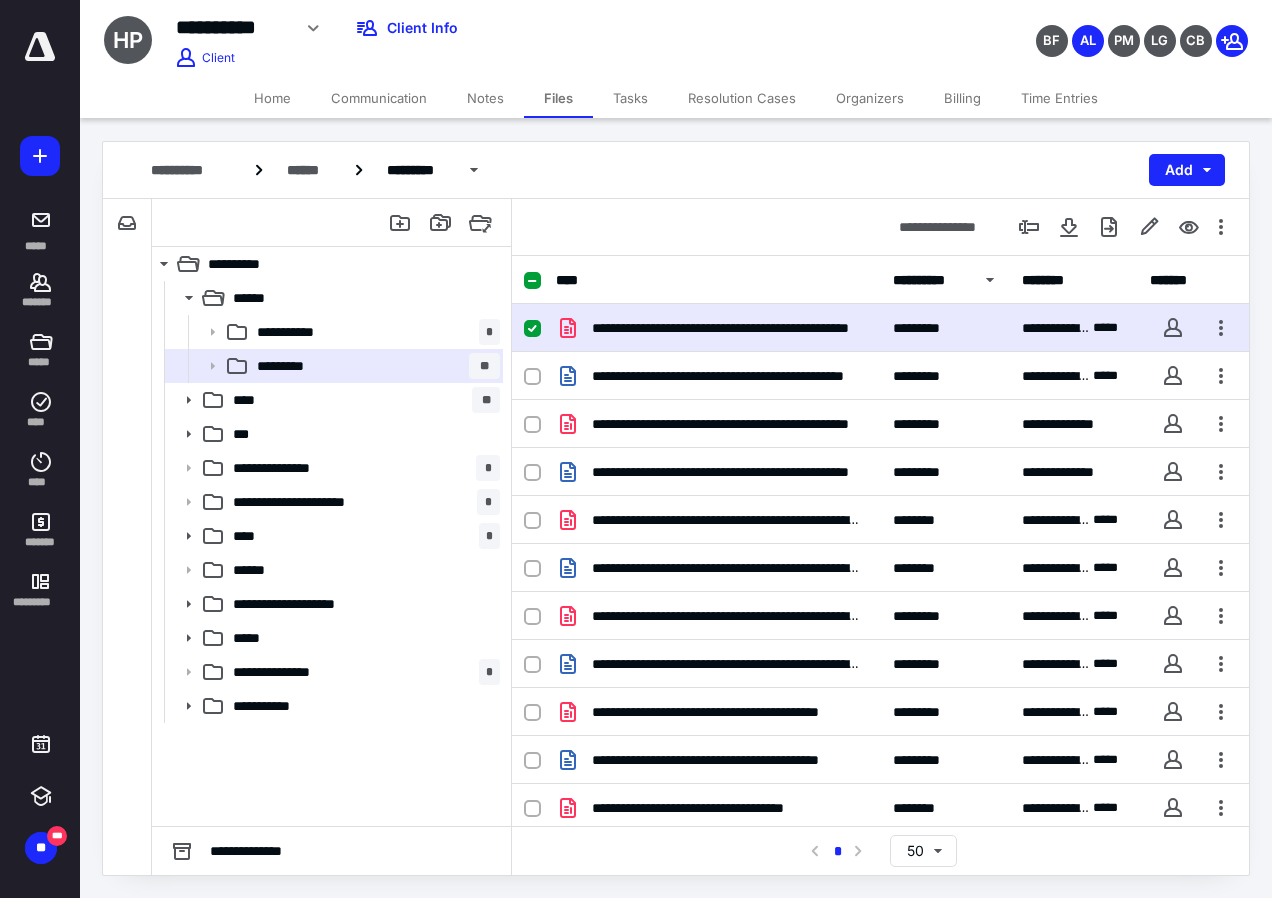 click on "**********" at bounding box center (127, 537) 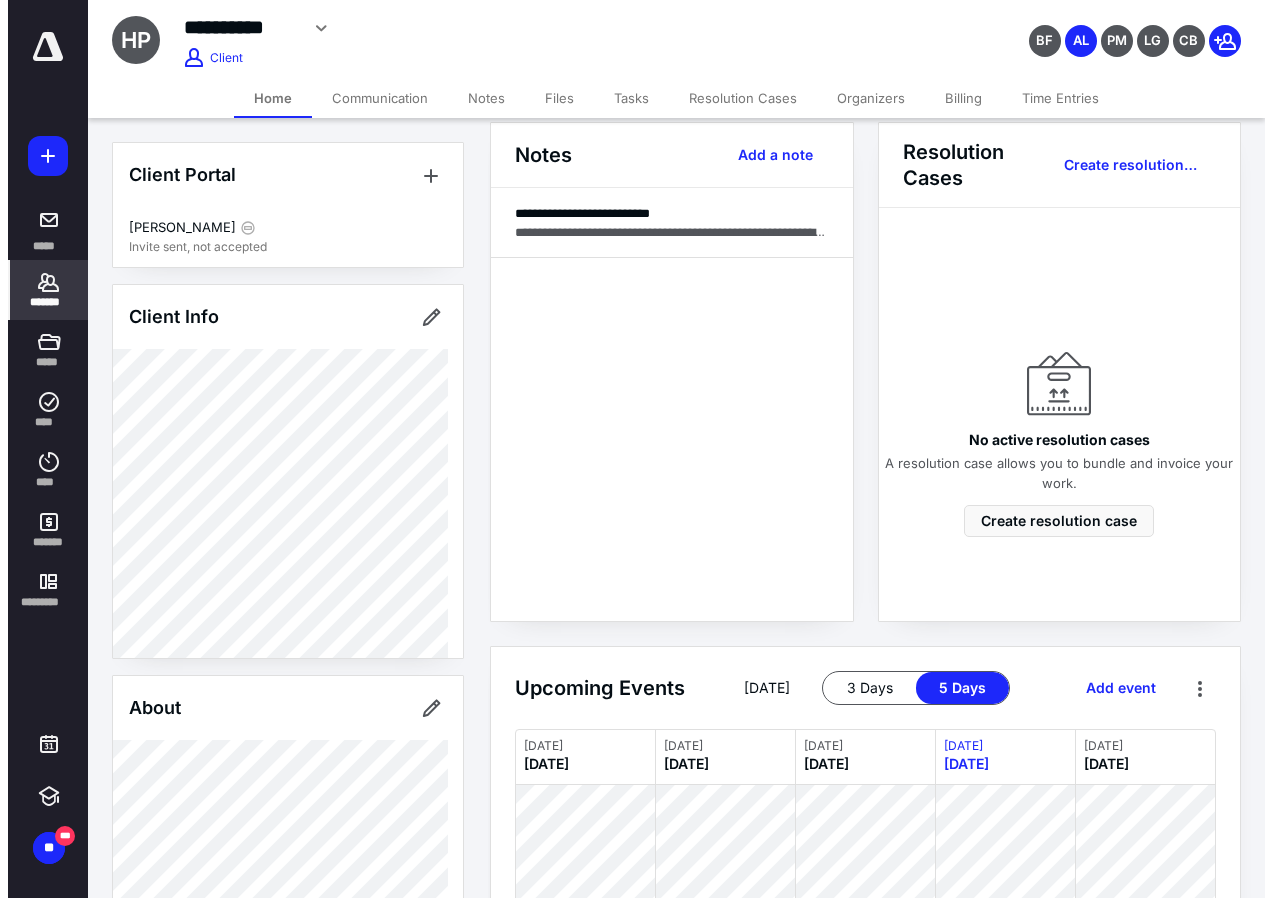 scroll, scrollTop: 0, scrollLeft: 0, axis: both 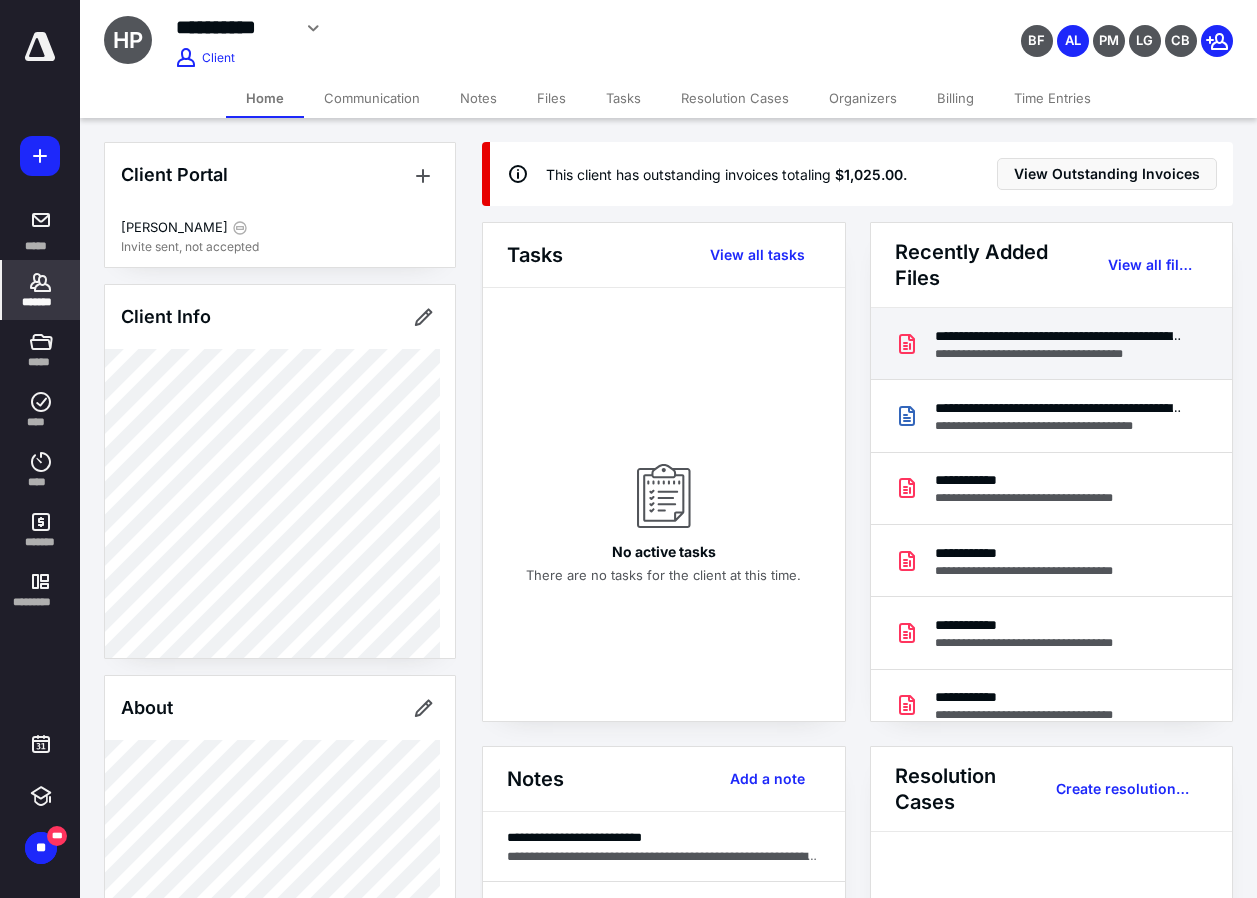 click on "**********" at bounding box center [1060, 336] 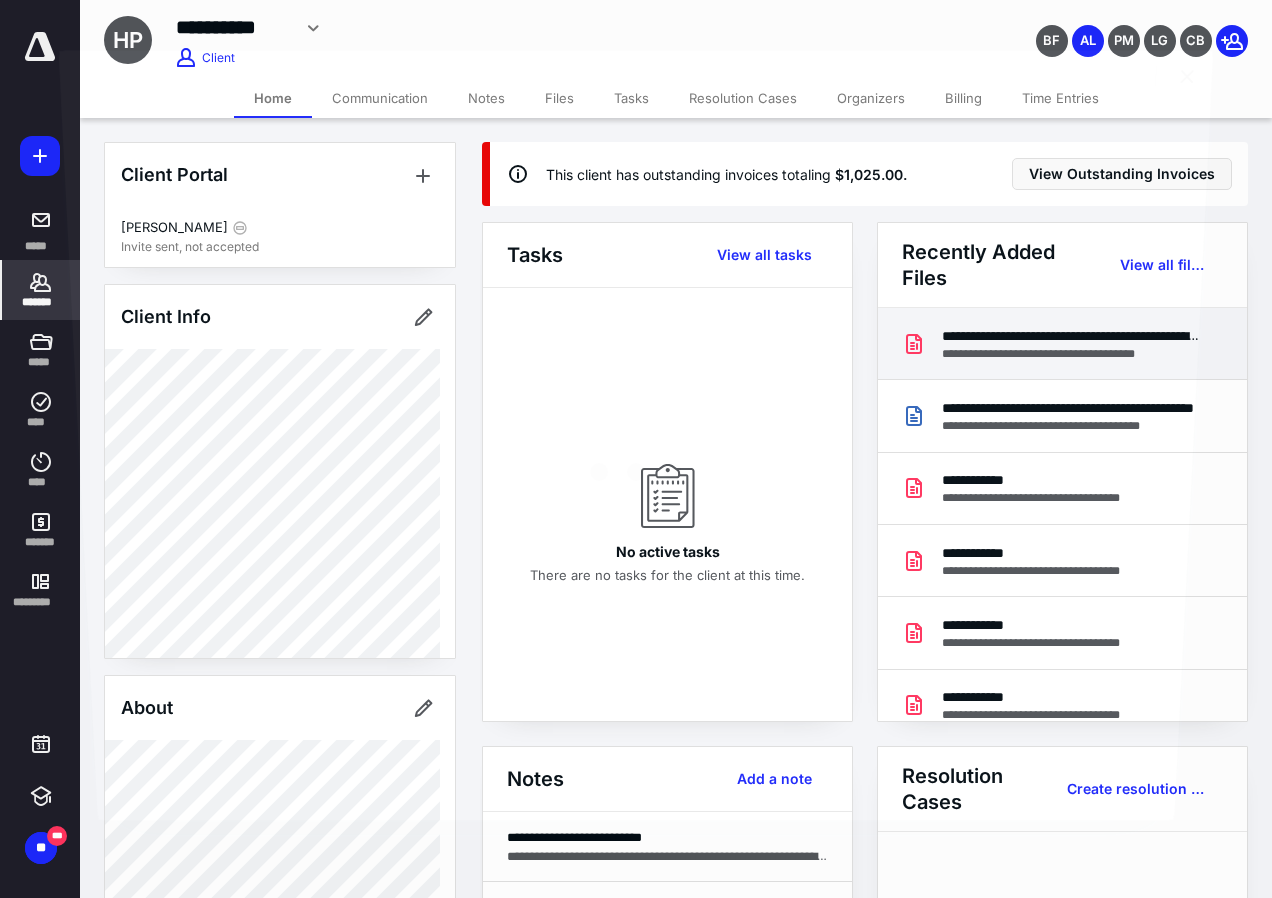 click at bounding box center [636, 460] 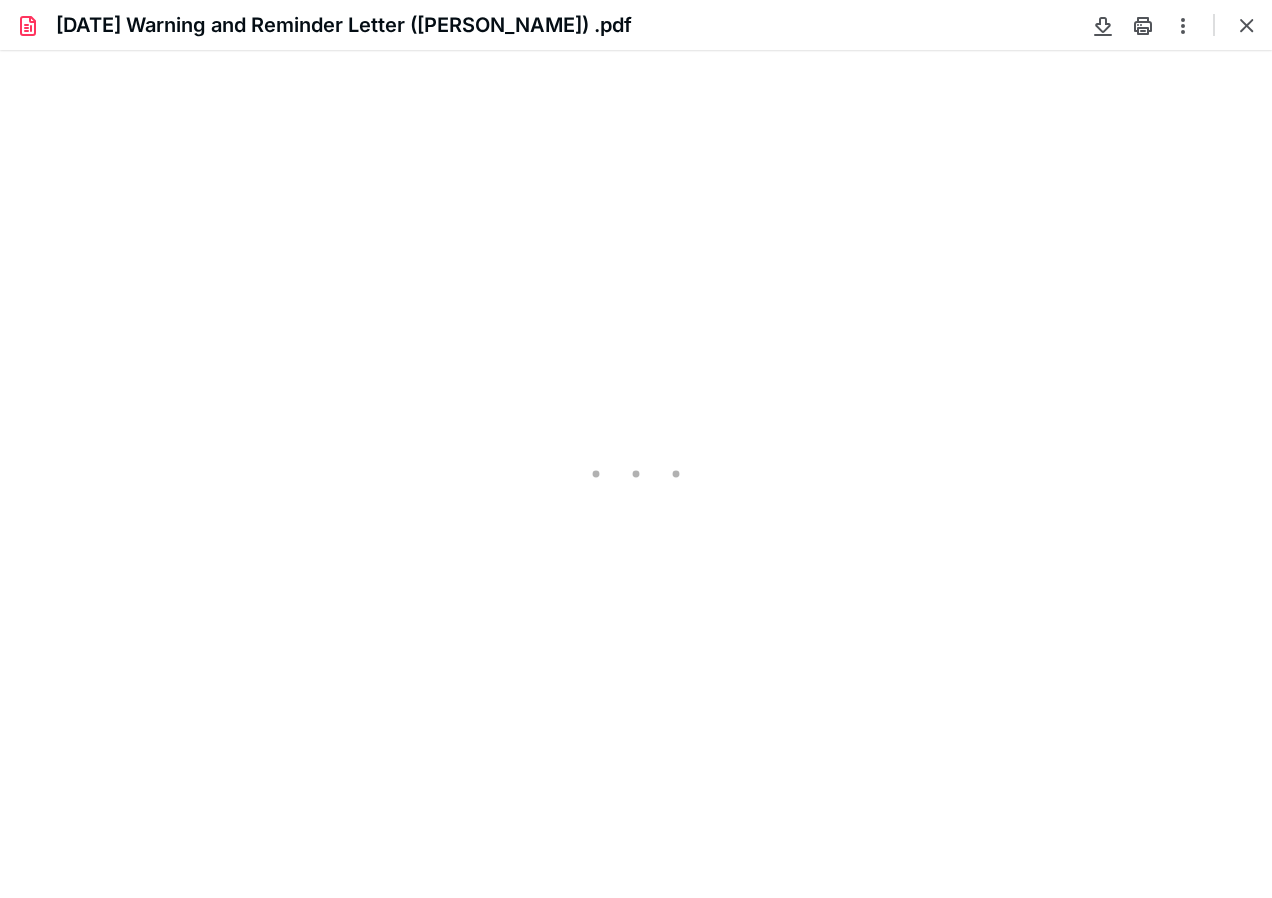 scroll, scrollTop: 0, scrollLeft: 0, axis: both 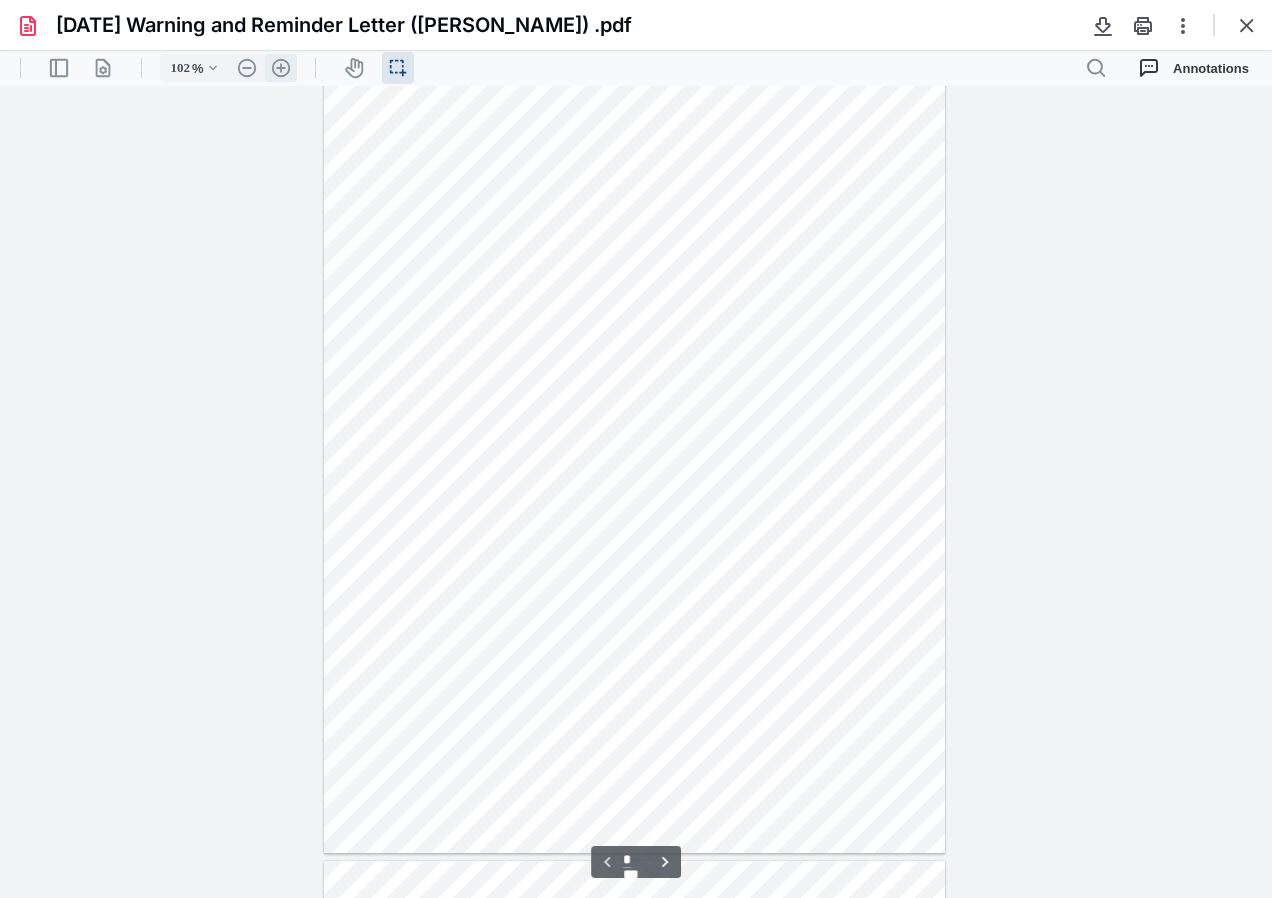 click on ".cls-1{fill:#abb0c4;} icon - header - zoom - in - line" at bounding box center [281, 68] 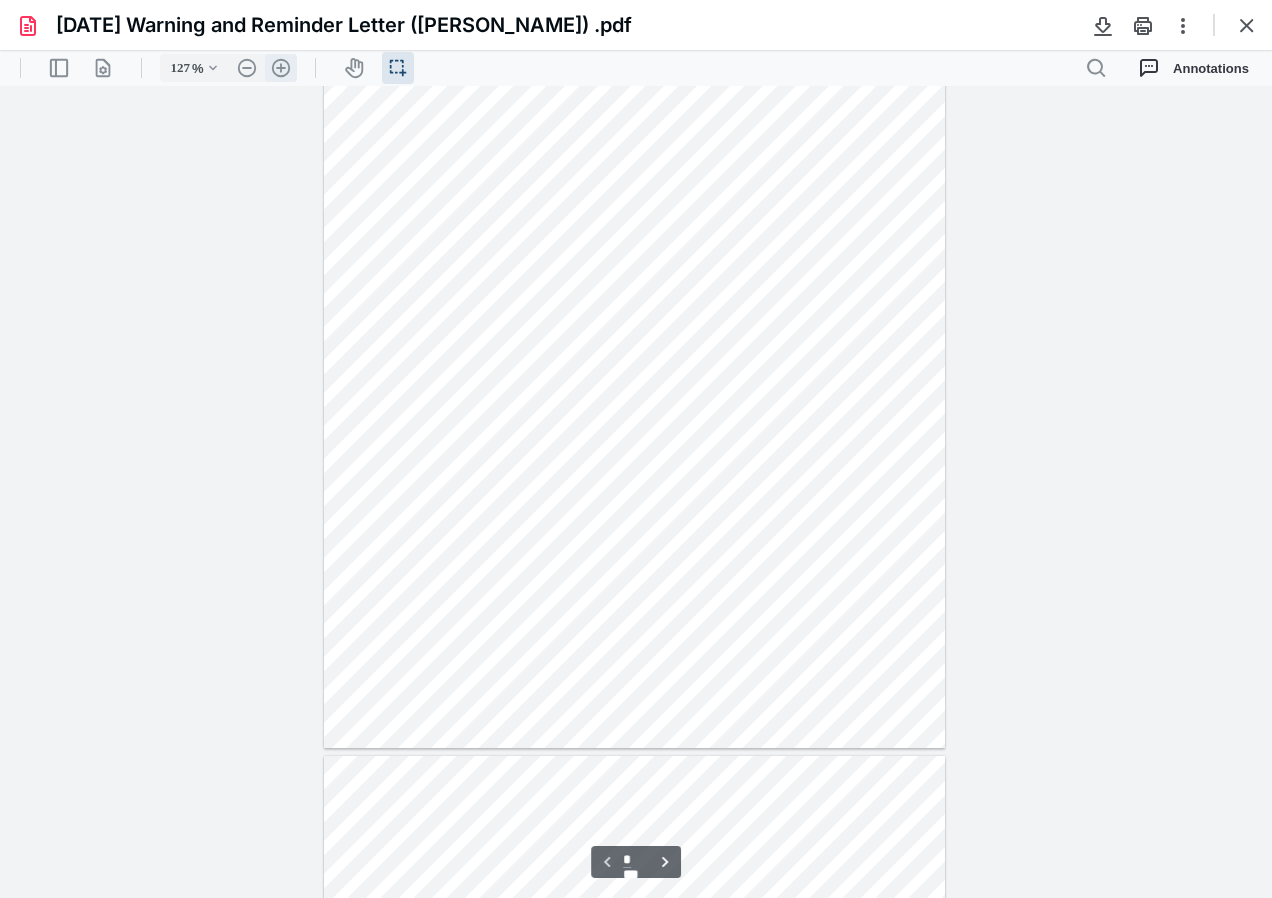 click on ".cls-1{fill:#abb0c4;} icon - header - zoom - in - line" at bounding box center (281, 68) 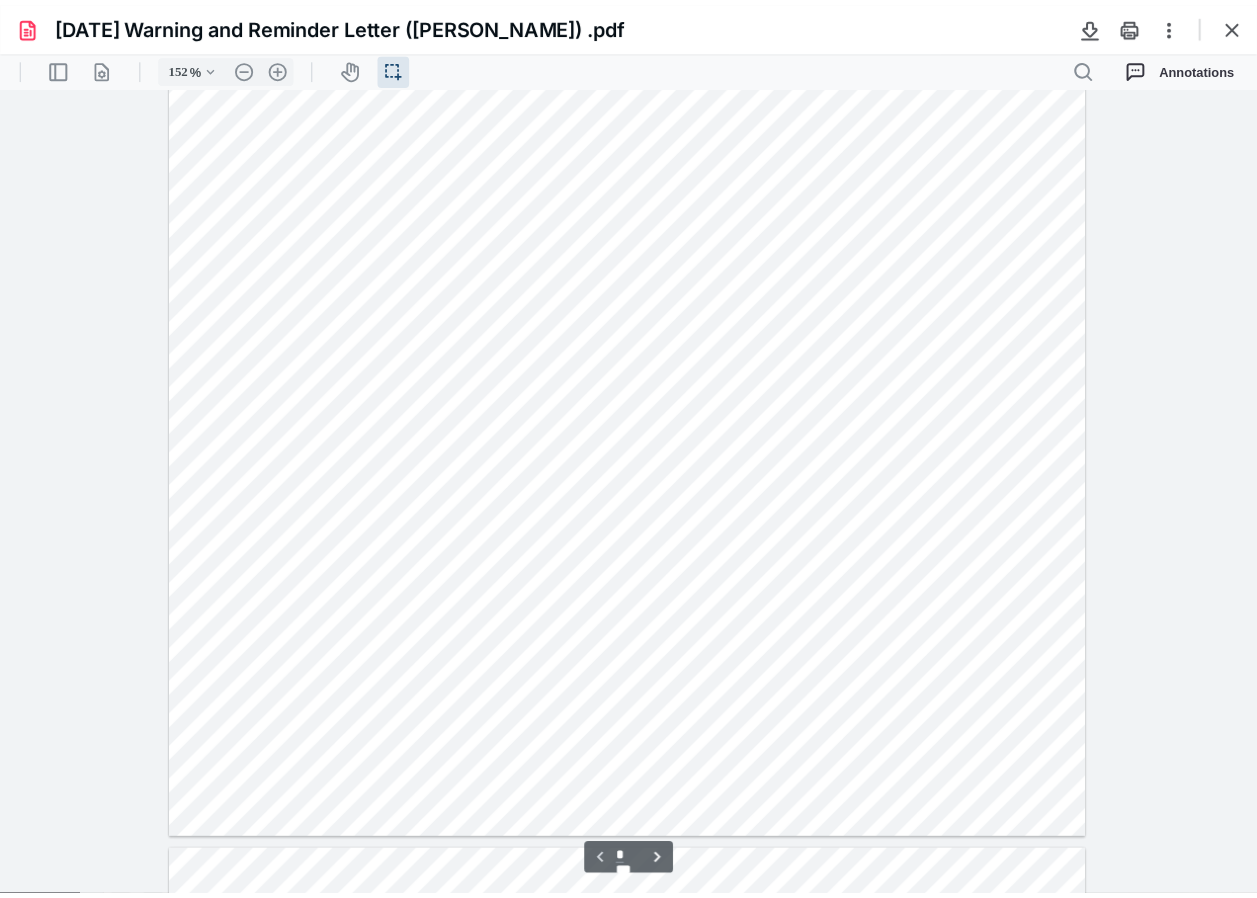 scroll, scrollTop: 350, scrollLeft: 0, axis: vertical 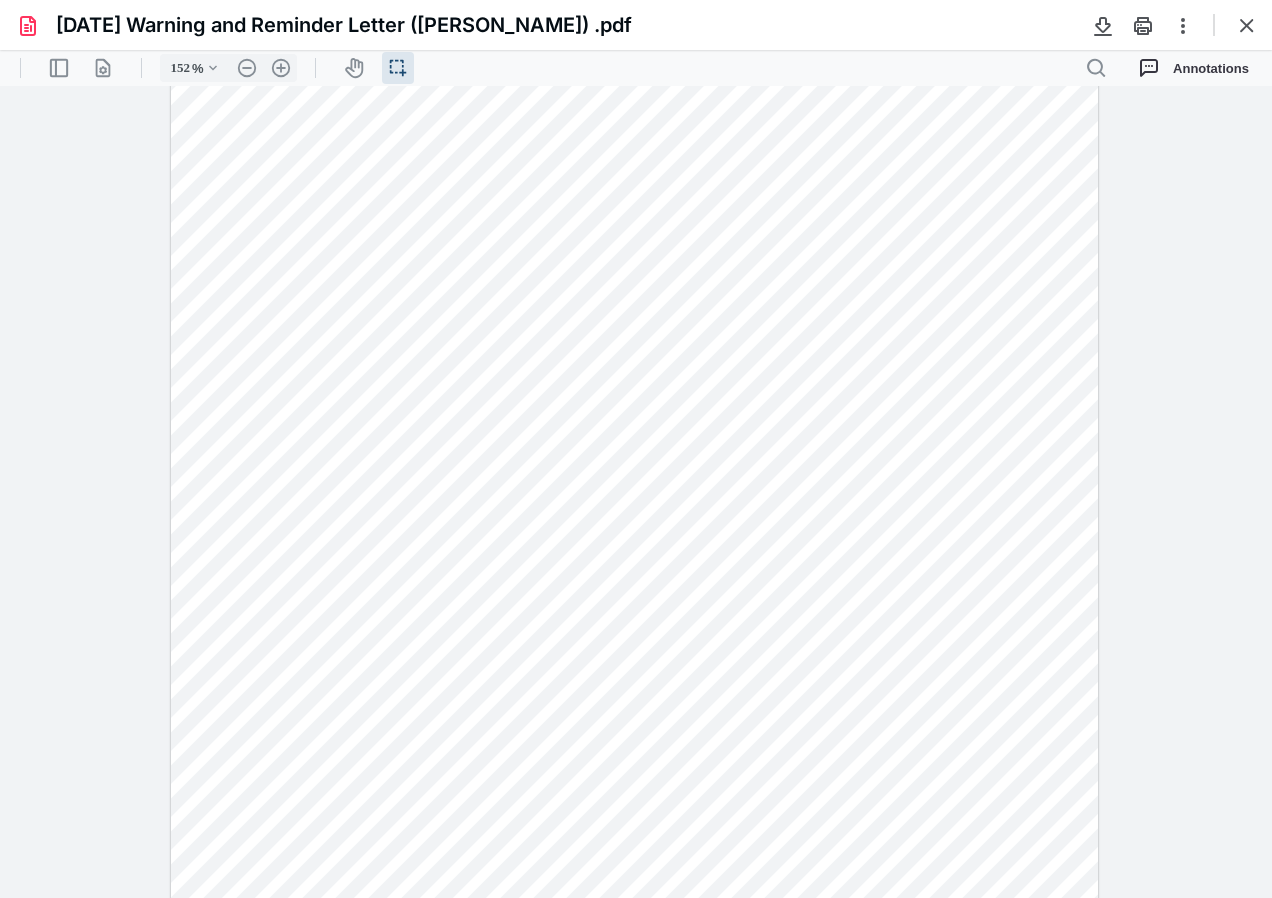 click at bounding box center (634, 342) 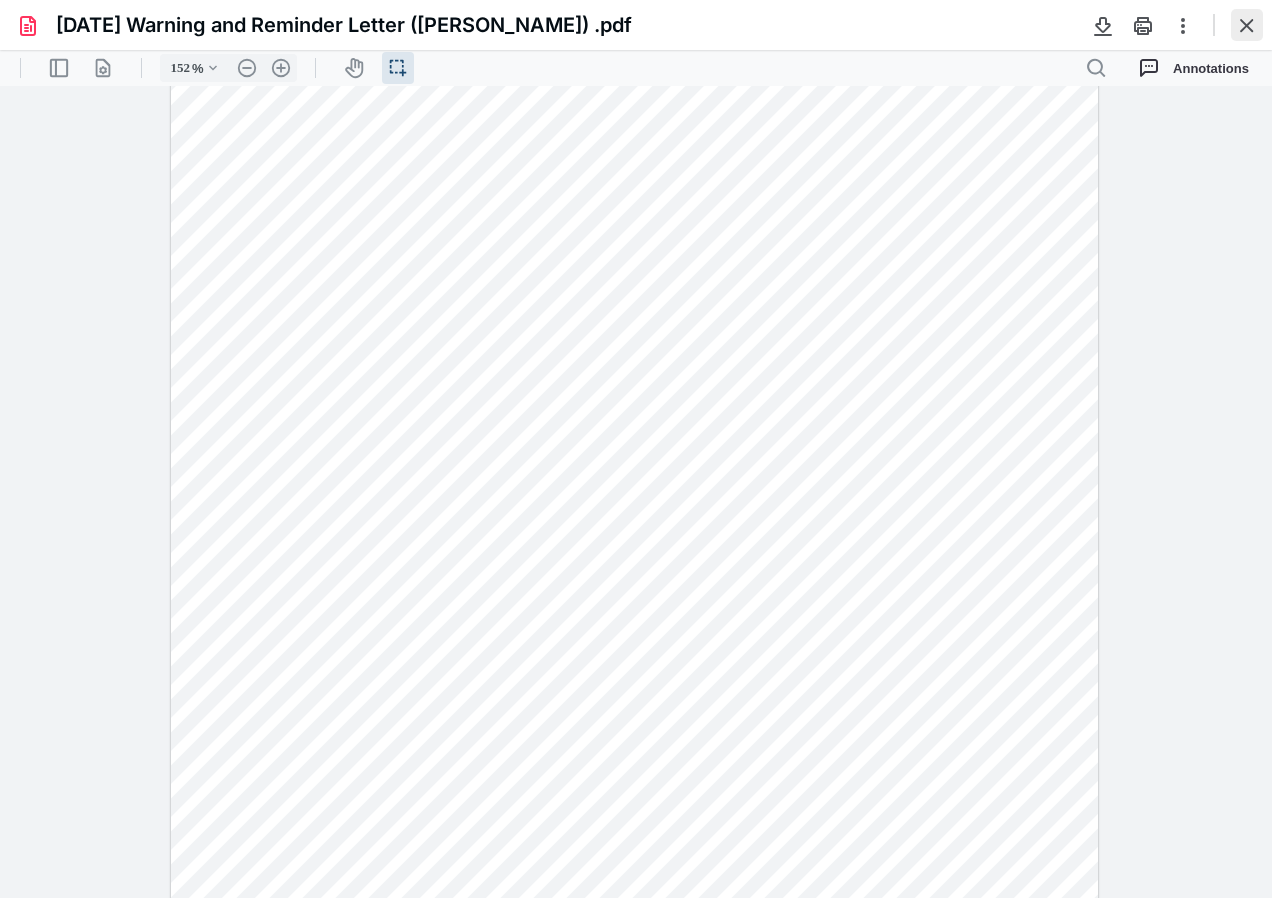 click at bounding box center (1247, 25) 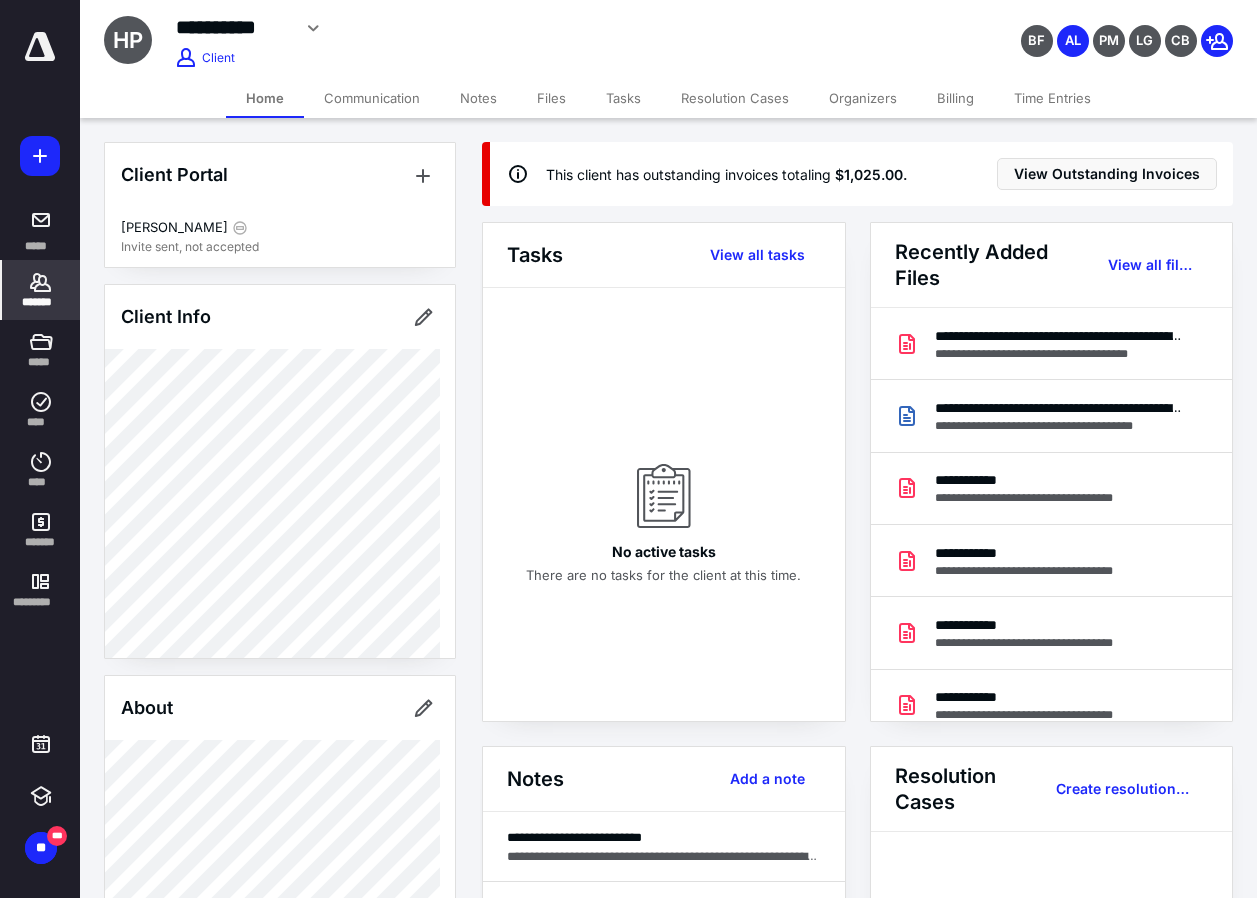 click on "Time Entries" at bounding box center (1052, 98) 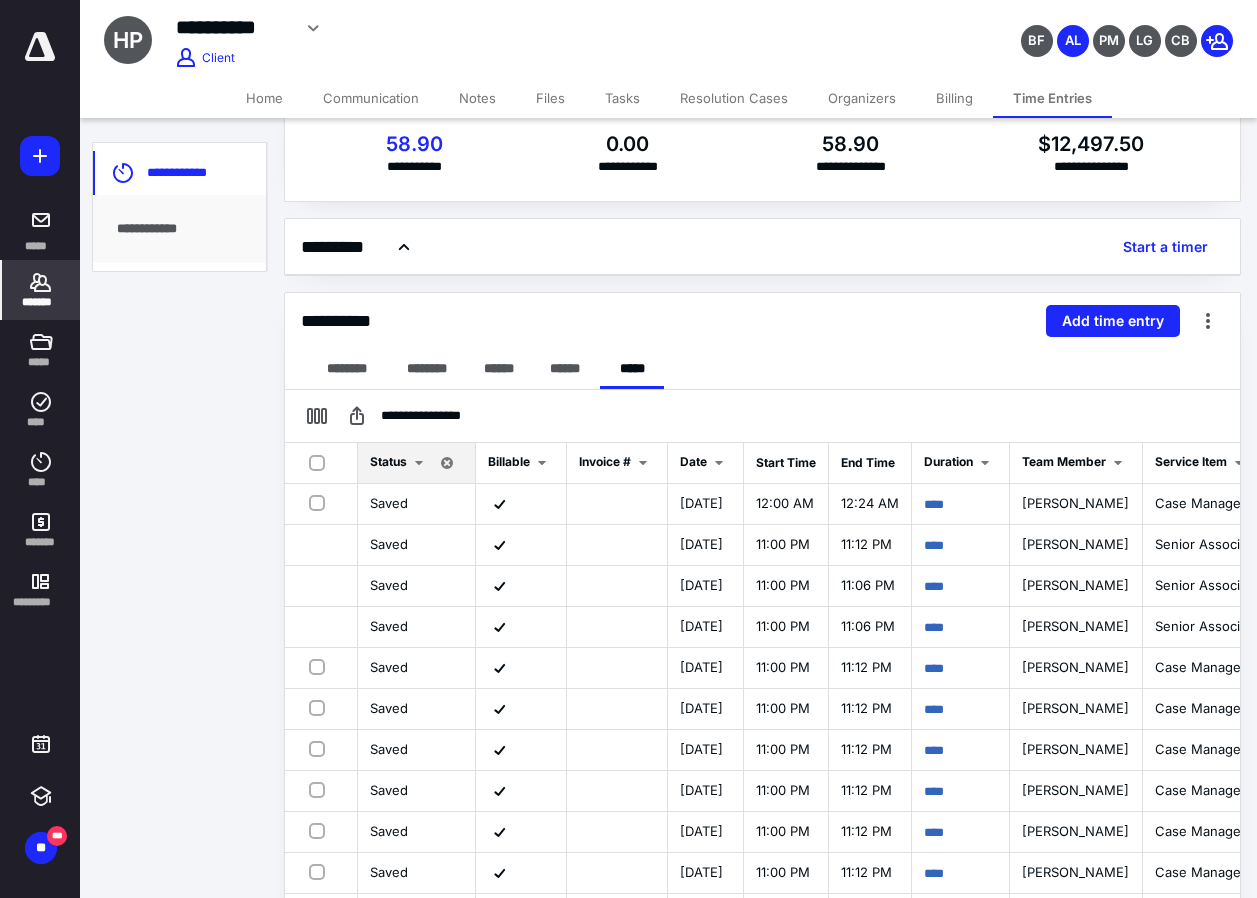 scroll, scrollTop: 100, scrollLeft: 0, axis: vertical 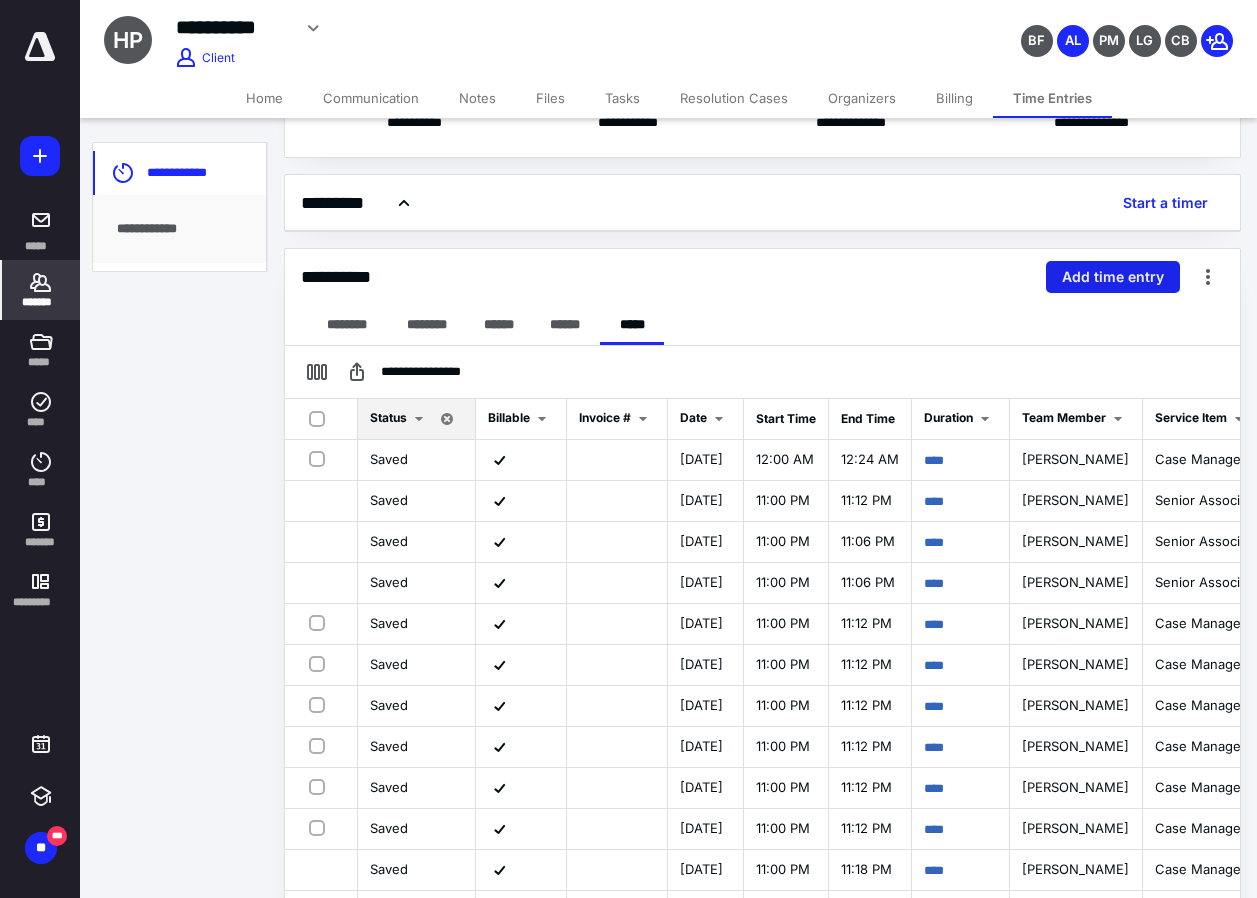 click on "Add time entry" at bounding box center (1113, 277) 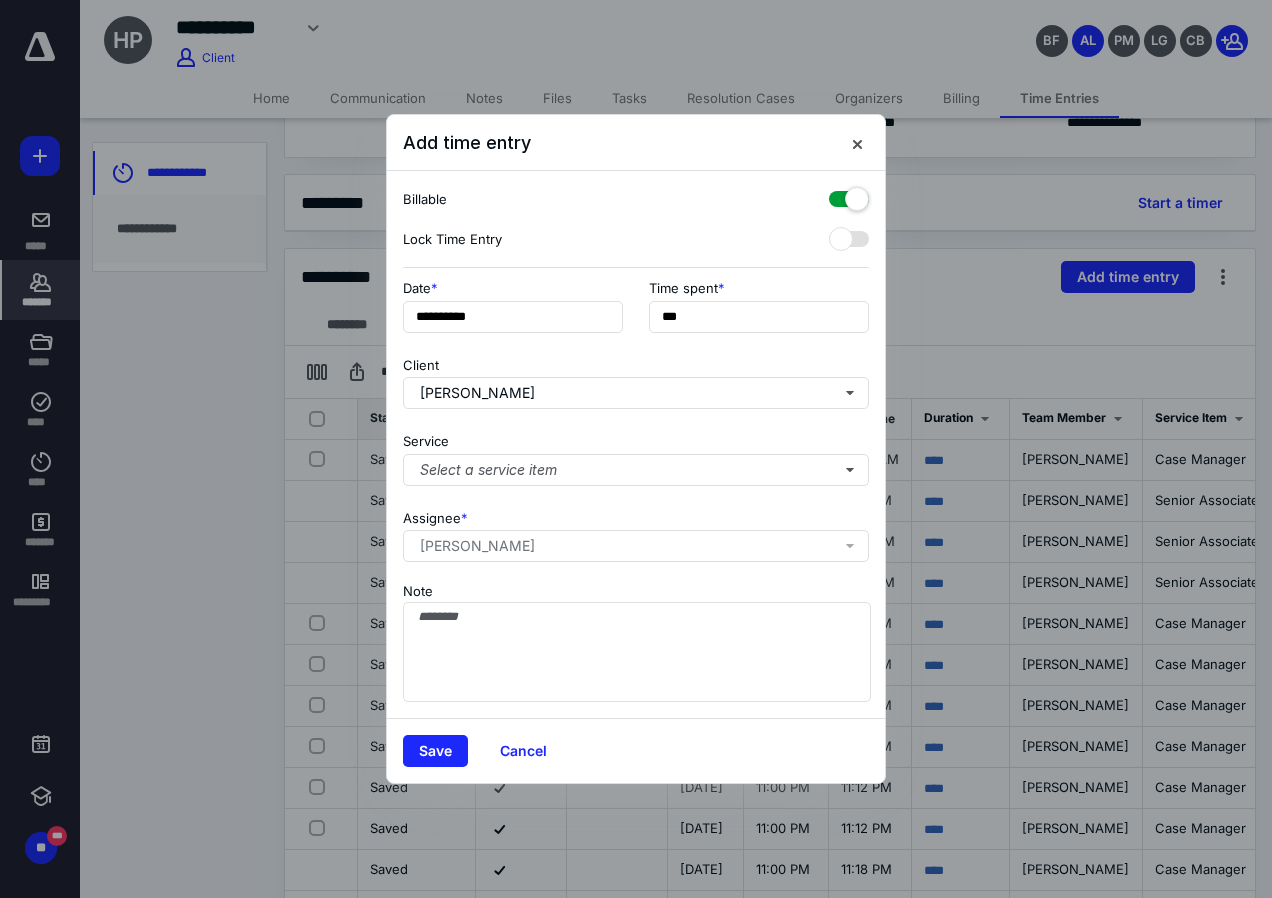 drag, startPoint x: 746, startPoint y: 286, endPoint x: 735, endPoint y: 292, distance: 12.529964 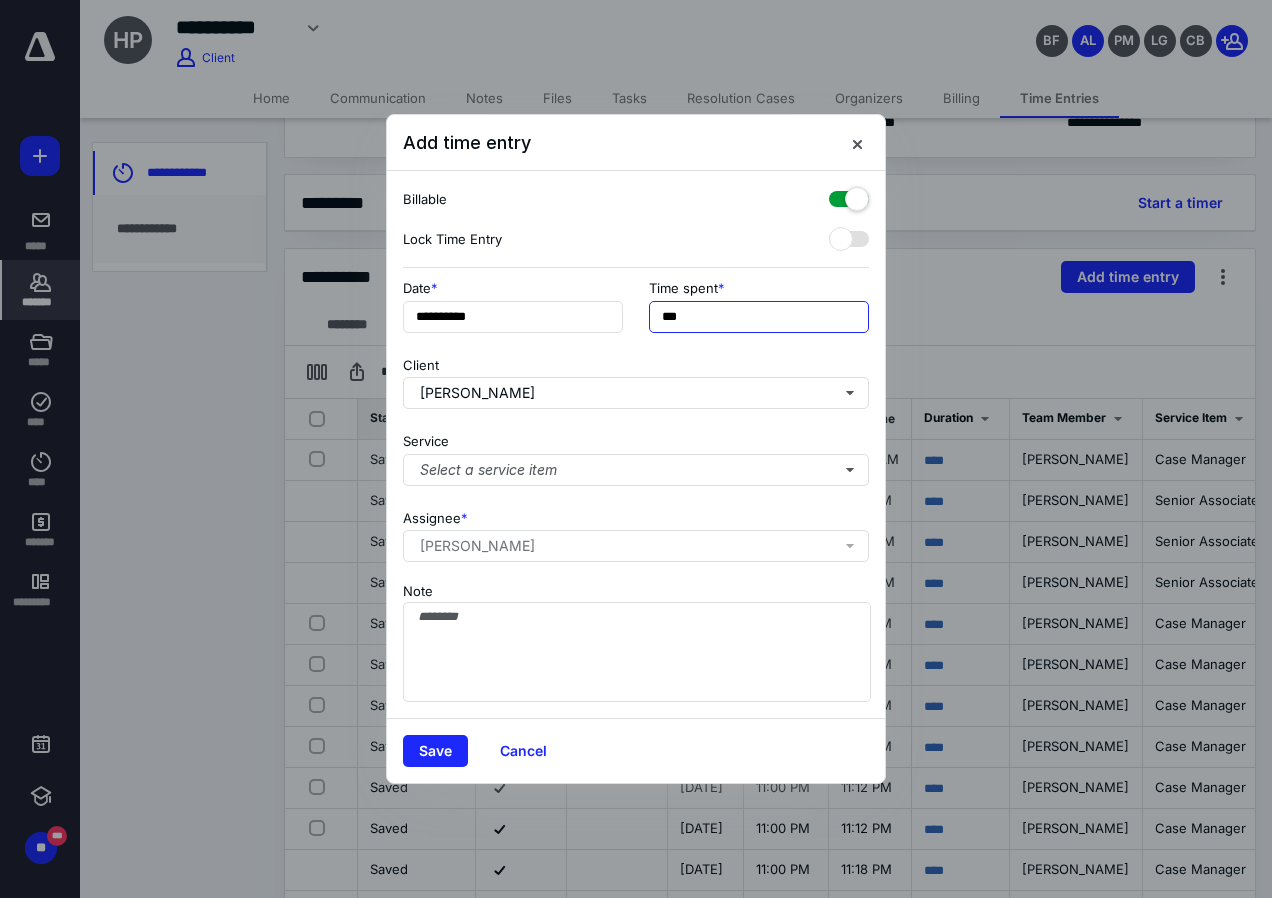 drag, startPoint x: 710, startPoint y: 303, endPoint x: 434, endPoint y: 414, distance: 297.48447 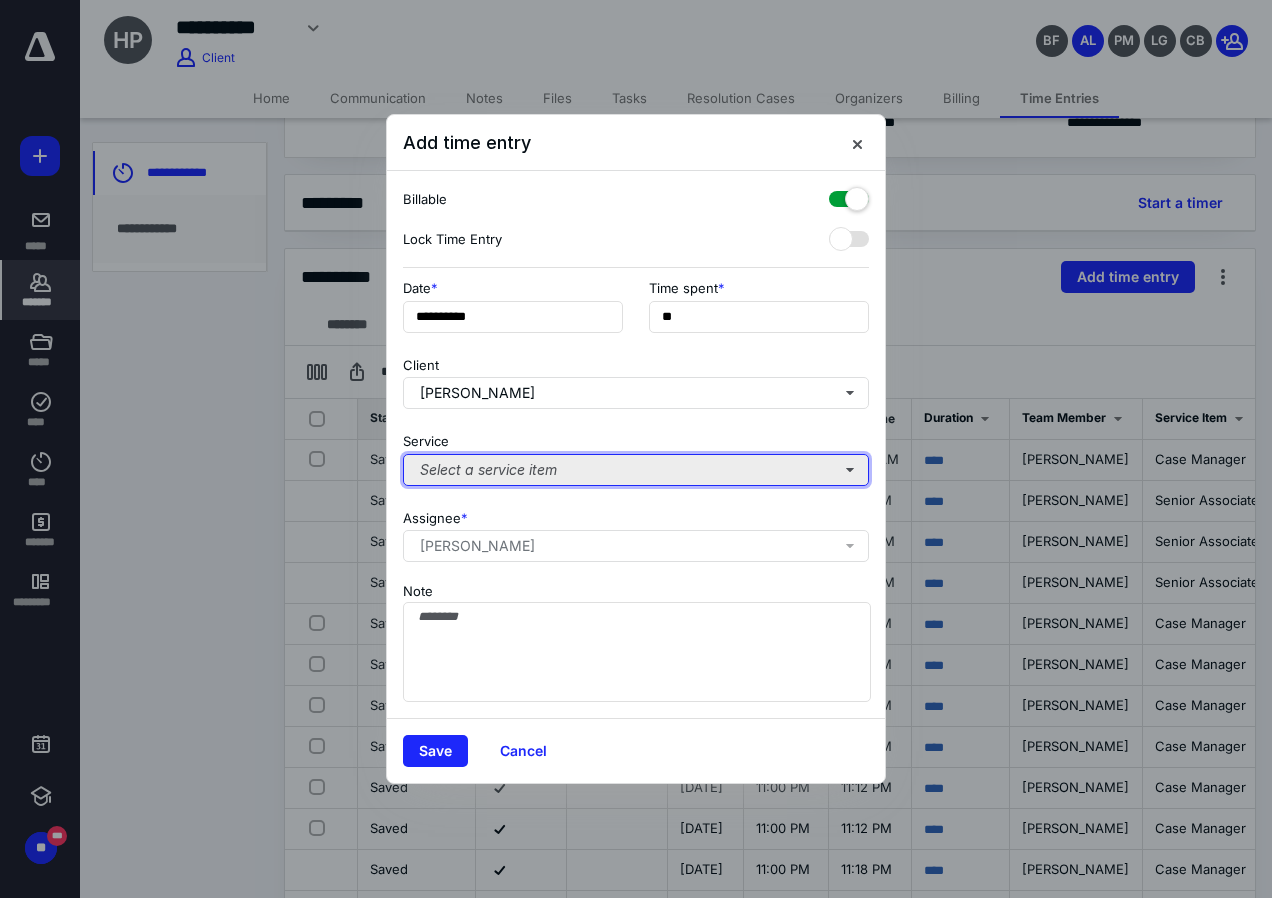 type on "***" 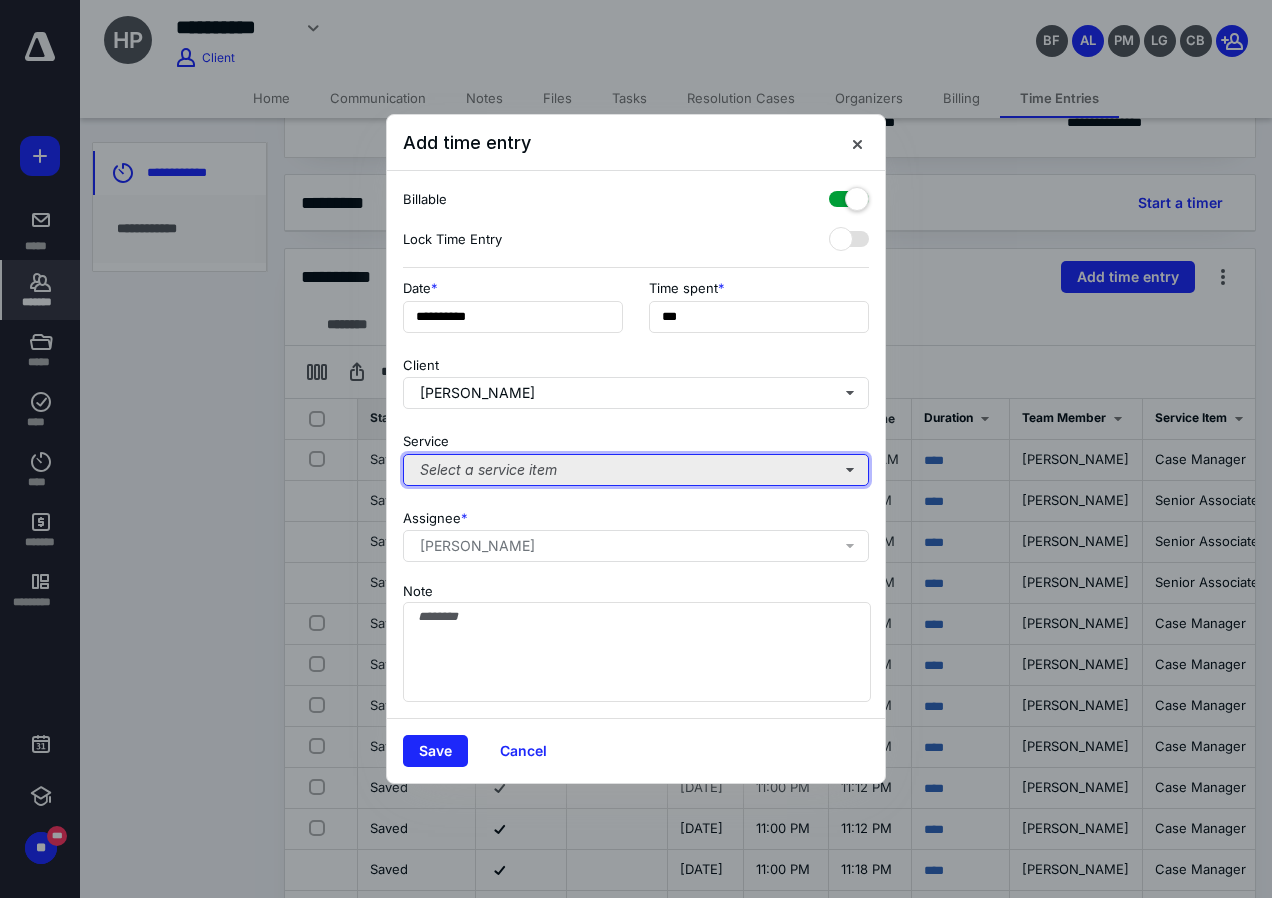 click on "Select a service item" at bounding box center [636, 470] 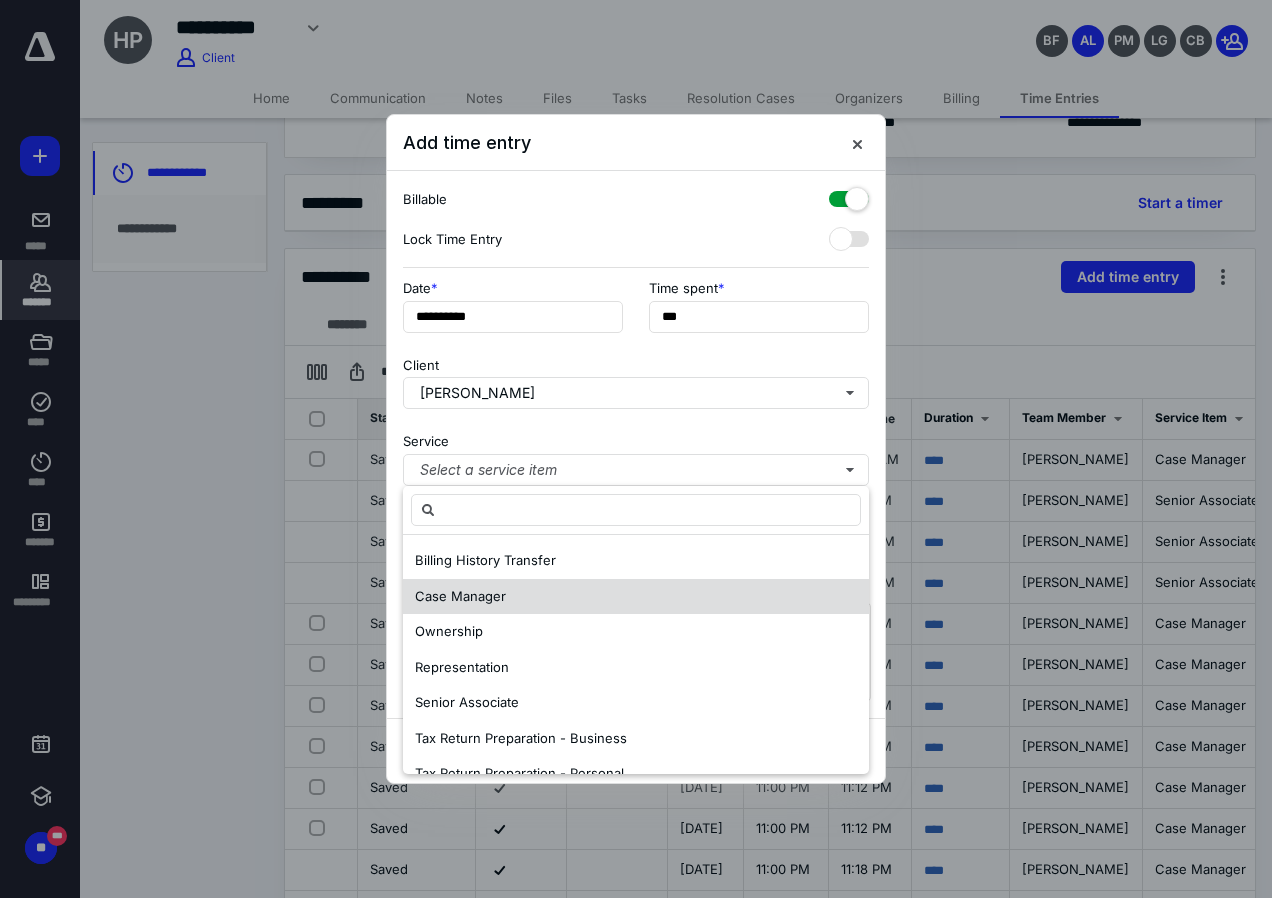 click on "Case Manager" at bounding box center [636, 597] 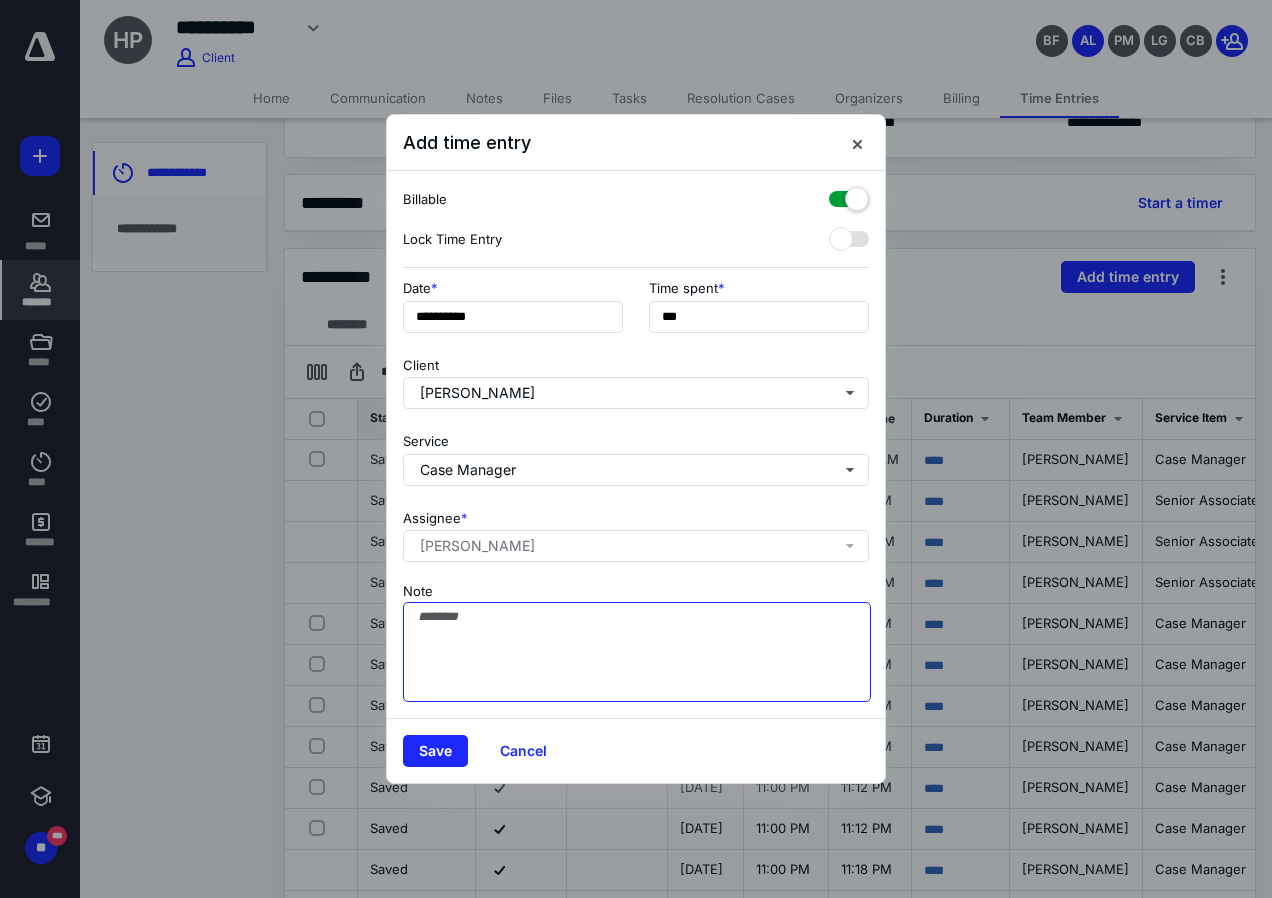 click on "Note" at bounding box center [637, 652] 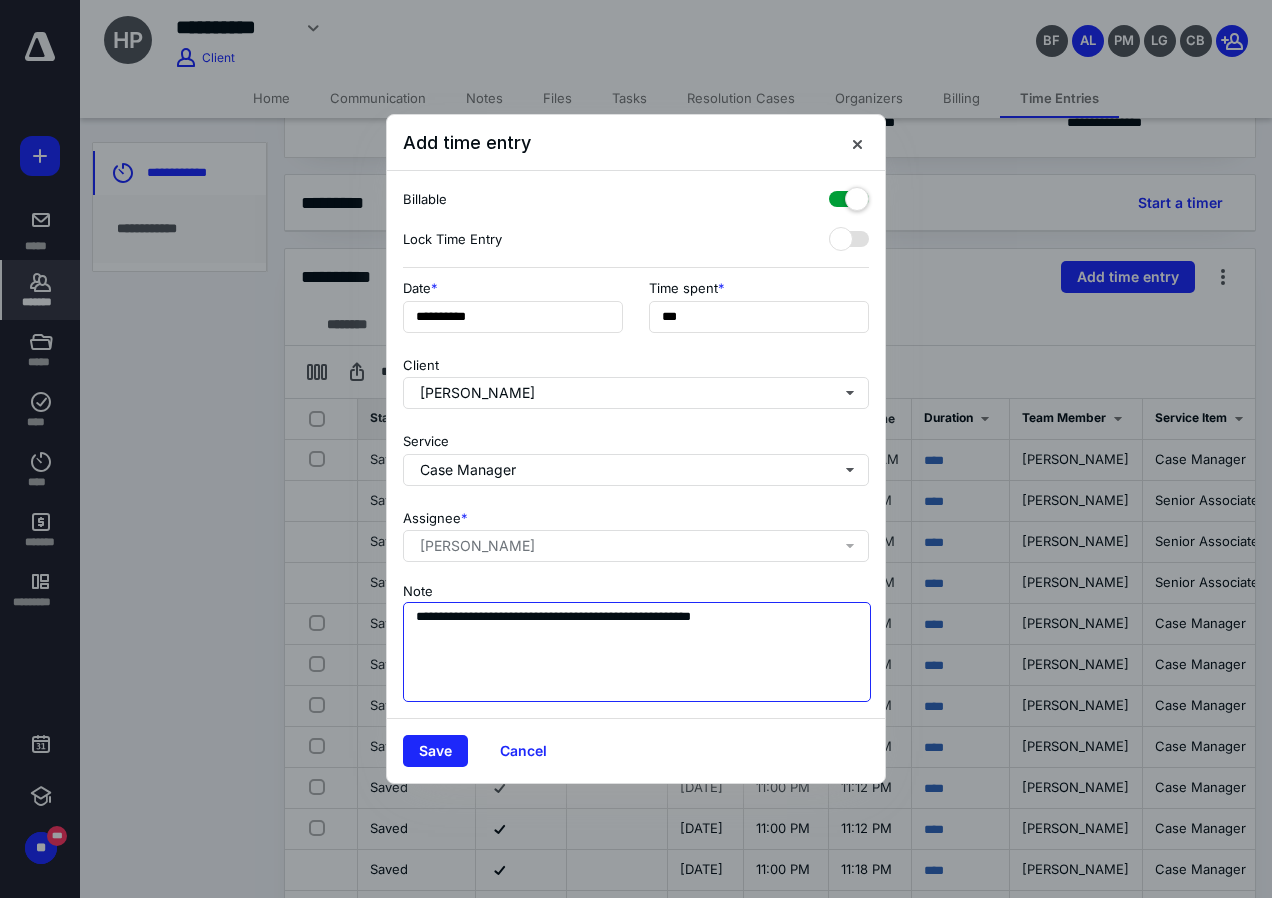 type on "**********" 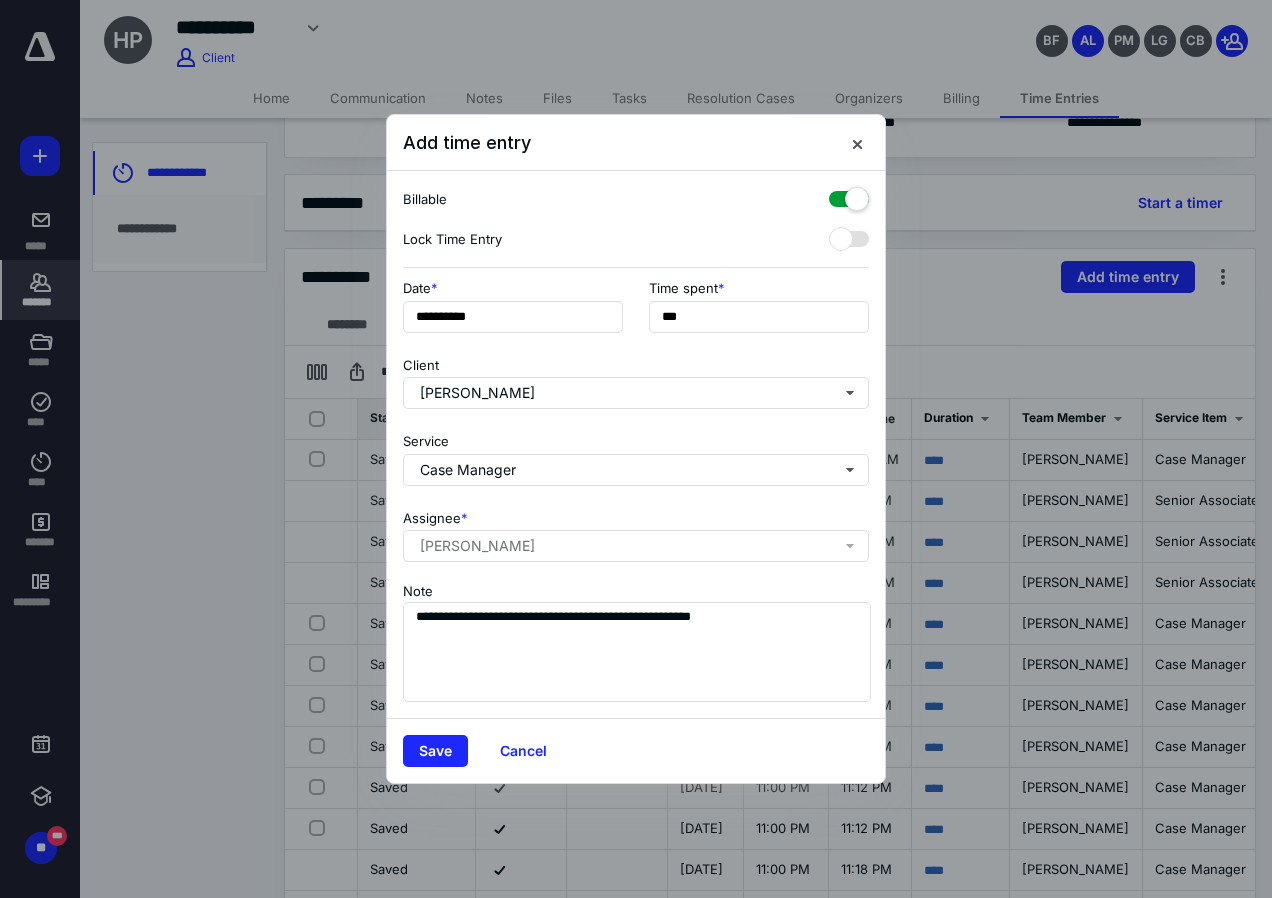 click on "Save Cancel" at bounding box center (636, 750) 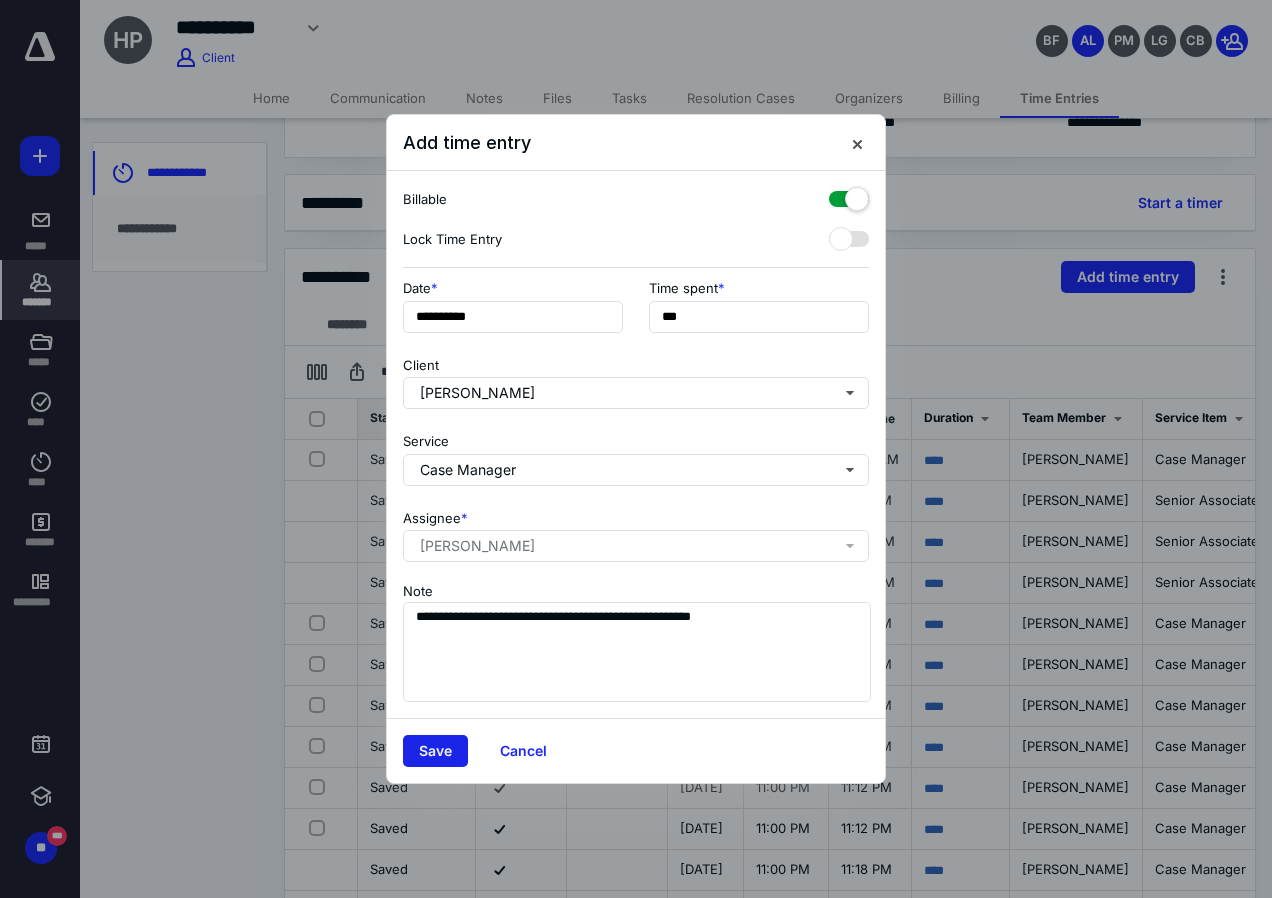 click on "Save" at bounding box center [435, 751] 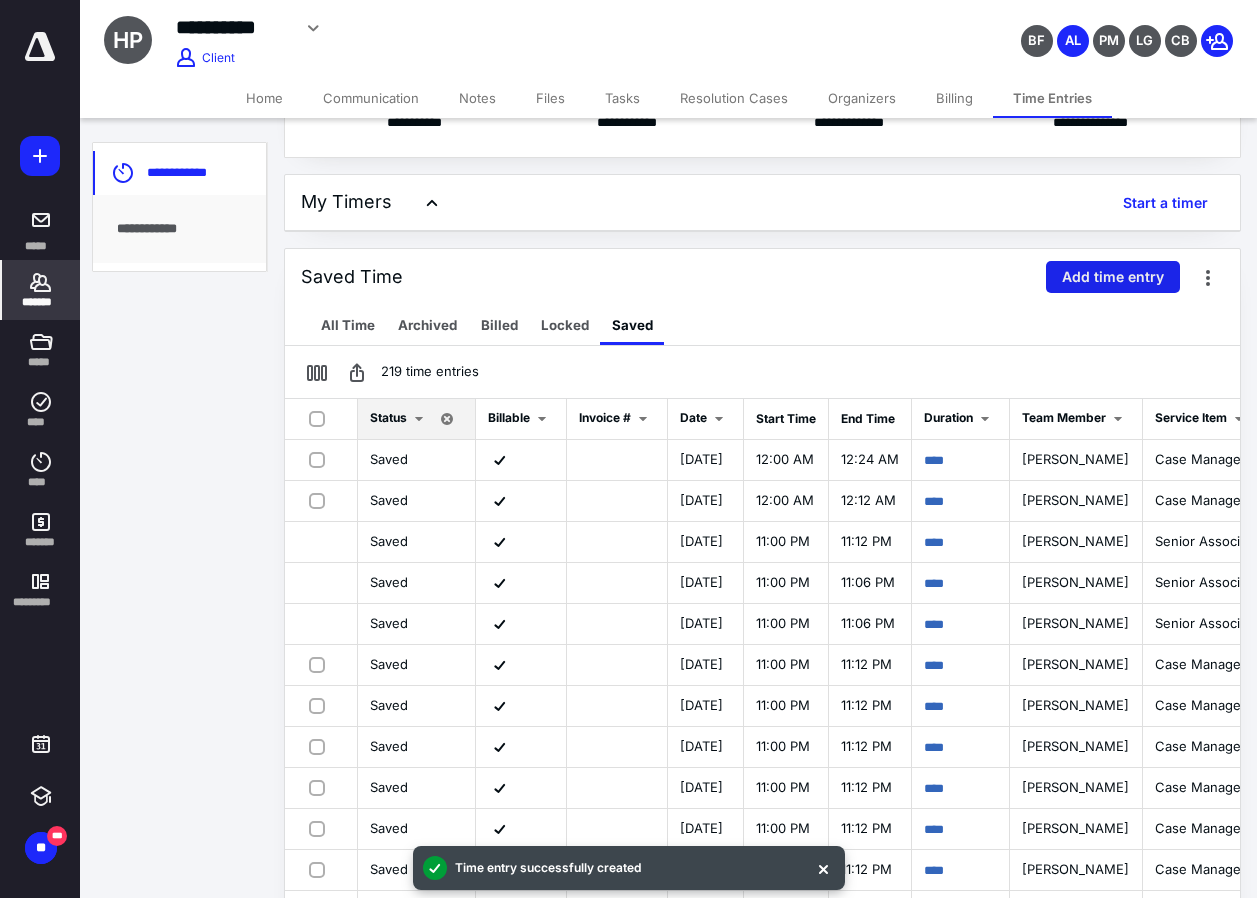 click on "Add time entry" at bounding box center (1113, 277) 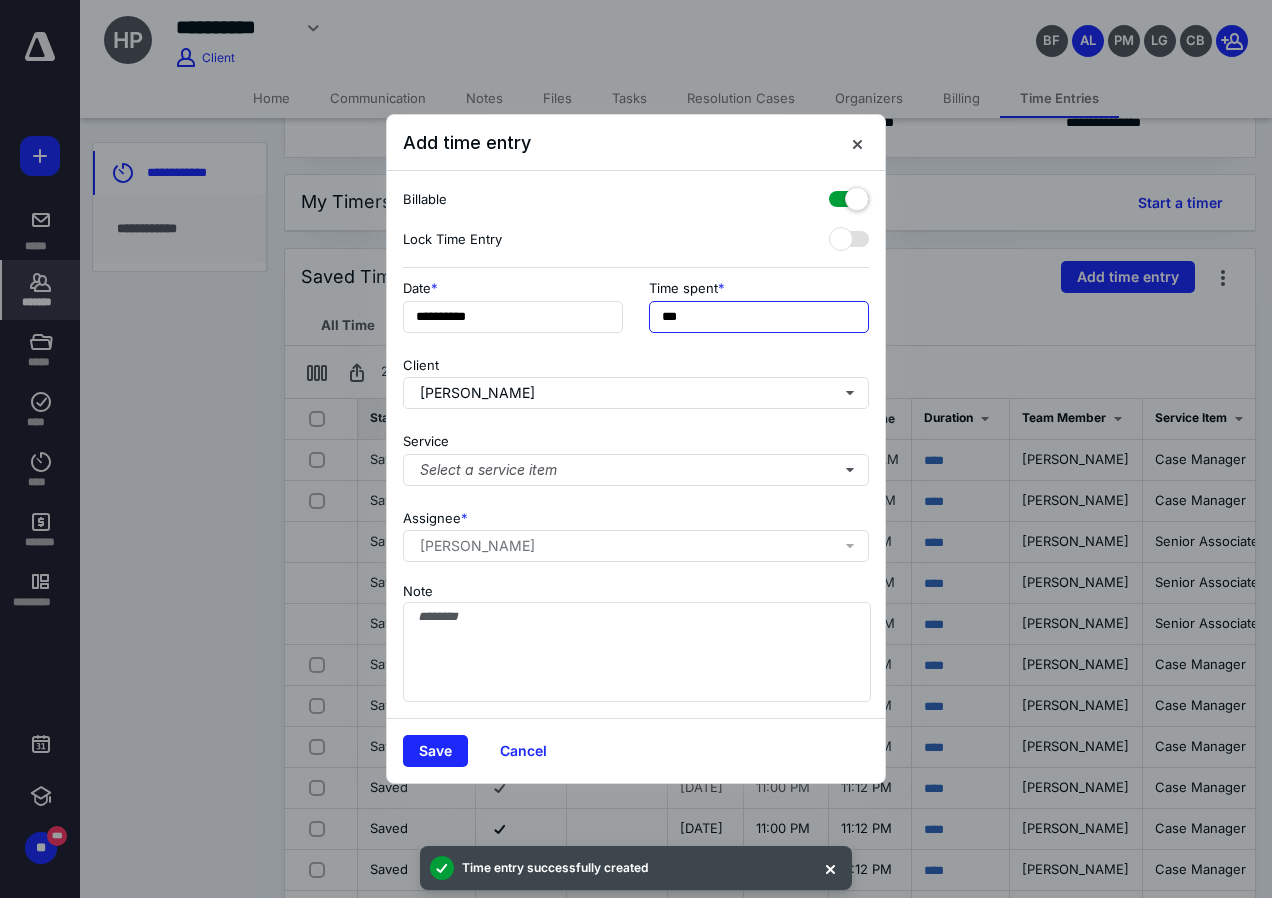 drag, startPoint x: 796, startPoint y: 324, endPoint x: 31, endPoint y: 371, distance: 766.44244 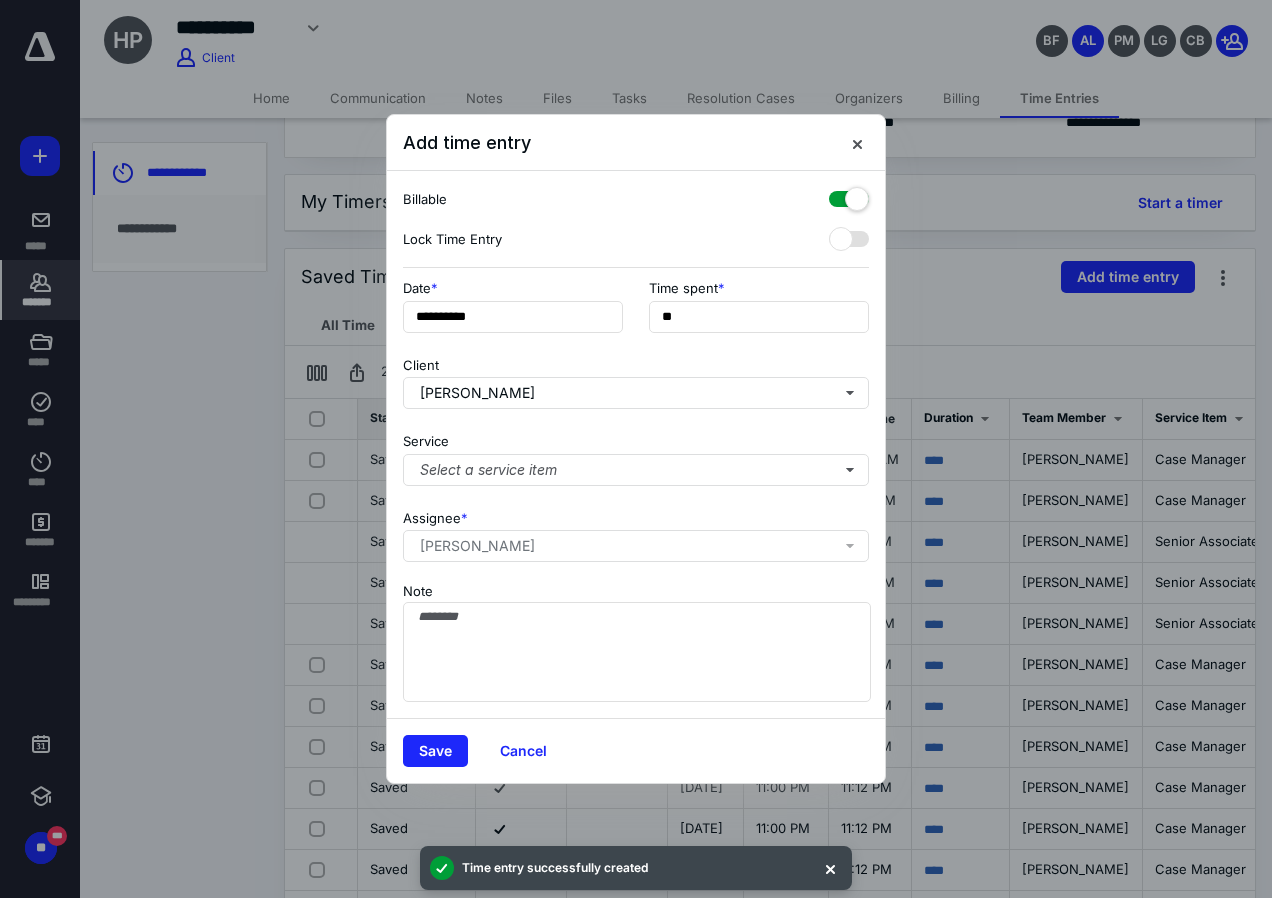 type on "***" 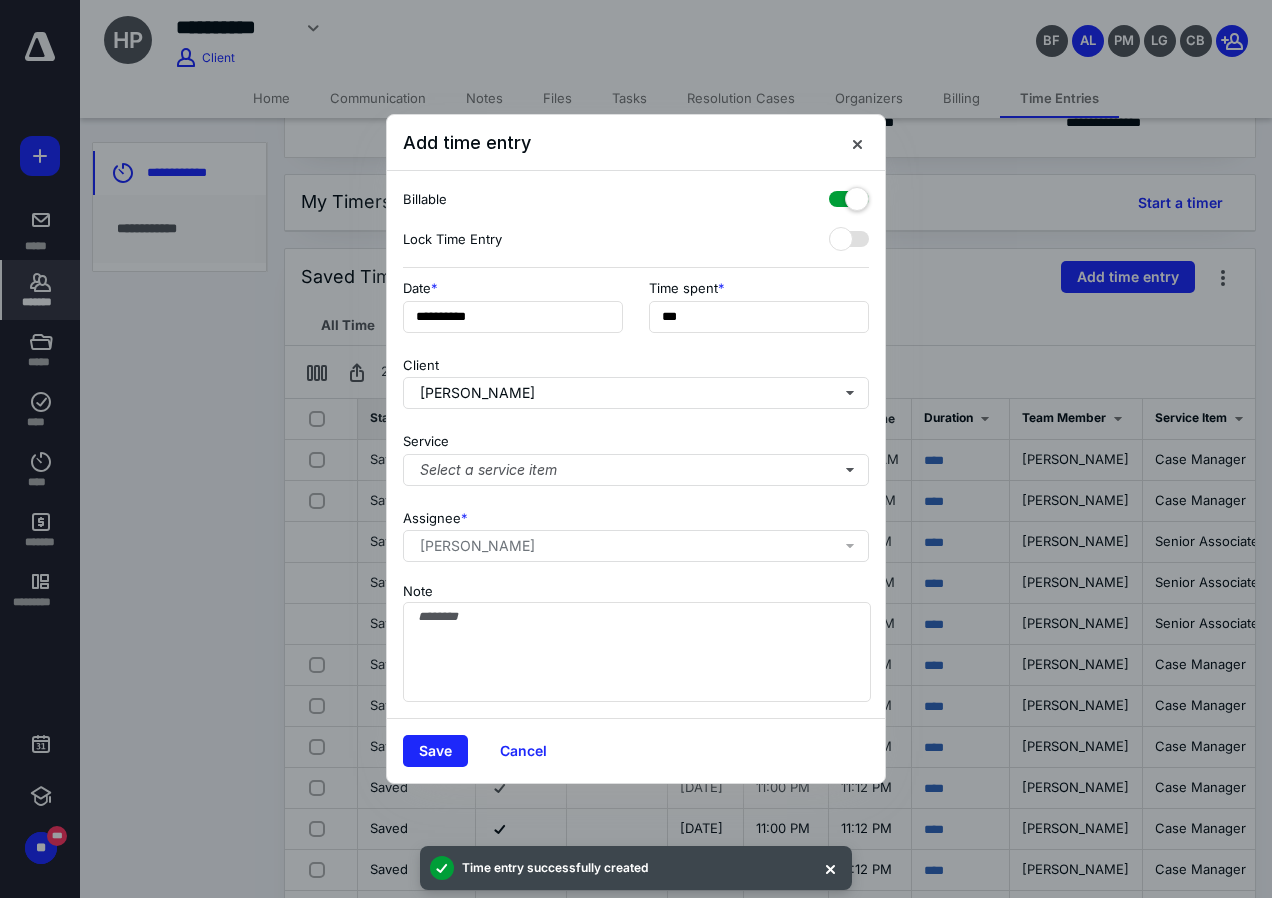click on "Service Select a service item" at bounding box center [636, 455] 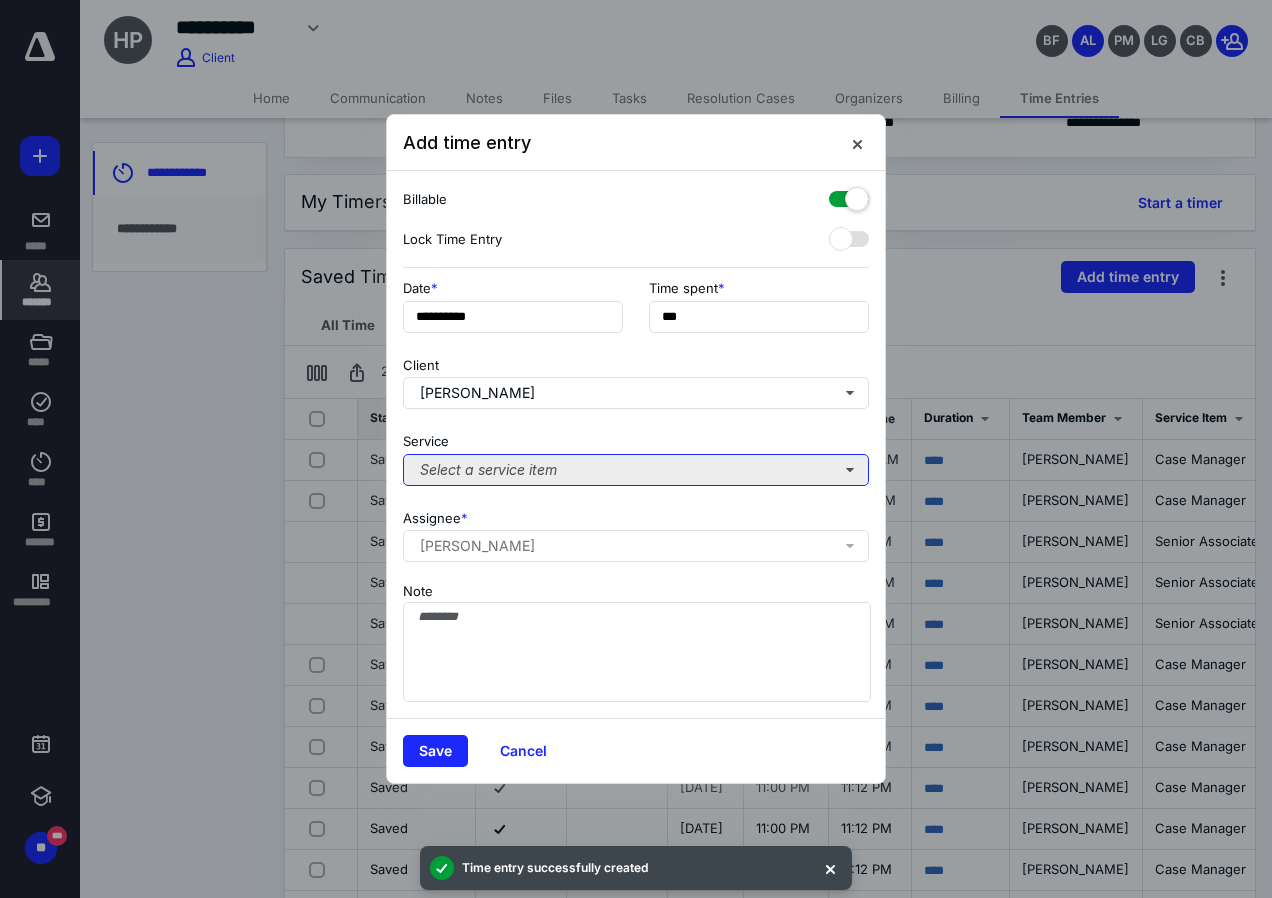 click on "Select a service item" at bounding box center (636, 470) 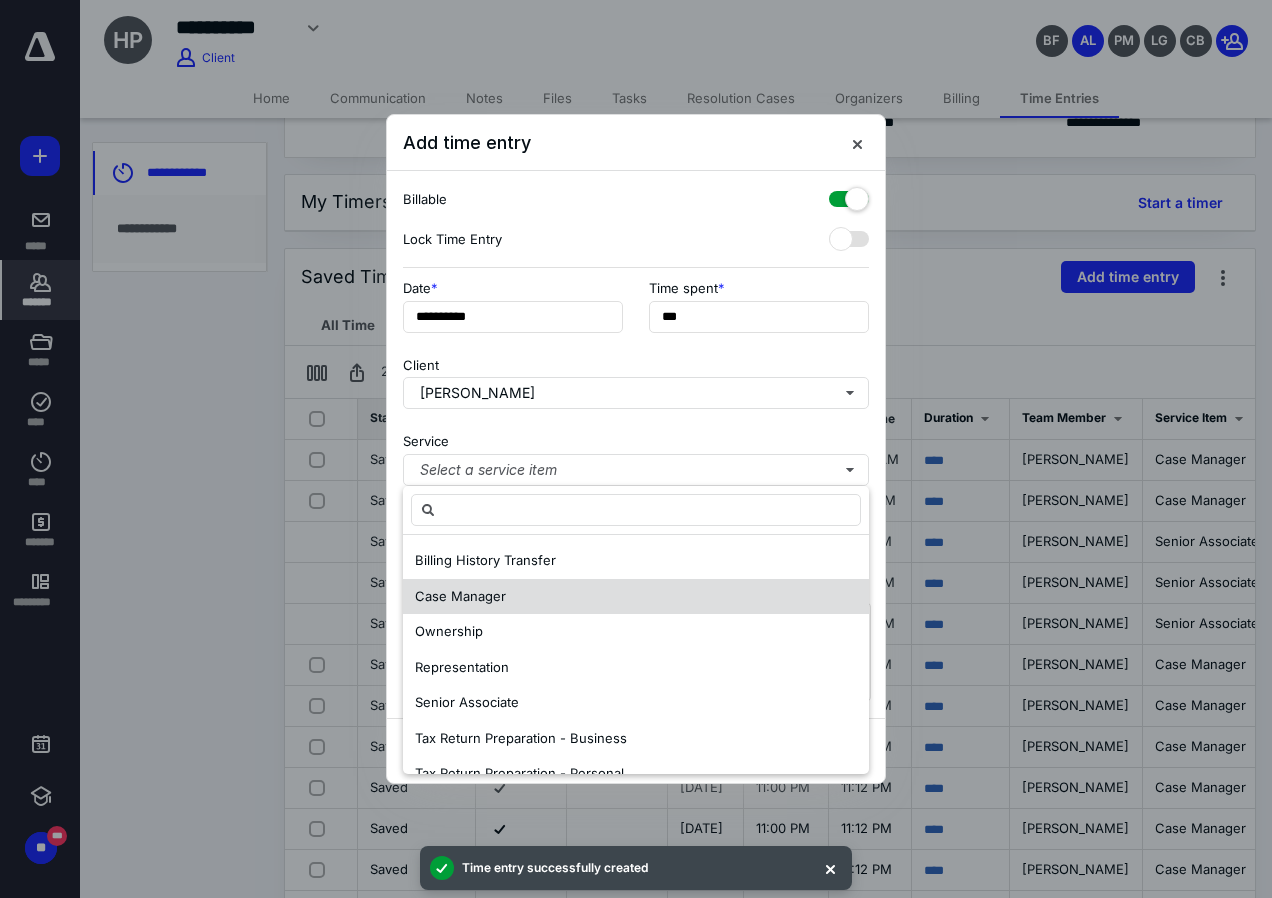 click on "Case Manager" at bounding box center (460, 597) 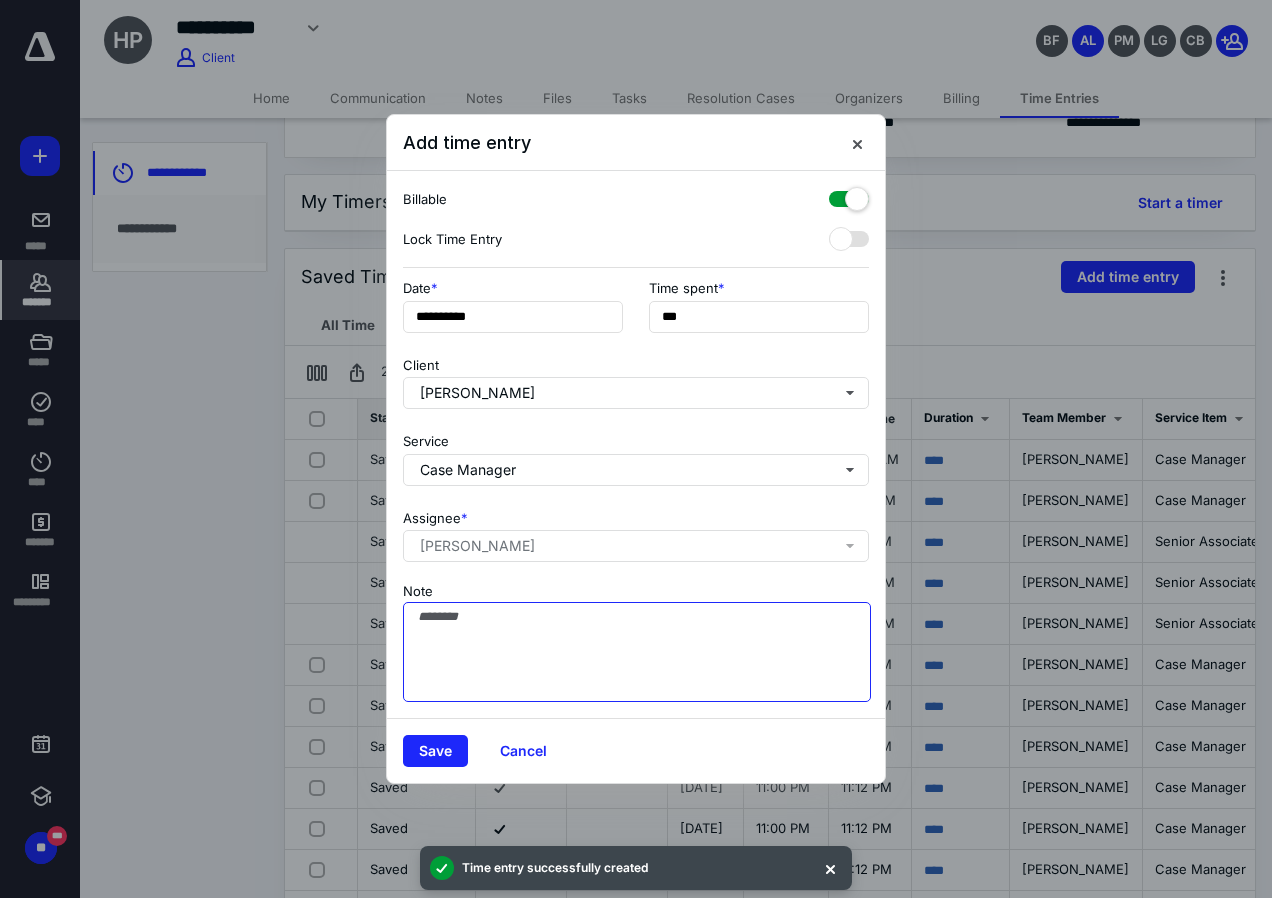 click on "Note" at bounding box center [637, 652] 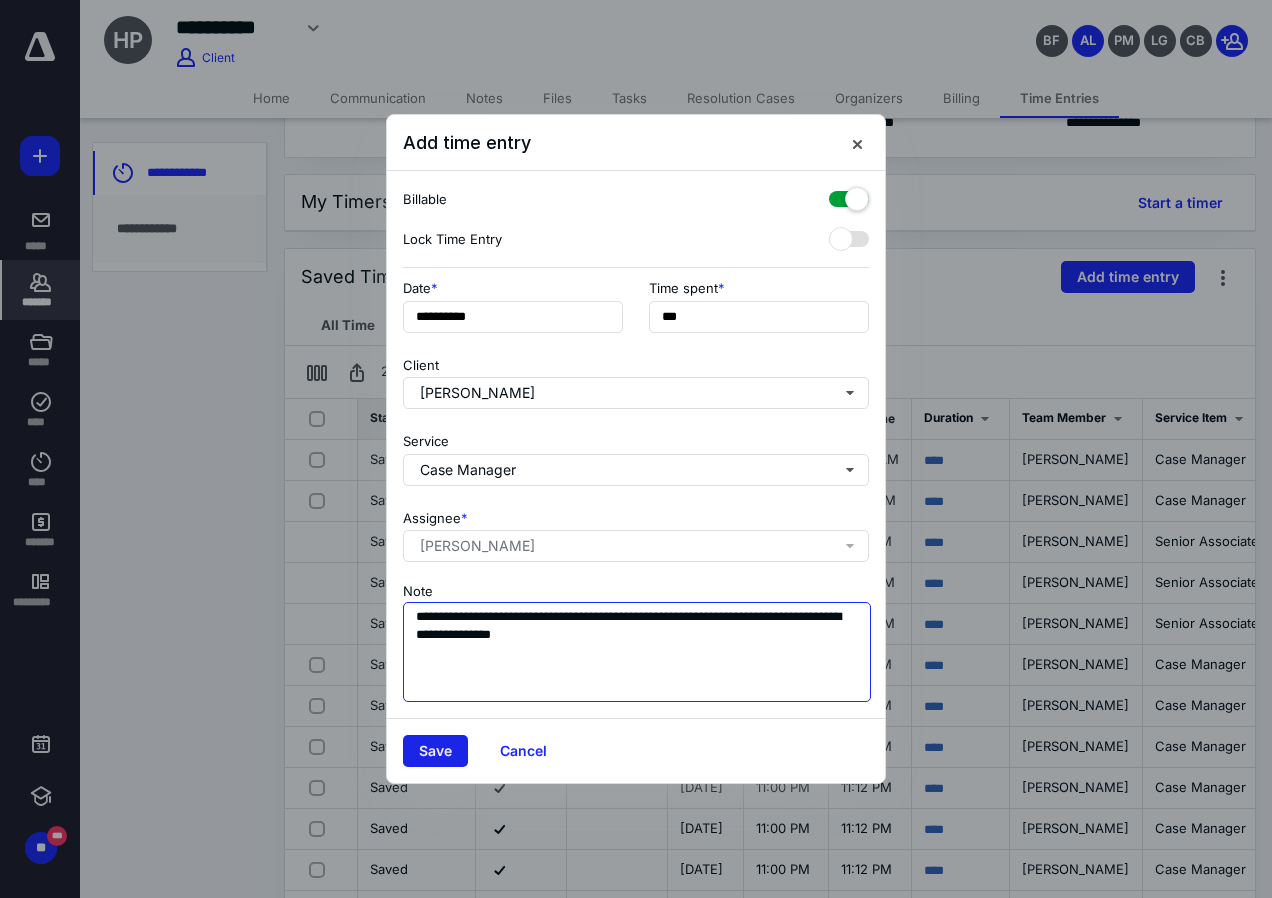 type on "**********" 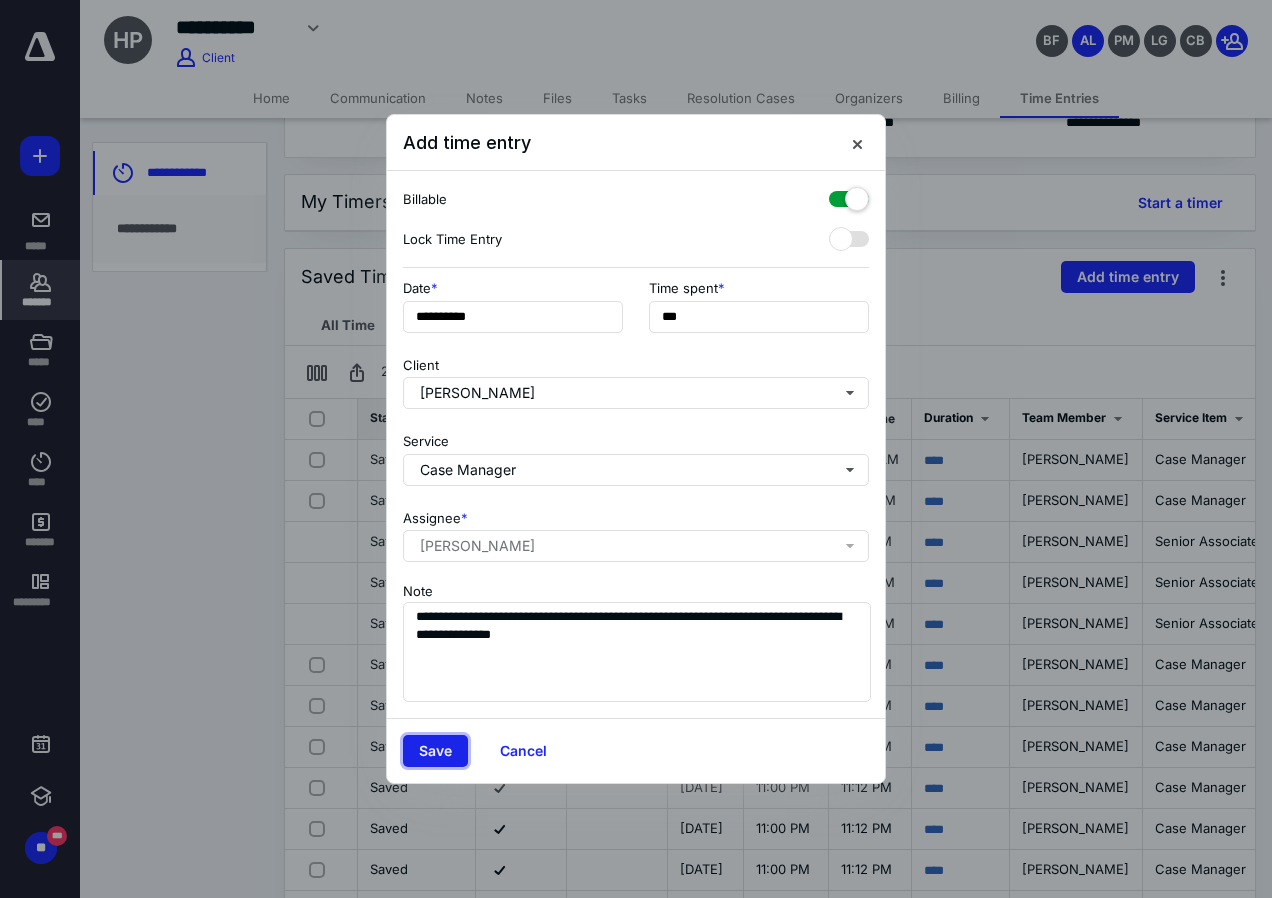 click on "Save" at bounding box center (435, 751) 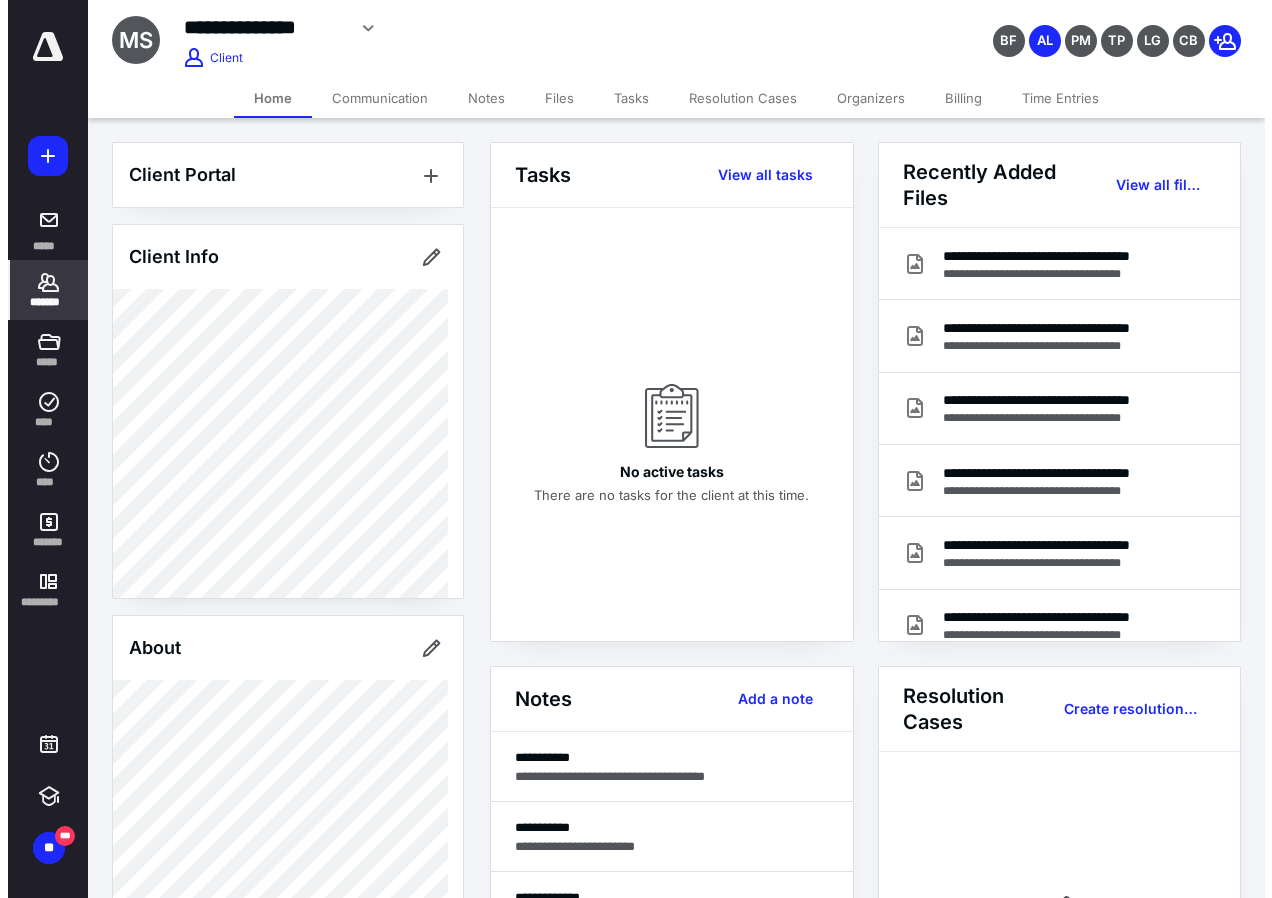 scroll, scrollTop: 0, scrollLeft: 0, axis: both 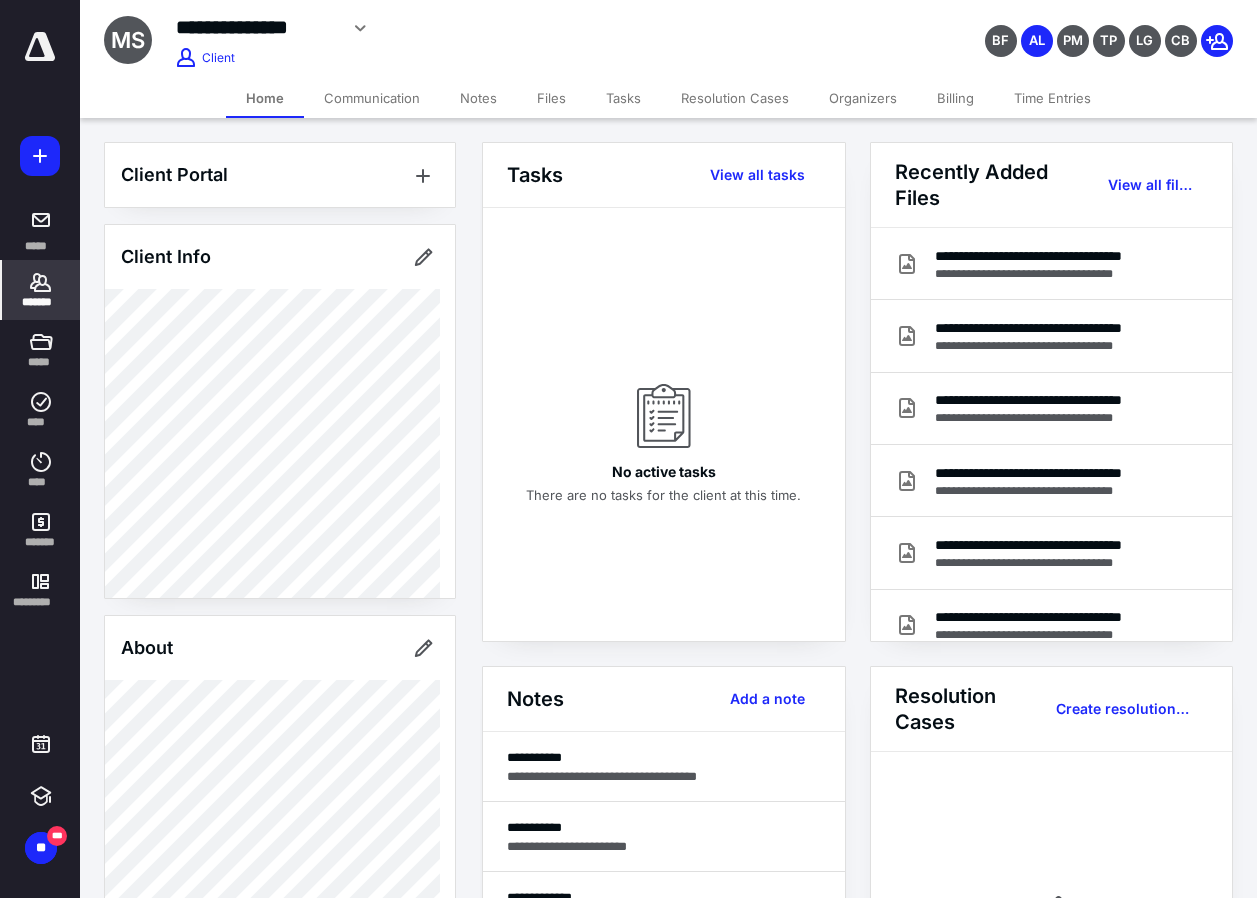 click on "No active tasks There are no tasks for the client at this time." at bounding box center [663, 425] 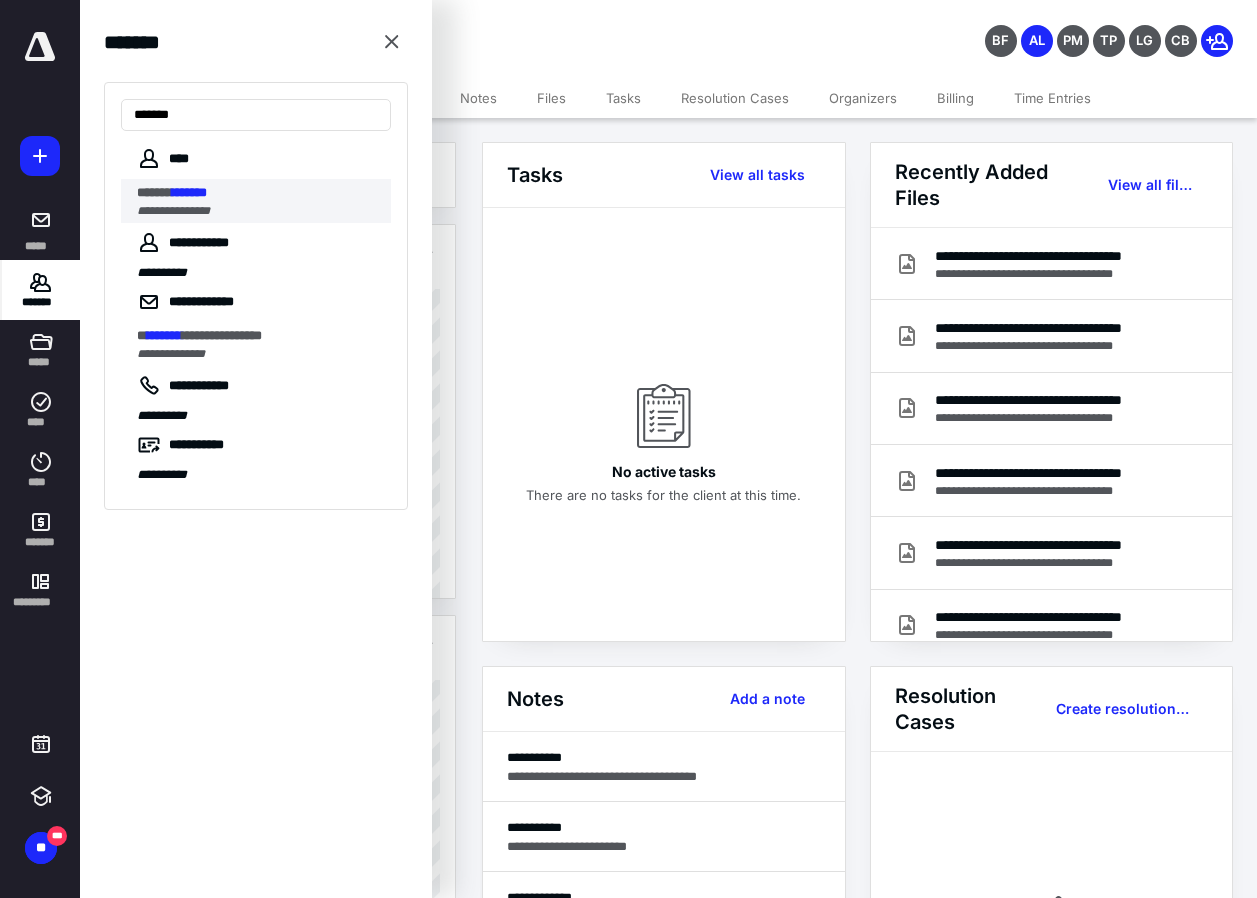 type on "*******" 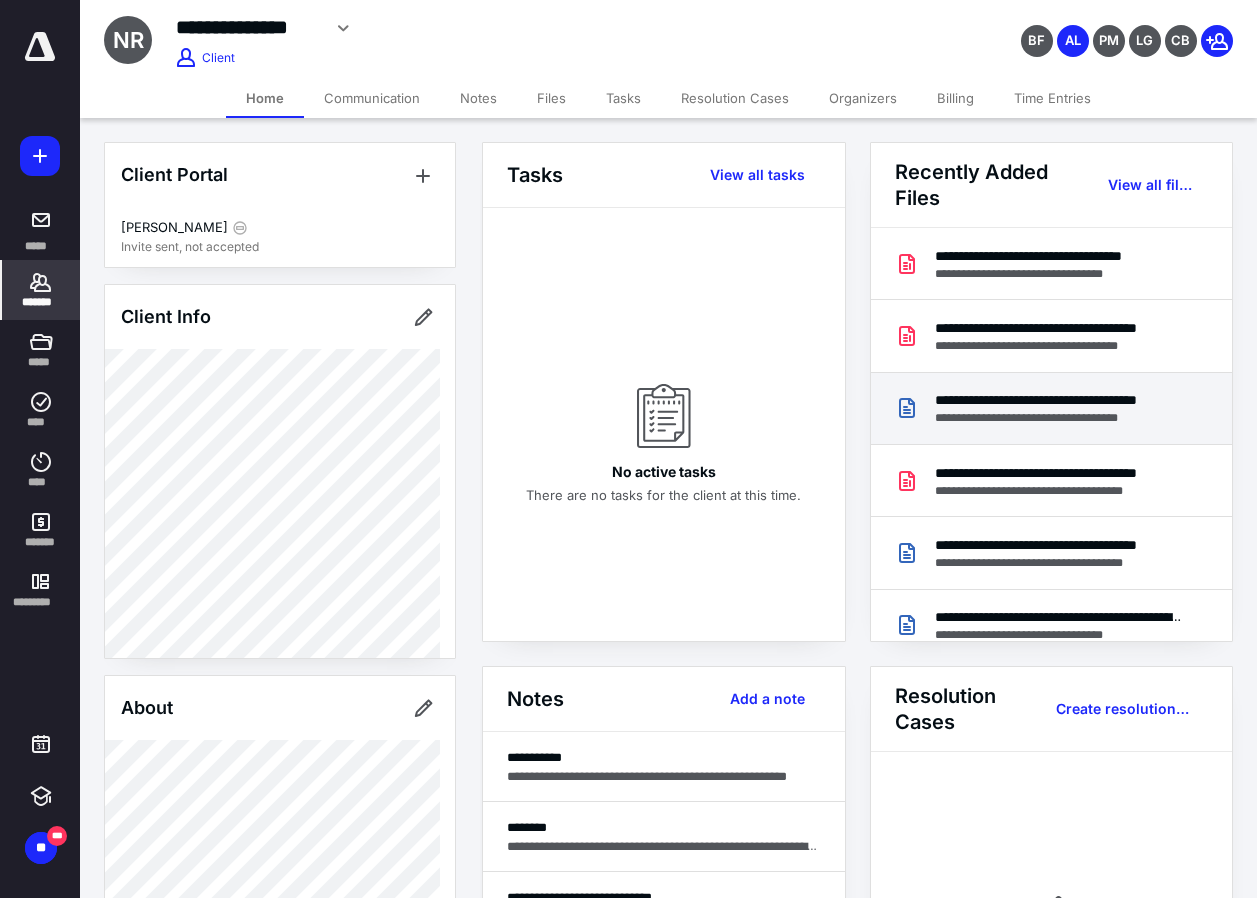 click on "**********" at bounding box center (1060, 418) 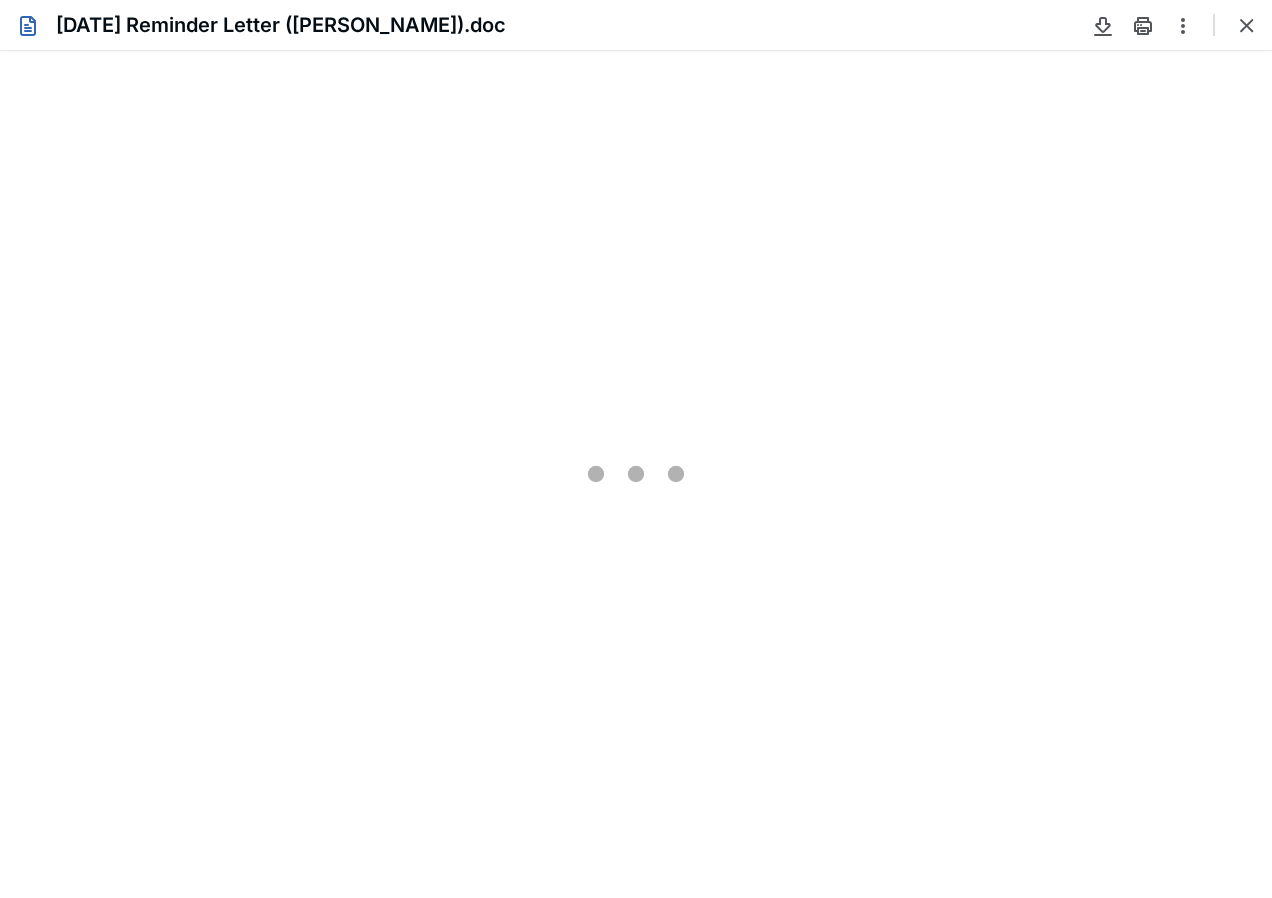 scroll, scrollTop: 0, scrollLeft: 0, axis: both 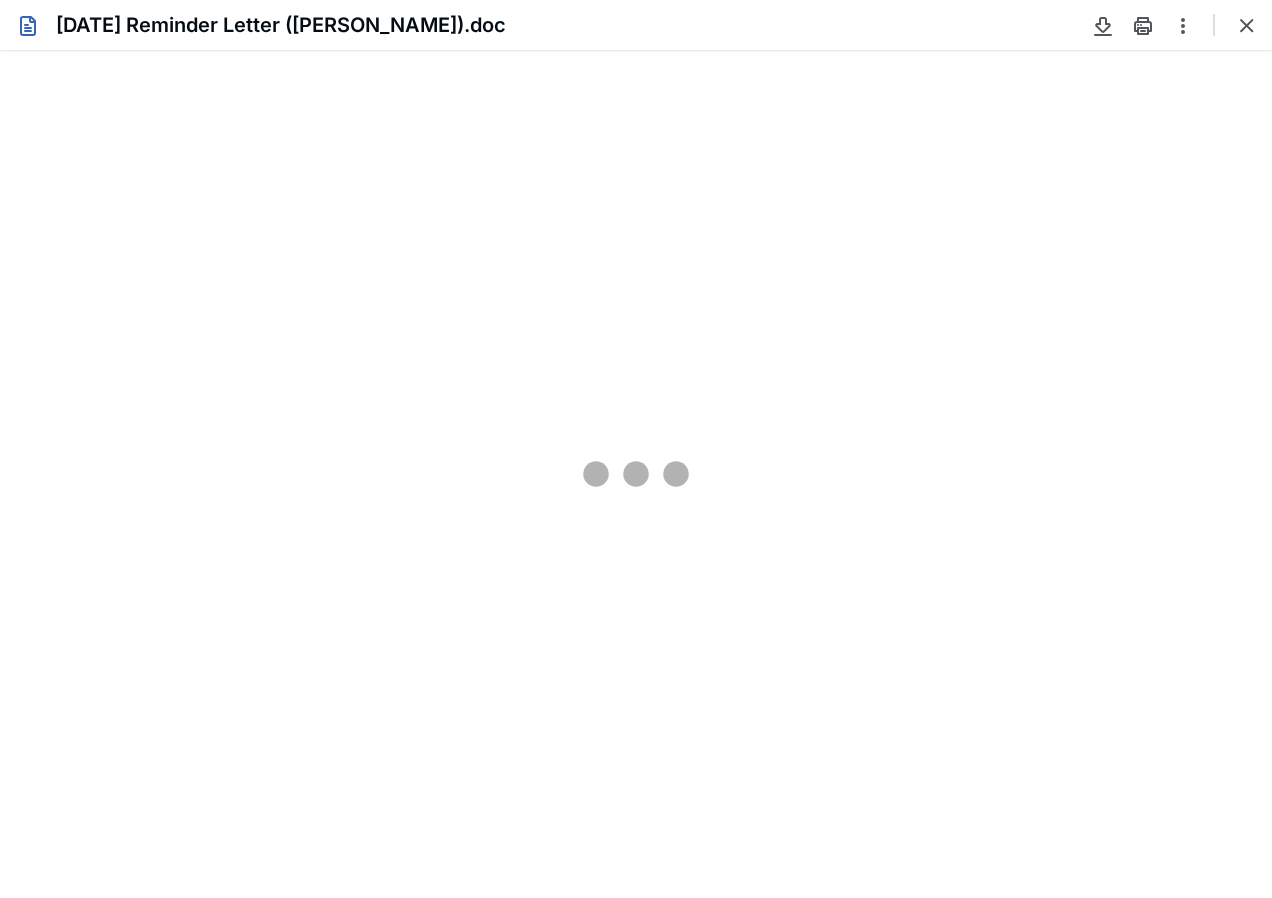 type on "102" 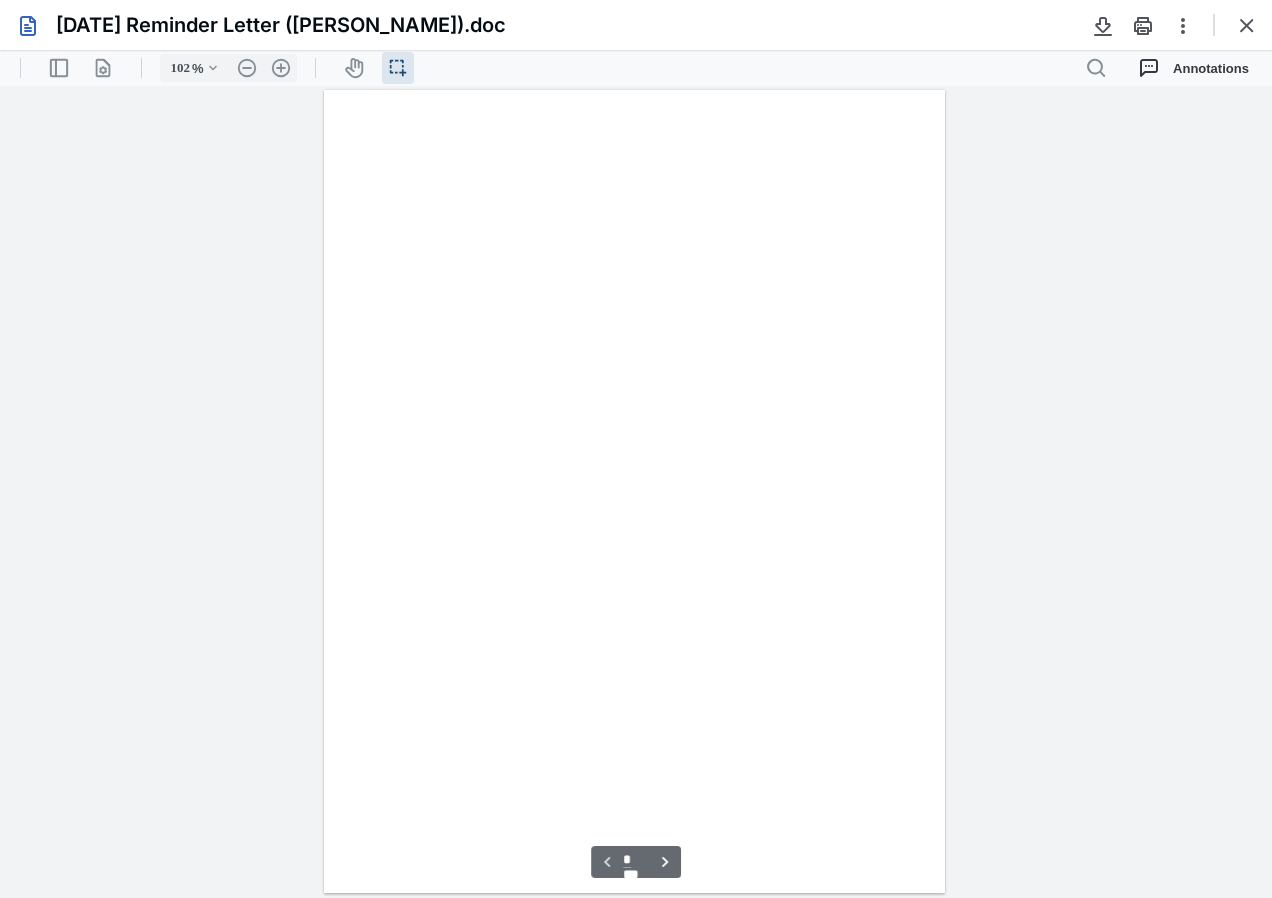 scroll, scrollTop: 40, scrollLeft: 0, axis: vertical 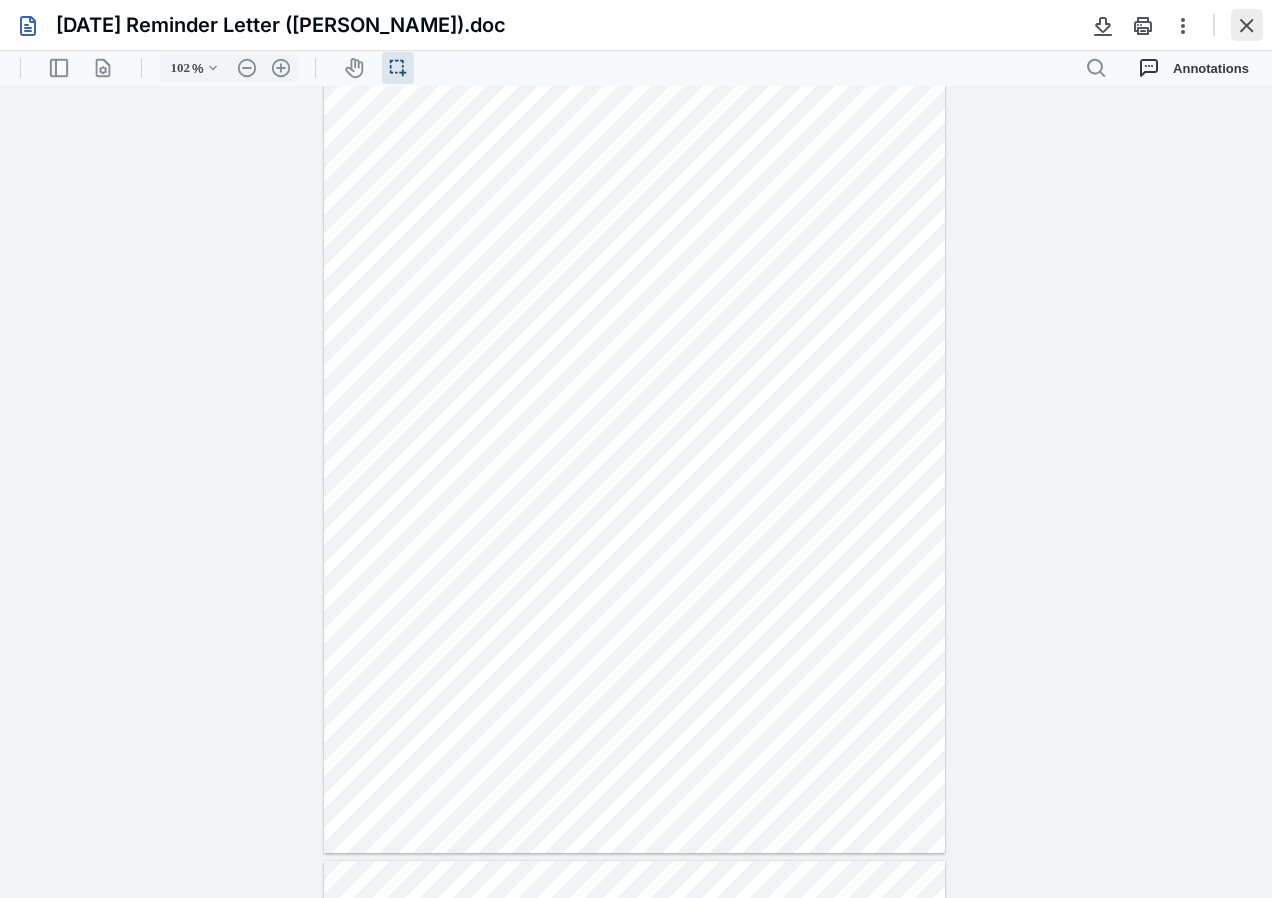 click at bounding box center [1247, 25] 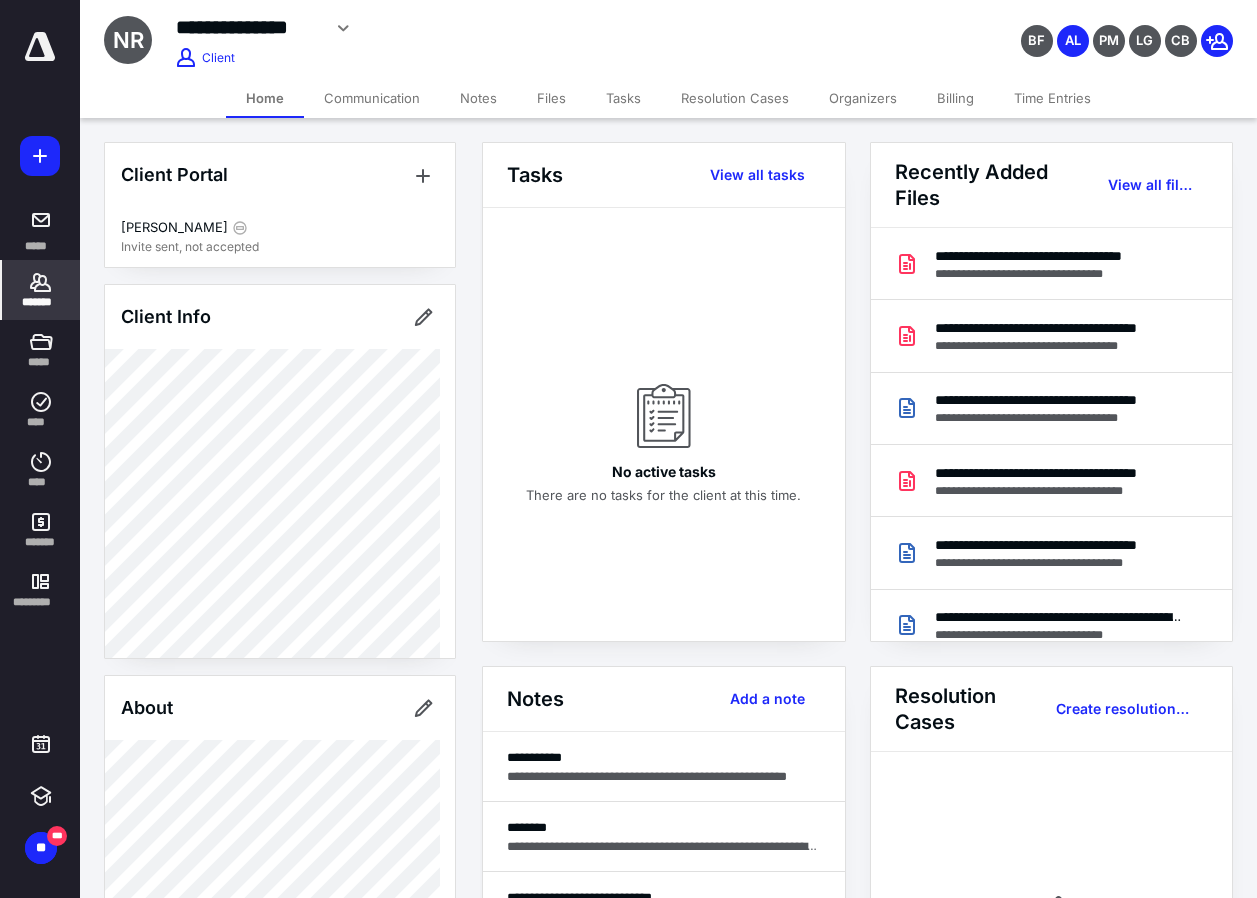click 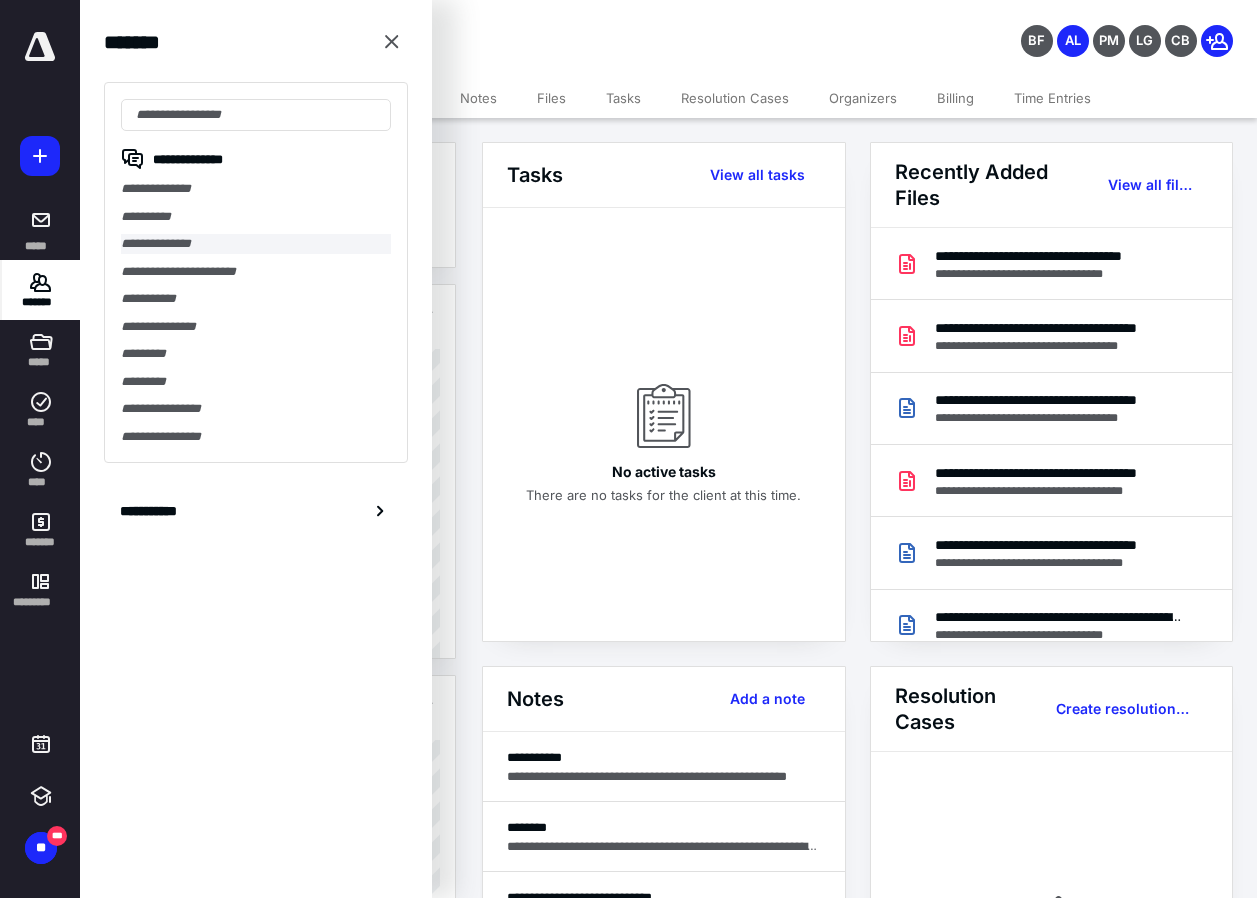 click on "**********" at bounding box center [256, 244] 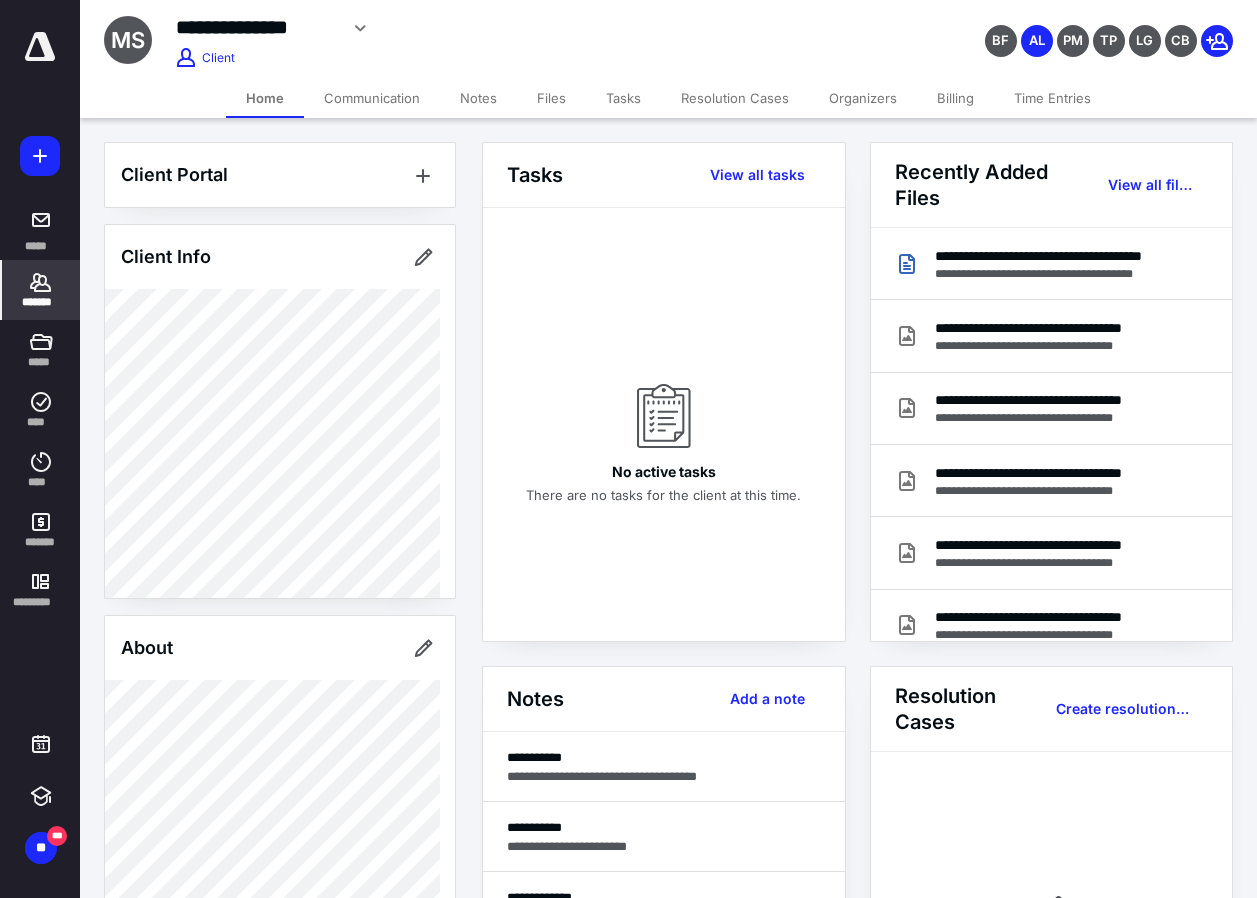 click on "Files" at bounding box center [551, 98] 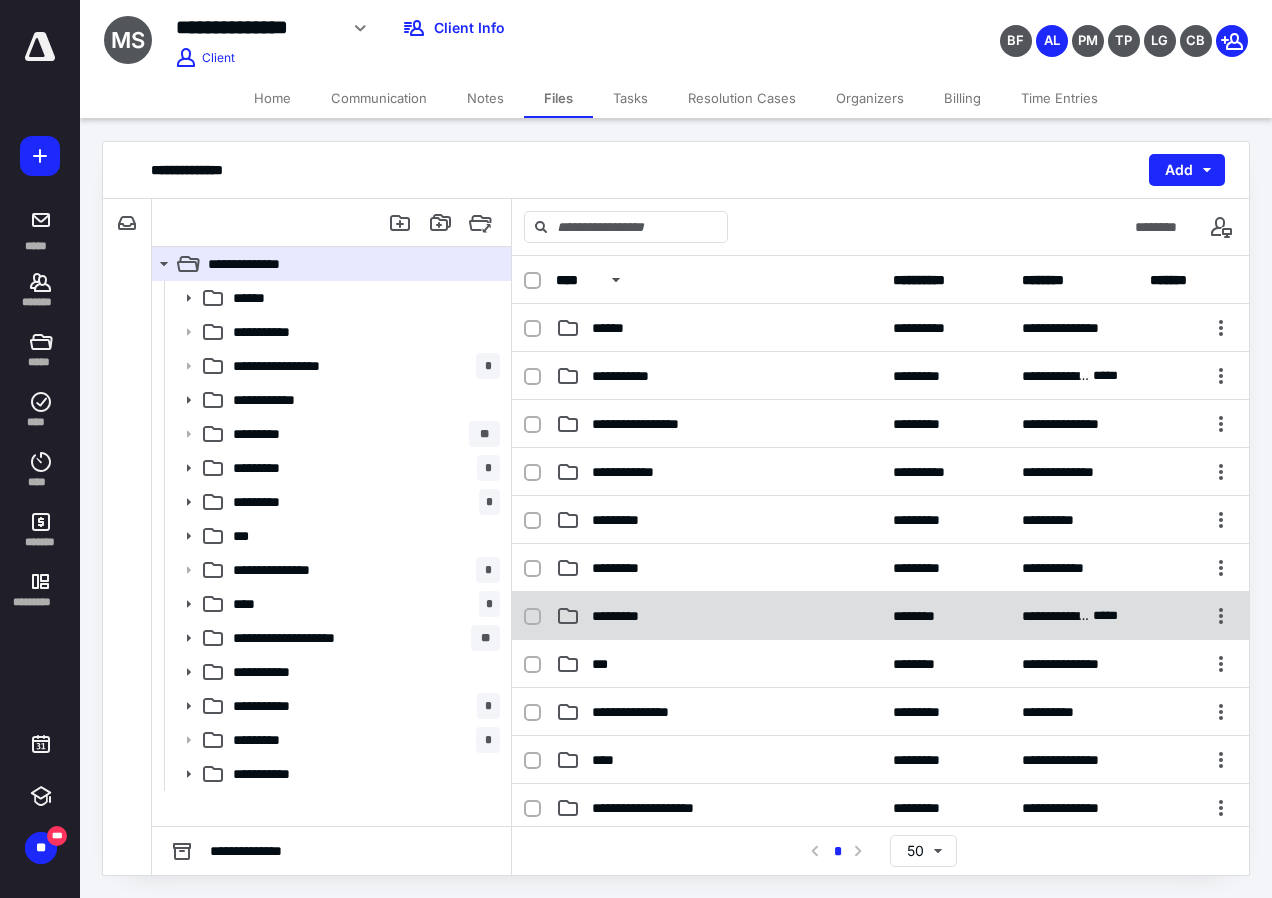 click on "*********" at bounding box center (624, 616) 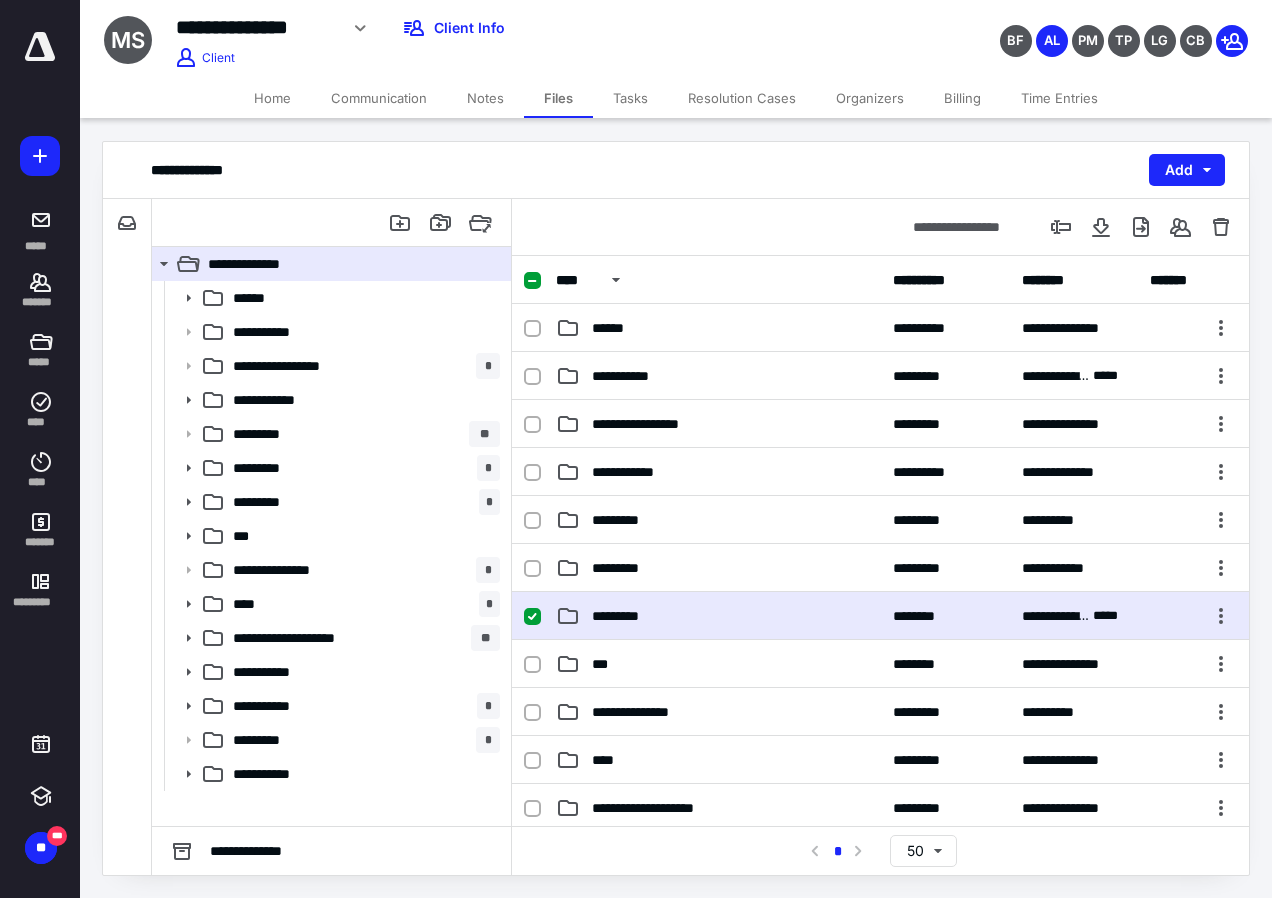click on "*********" at bounding box center (624, 616) 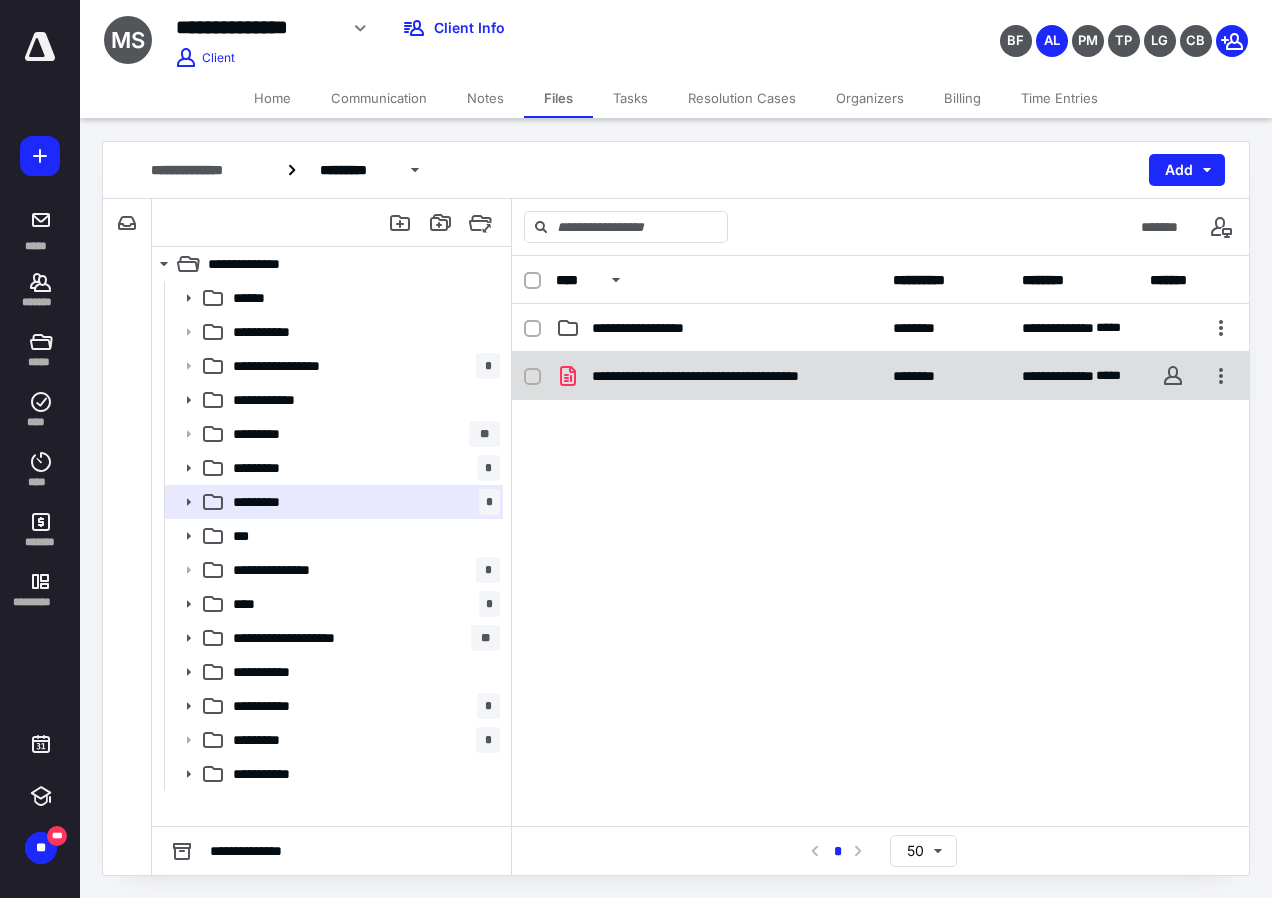 click on "**********" at bounding box center (718, 376) 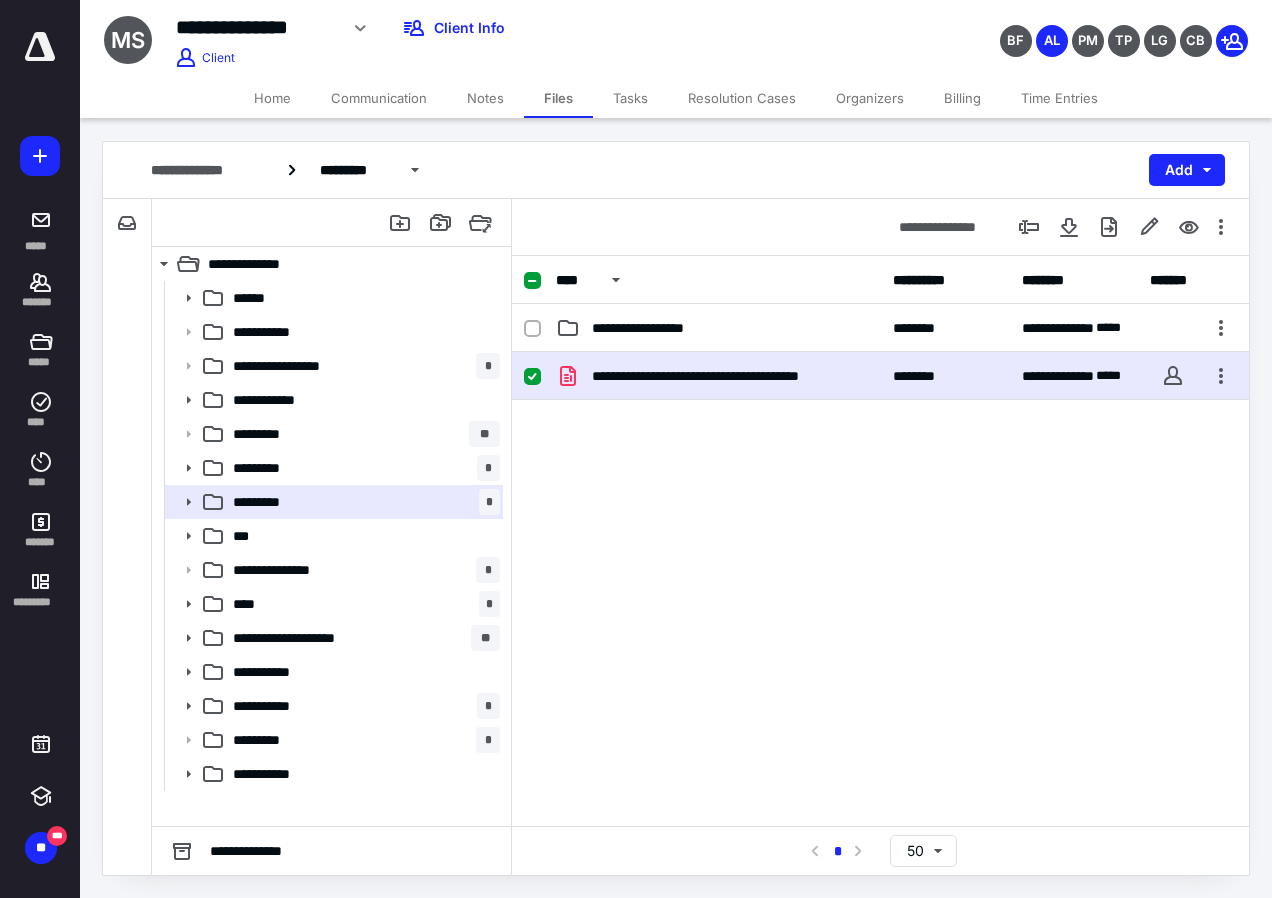 click on "**********" at bounding box center (718, 376) 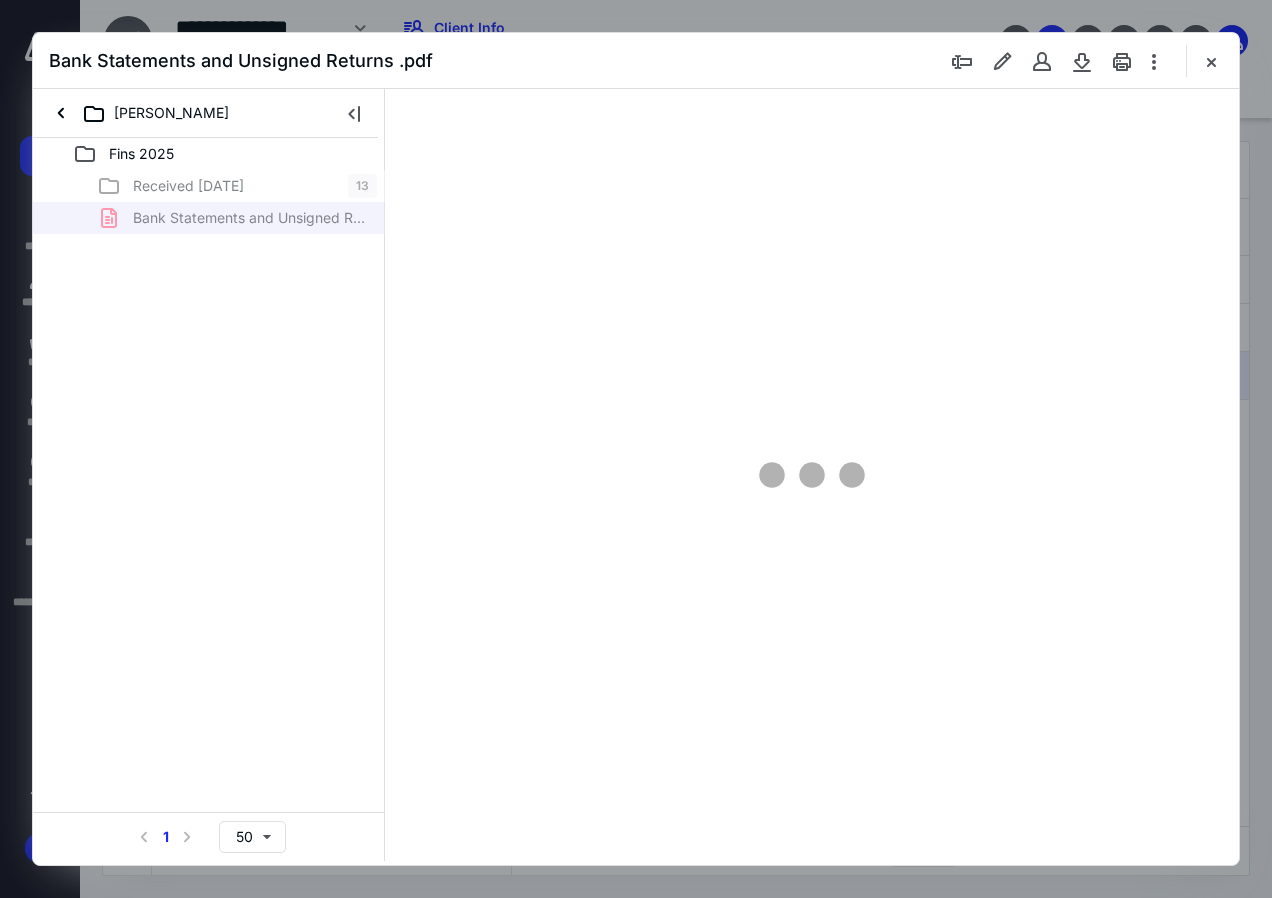 scroll, scrollTop: 0, scrollLeft: 0, axis: both 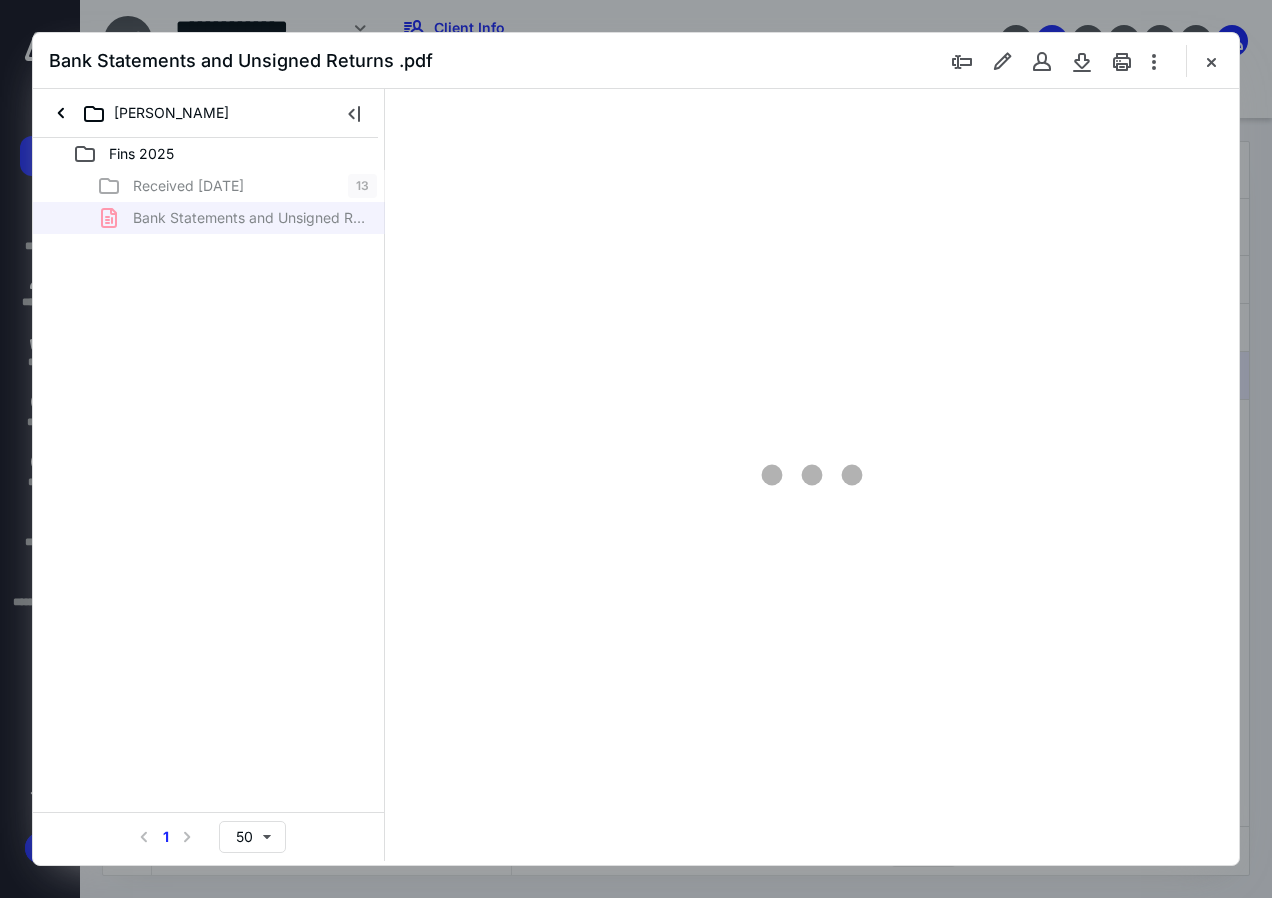 type on "84" 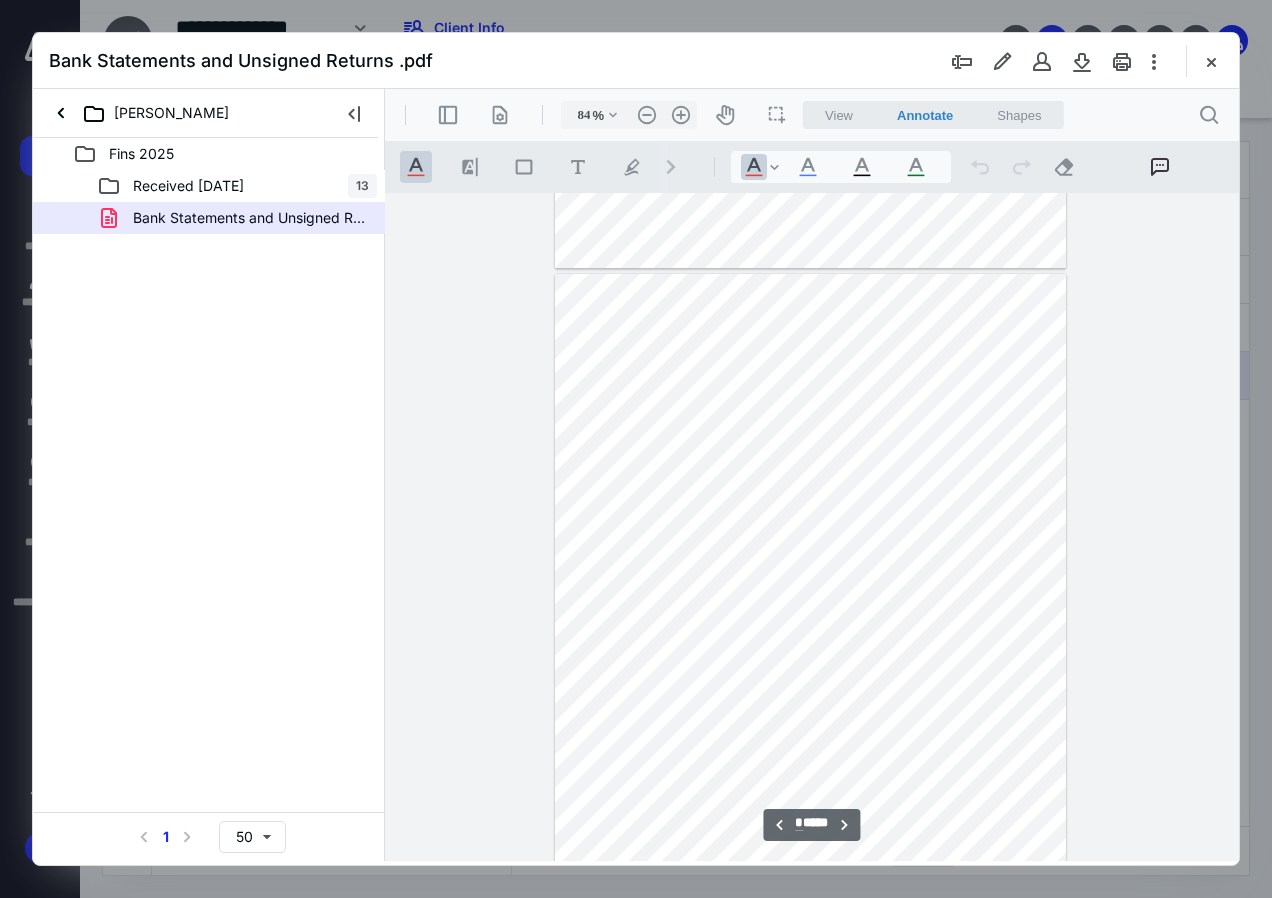 scroll, scrollTop: 700, scrollLeft: 0, axis: vertical 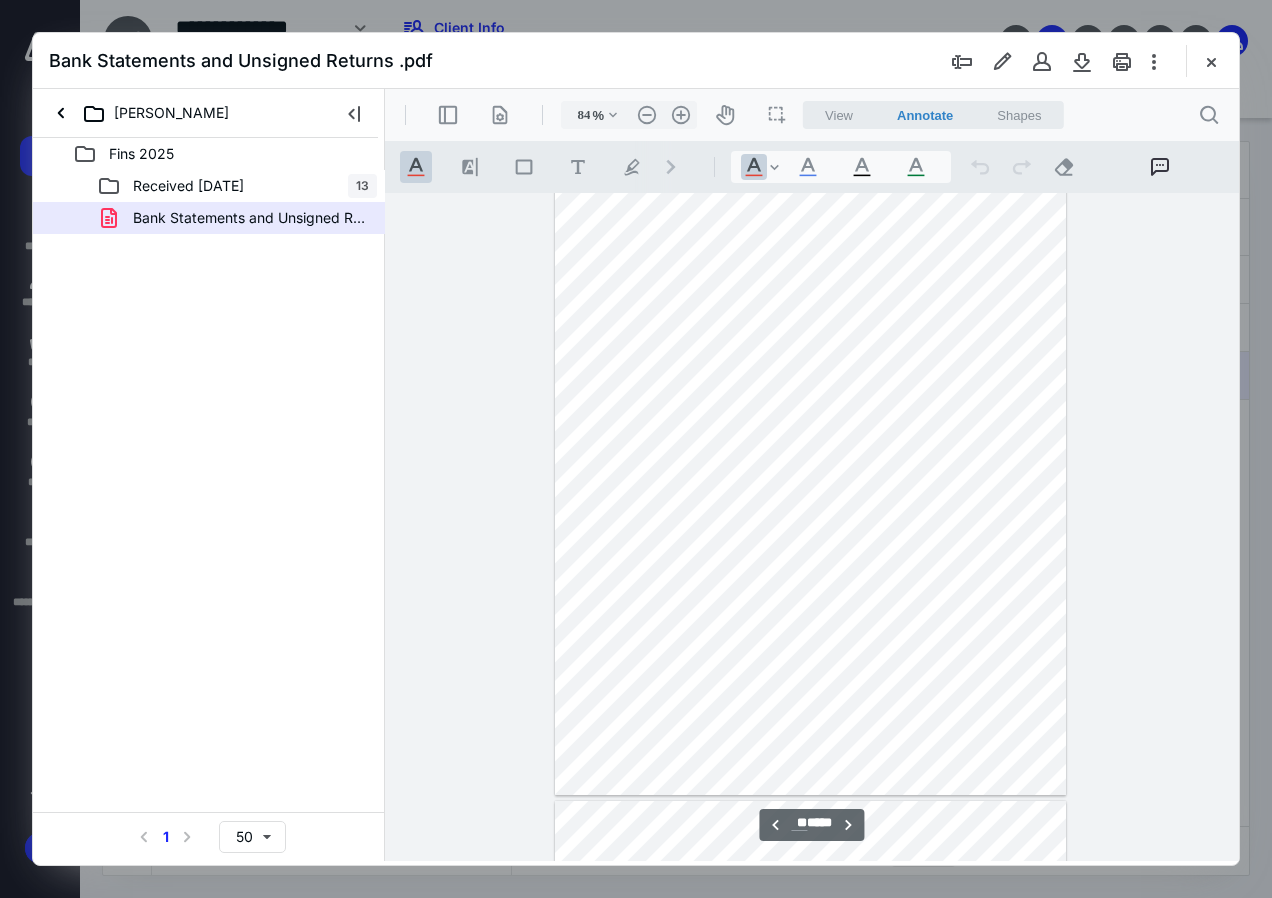 type on "**" 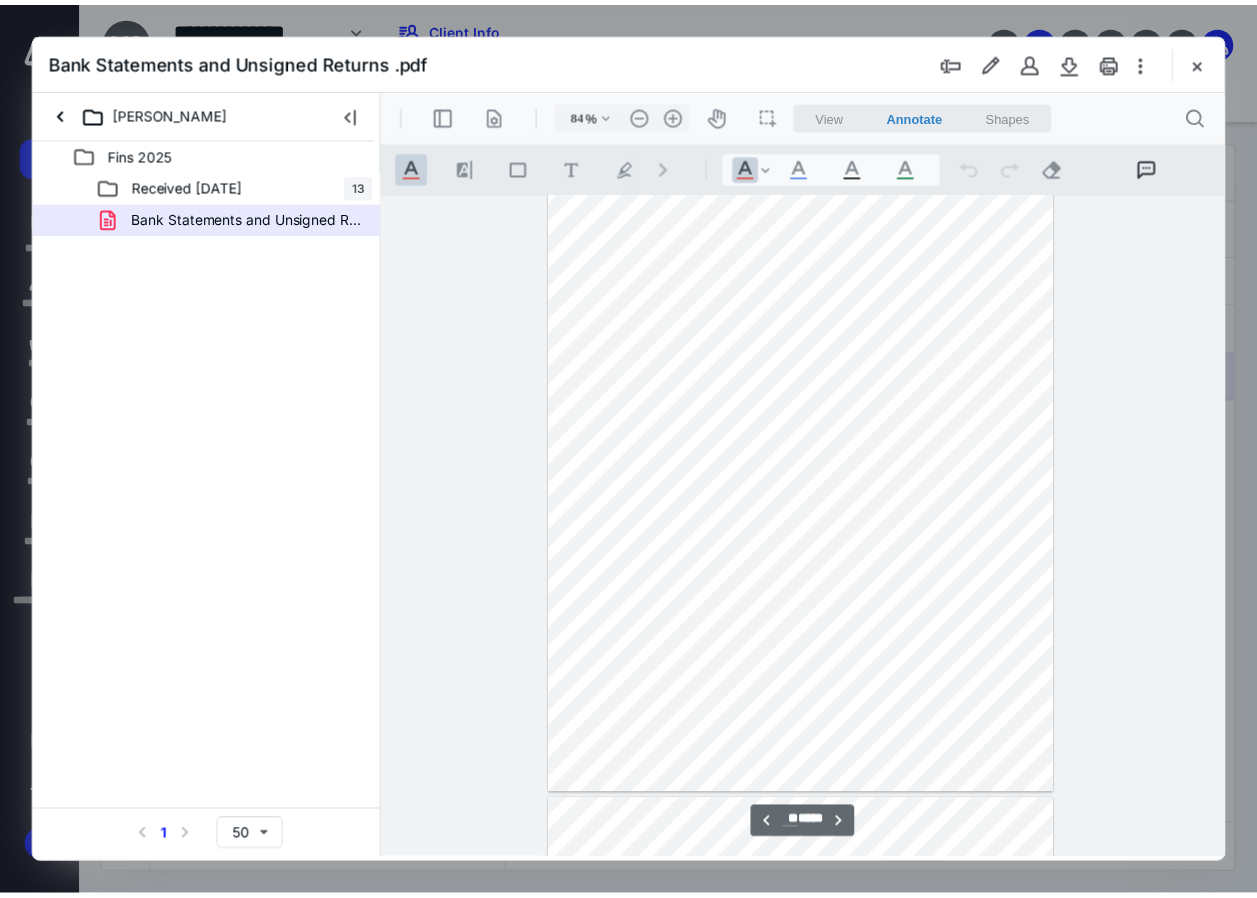 scroll, scrollTop: 10100, scrollLeft: 0, axis: vertical 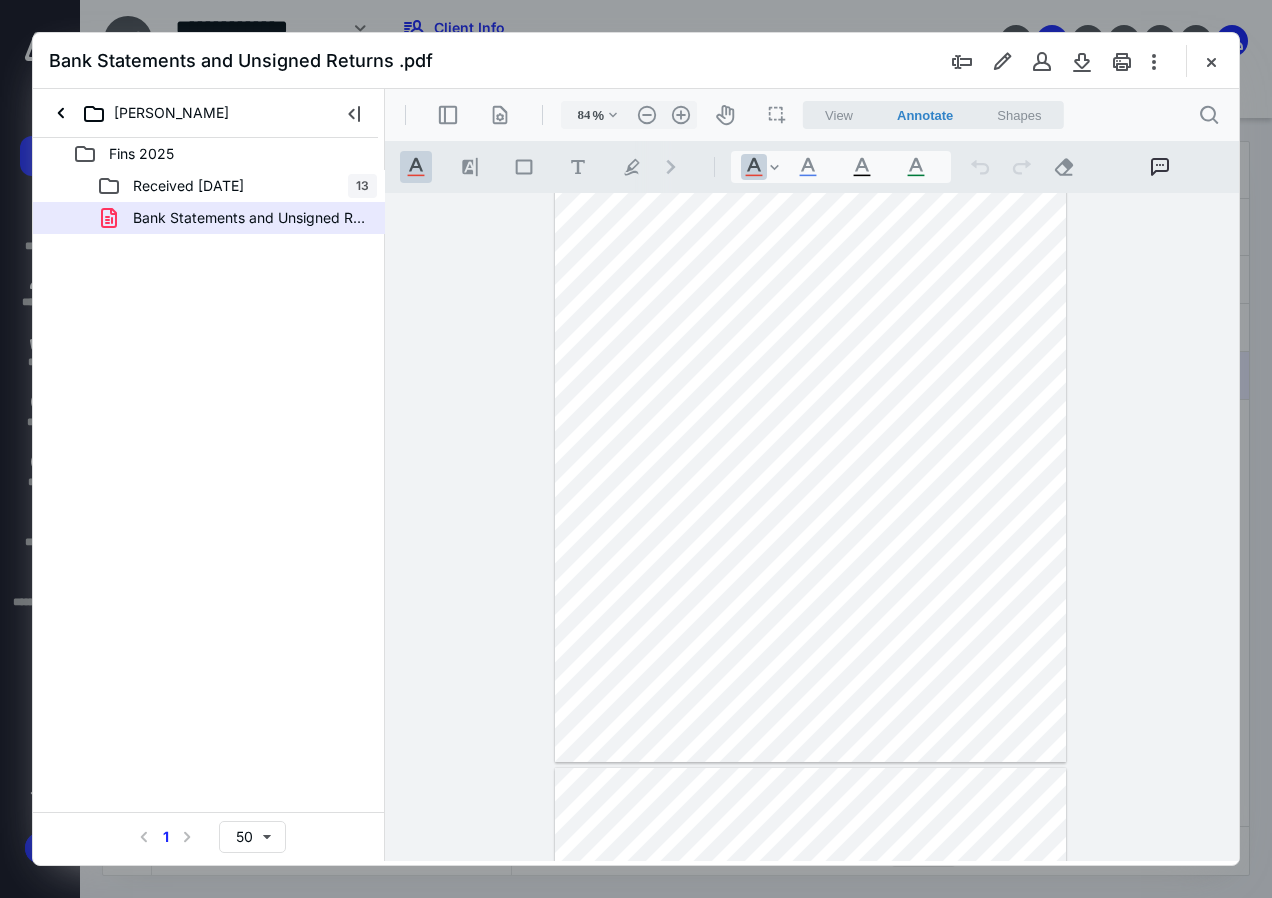 click at bounding box center (810, 431) 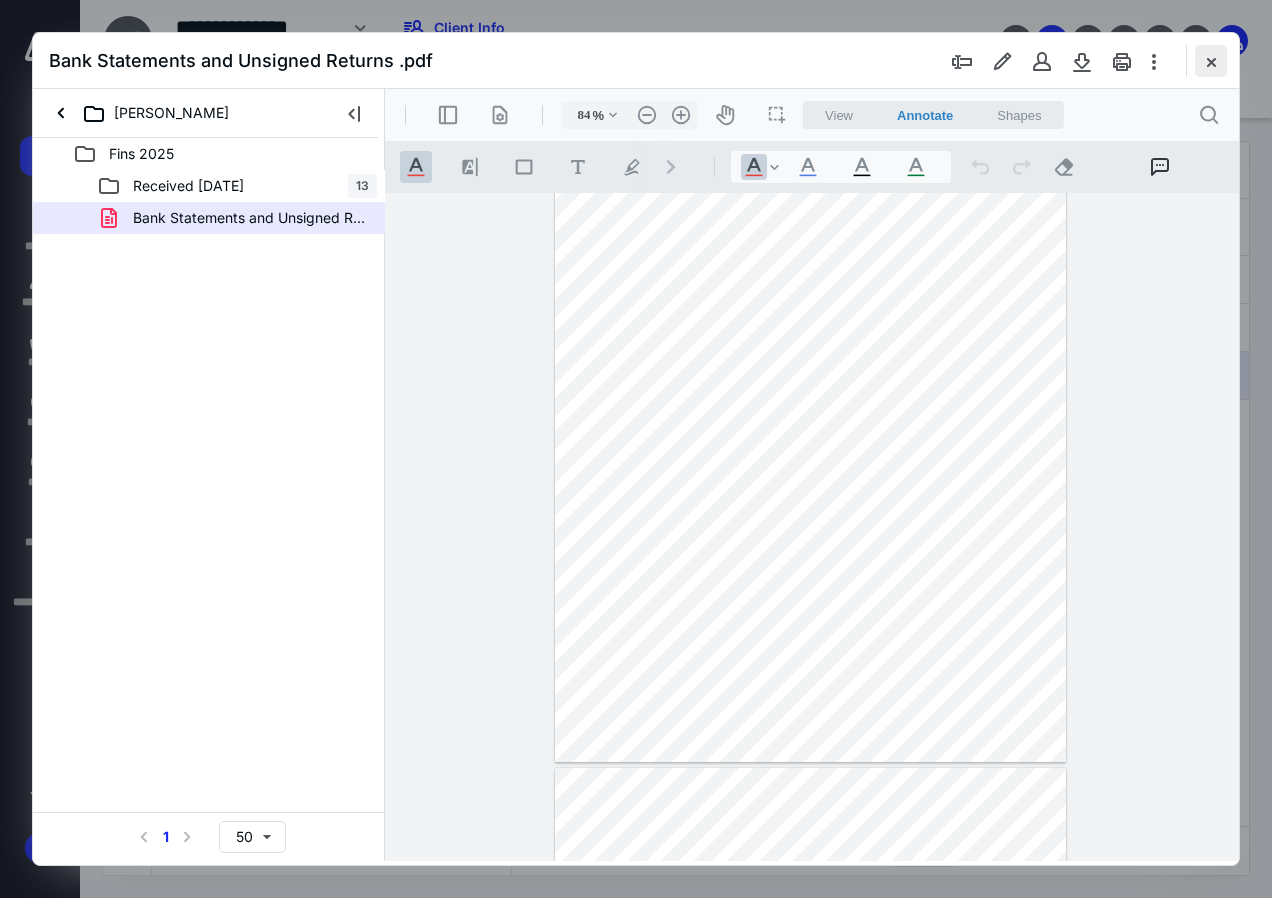 click at bounding box center (1211, 61) 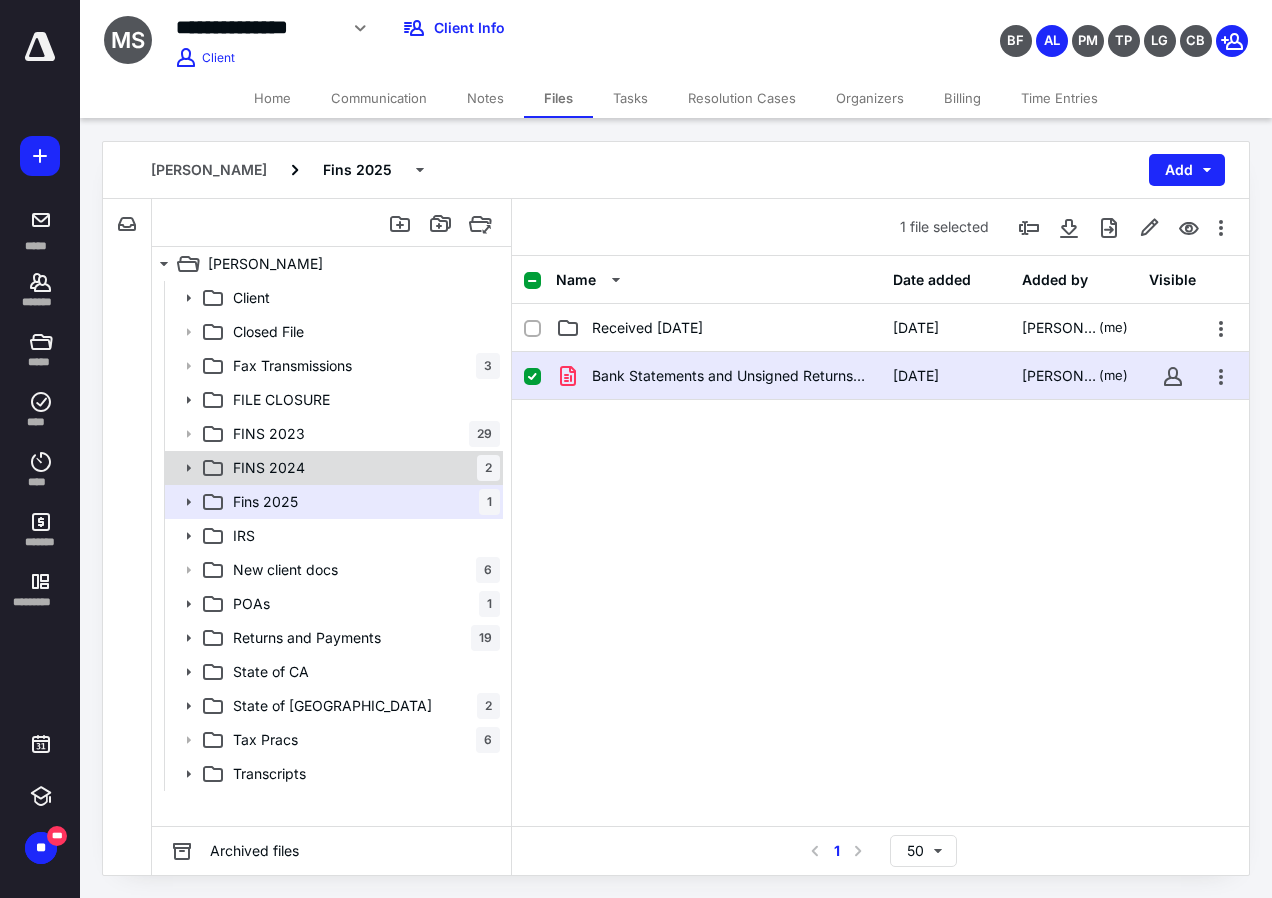 click on "FINS 2024 2" at bounding box center [332, 468] 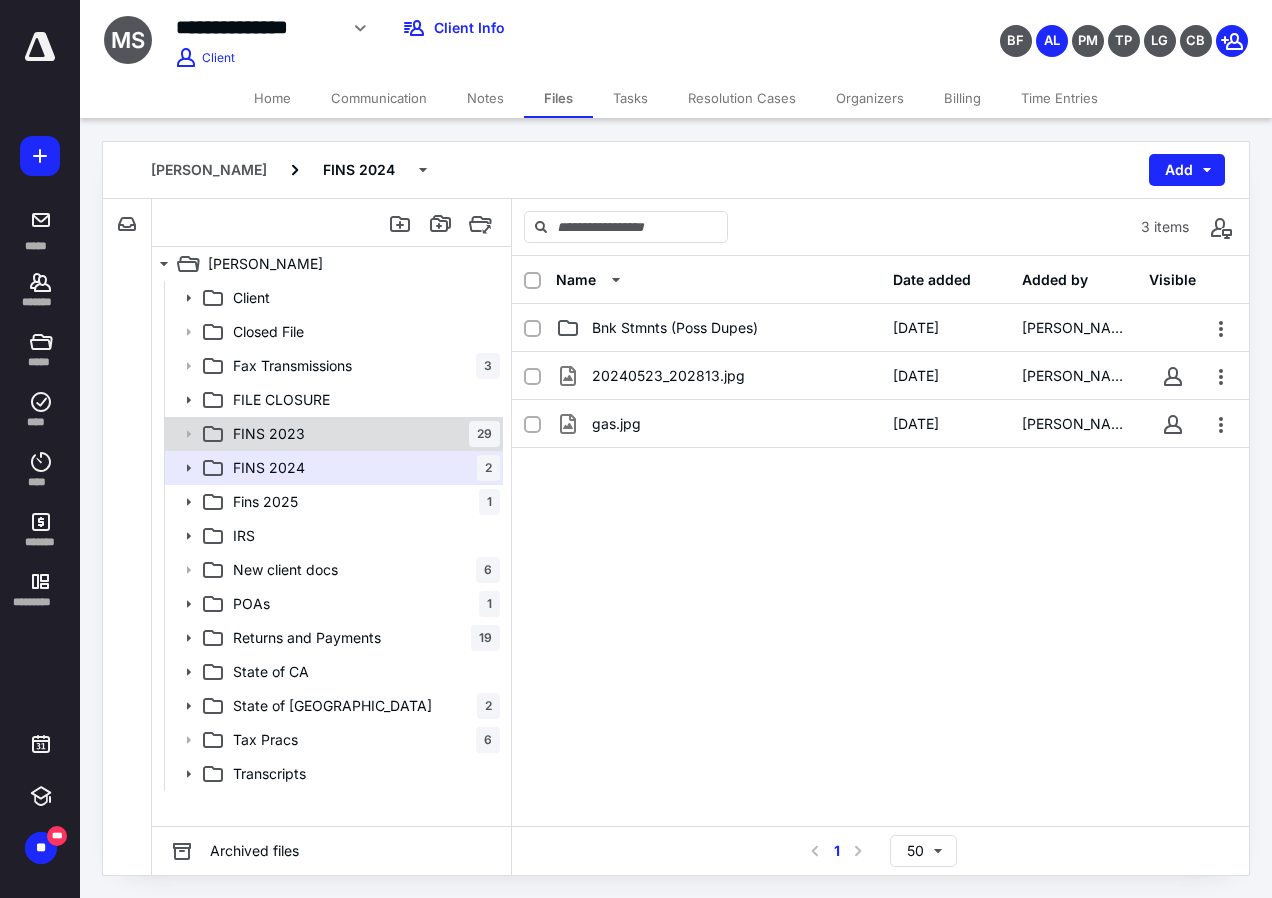 click on "FINS 2023 29" at bounding box center [362, 434] 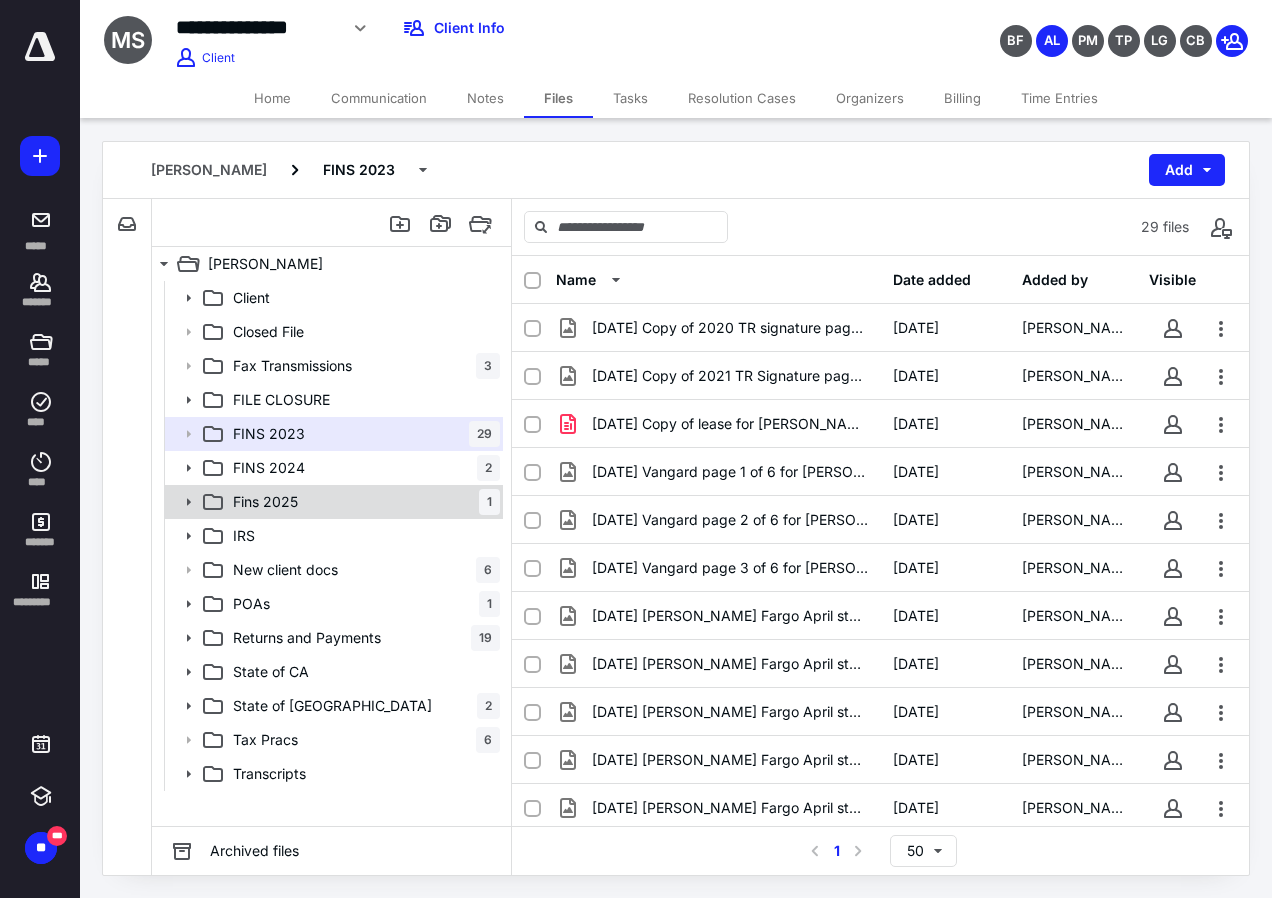 click on "Fins 2025" at bounding box center [265, 502] 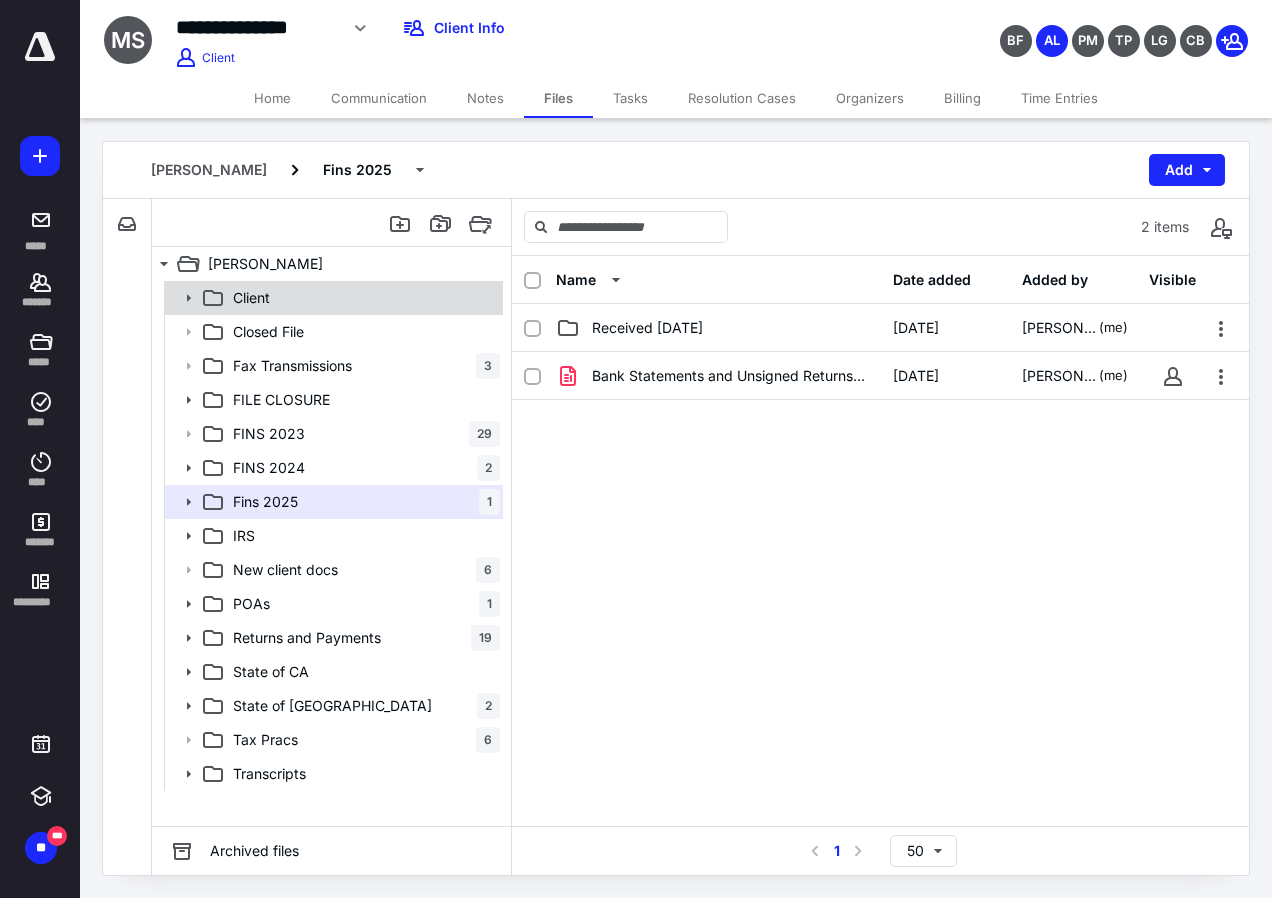 click on "Client" at bounding box center (332, 298) 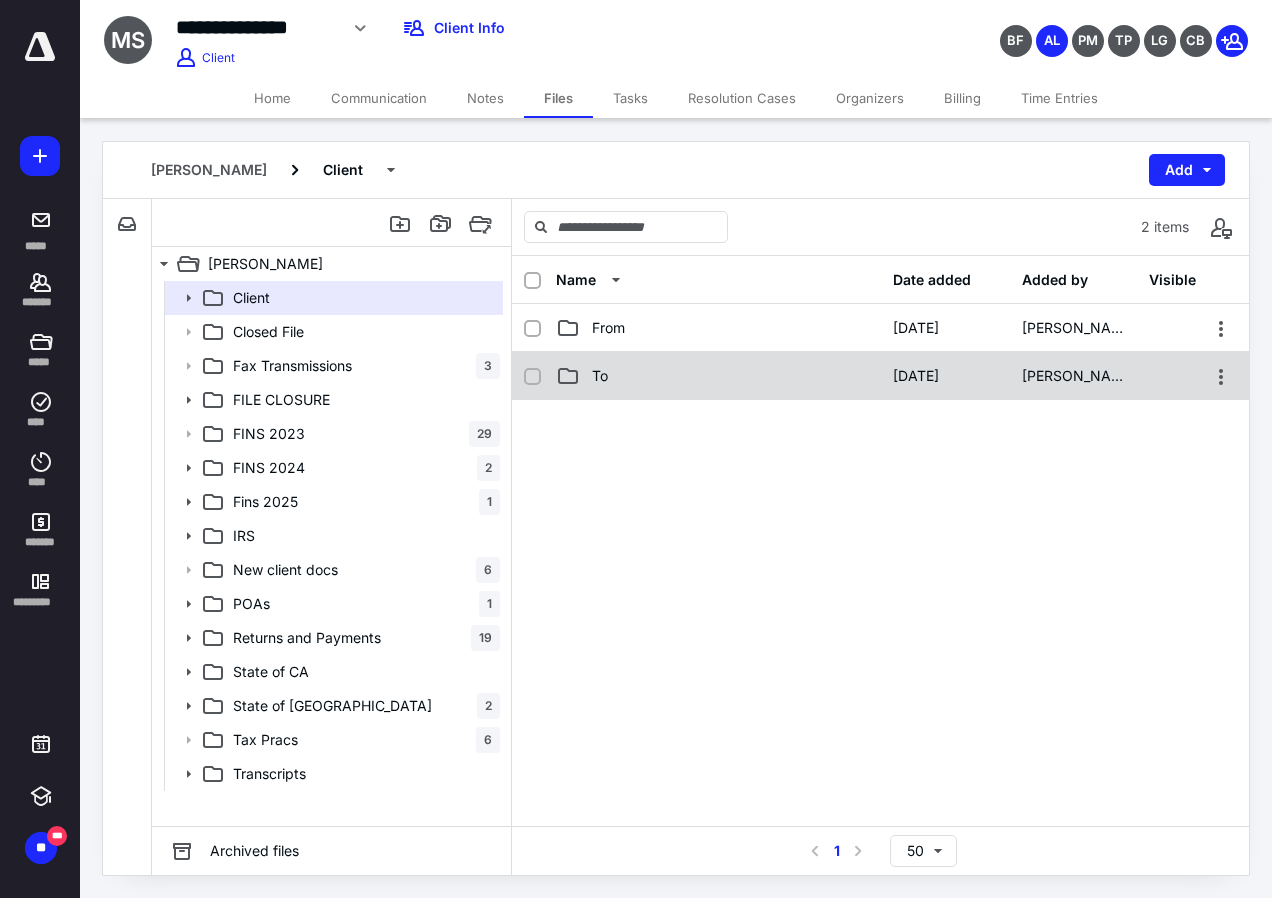 click on "To" at bounding box center [718, 376] 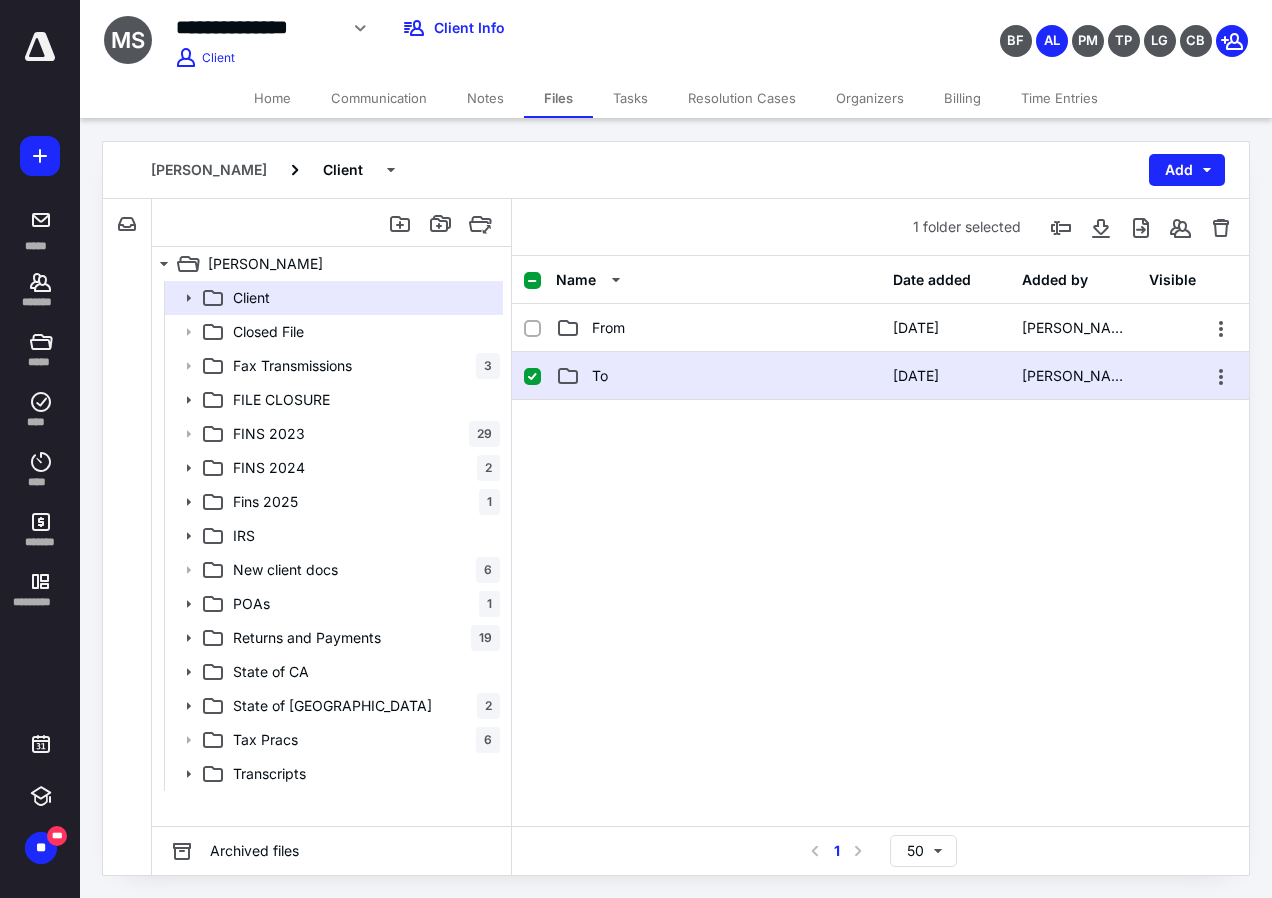 click on "To" at bounding box center [718, 376] 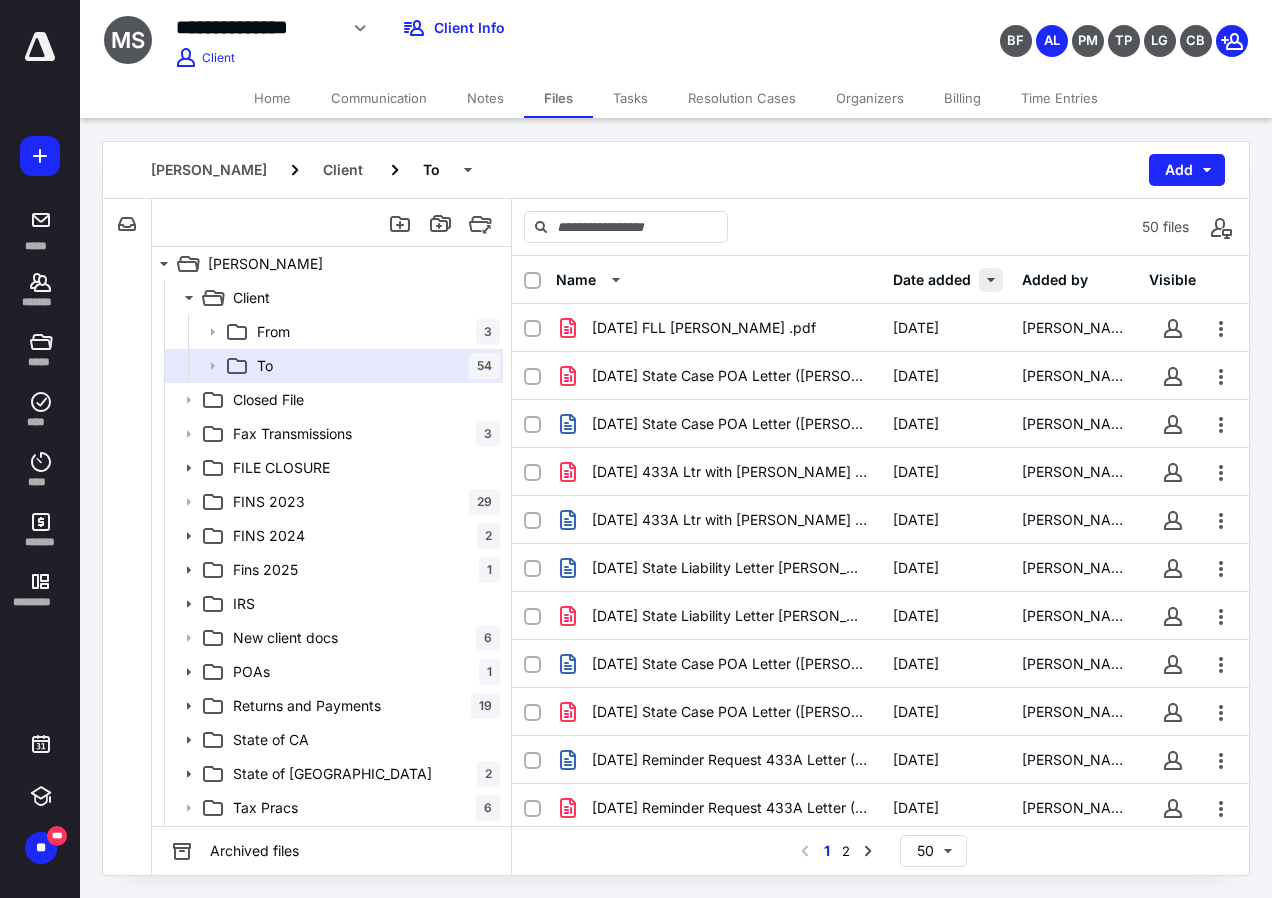 click at bounding box center [991, 280] 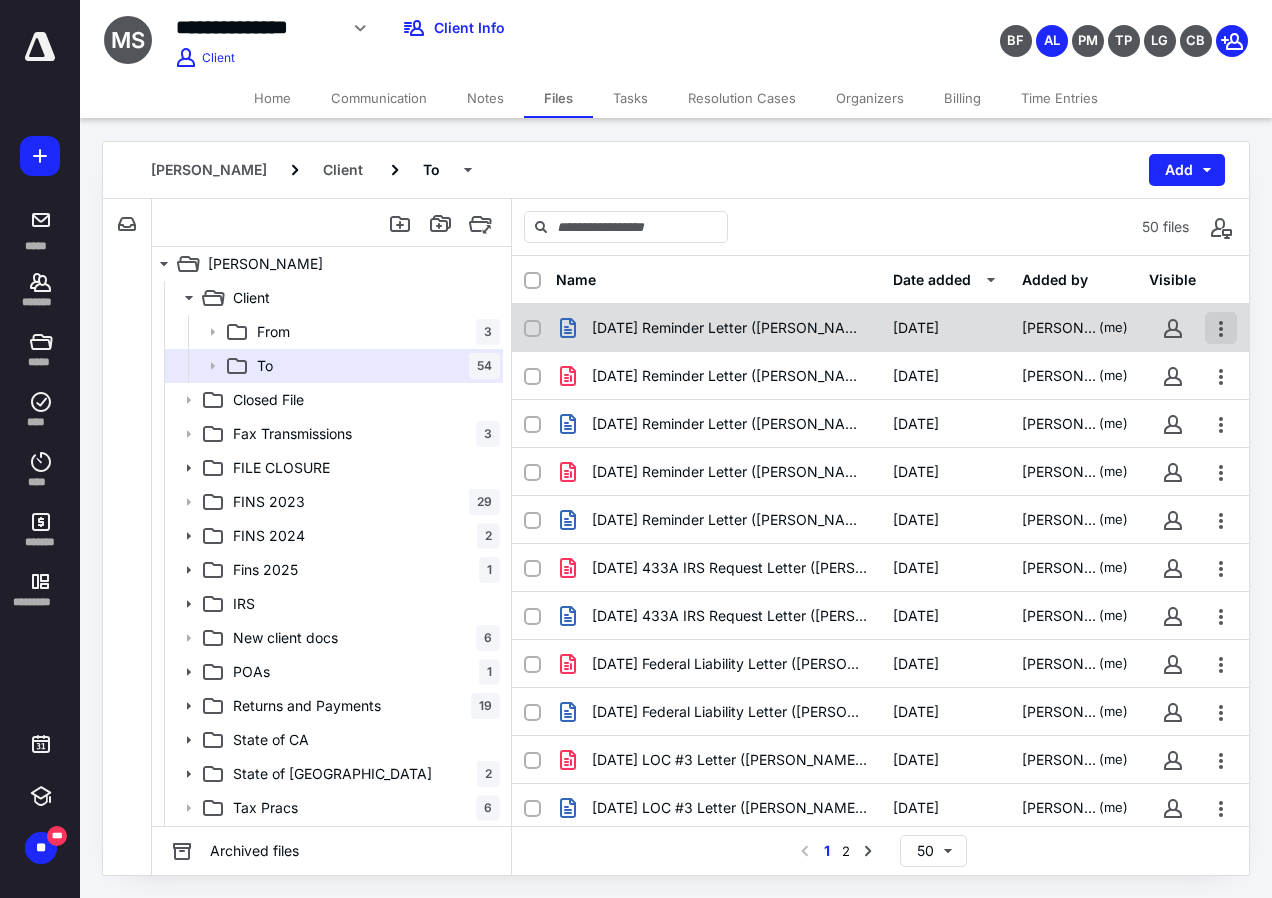 click at bounding box center (1221, 328) 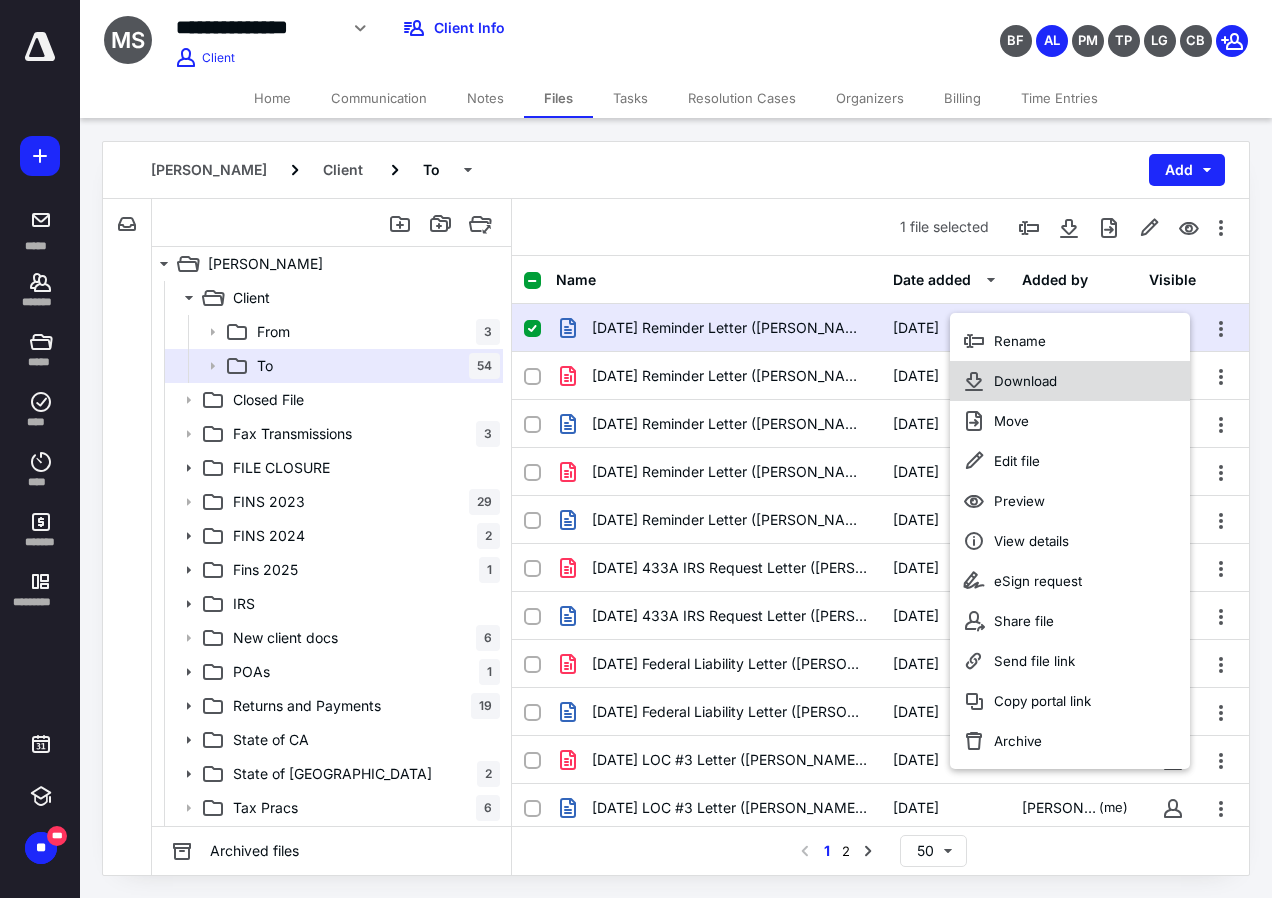 click on "Download" at bounding box center (1025, 381) 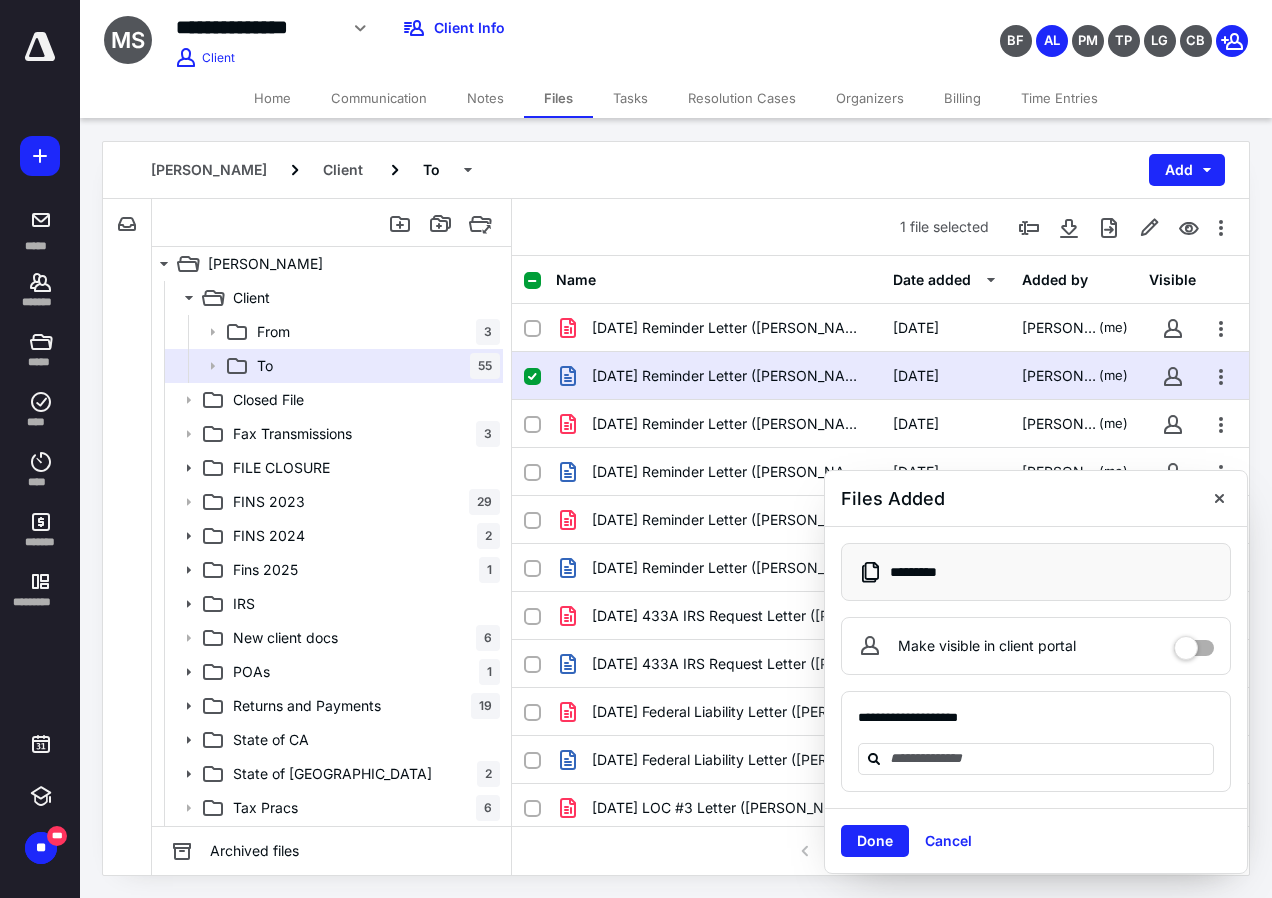 click on "Home" at bounding box center (272, 98) 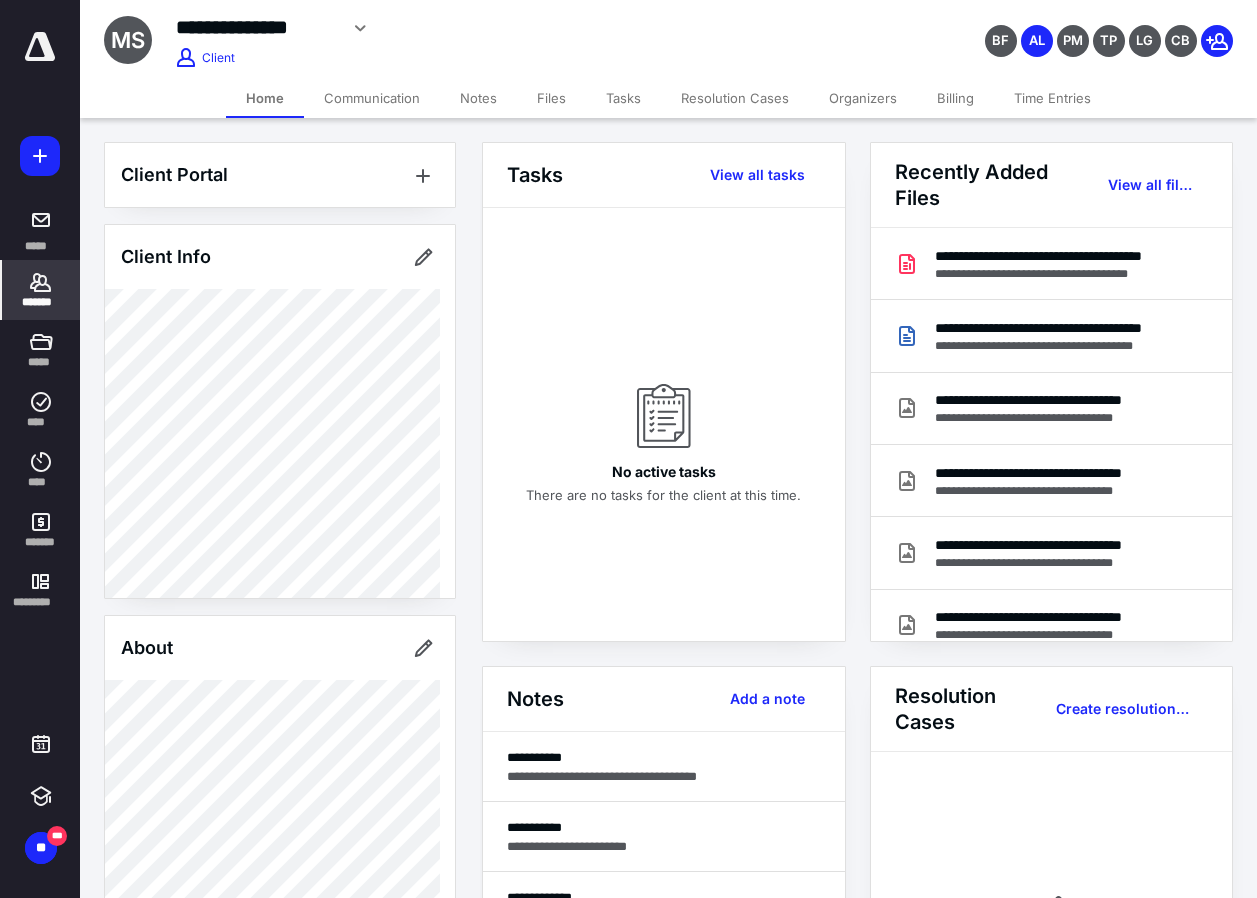 click on "Files" at bounding box center (551, 98) 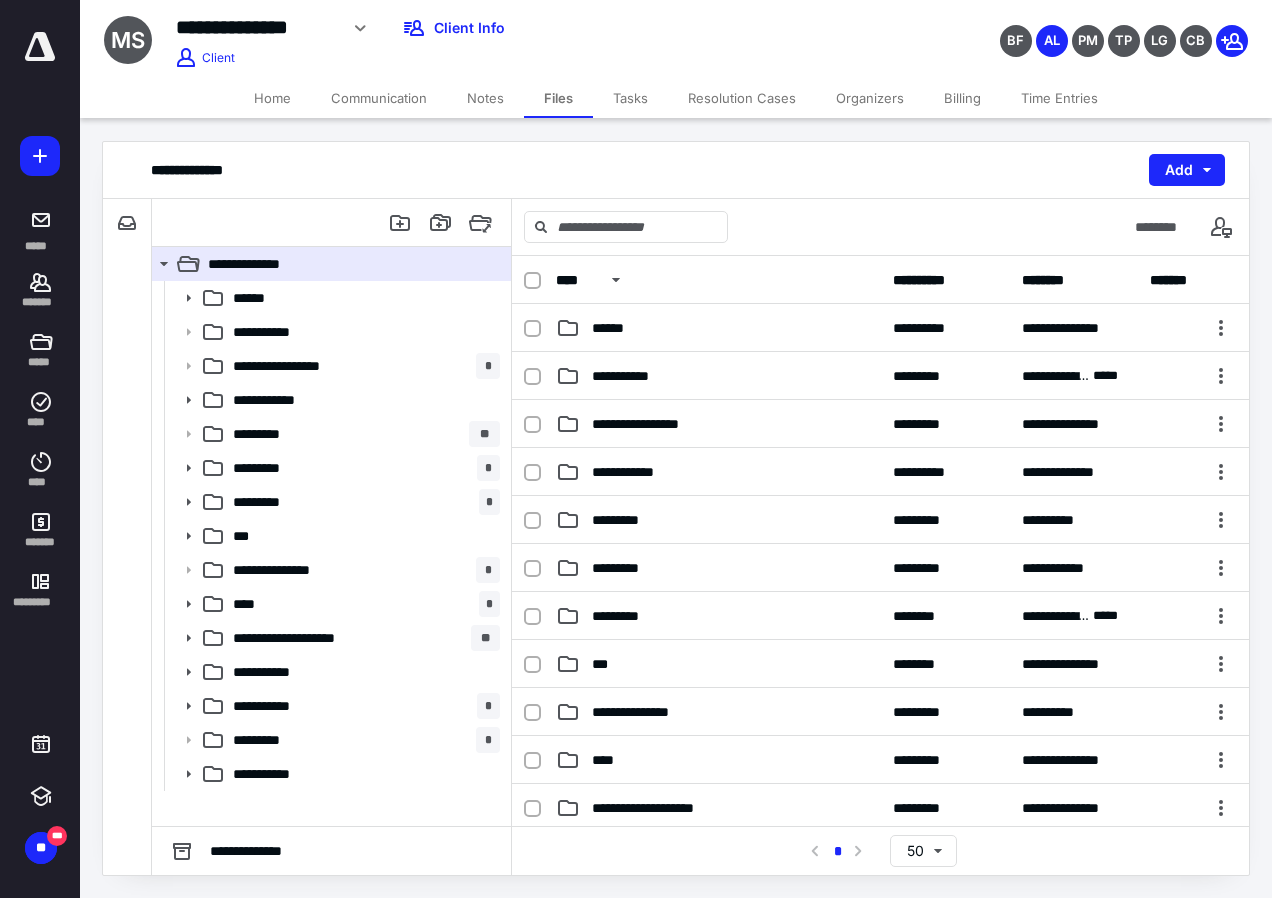 click on "Home" at bounding box center [272, 98] 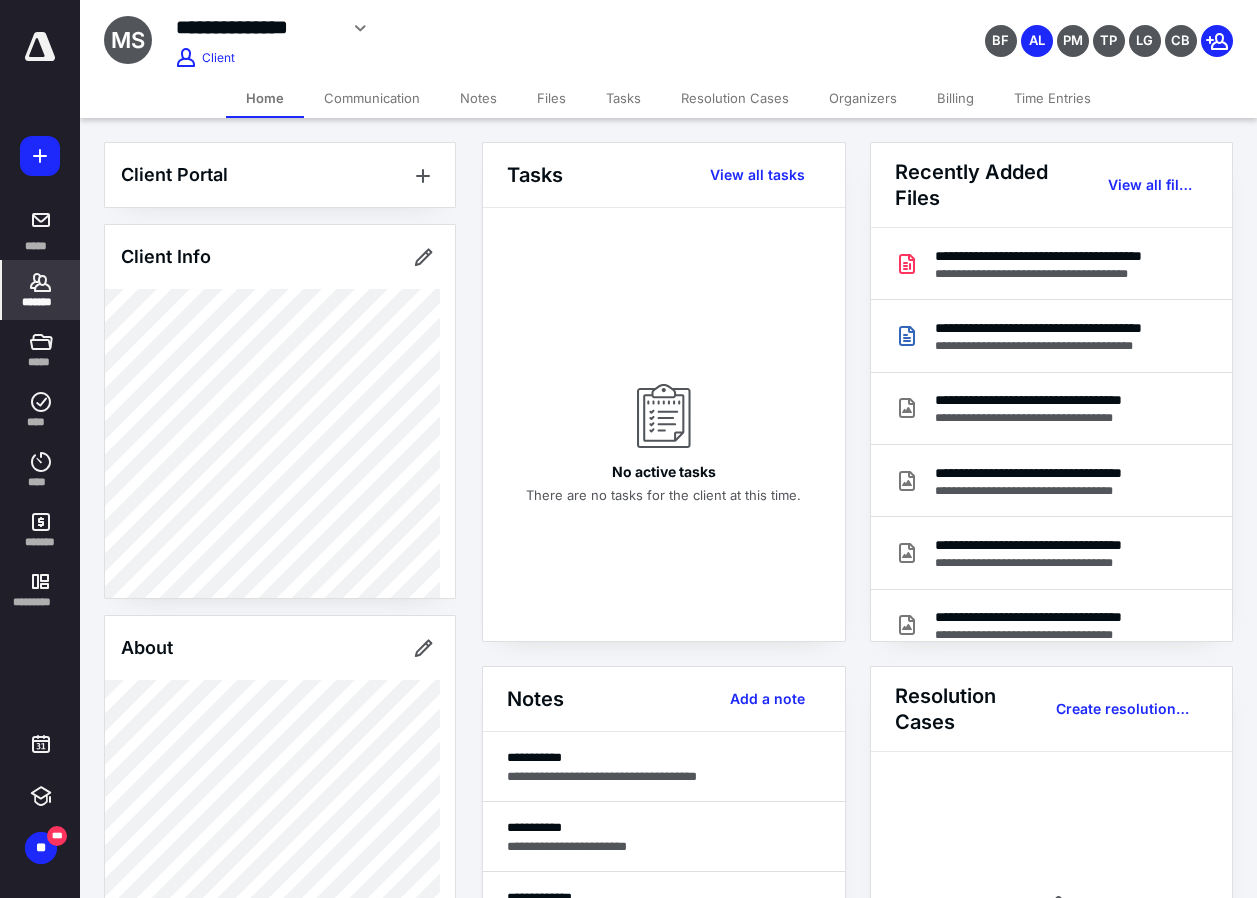 click on "Time Entries" at bounding box center (1052, 98) 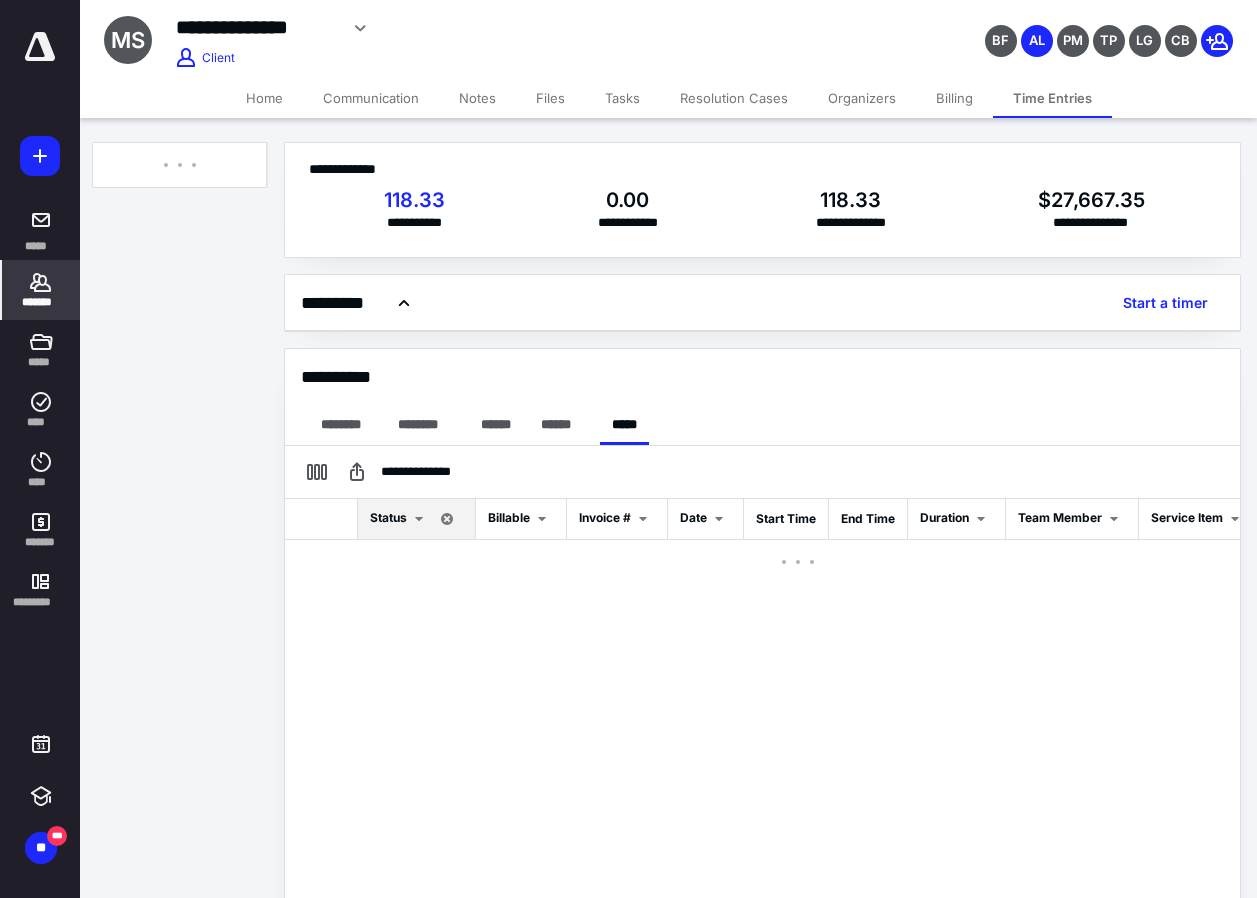 scroll, scrollTop: 232, scrollLeft: 0, axis: vertical 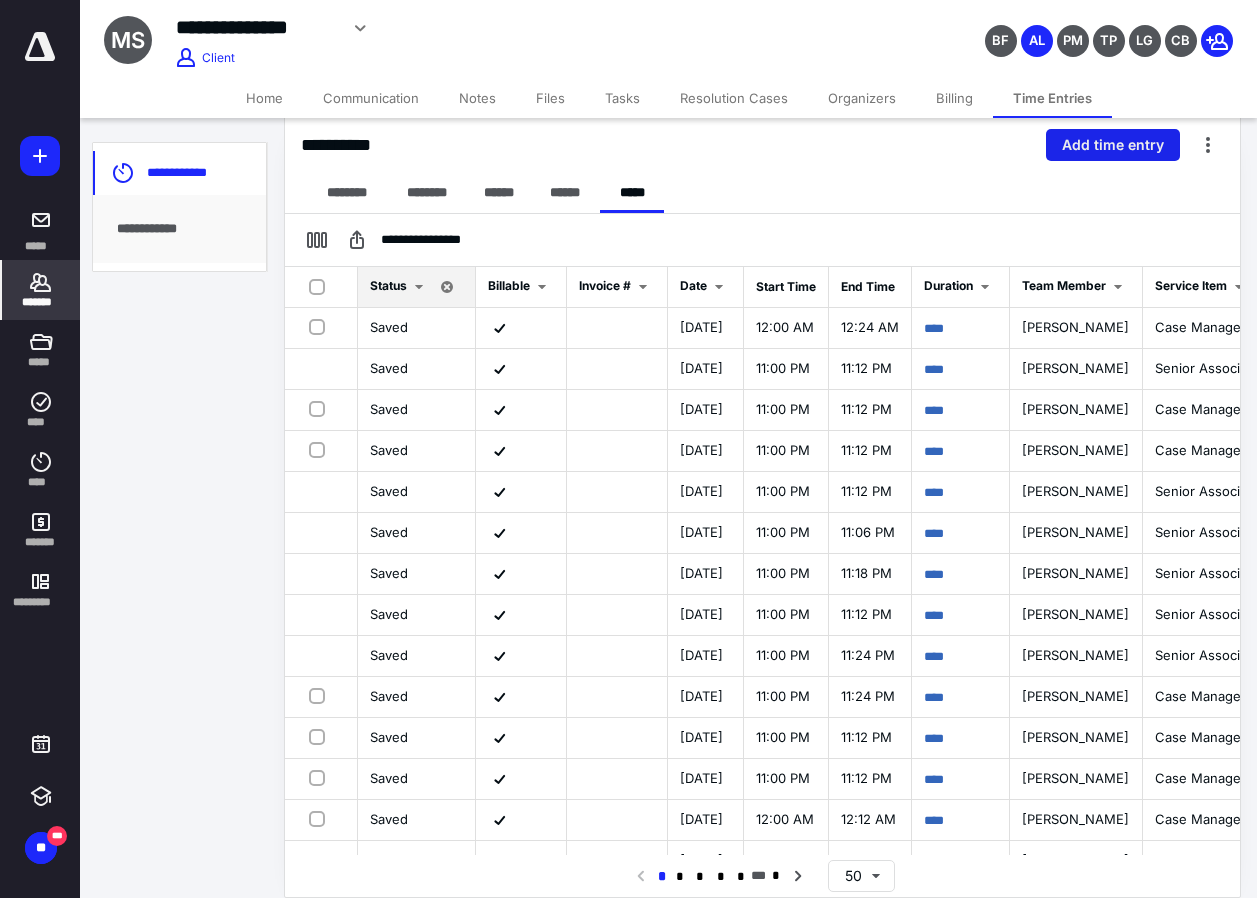click on "Add time entry" at bounding box center [1113, 145] 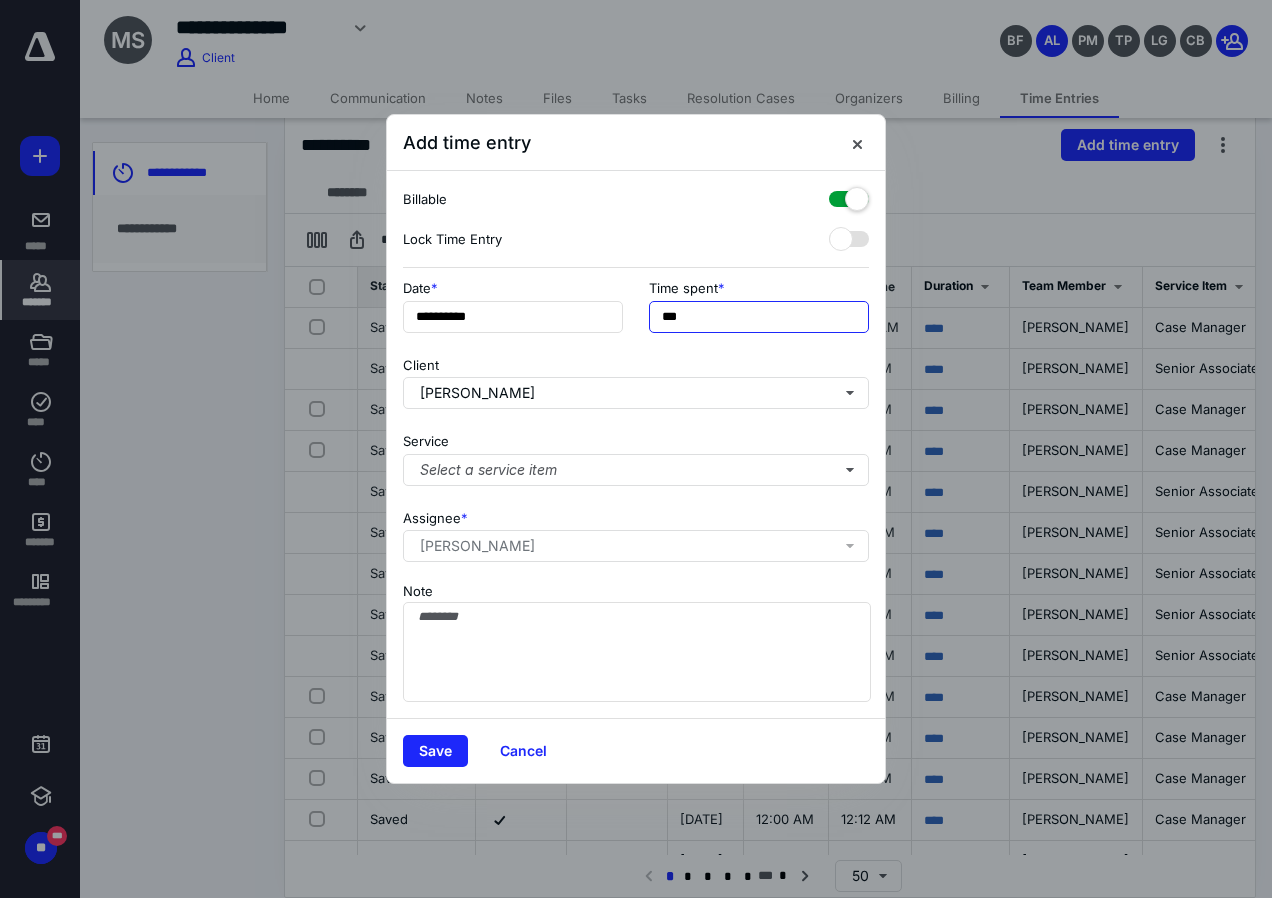 drag, startPoint x: 800, startPoint y: 327, endPoint x: 311, endPoint y: 310, distance: 489.2954 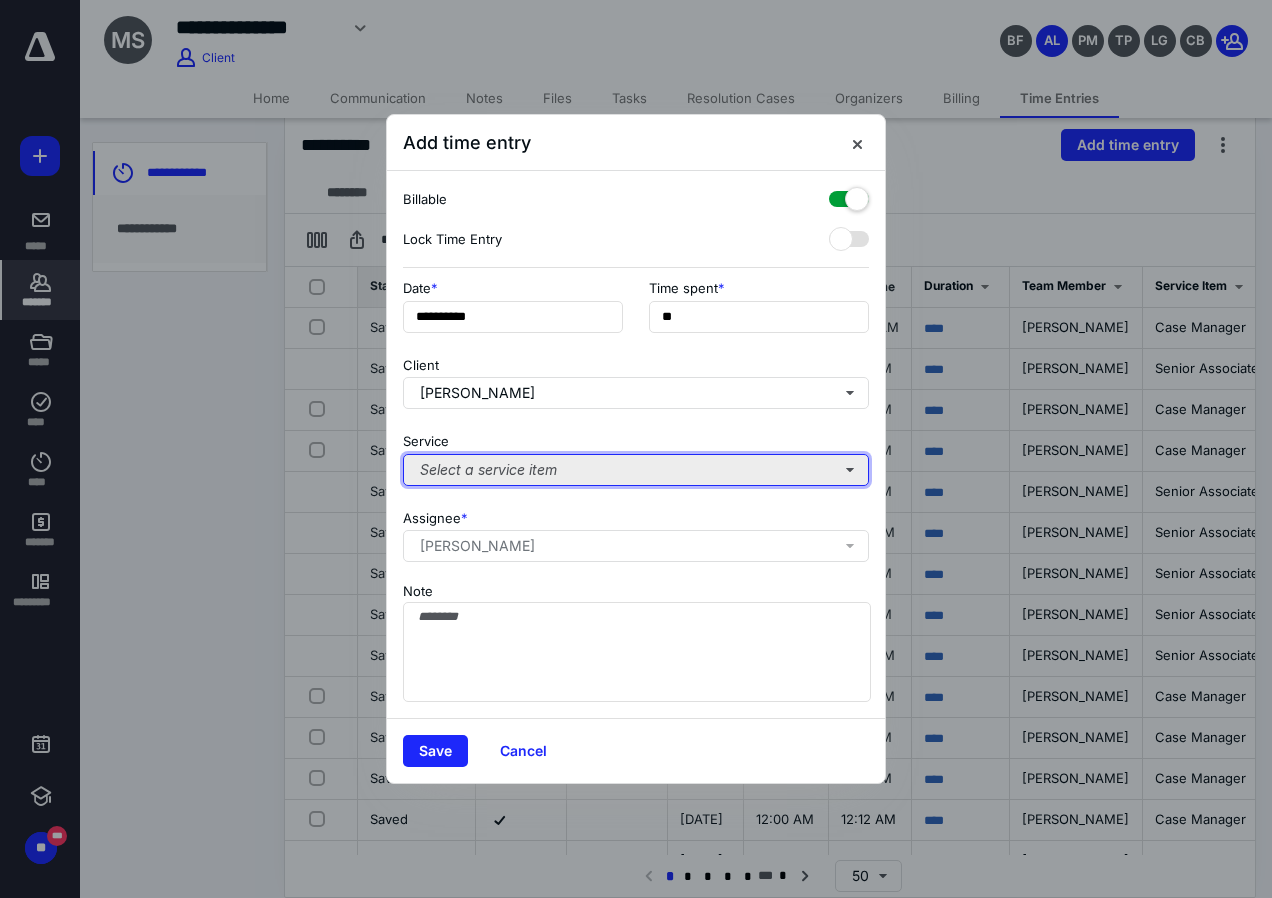 type on "***" 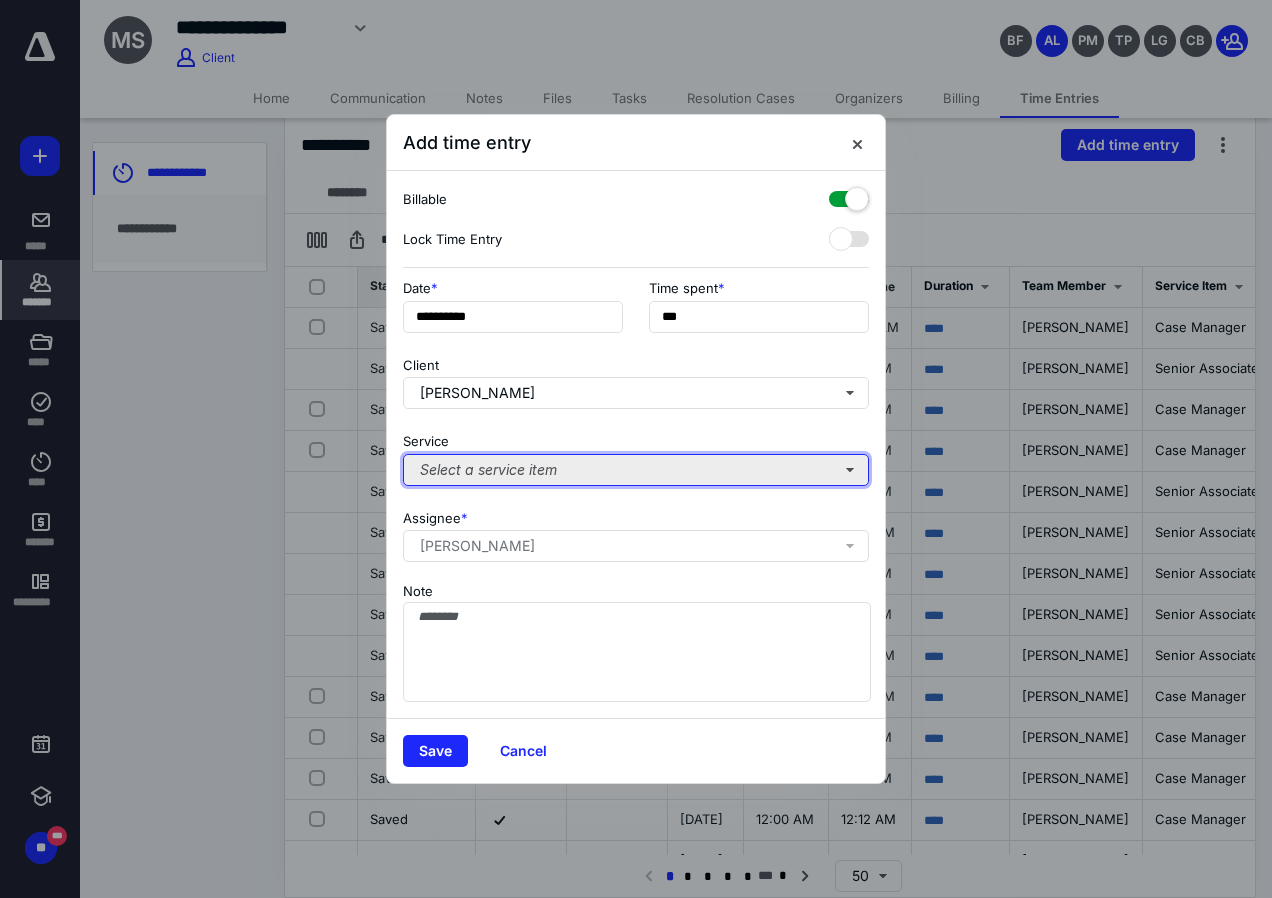 click on "Select a service item" at bounding box center [636, 470] 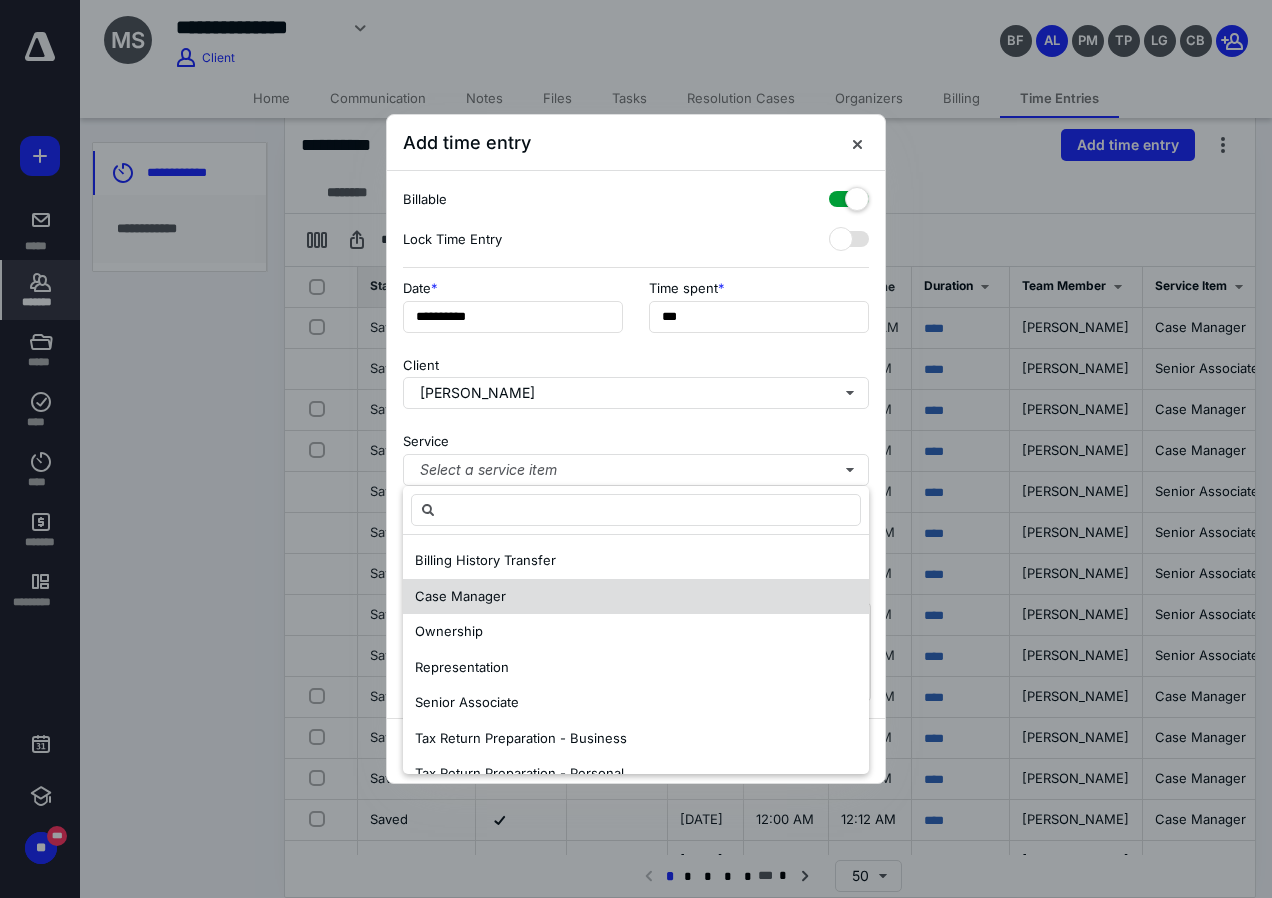 click on "Case Manager" at bounding box center [636, 597] 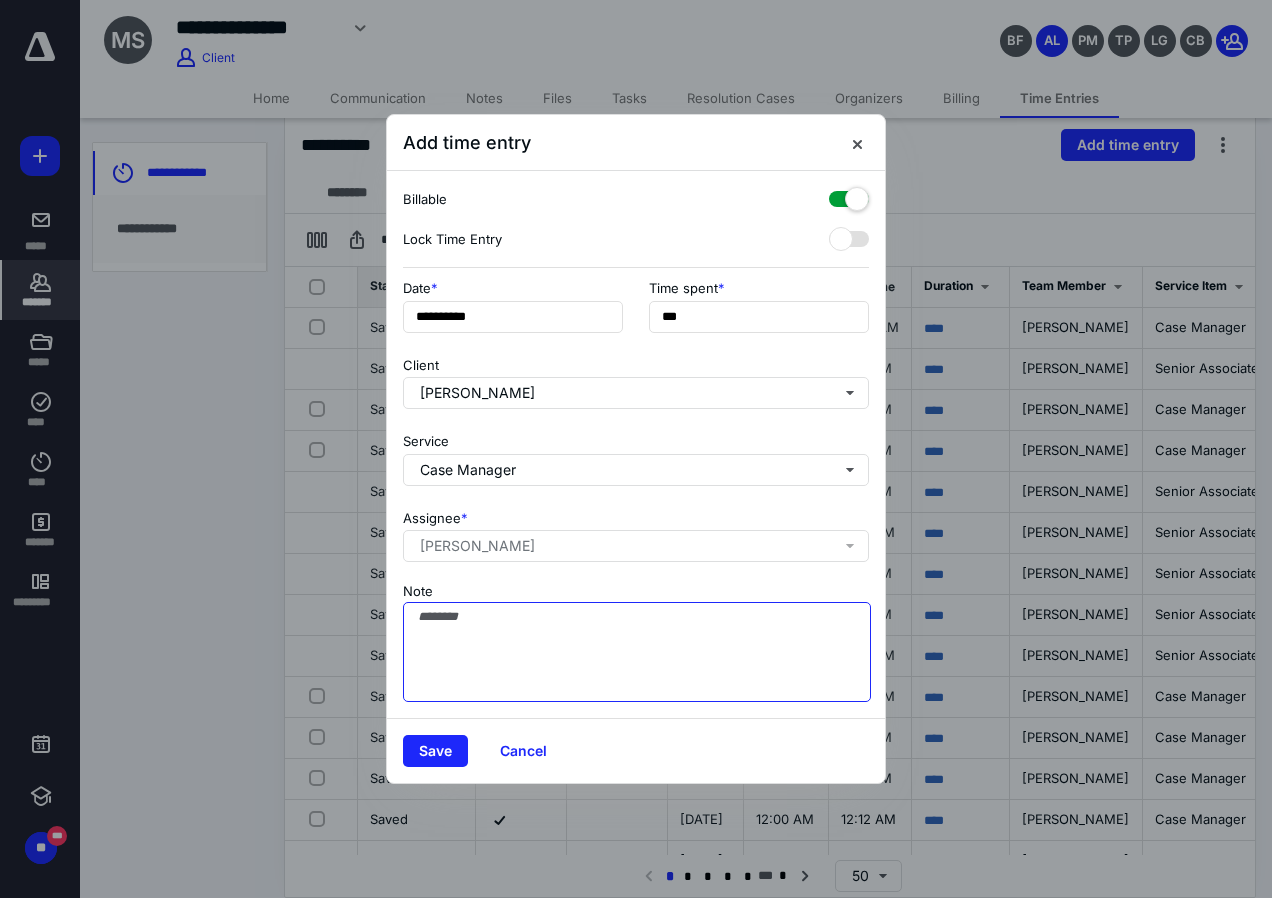 click on "Note" at bounding box center [637, 652] 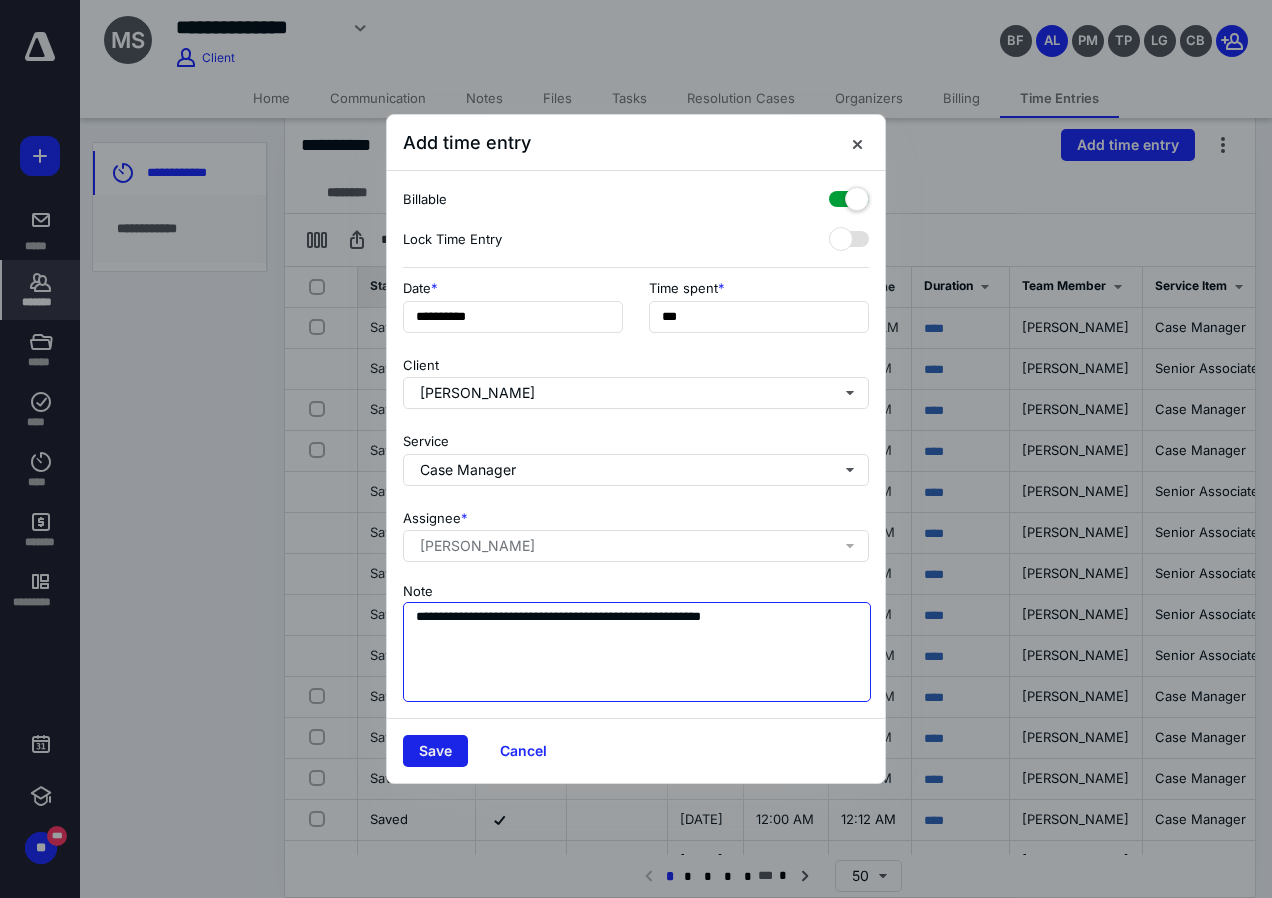 type on "**********" 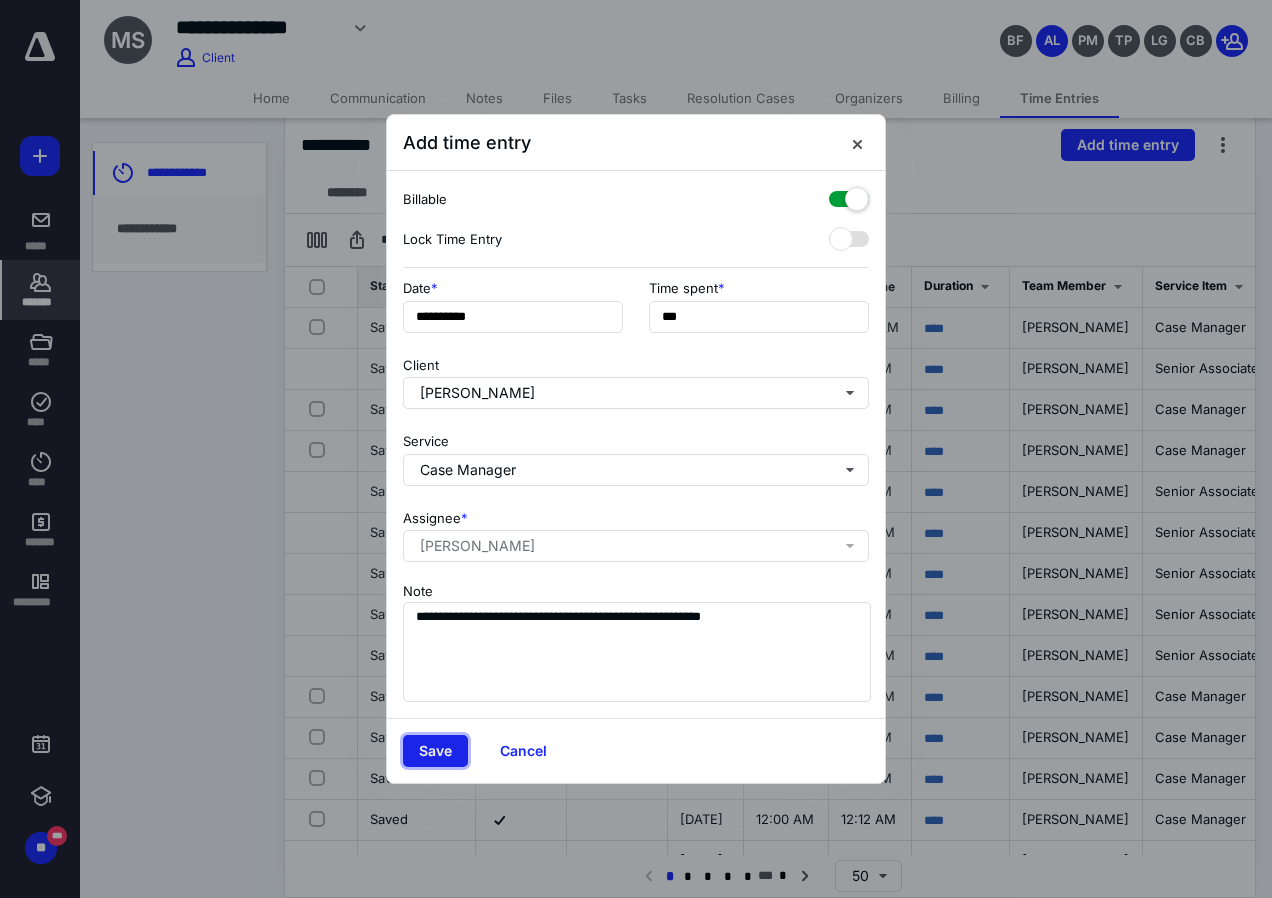 click on "Save" at bounding box center (435, 751) 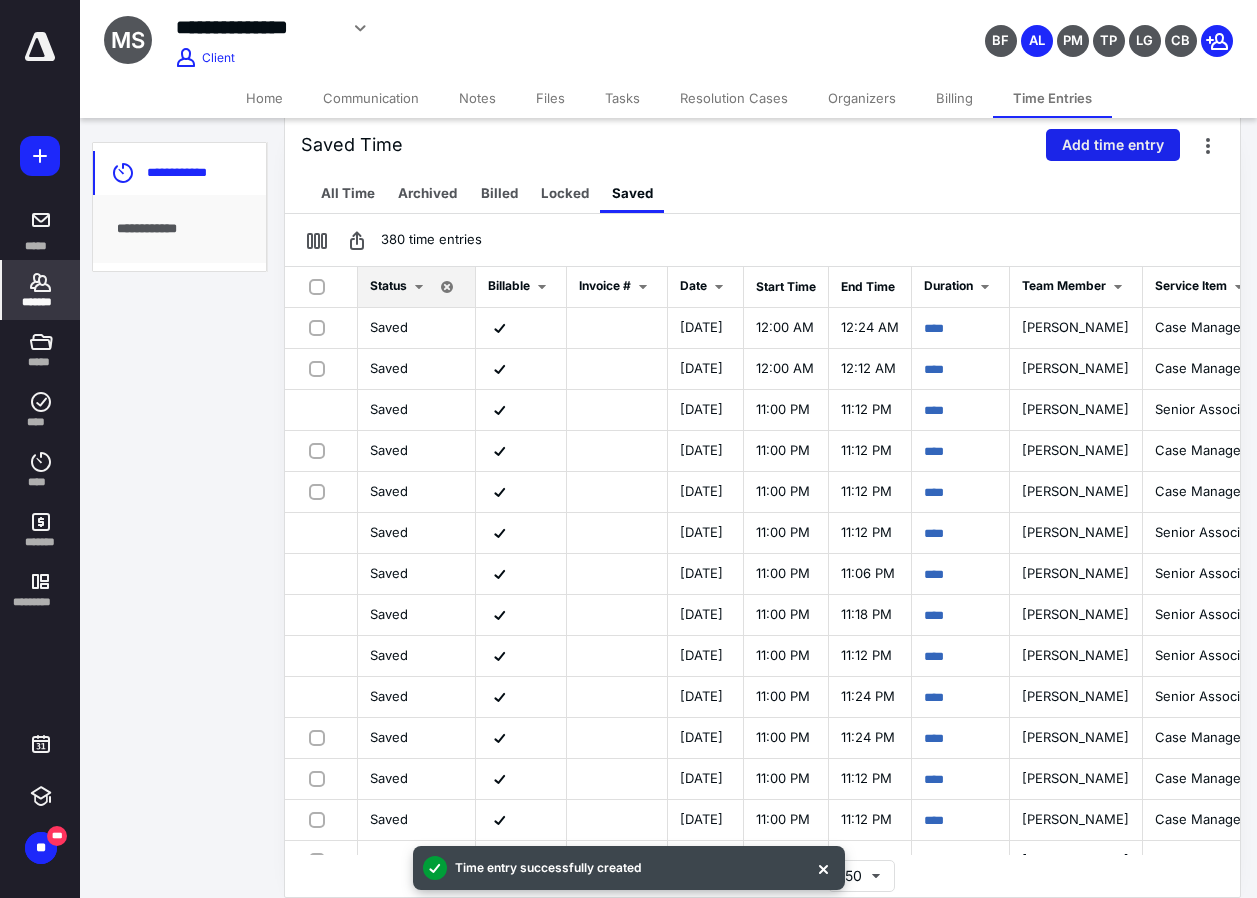 click on "Add time entry" at bounding box center (1113, 145) 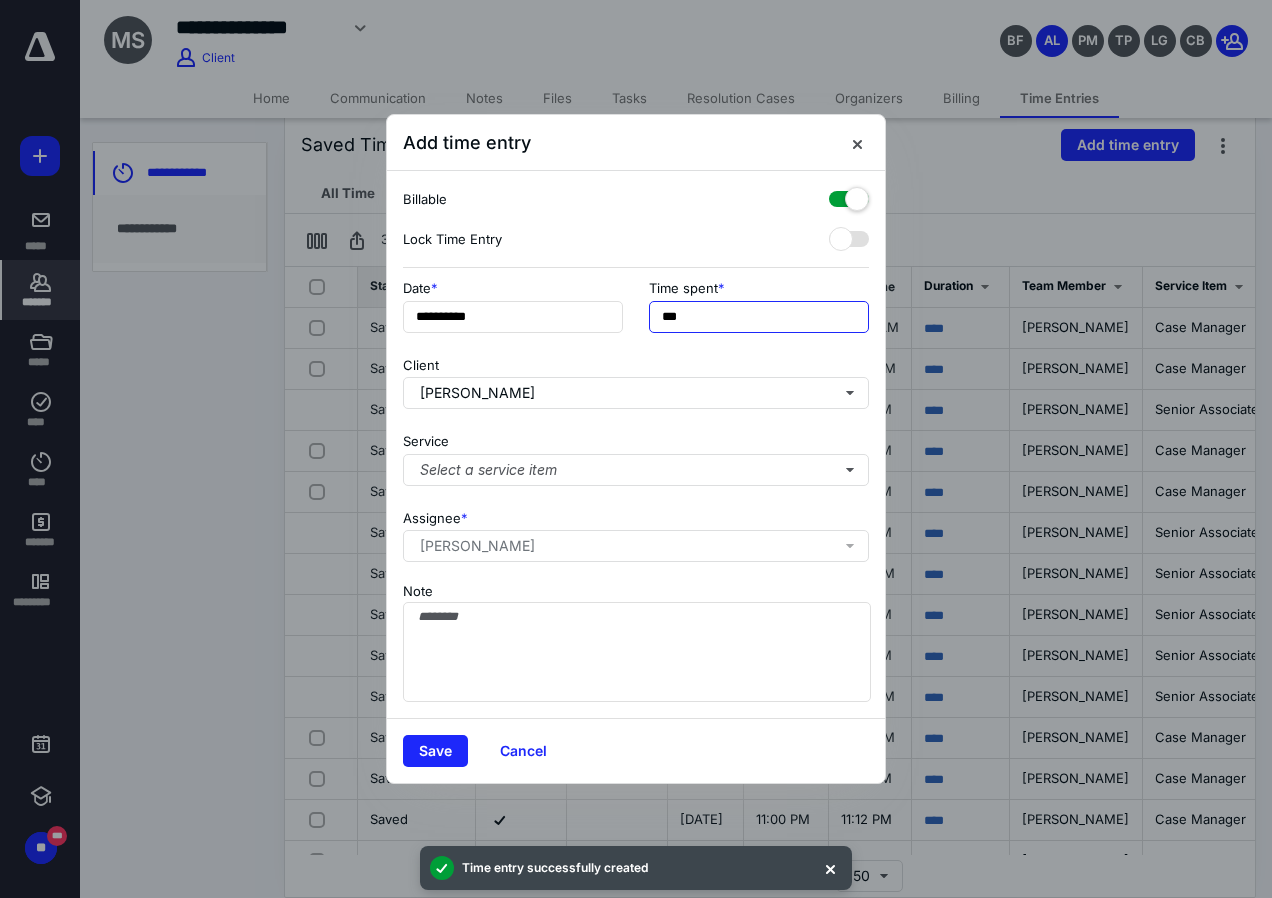 drag, startPoint x: 739, startPoint y: 303, endPoint x: 367, endPoint y: 312, distance: 372.10886 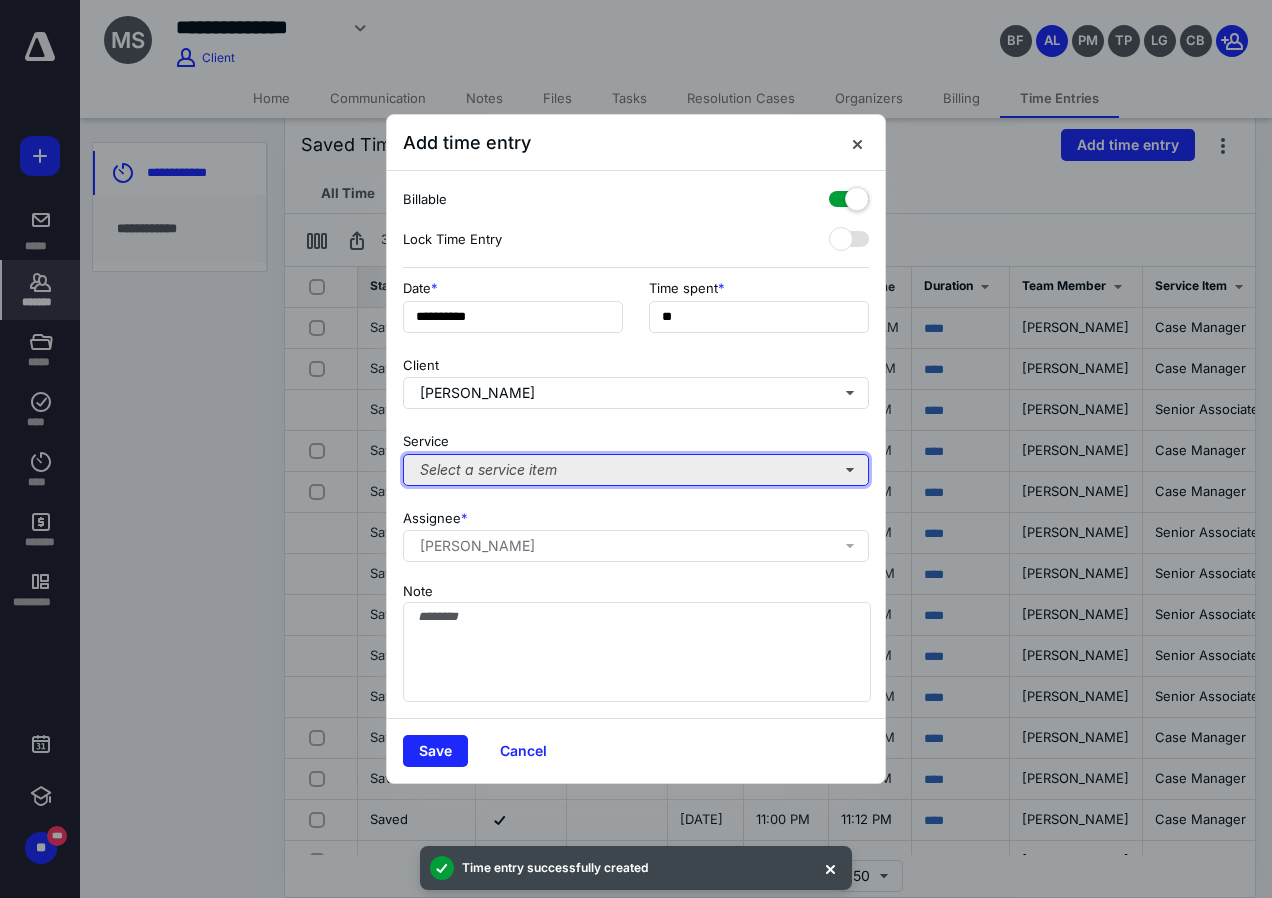 type on "***" 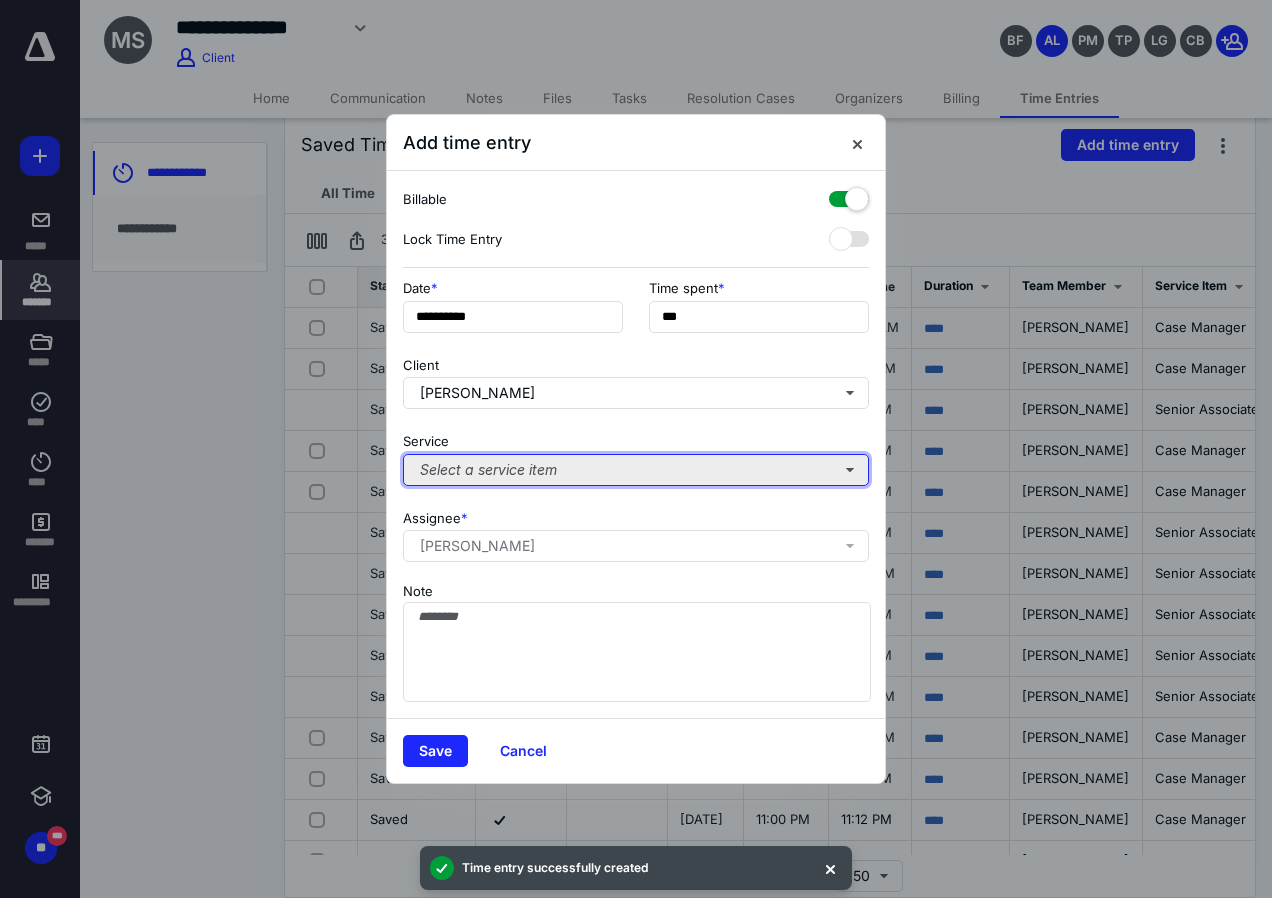 click on "Select a service item" at bounding box center (636, 470) 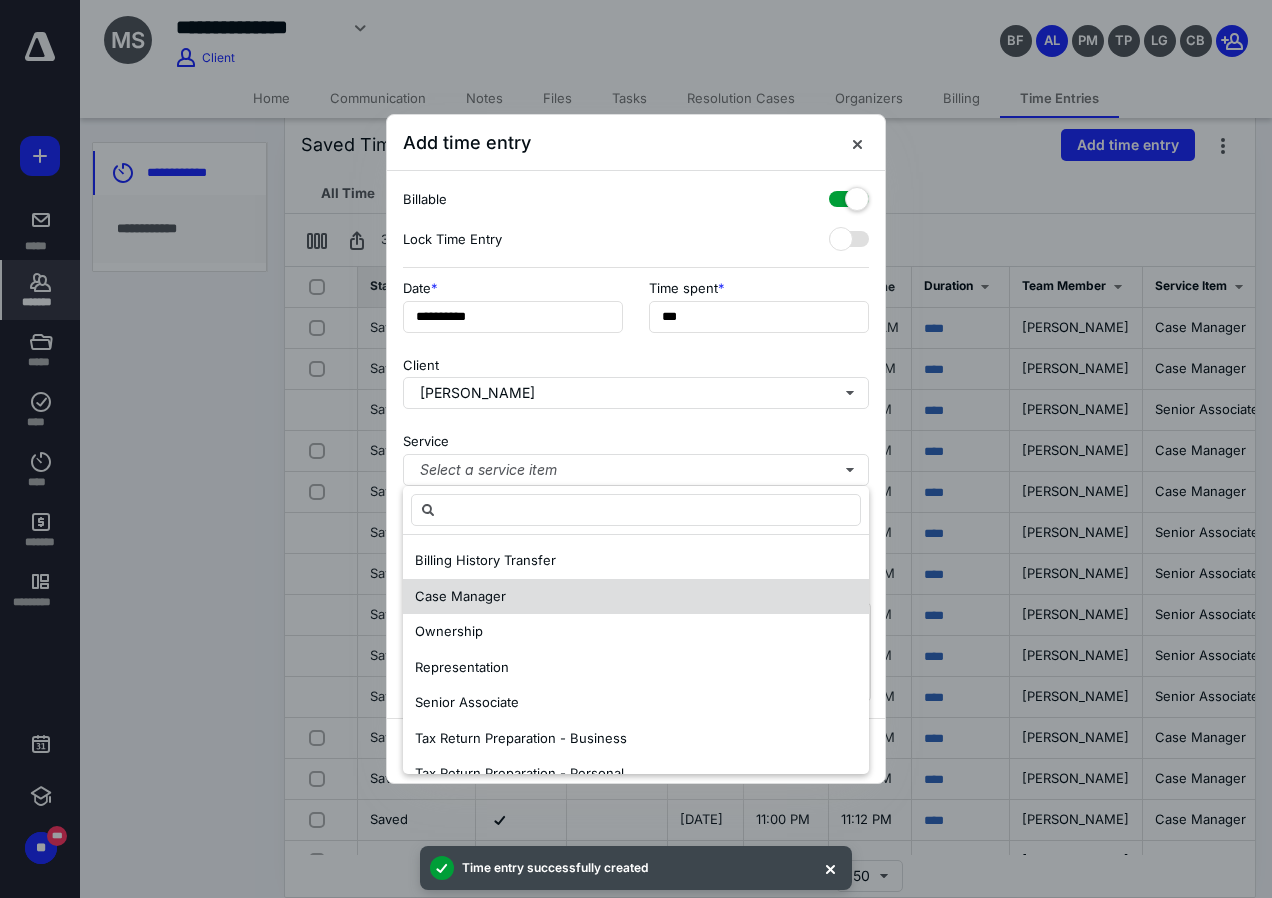 click on "Case Manager" at bounding box center [460, 596] 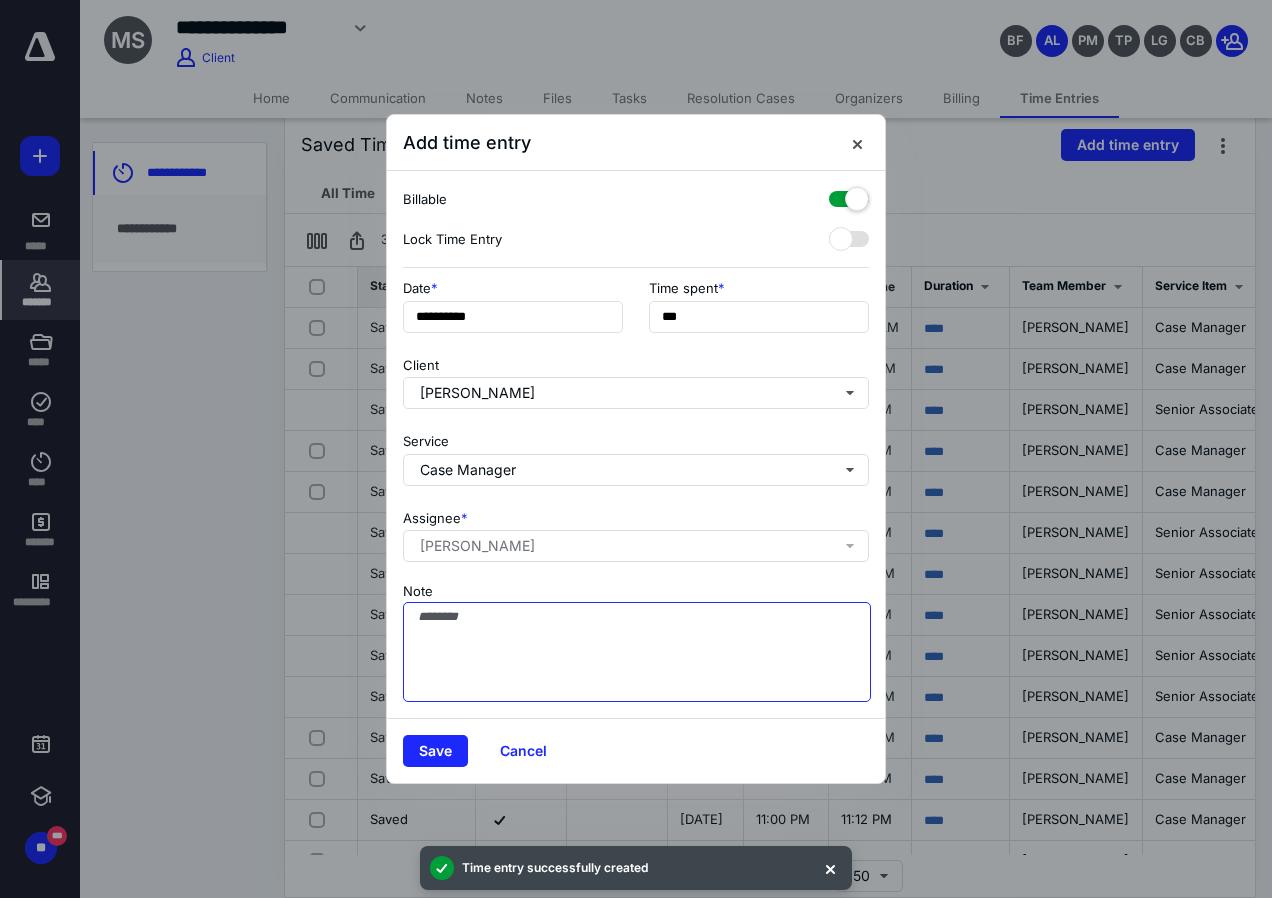 click on "Note" at bounding box center [637, 652] 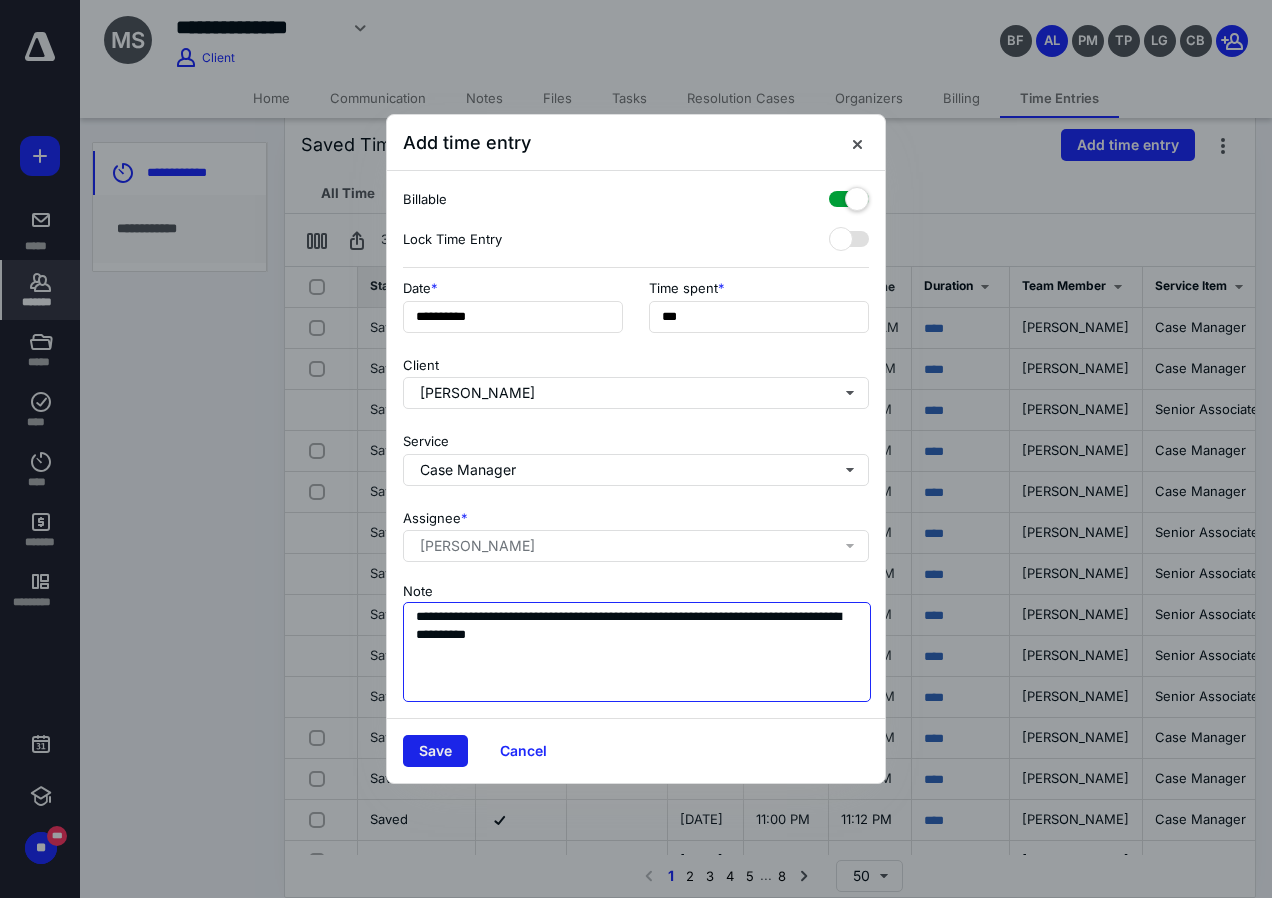 type on "**********" 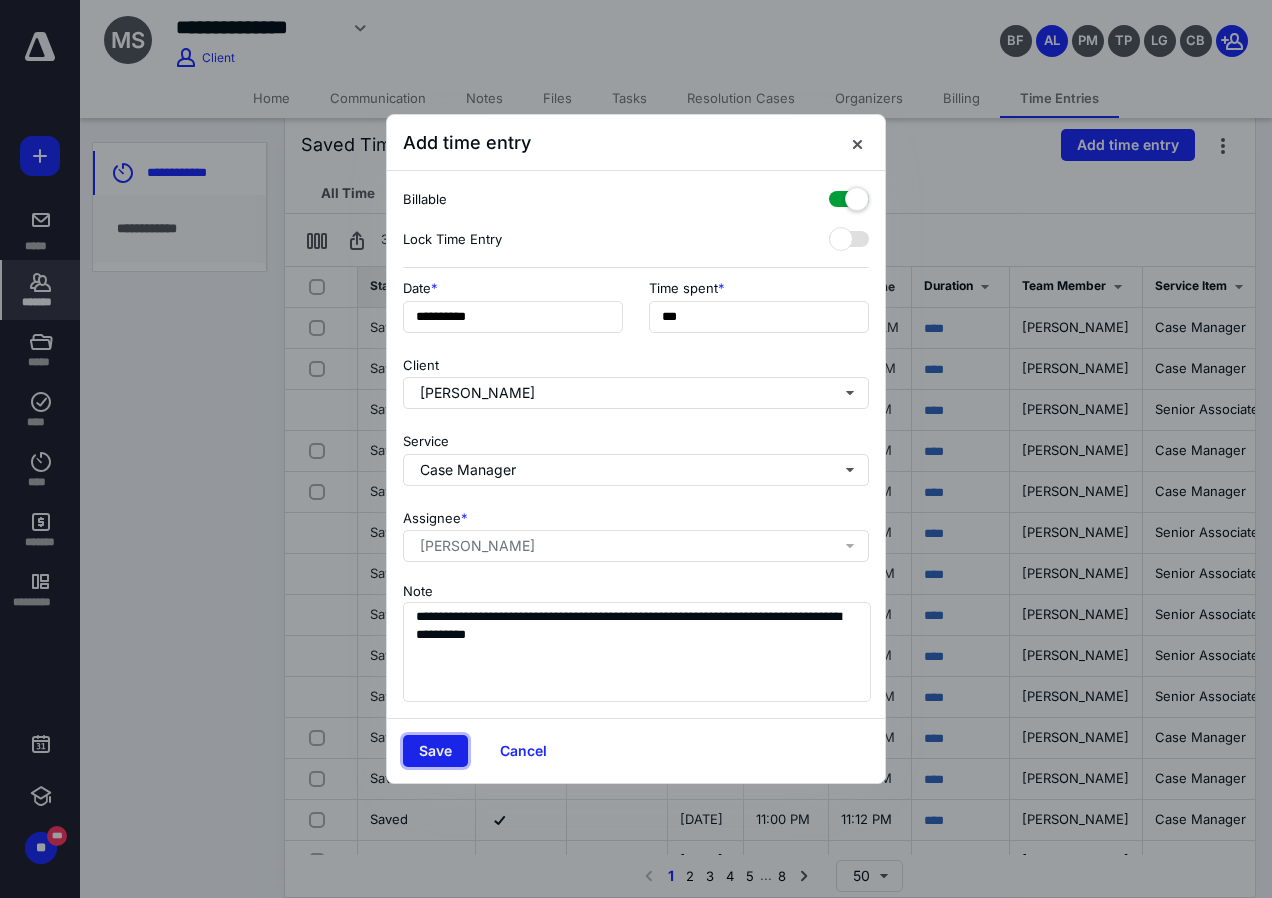 click on "Save" at bounding box center (435, 751) 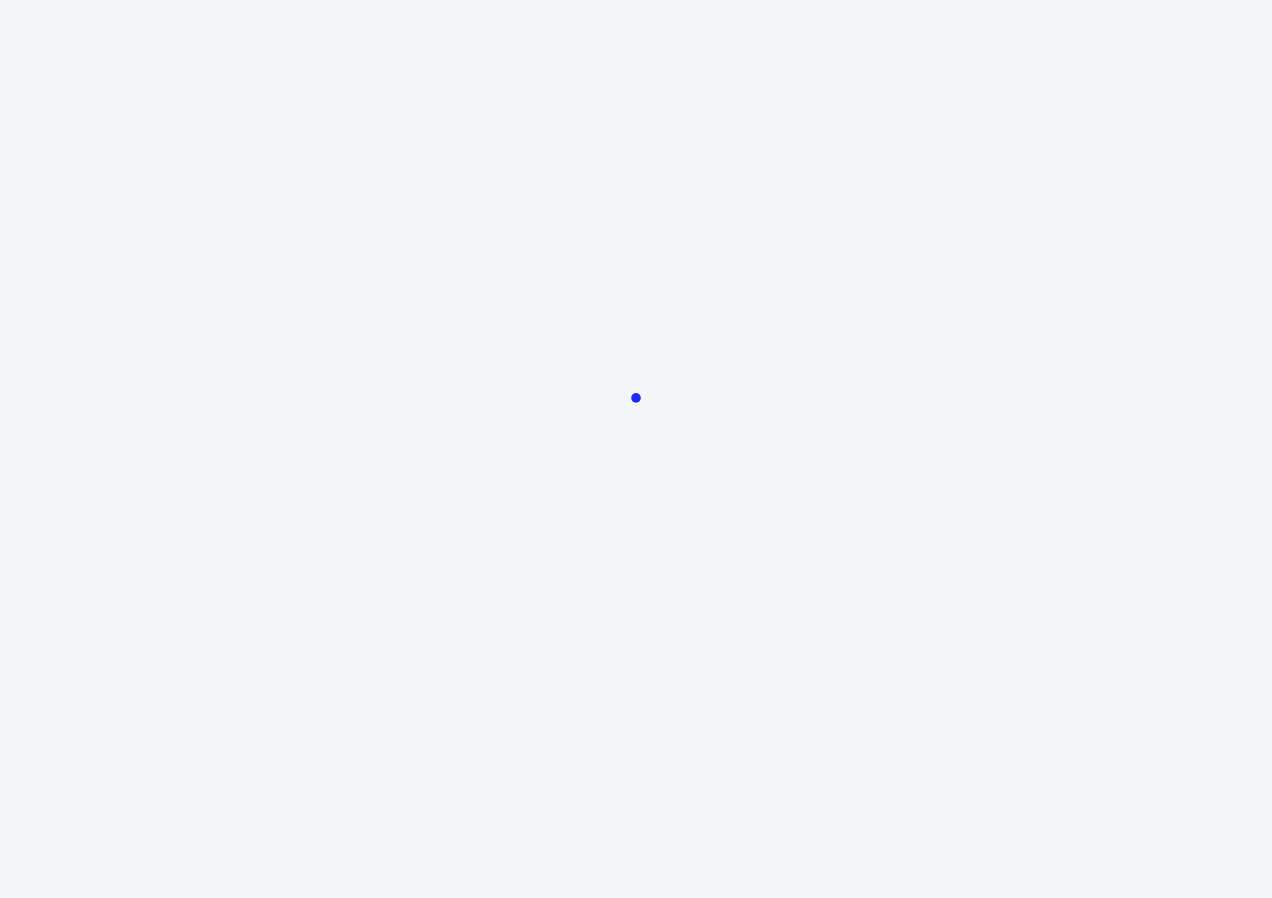 scroll, scrollTop: 0, scrollLeft: 0, axis: both 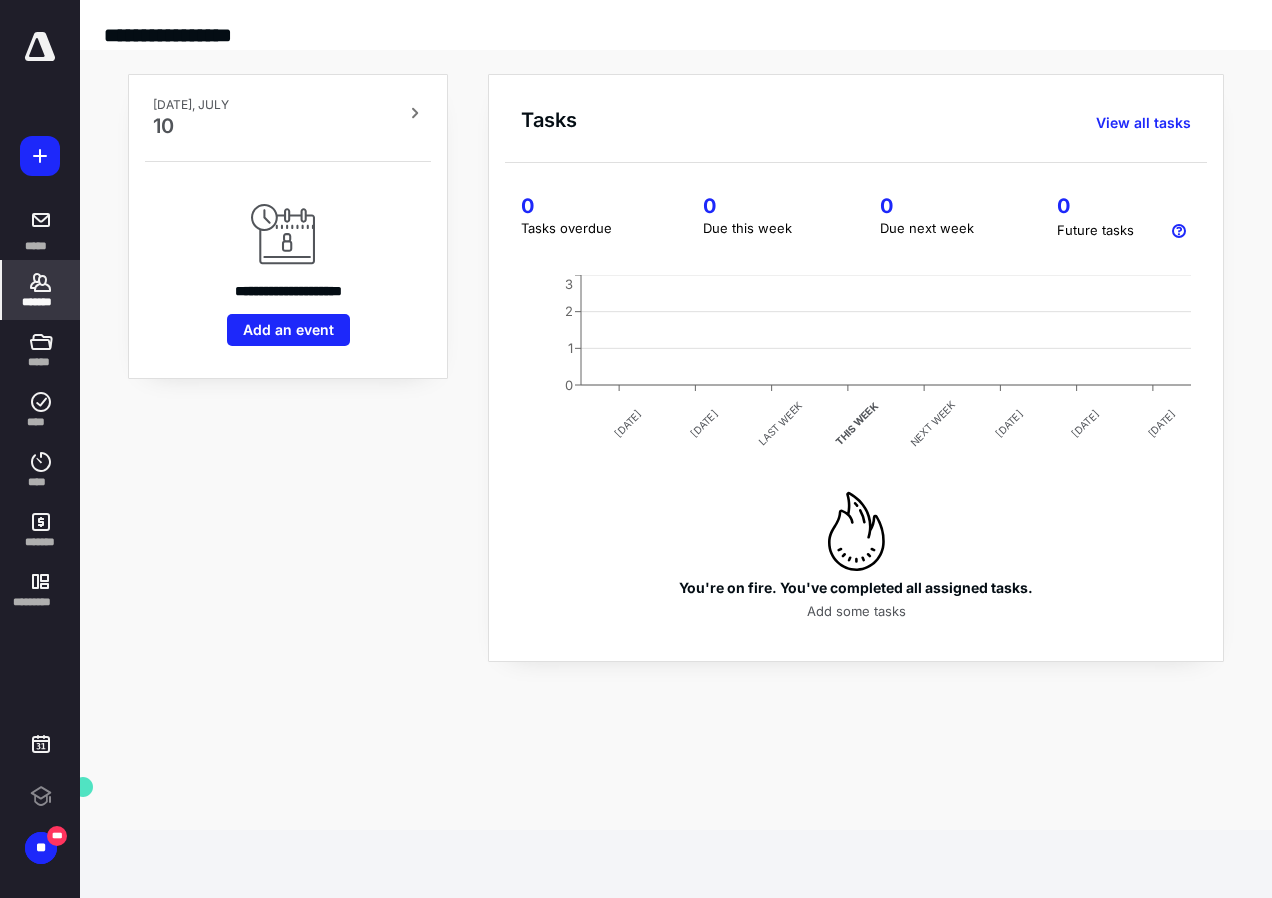 click on "*******" at bounding box center [41, 290] 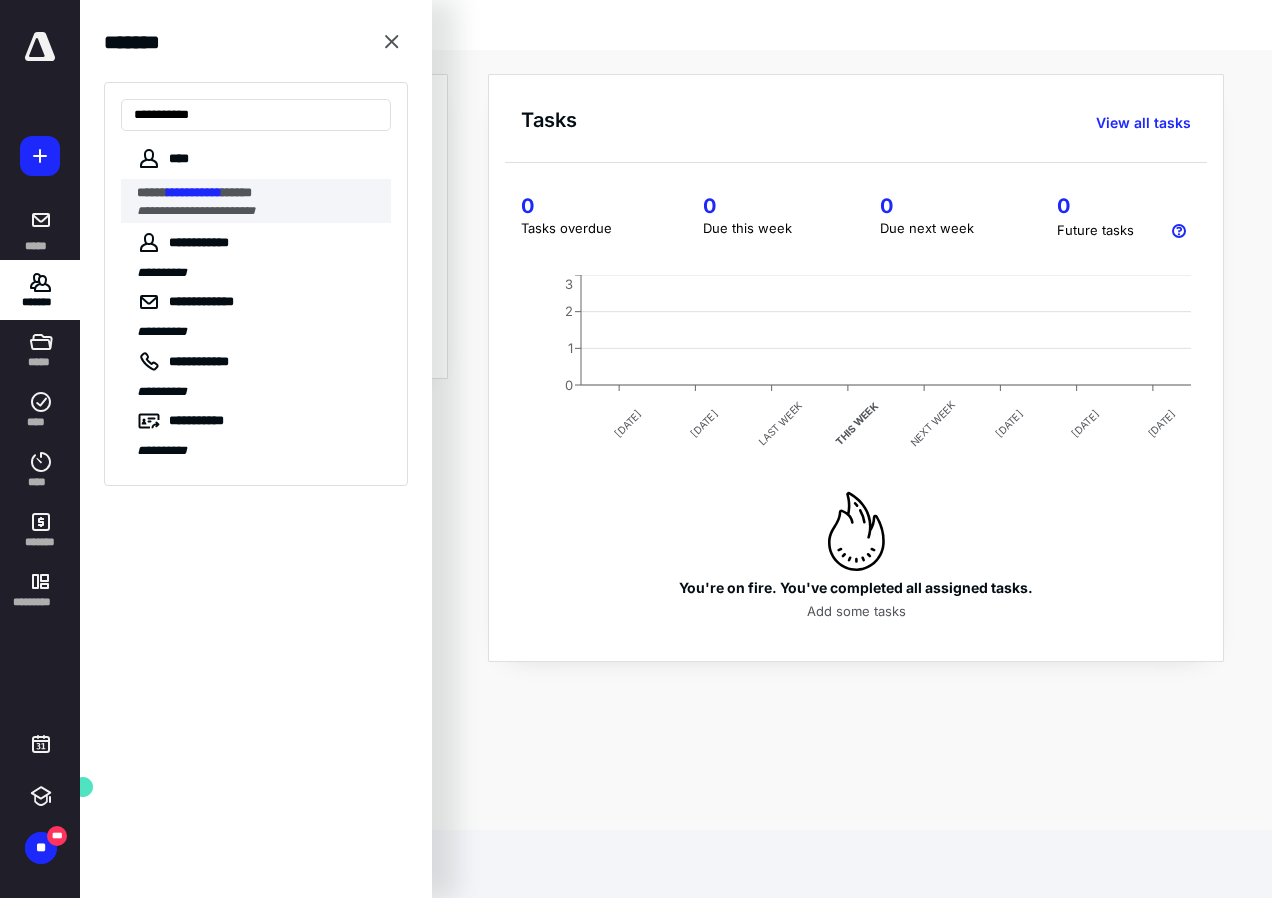 type on "**********" 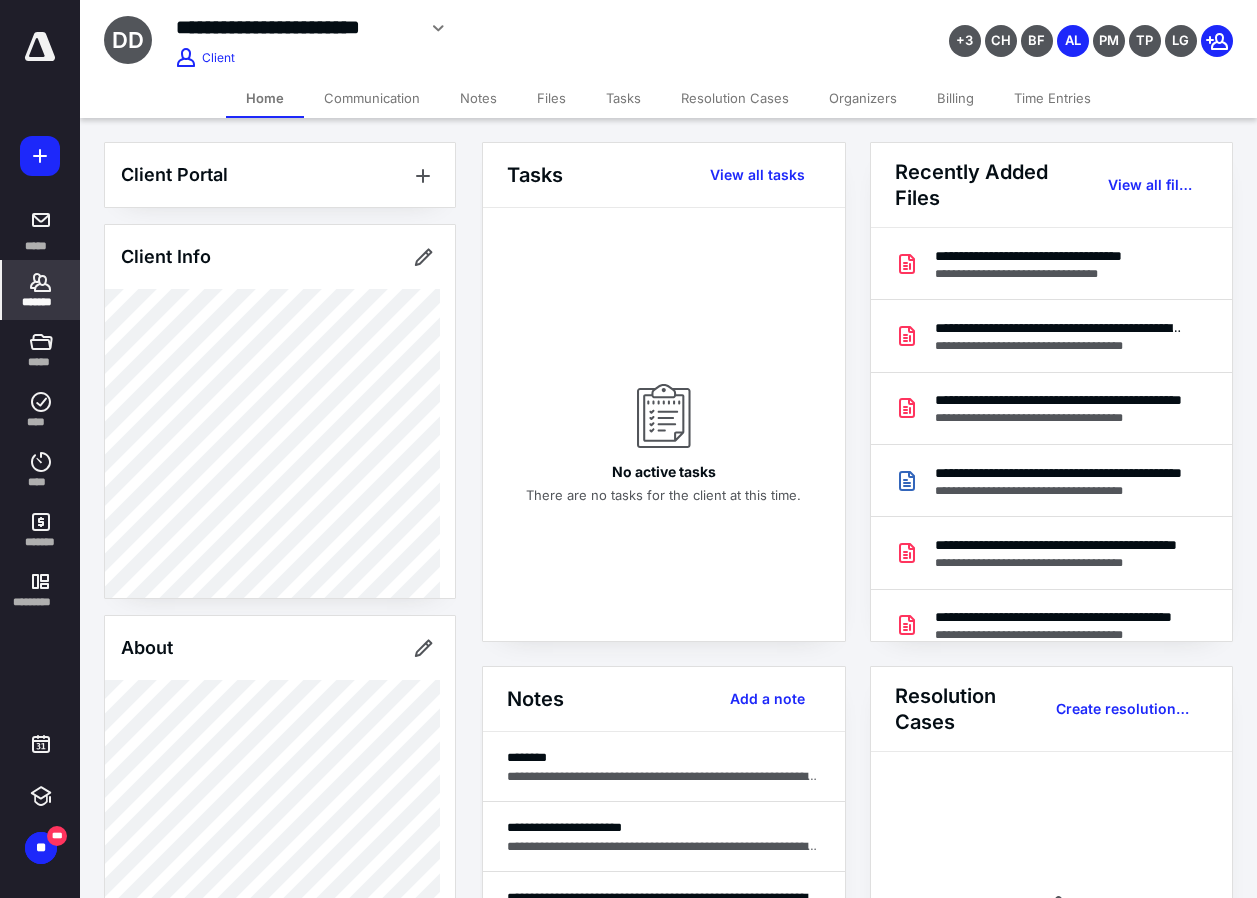 click on "Time Entries" at bounding box center (1052, 98) 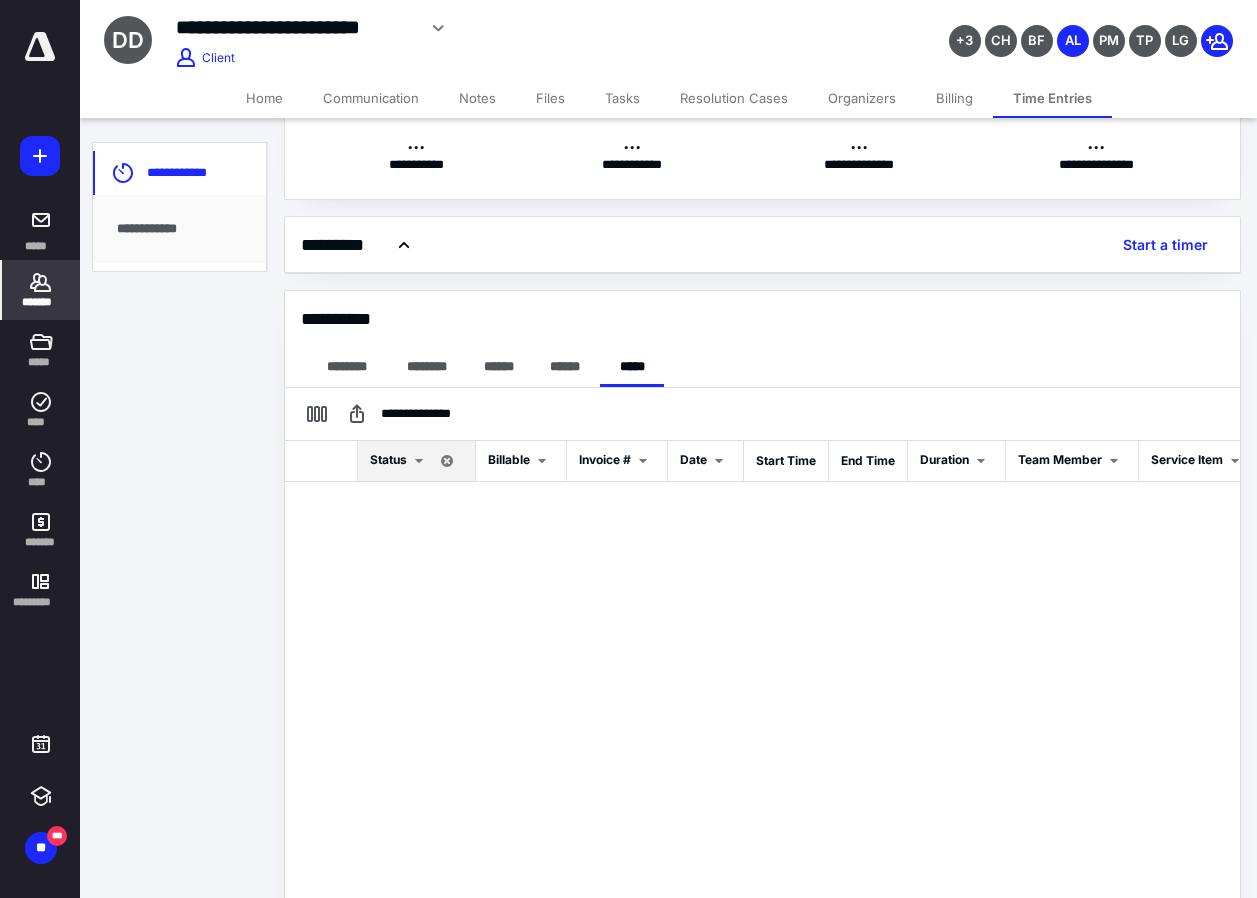 scroll, scrollTop: 114, scrollLeft: 0, axis: vertical 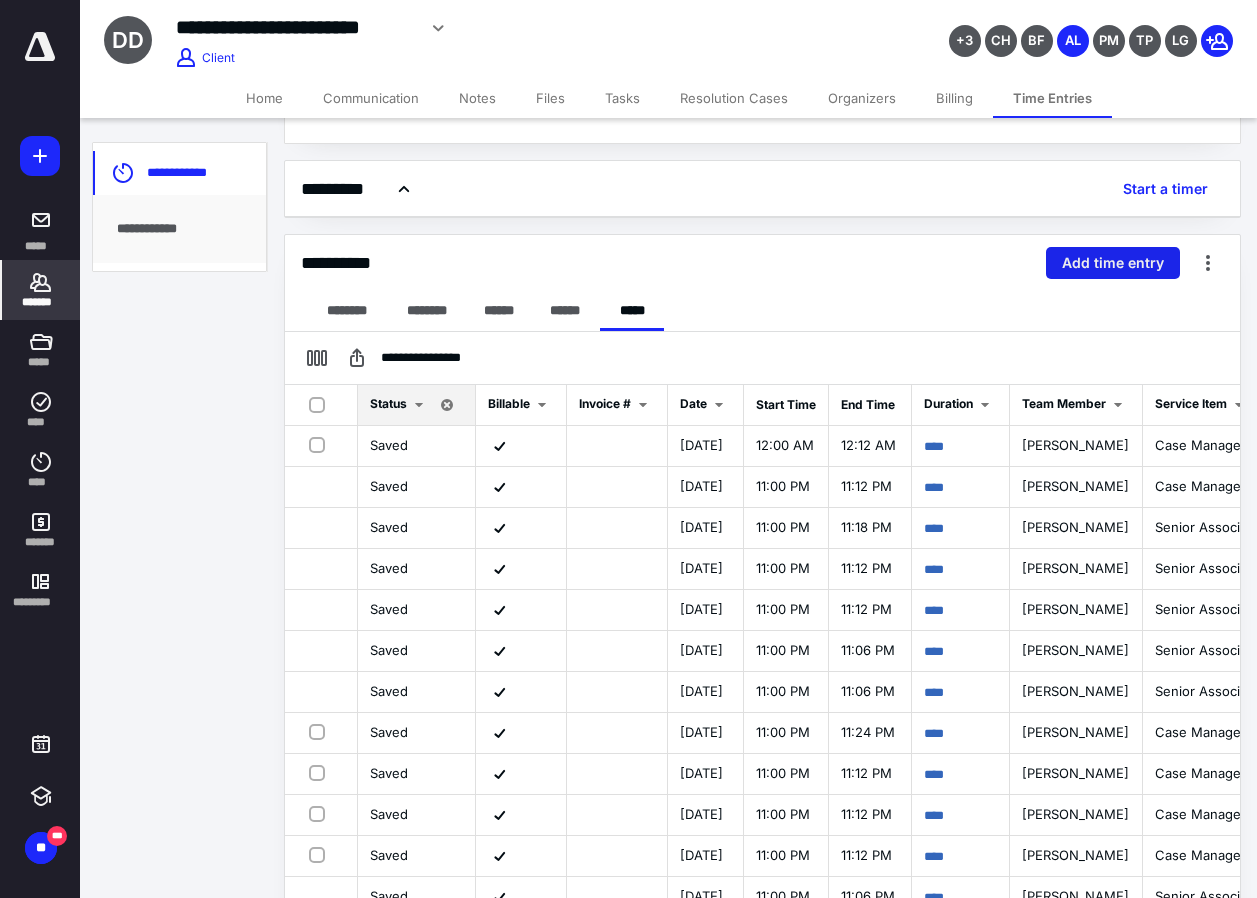 click on "**********" at bounding box center [762, 263] 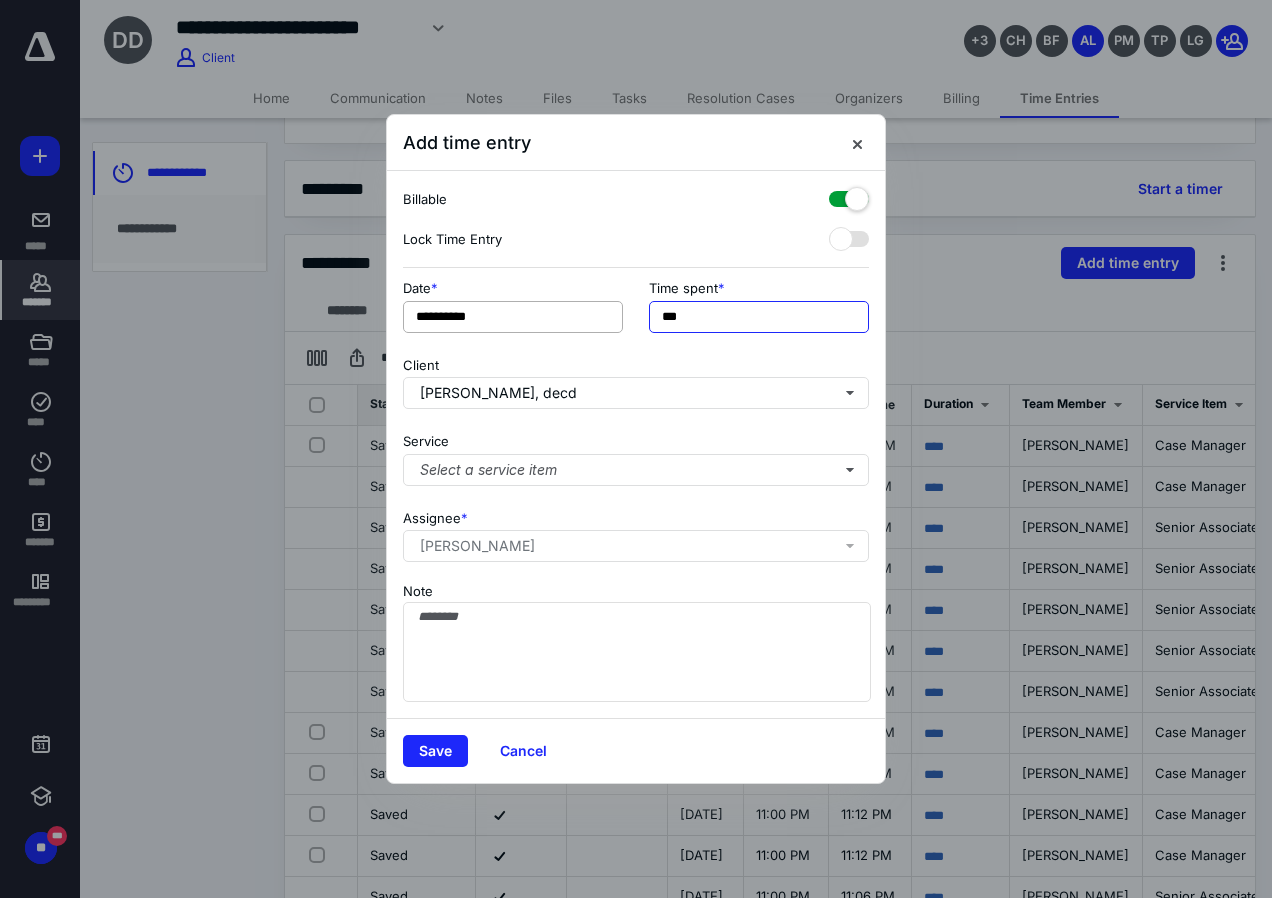 drag, startPoint x: 764, startPoint y: 302, endPoint x: 590, endPoint y: 309, distance: 174.14075 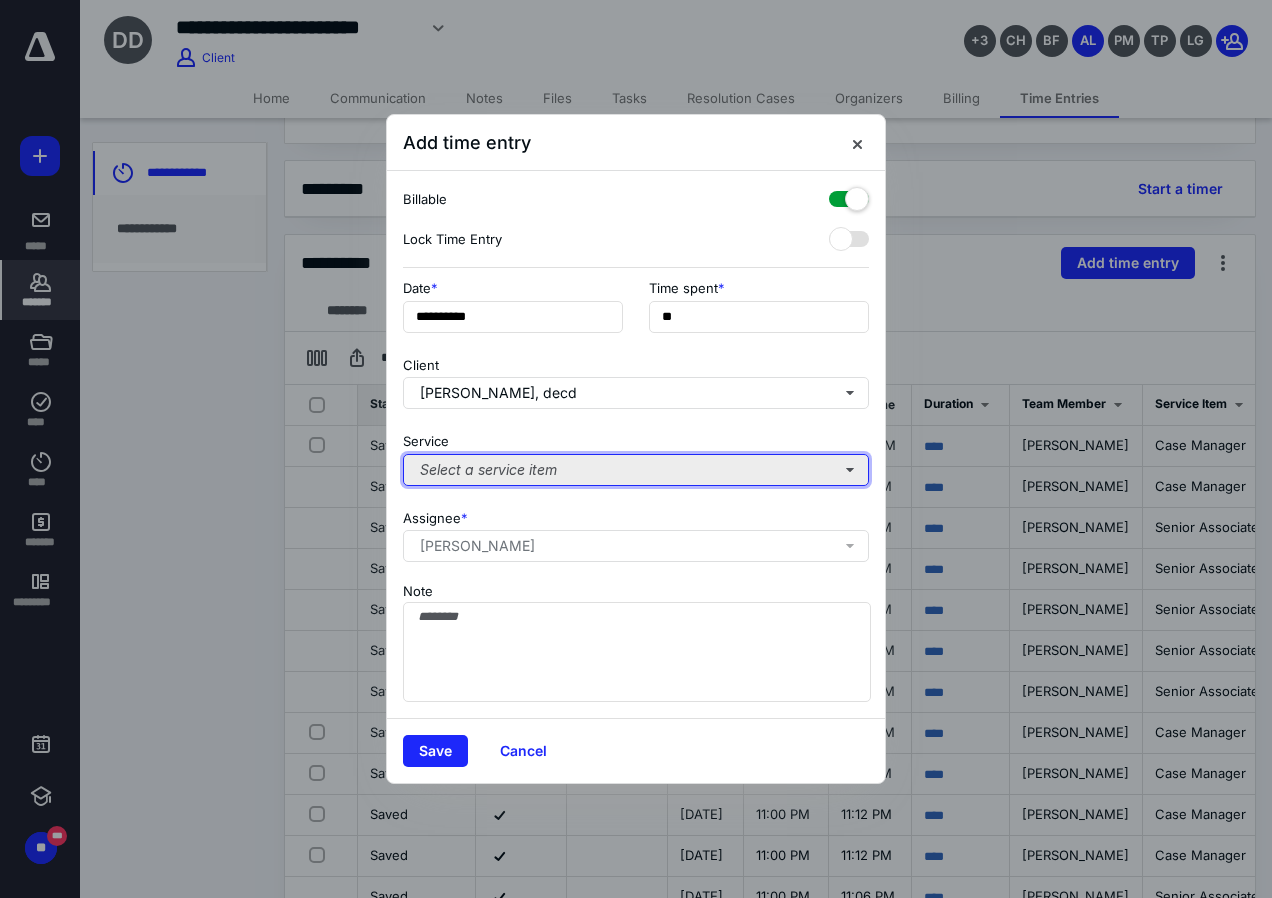 type on "***" 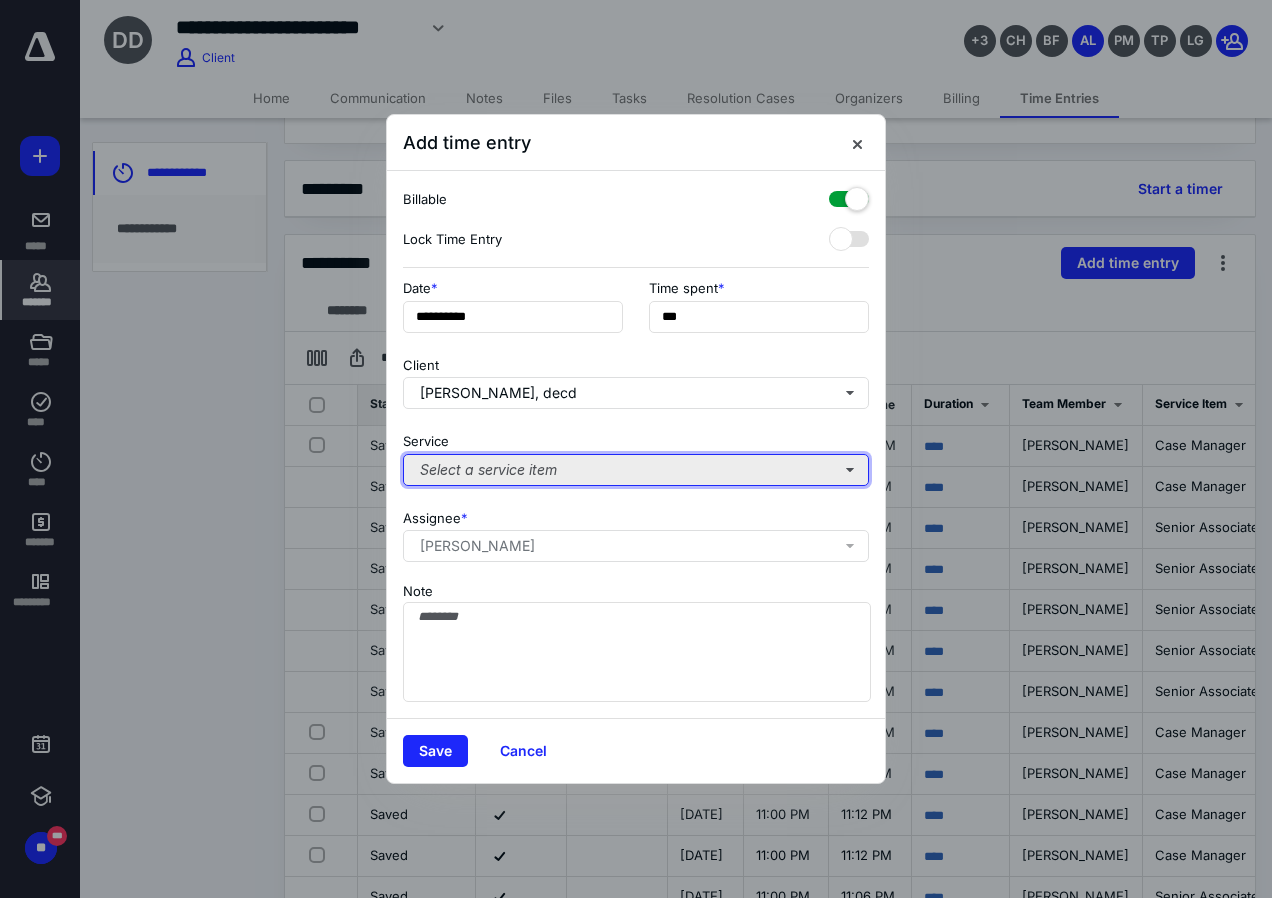 click on "Select a service item" at bounding box center [636, 470] 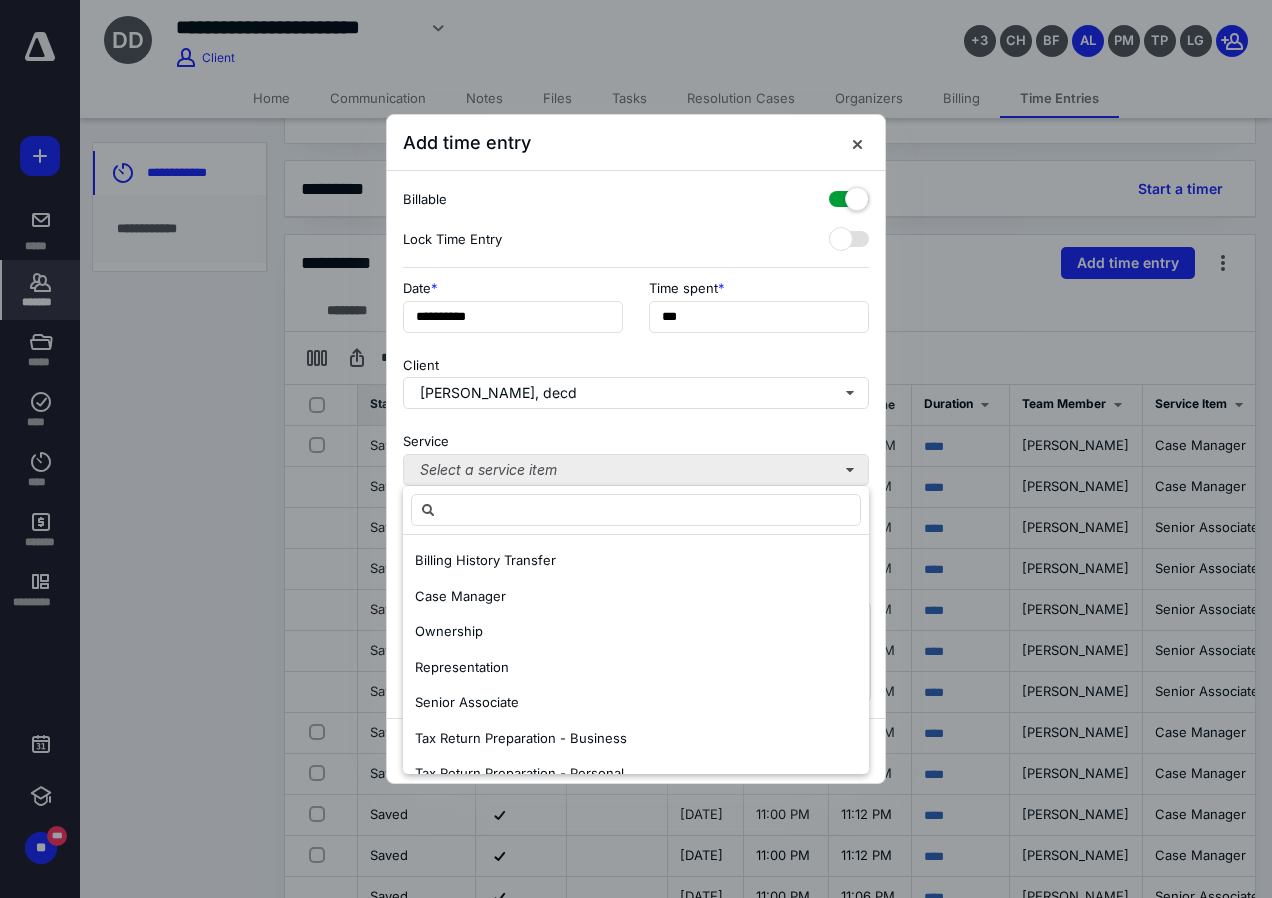 click on "Case Manager" at bounding box center [460, 596] 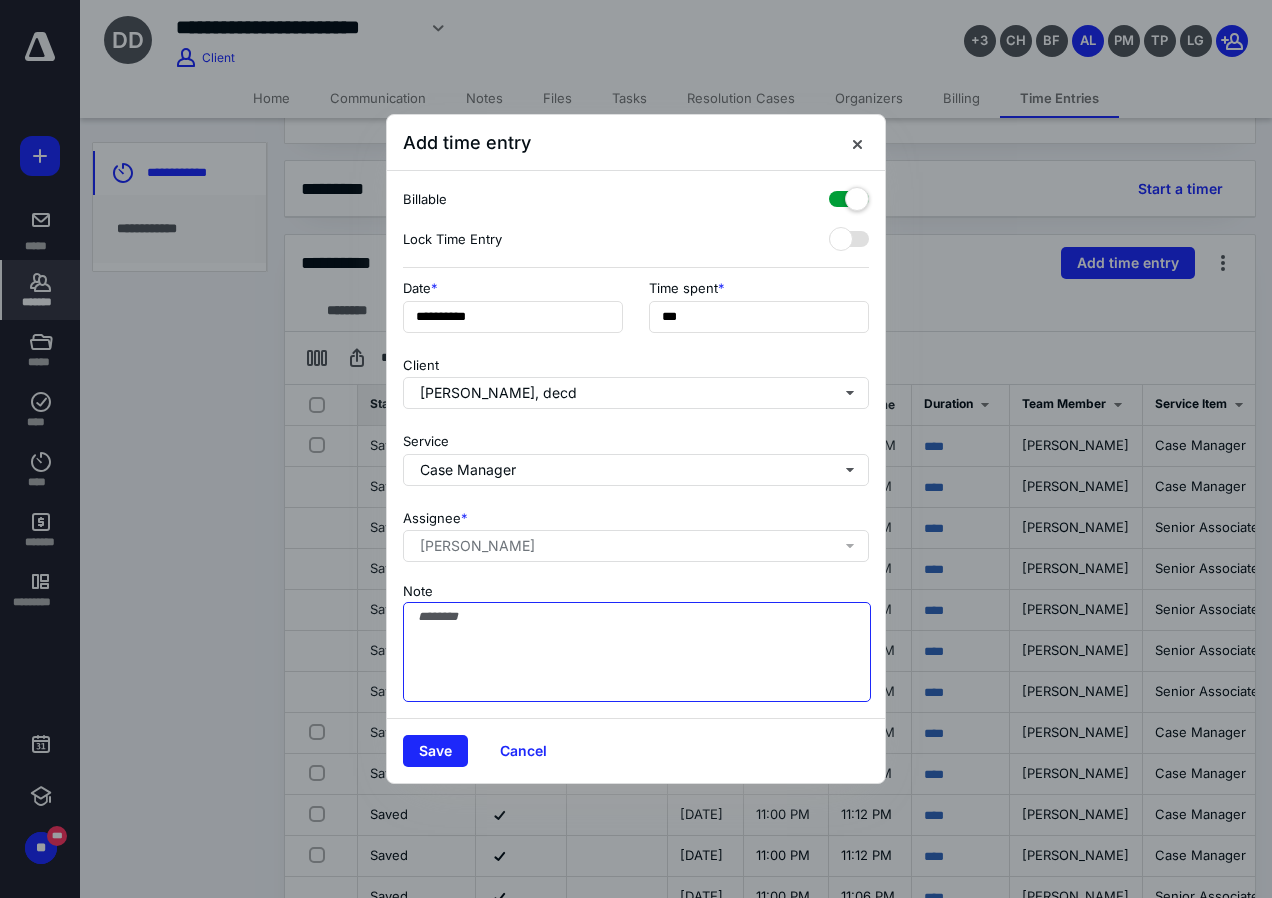 click on "Note" at bounding box center [637, 652] 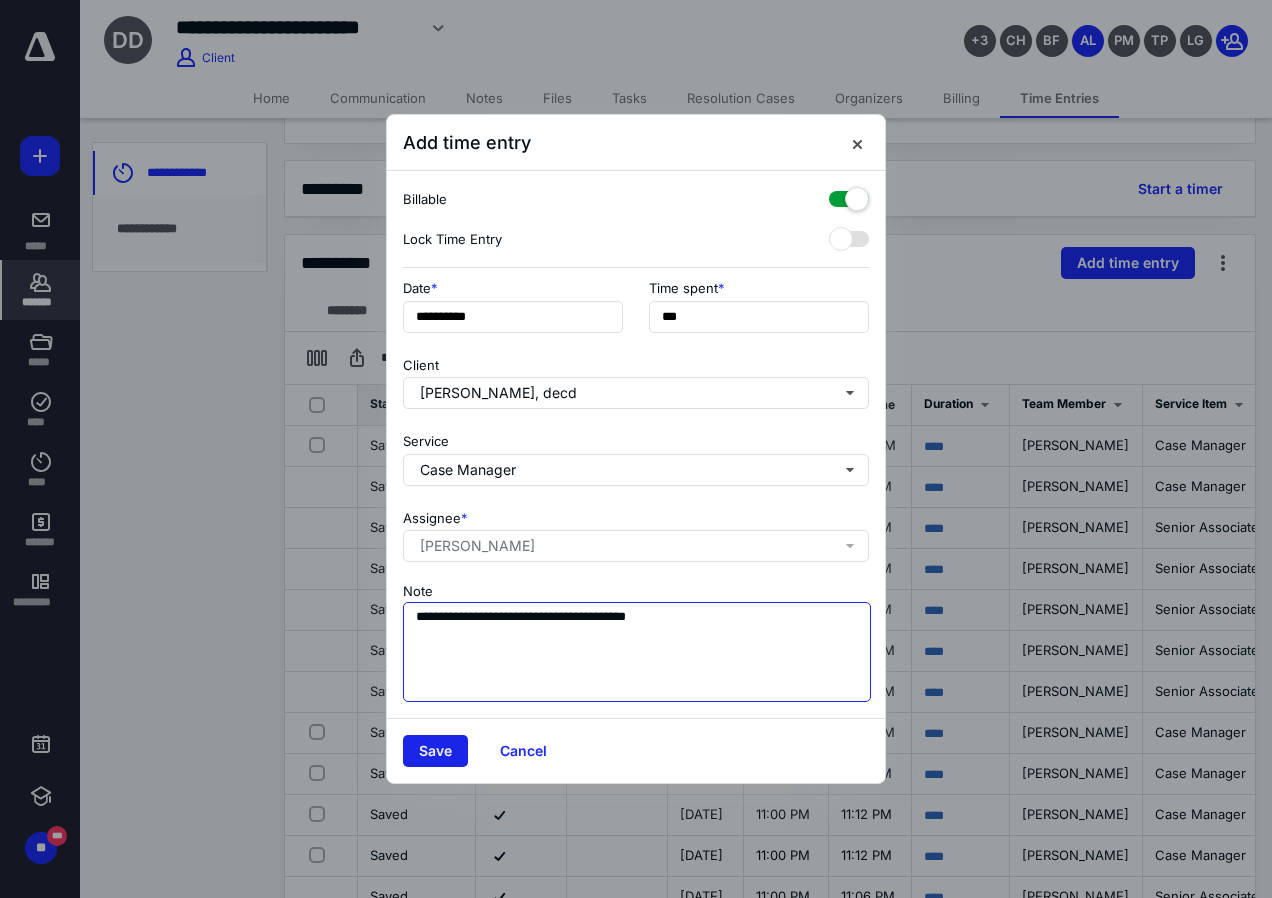 type on "**********" 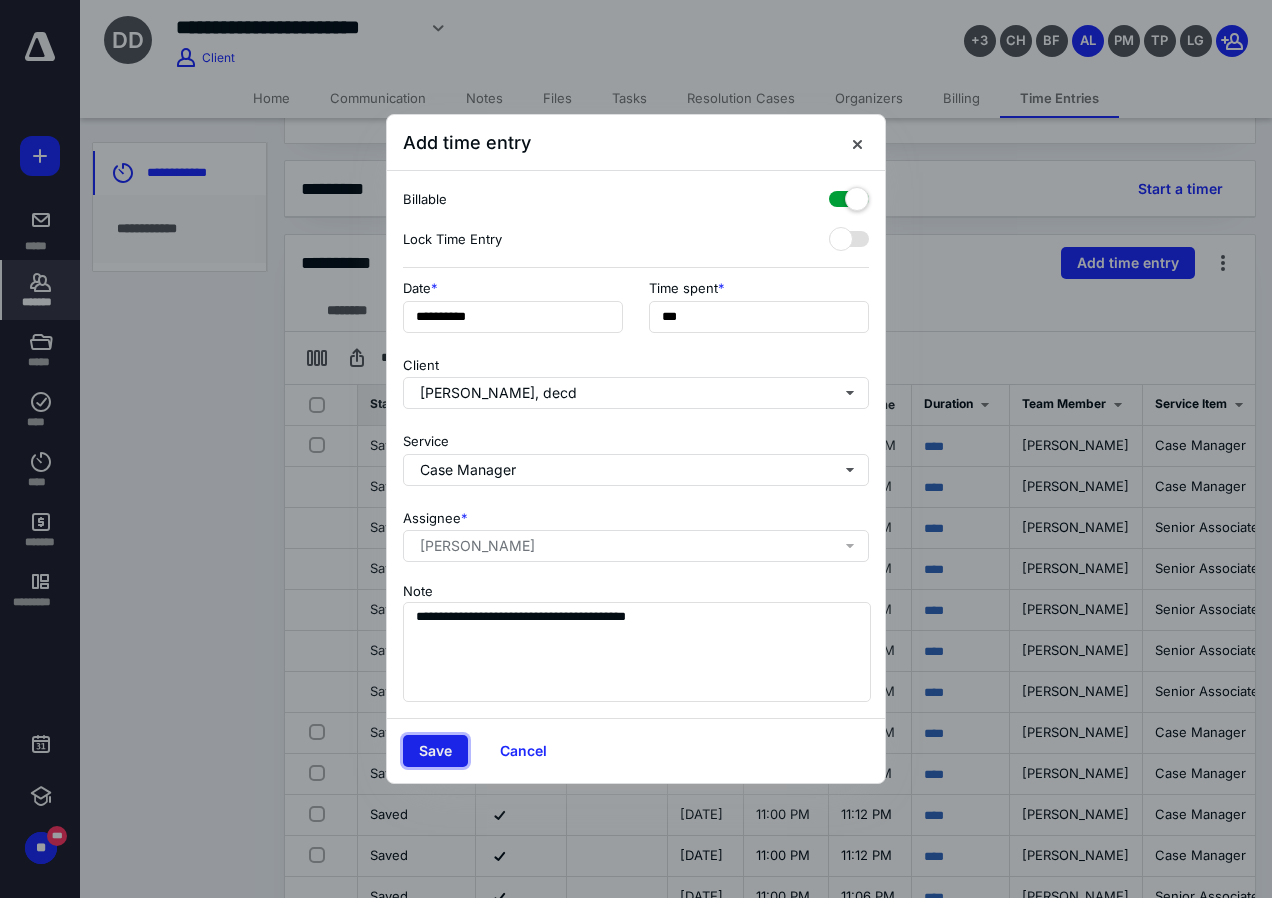 click on "Save" at bounding box center (435, 751) 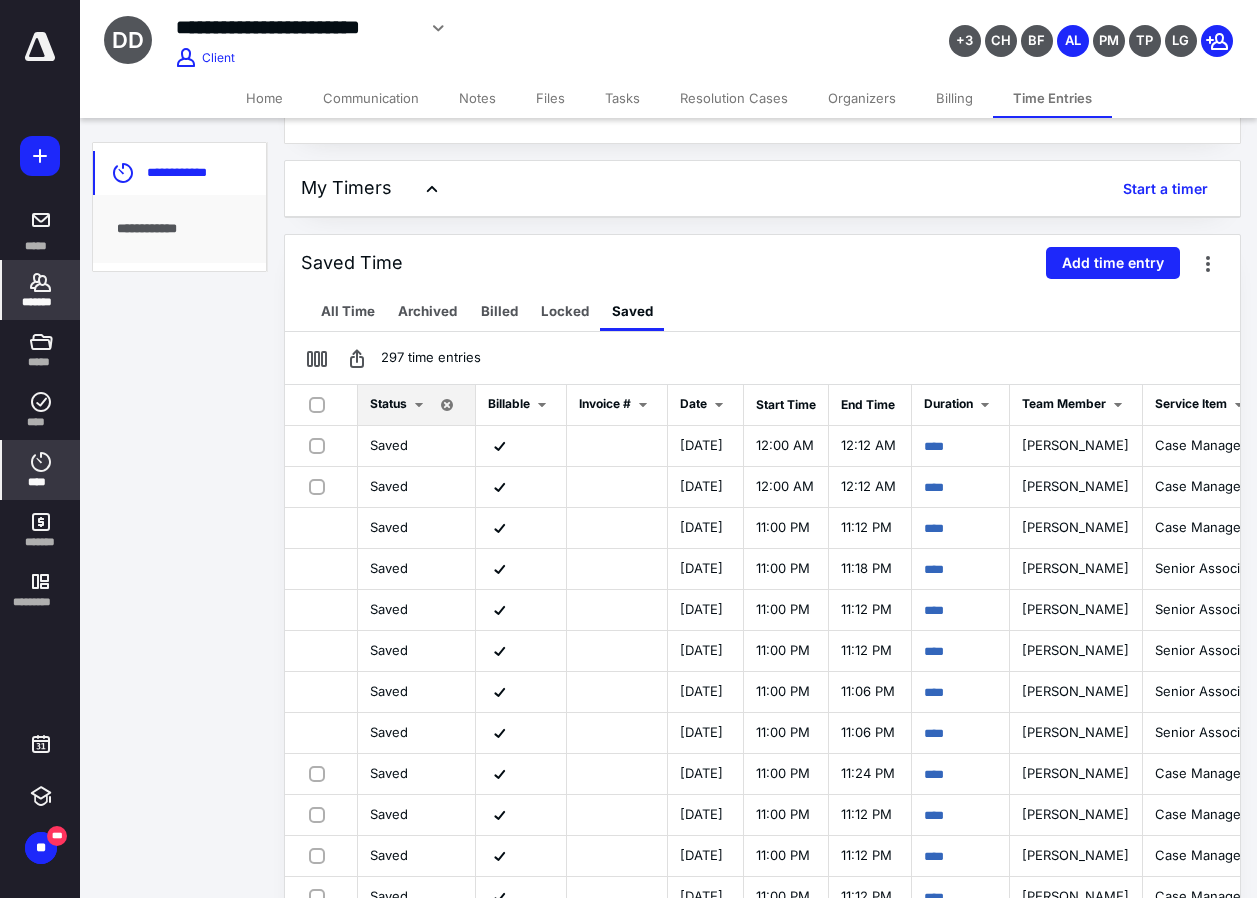click 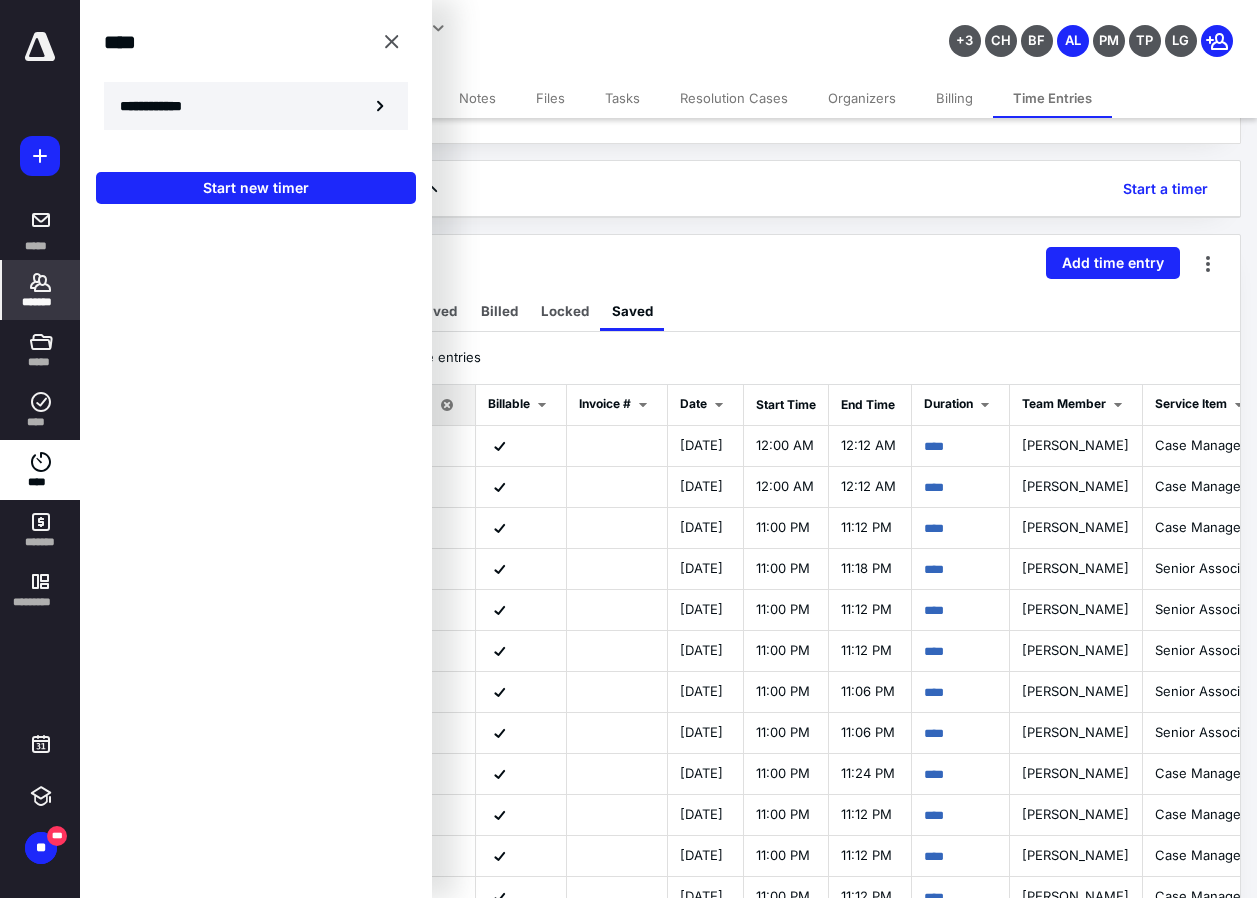 click on "**********" at bounding box center (256, 106) 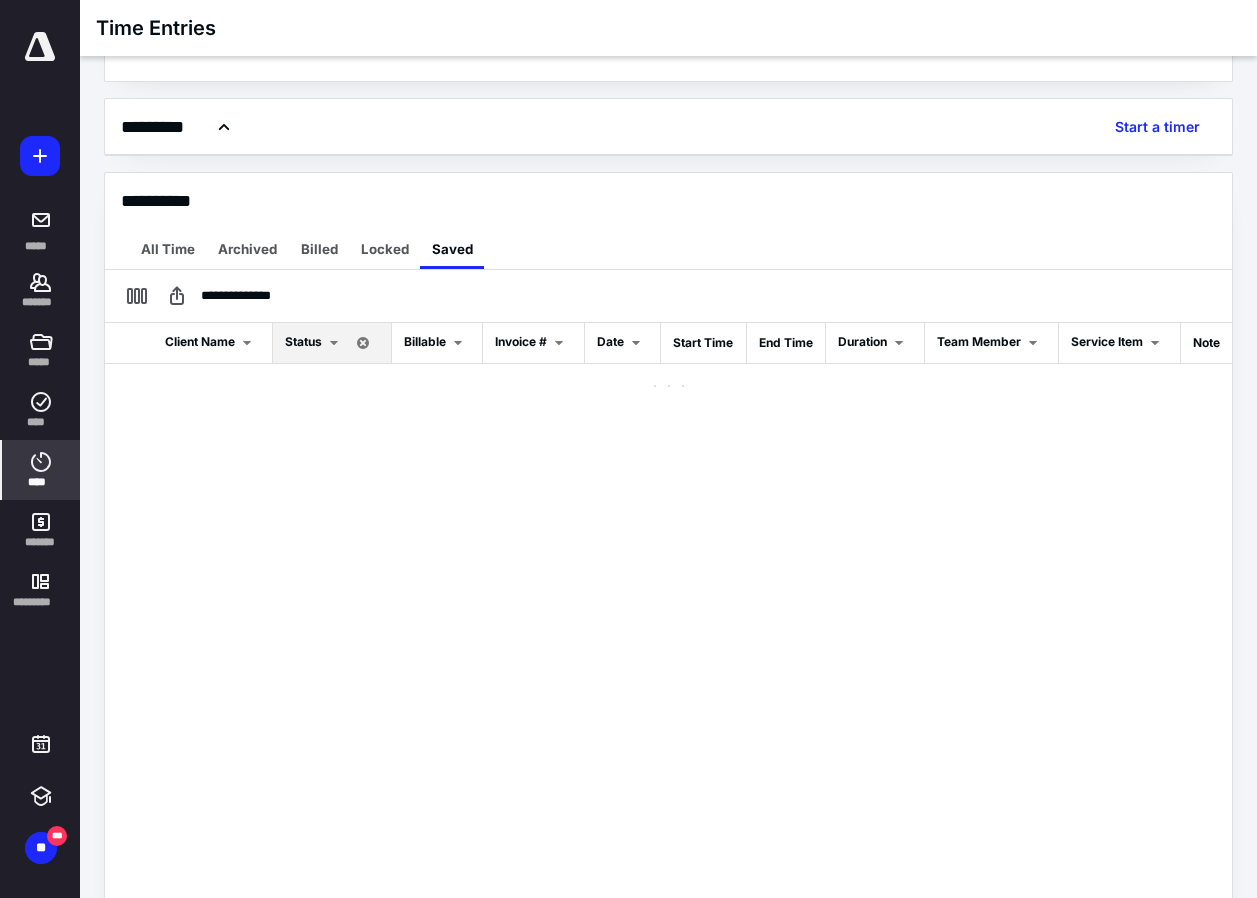 scroll, scrollTop: 0, scrollLeft: 0, axis: both 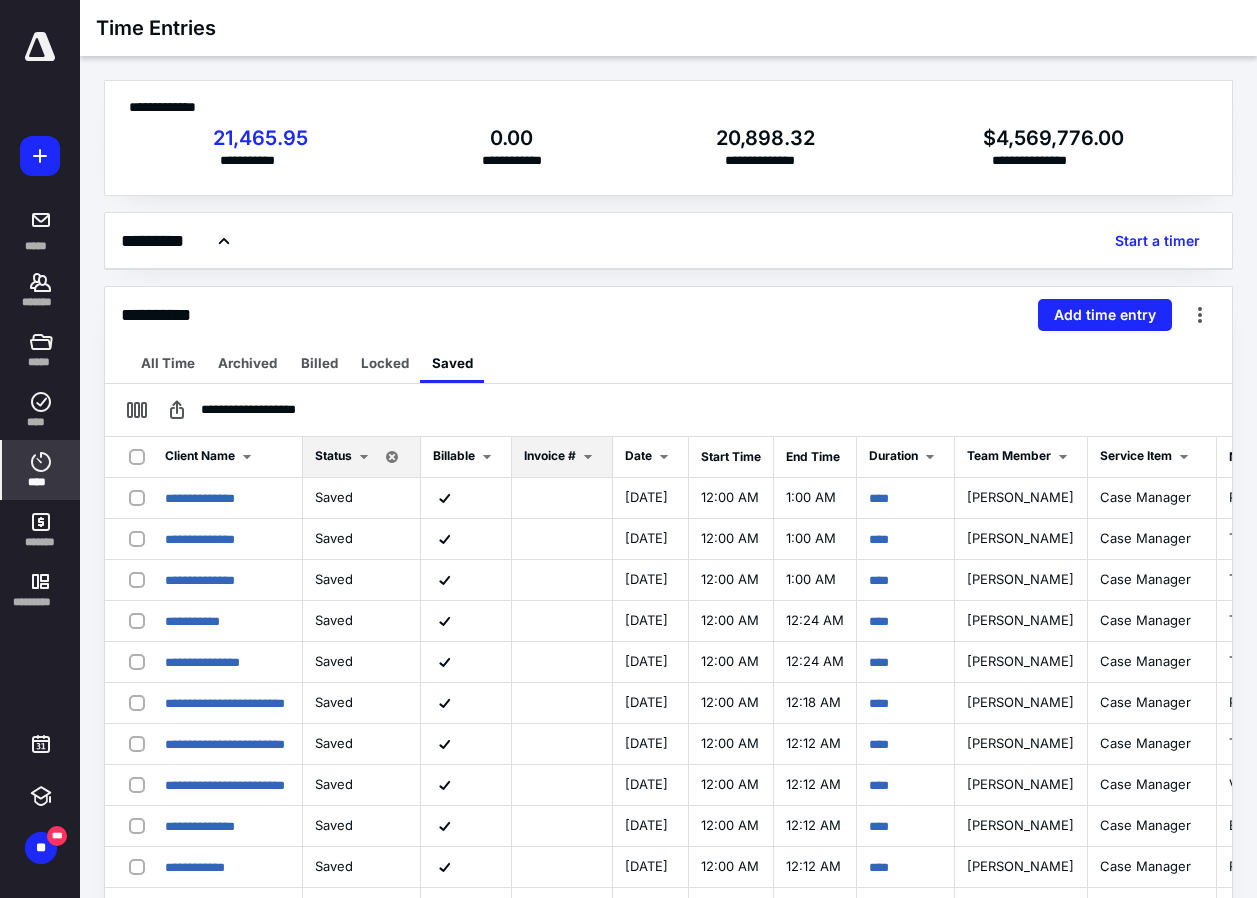 click on "Invoice #" at bounding box center [550, 455] 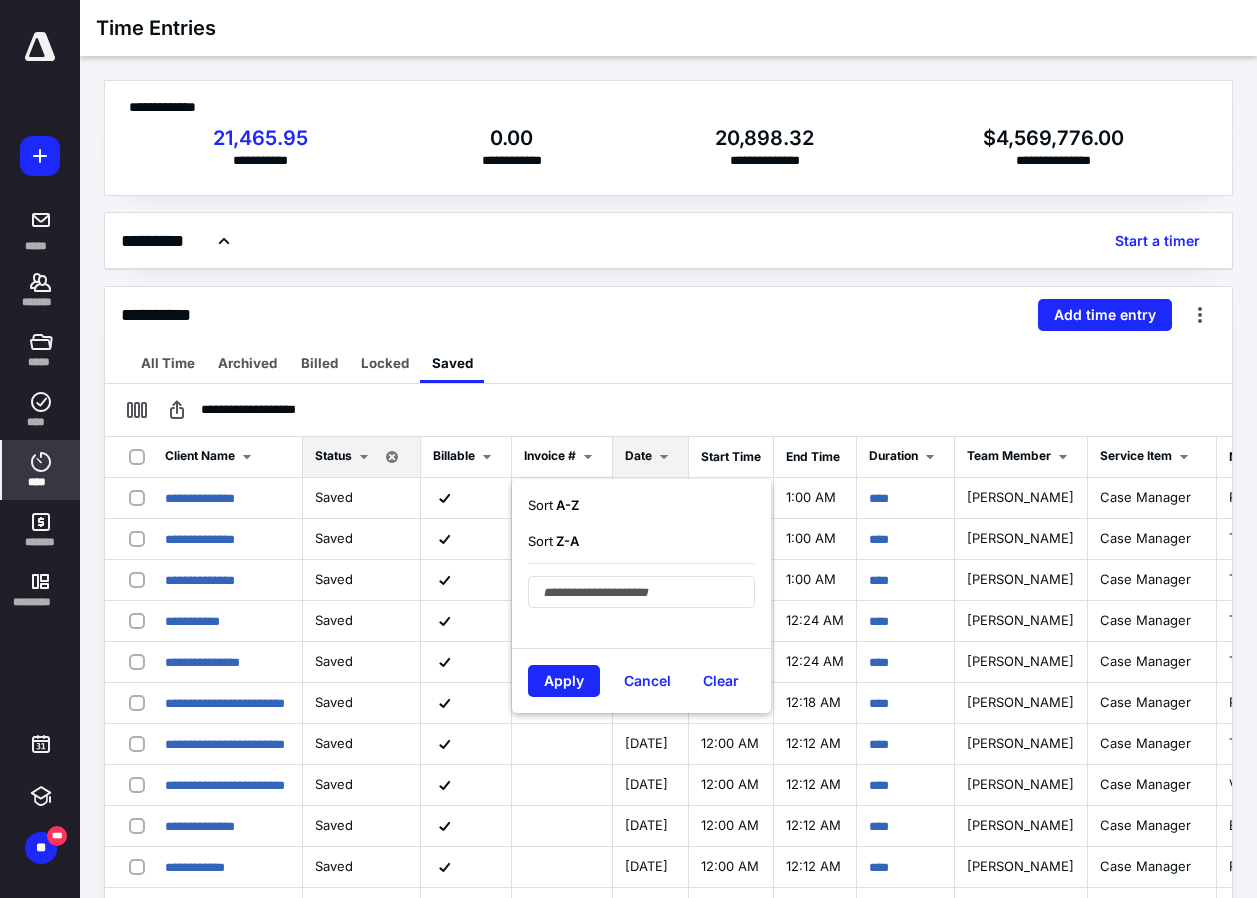 click on "Date" at bounding box center [638, 455] 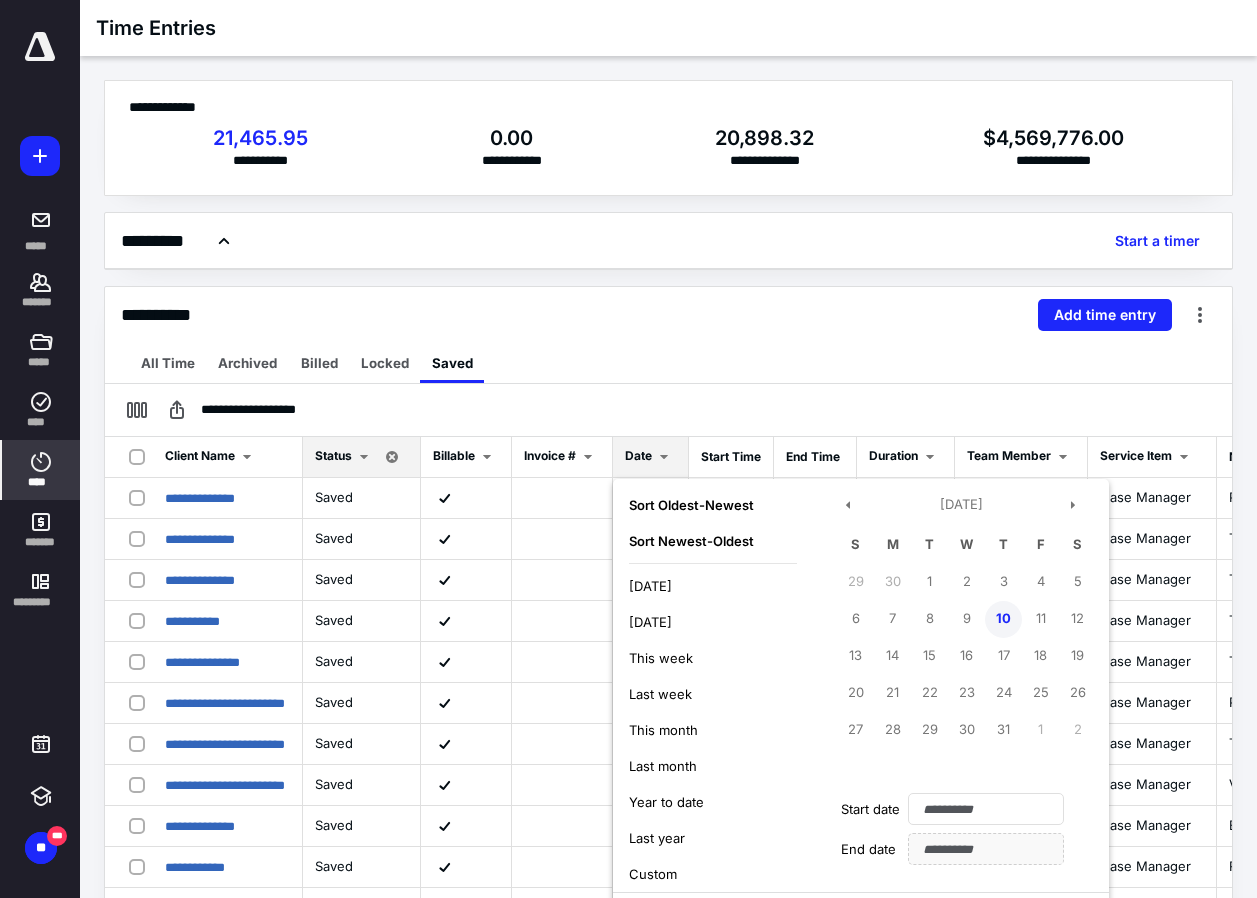 click on "10" at bounding box center (1003, 619) 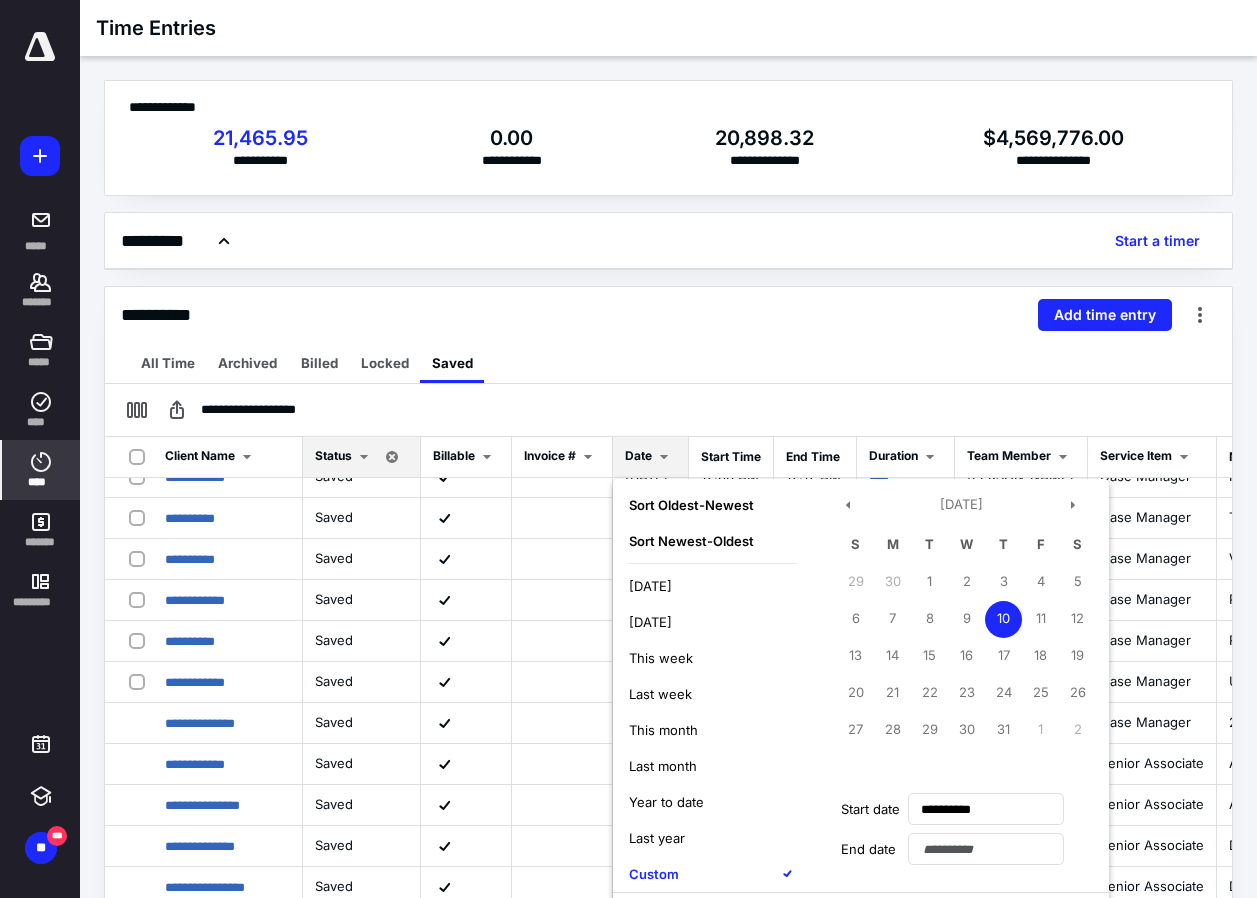 scroll, scrollTop: 1458, scrollLeft: 0, axis: vertical 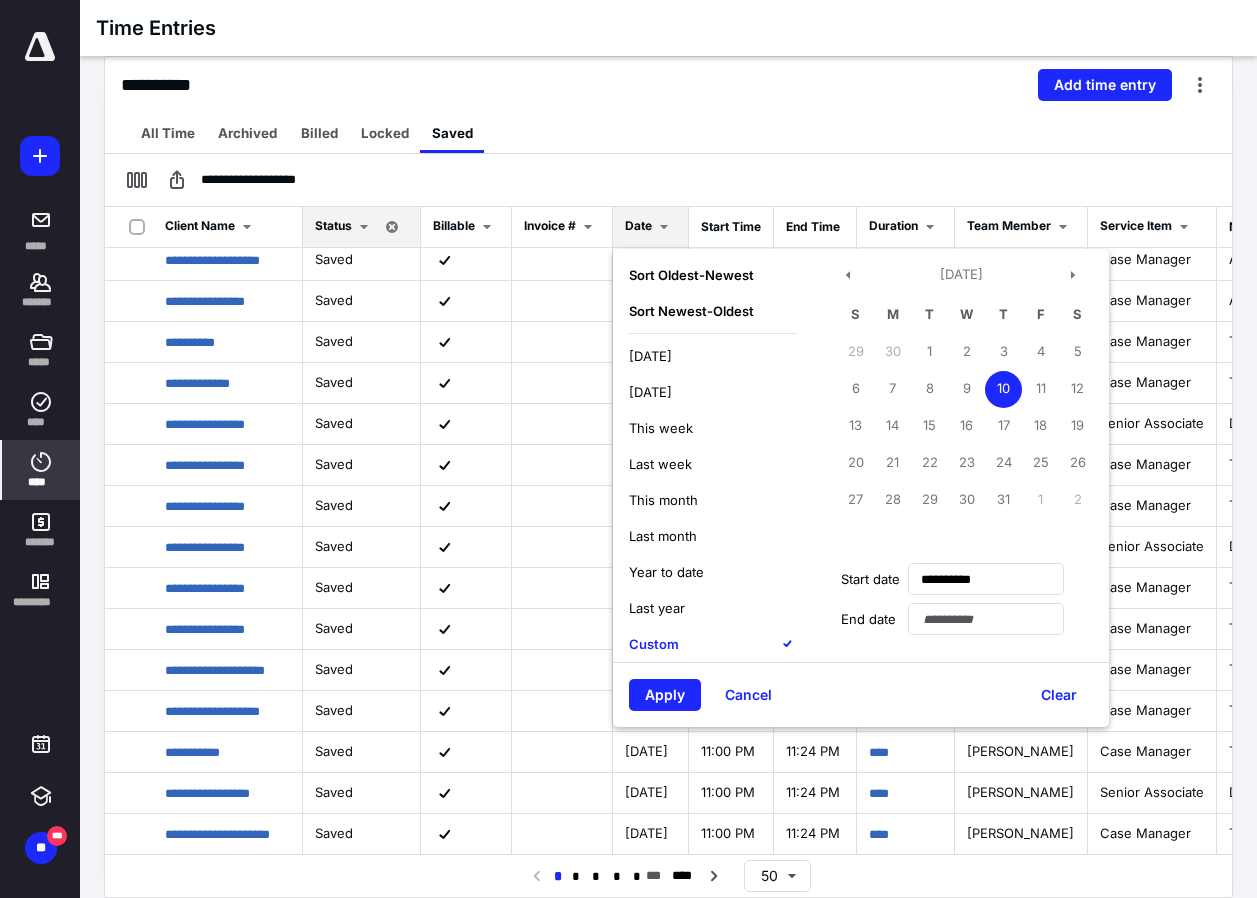click on "Apply Cancel Clear" at bounding box center [861, 694] 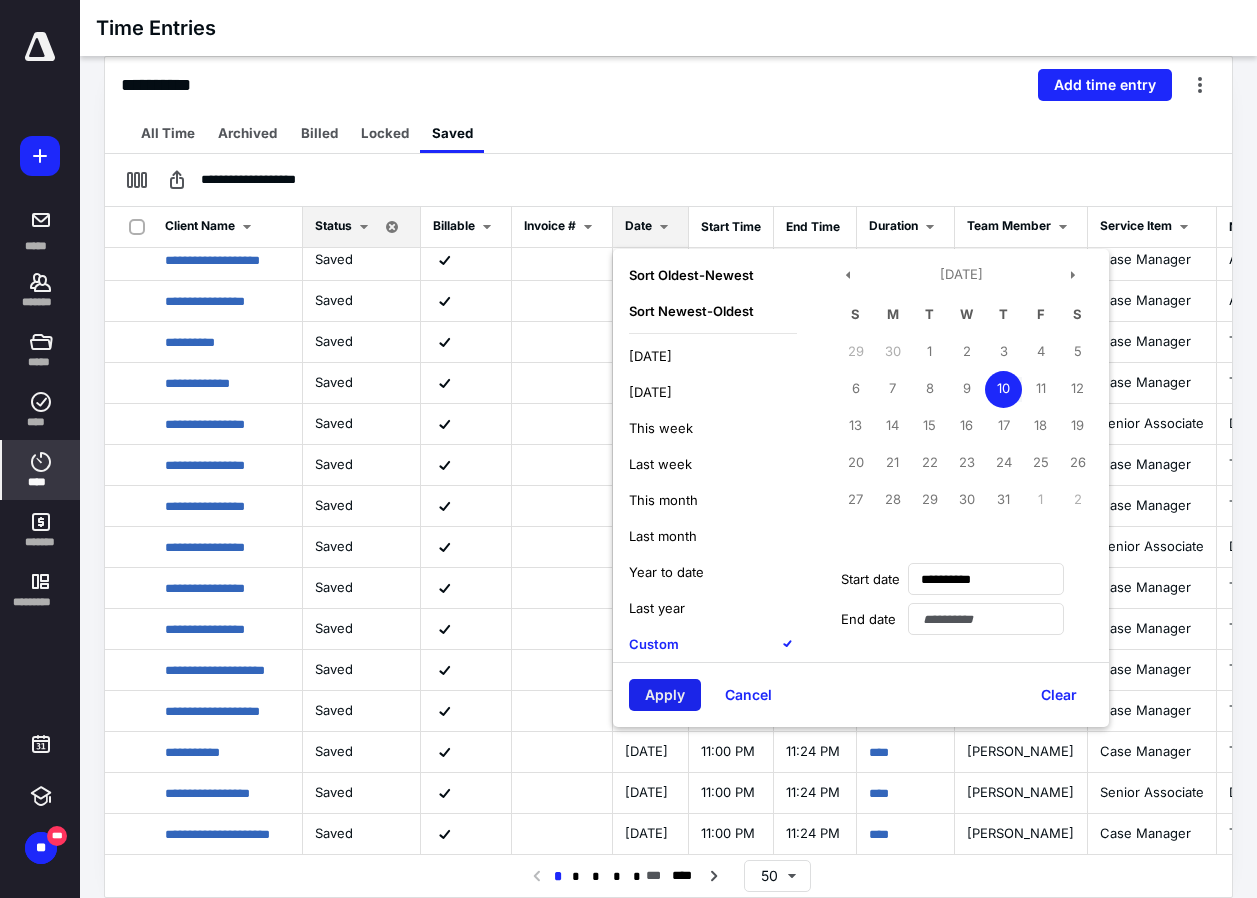 click on "Apply" at bounding box center [665, 695] 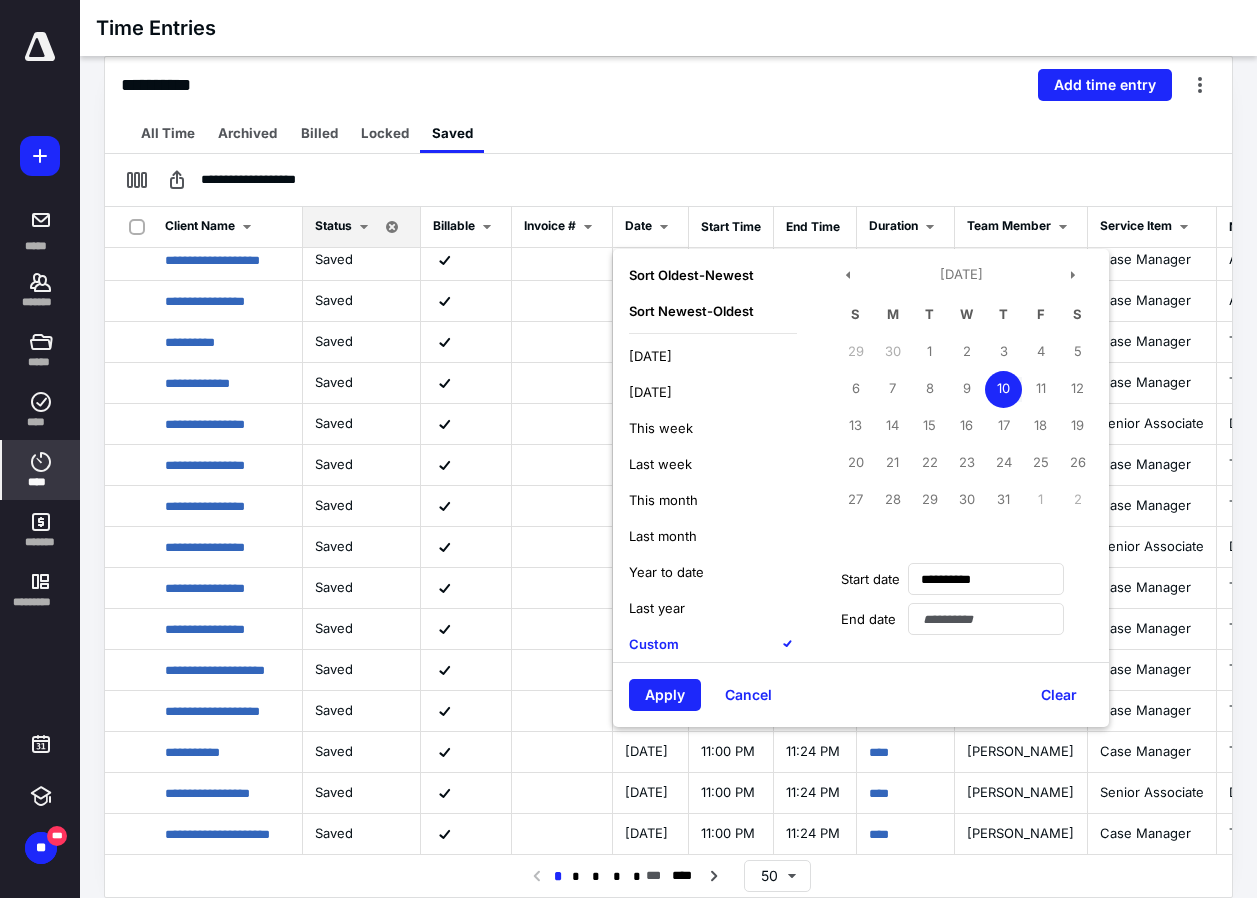 scroll, scrollTop: 0, scrollLeft: 0, axis: both 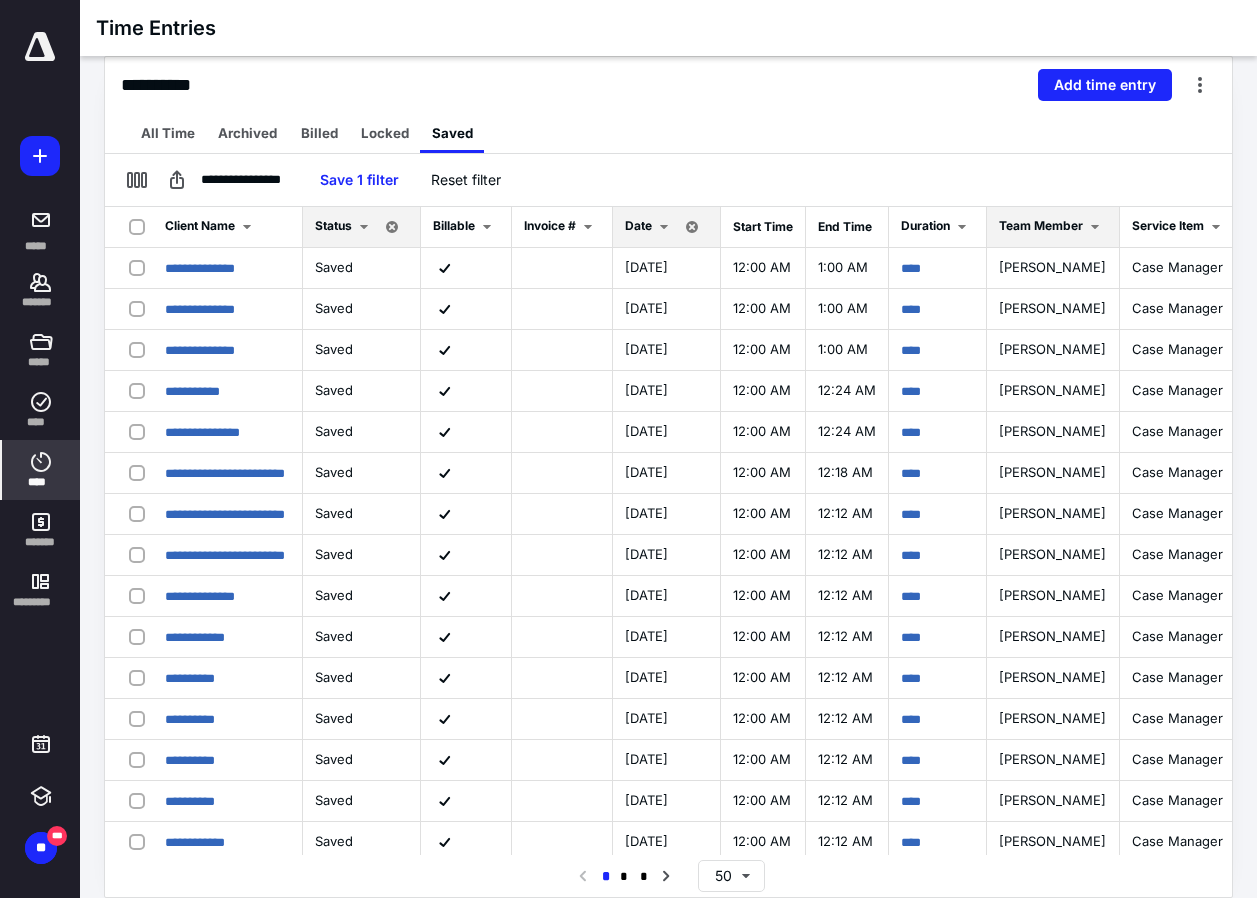click on "Team Member" at bounding box center (1053, 227) 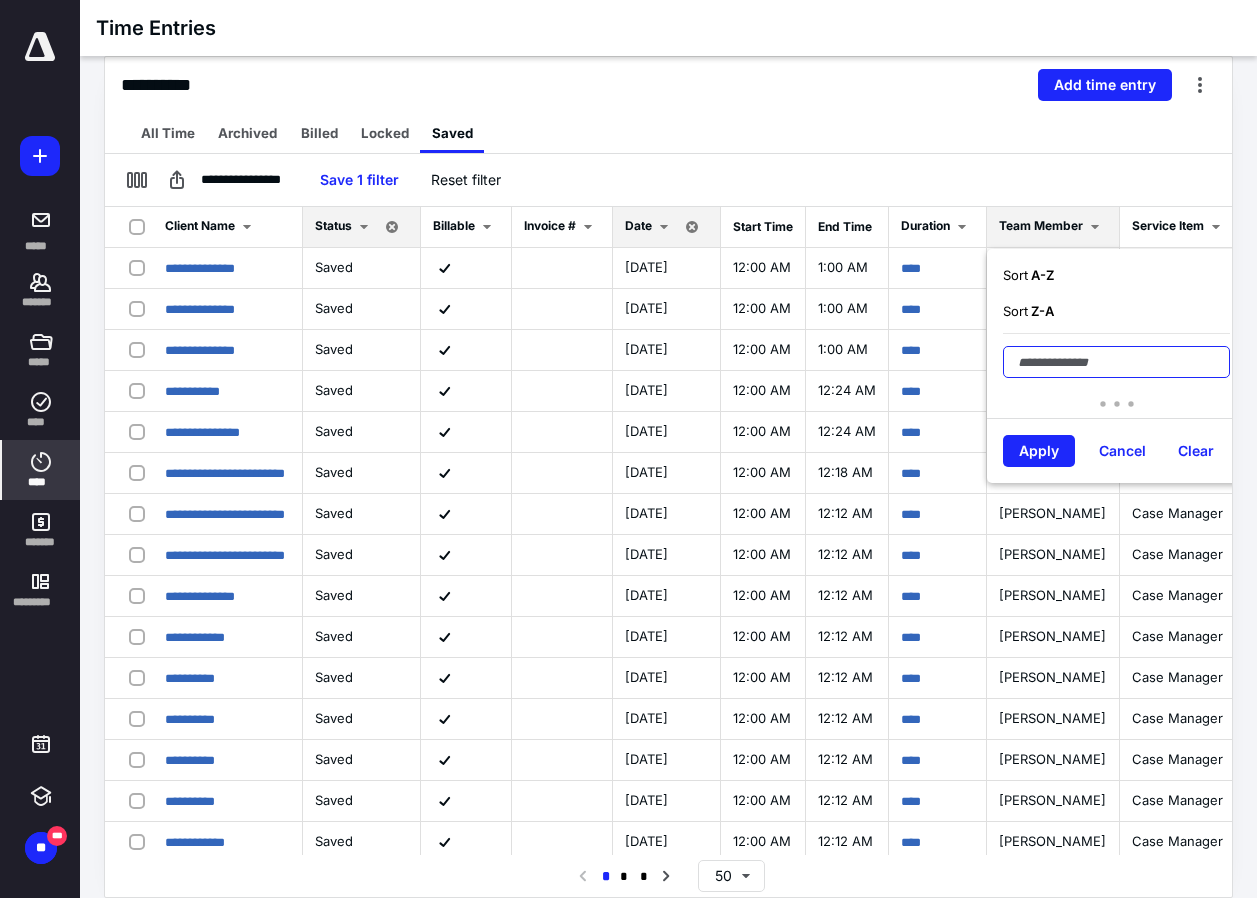 click at bounding box center [1116, 362] 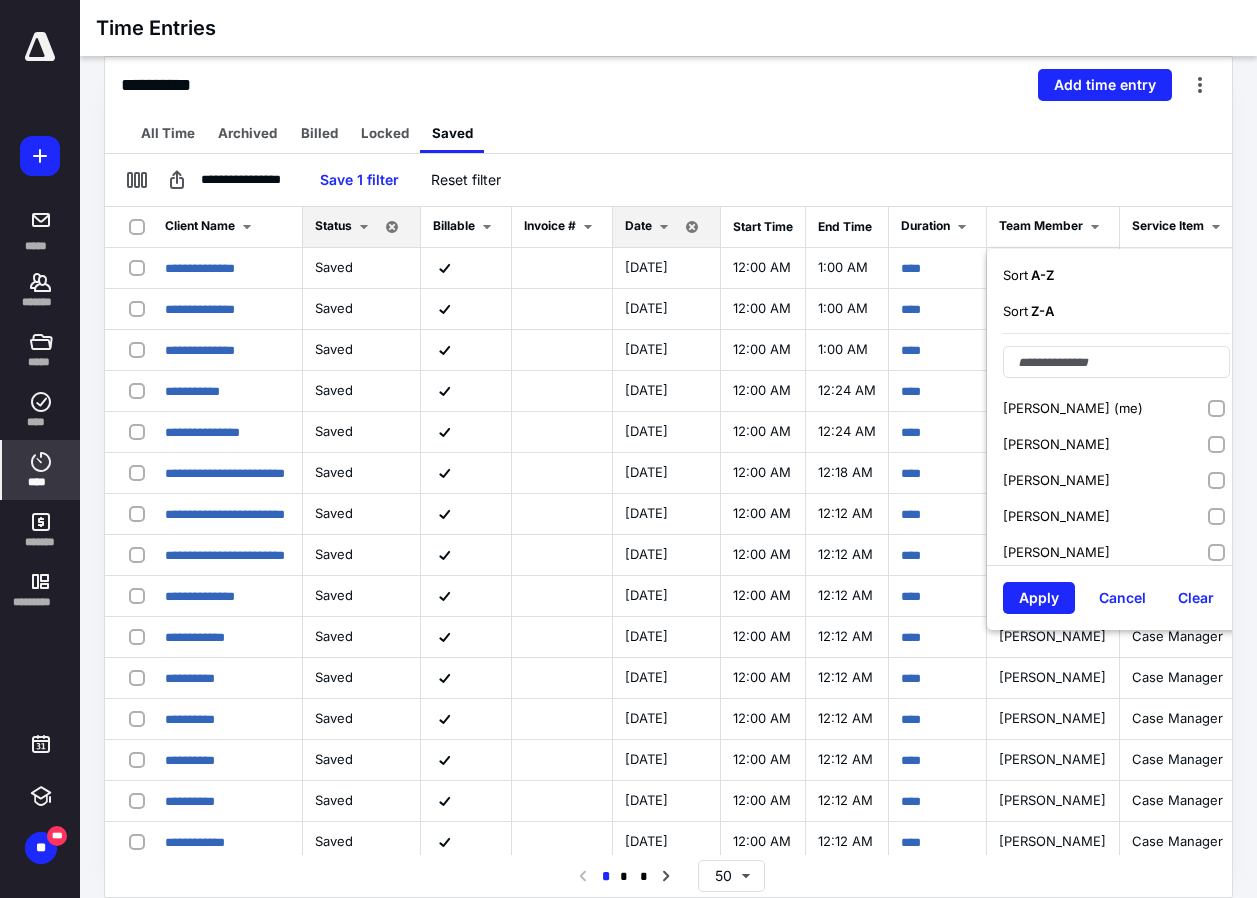 click on "Aisling Lexutt (me)" at bounding box center [1073, 408] 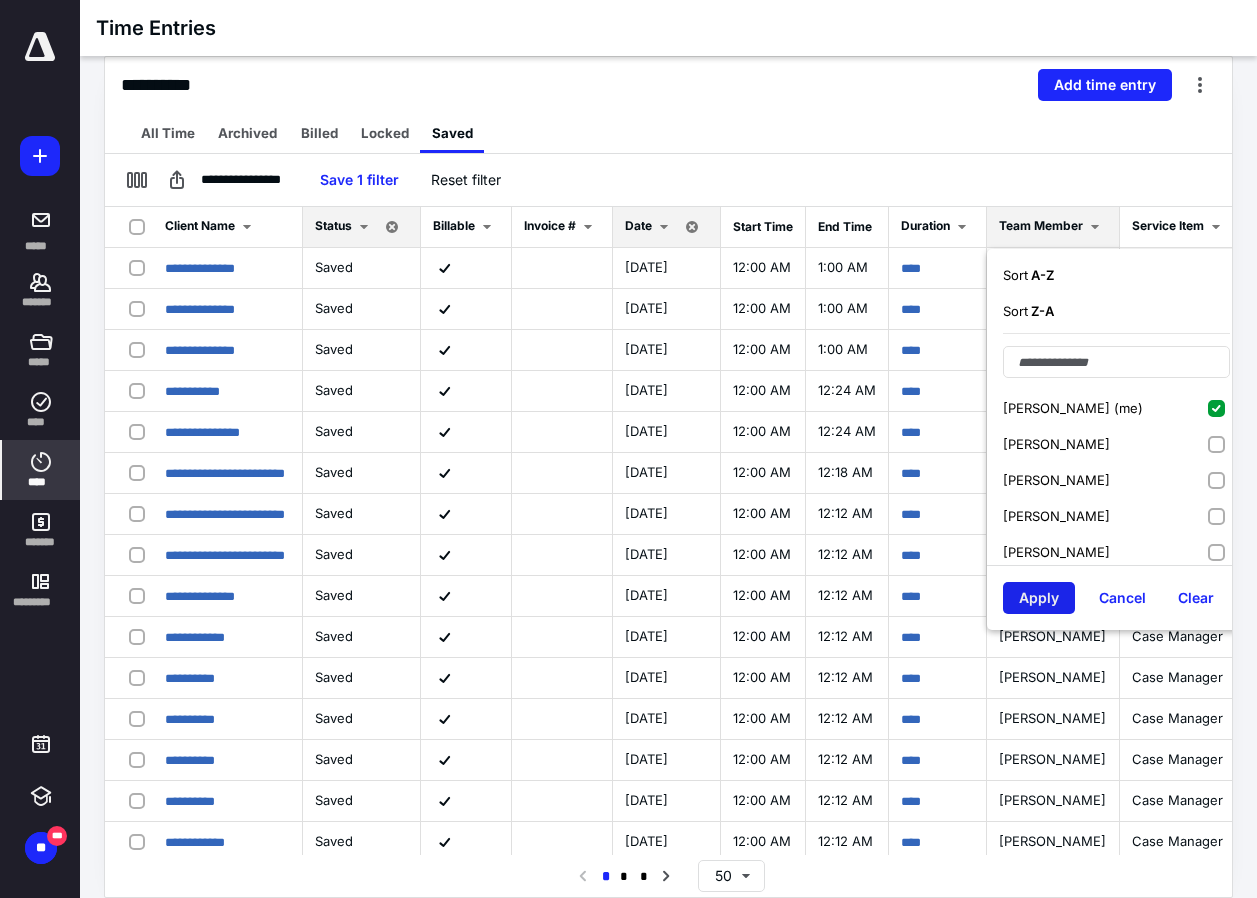 click on "Apply" at bounding box center [1039, 598] 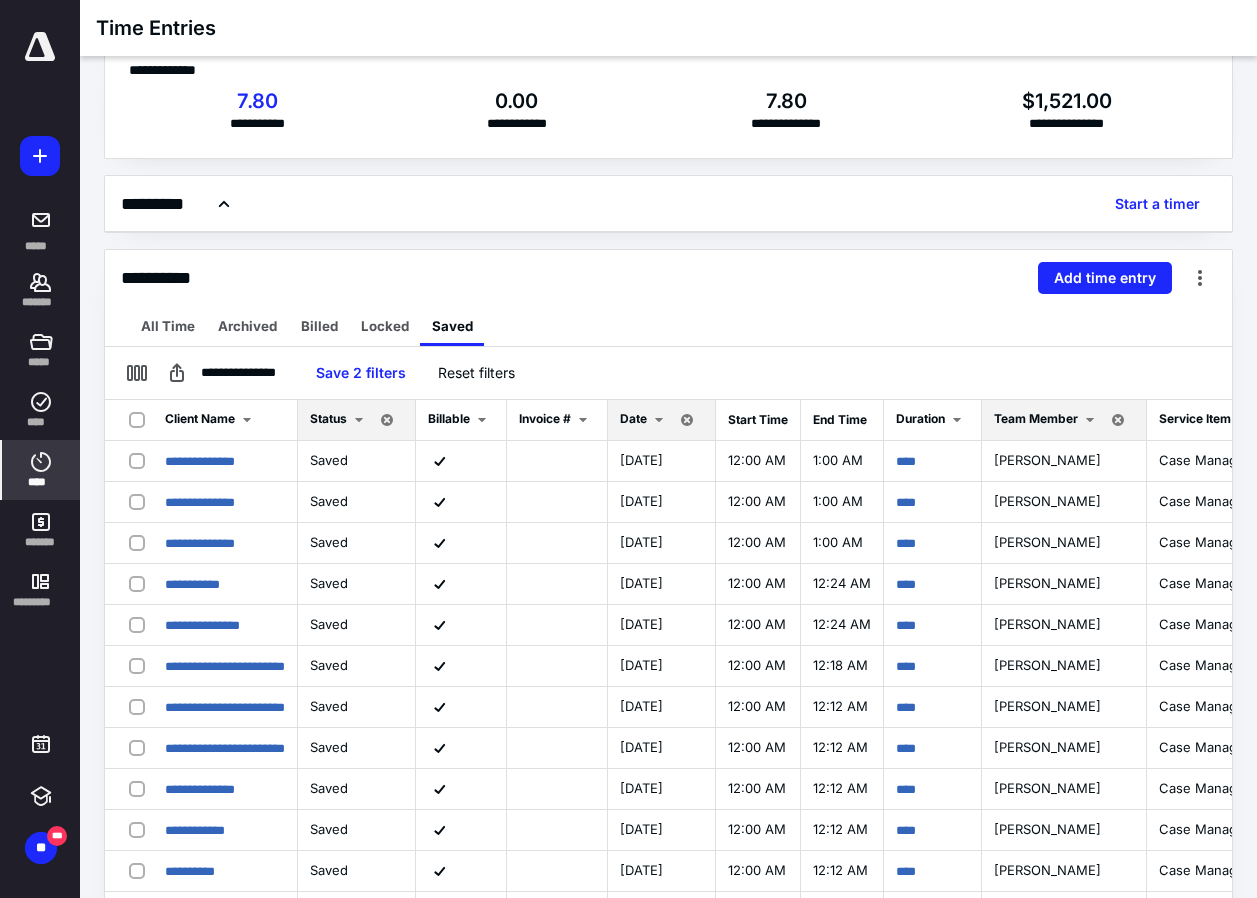 scroll, scrollTop: 0, scrollLeft: 0, axis: both 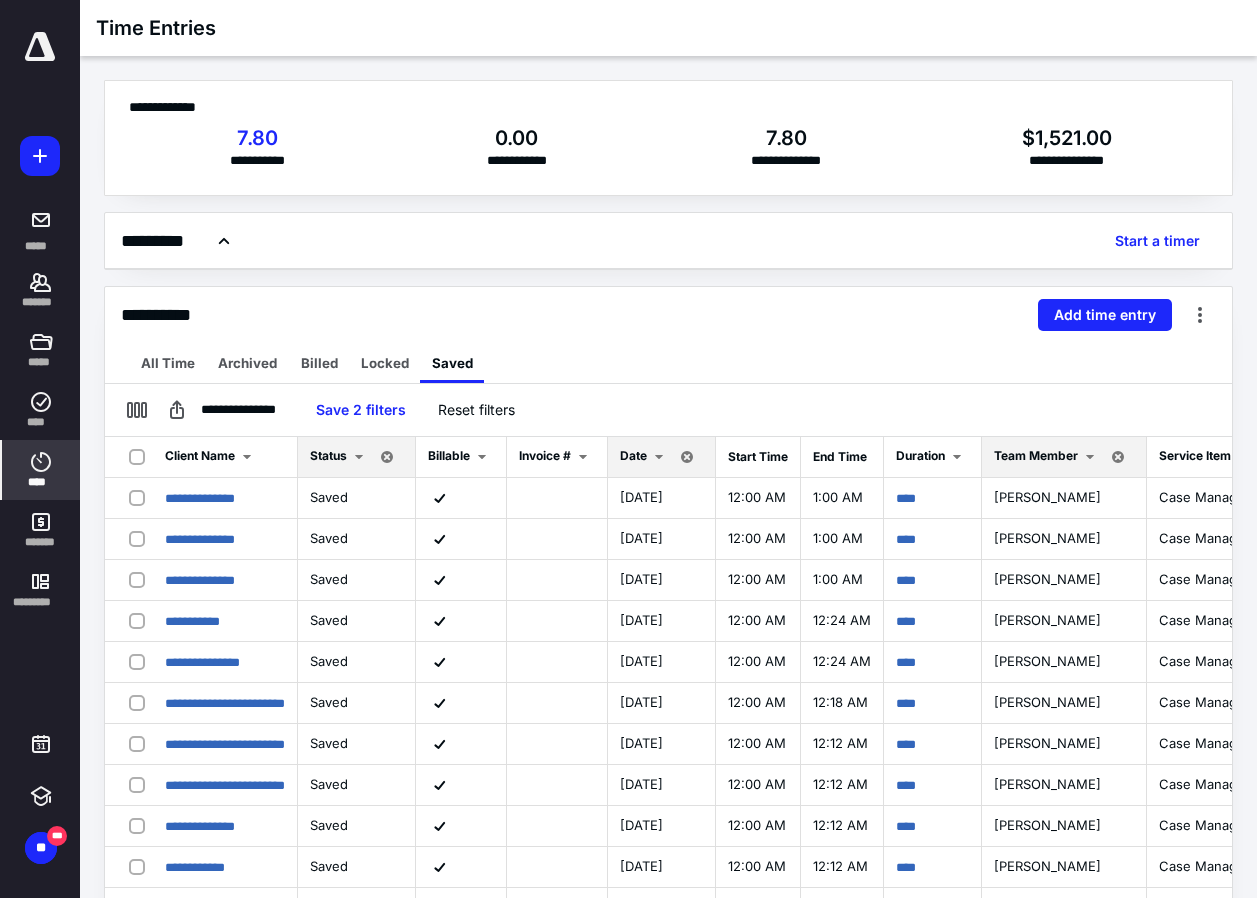 click on "Date" at bounding box center (645, 457) 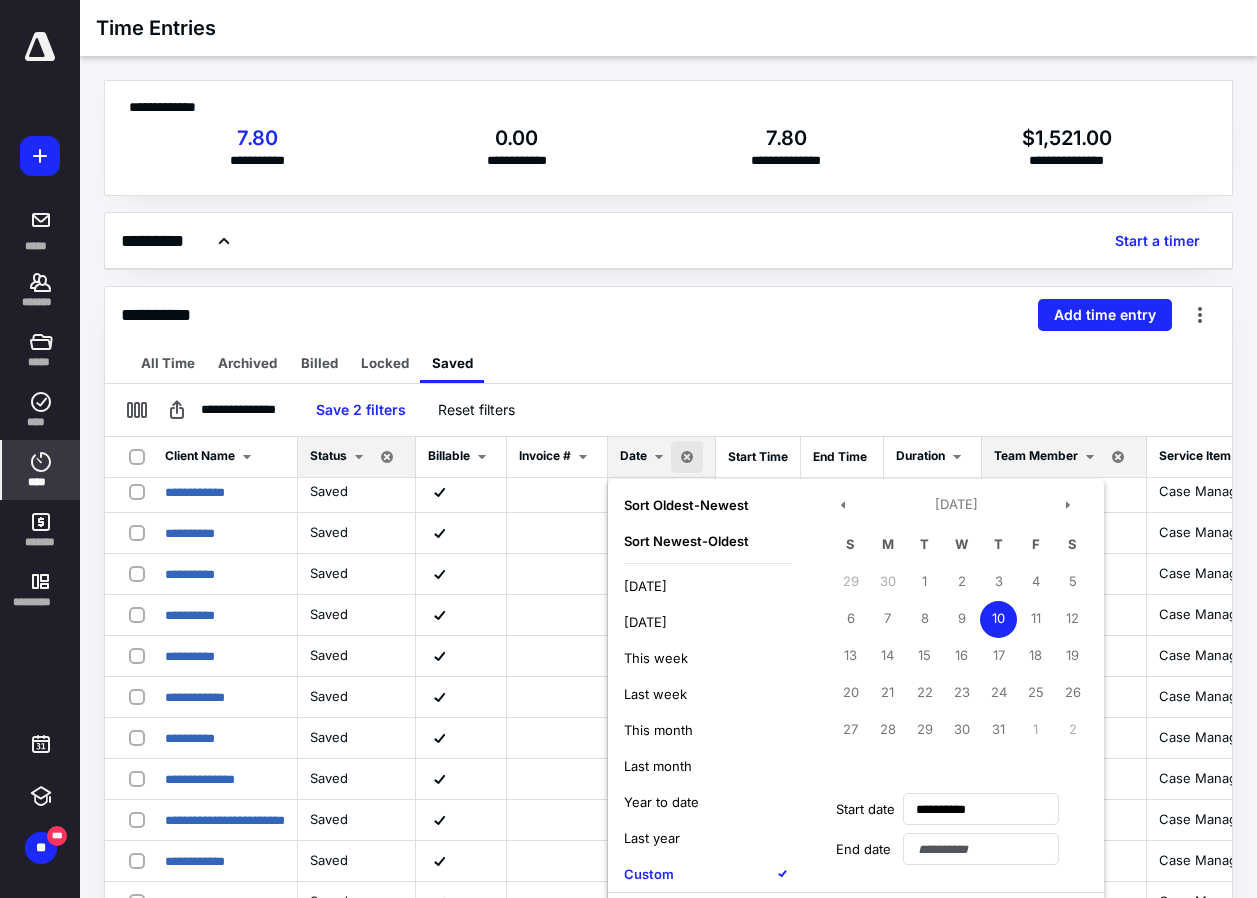 scroll, scrollTop: 433, scrollLeft: 0, axis: vertical 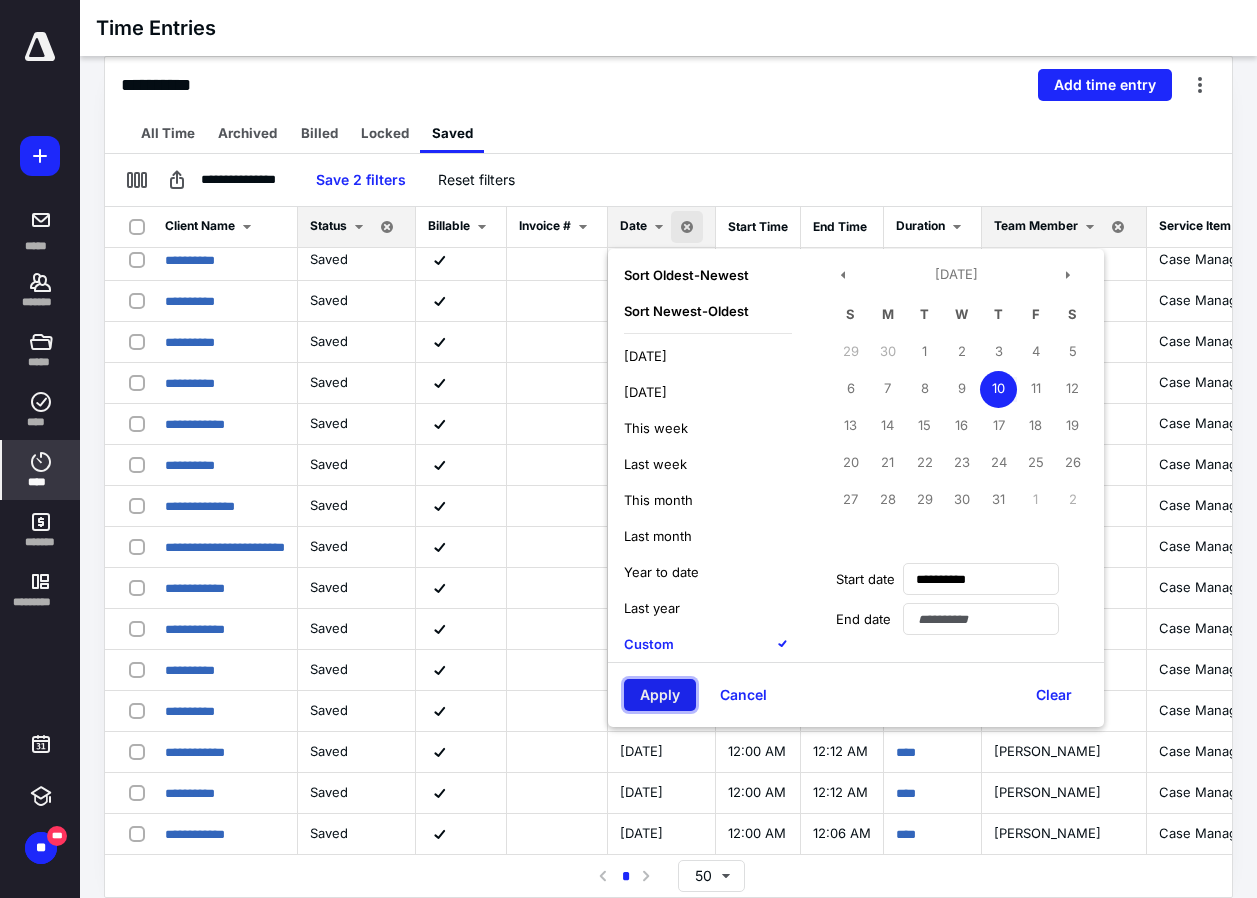 click on "Apply" at bounding box center [660, 695] 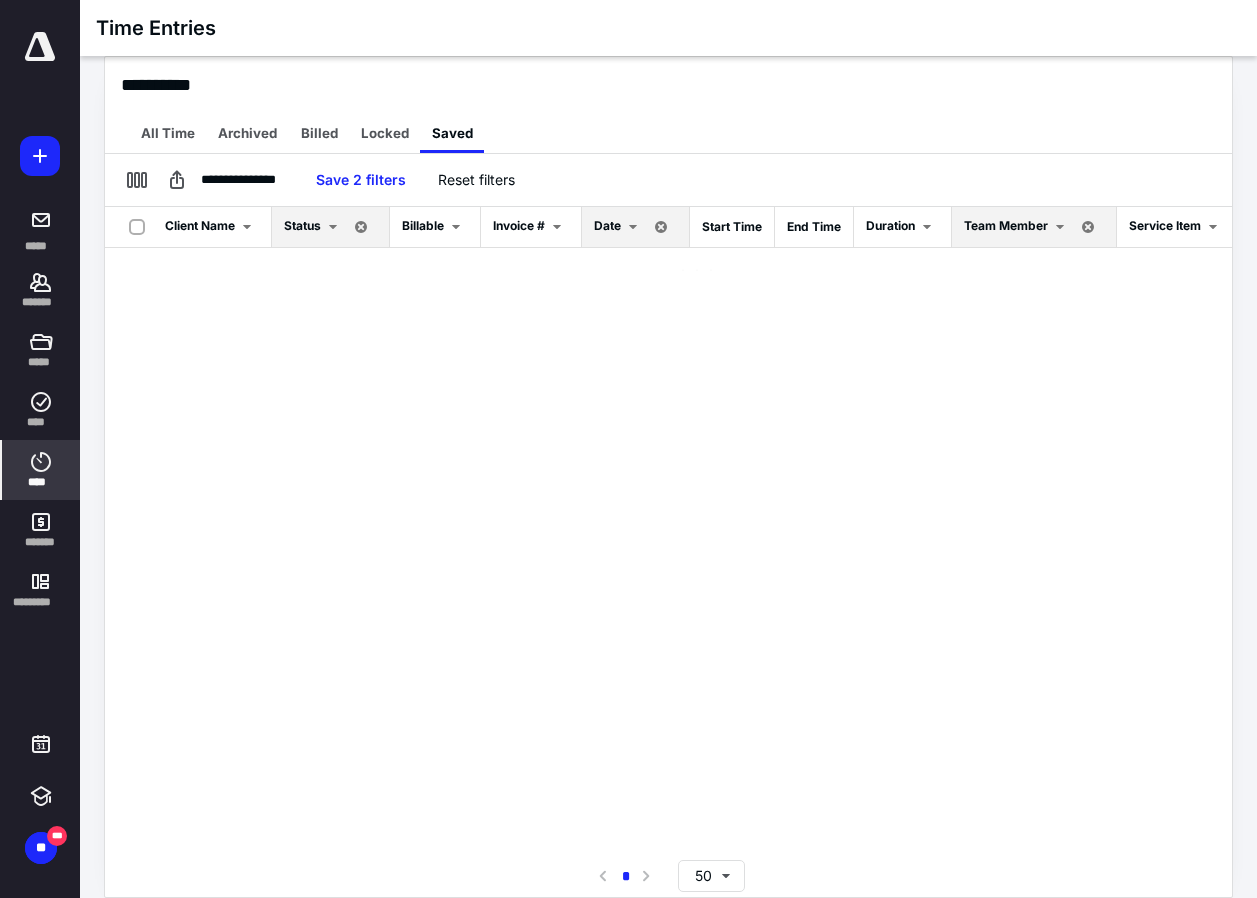 scroll, scrollTop: 0, scrollLeft: 0, axis: both 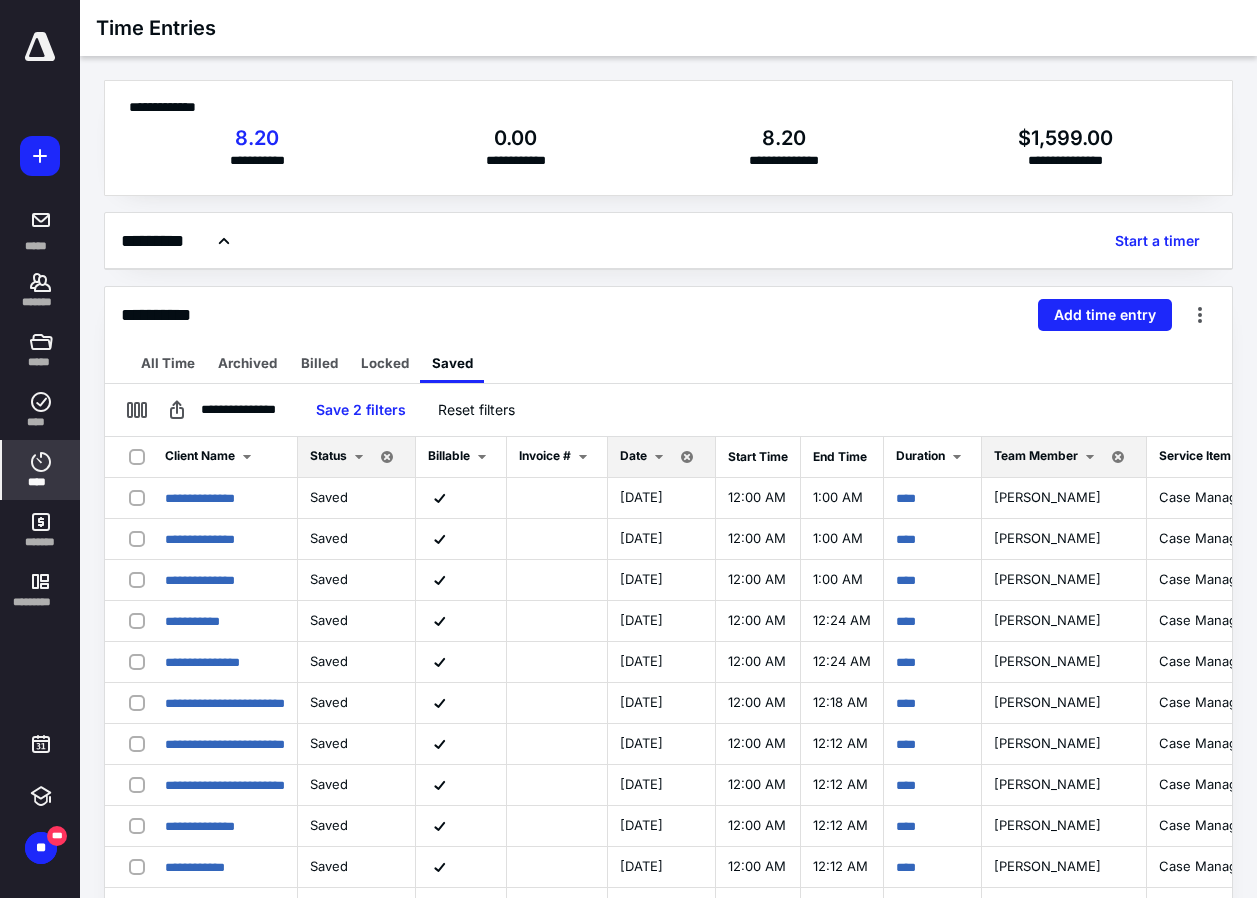 click on "Date" at bounding box center [662, 457] 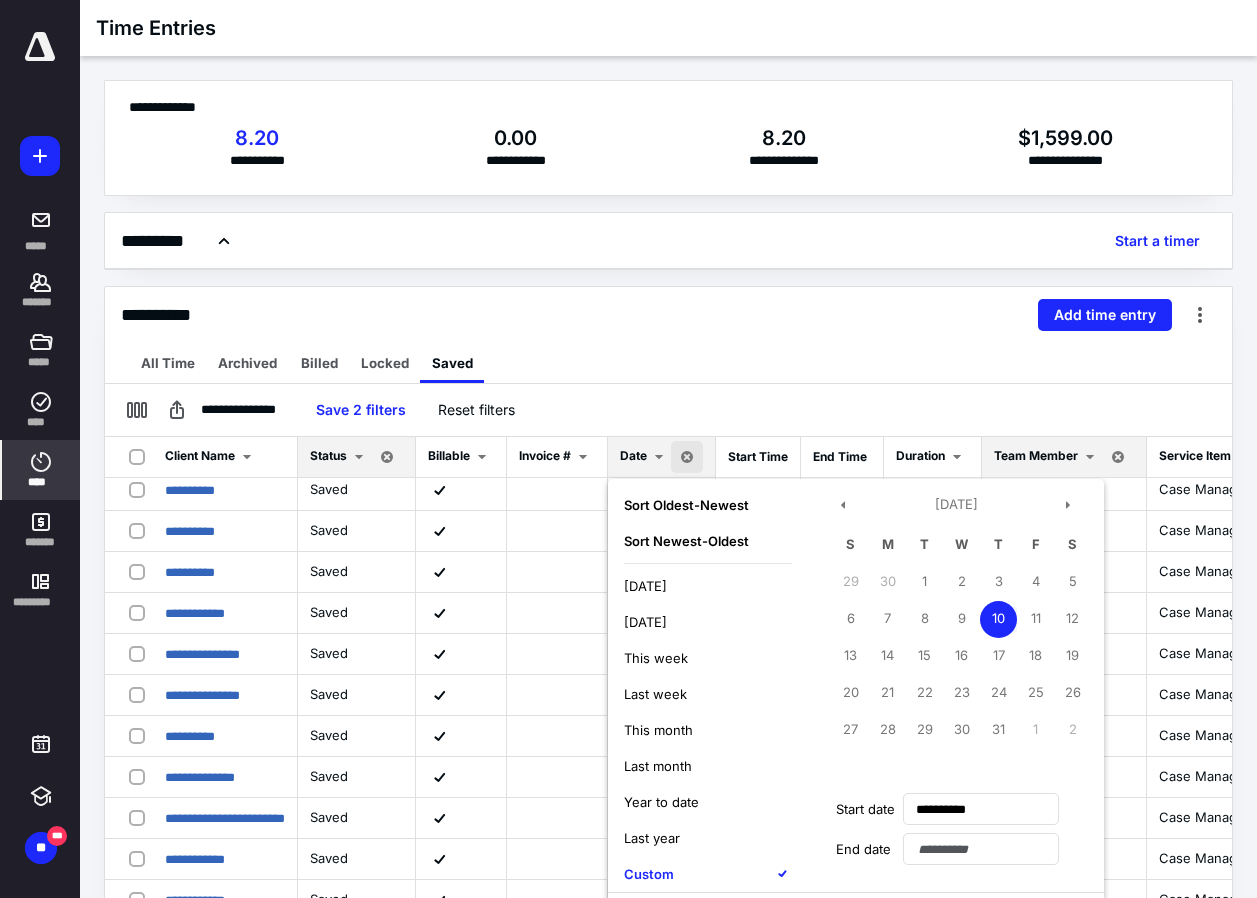 scroll, scrollTop: 515, scrollLeft: 0, axis: vertical 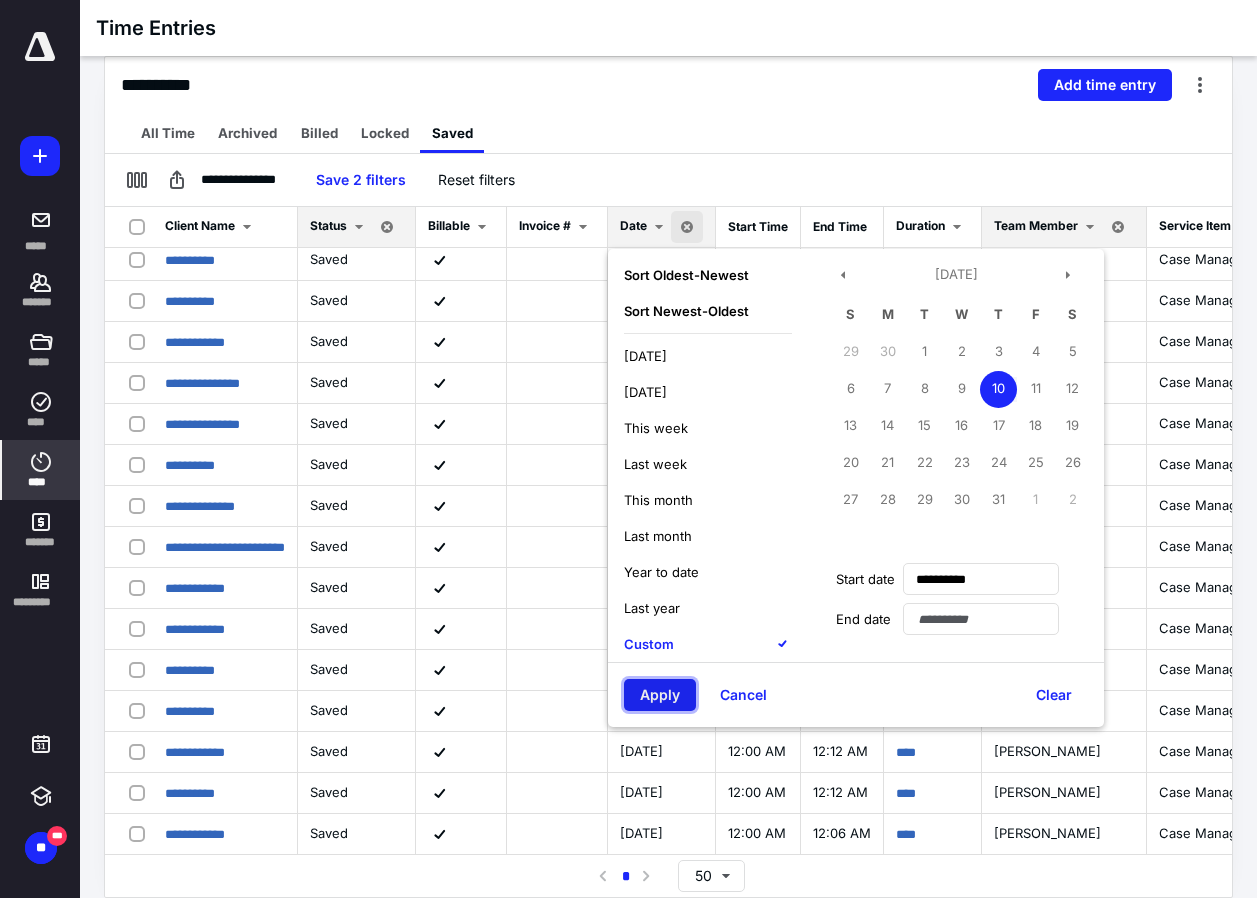 click on "Apply" at bounding box center (660, 695) 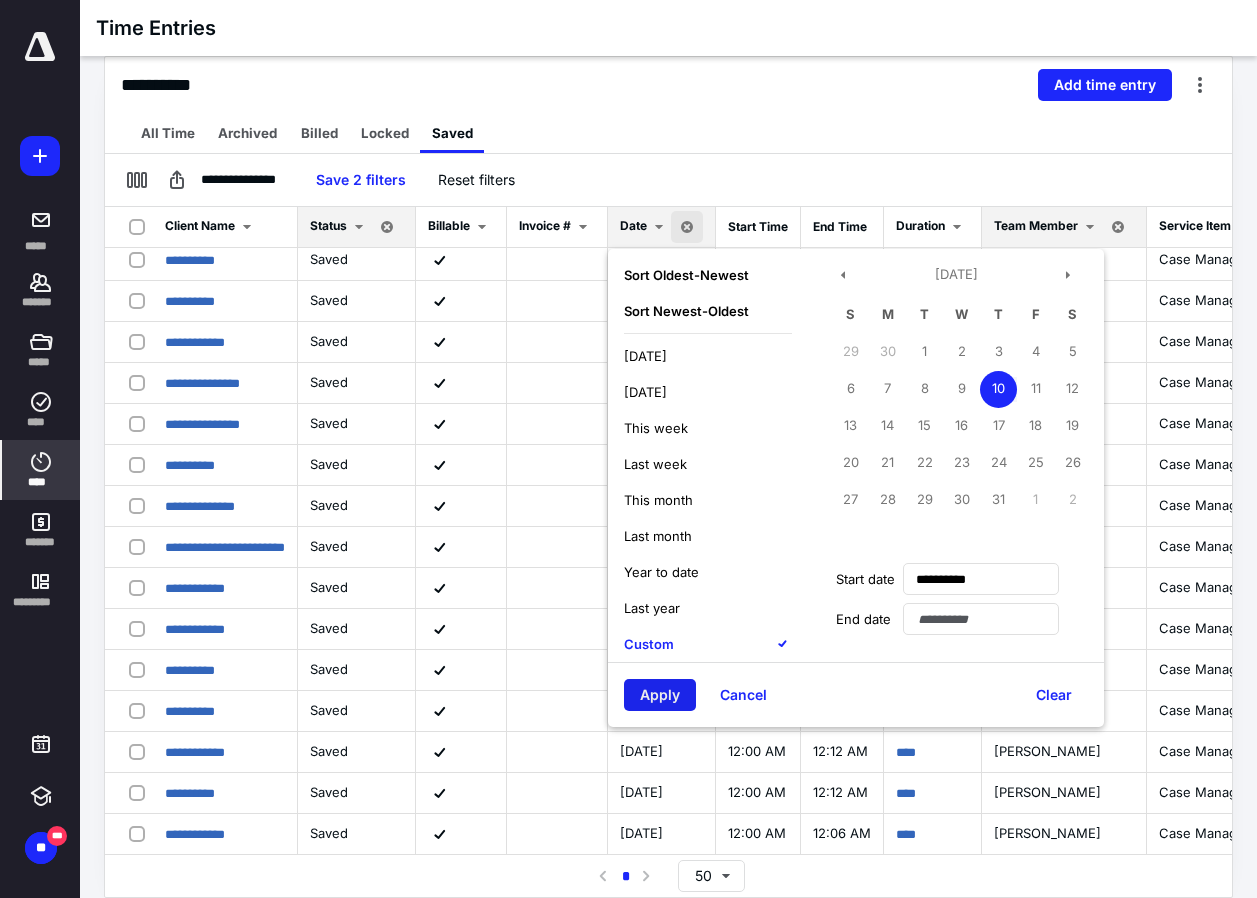 scroll, scrollTop: 0, scrollLeft: 0, axis: both 